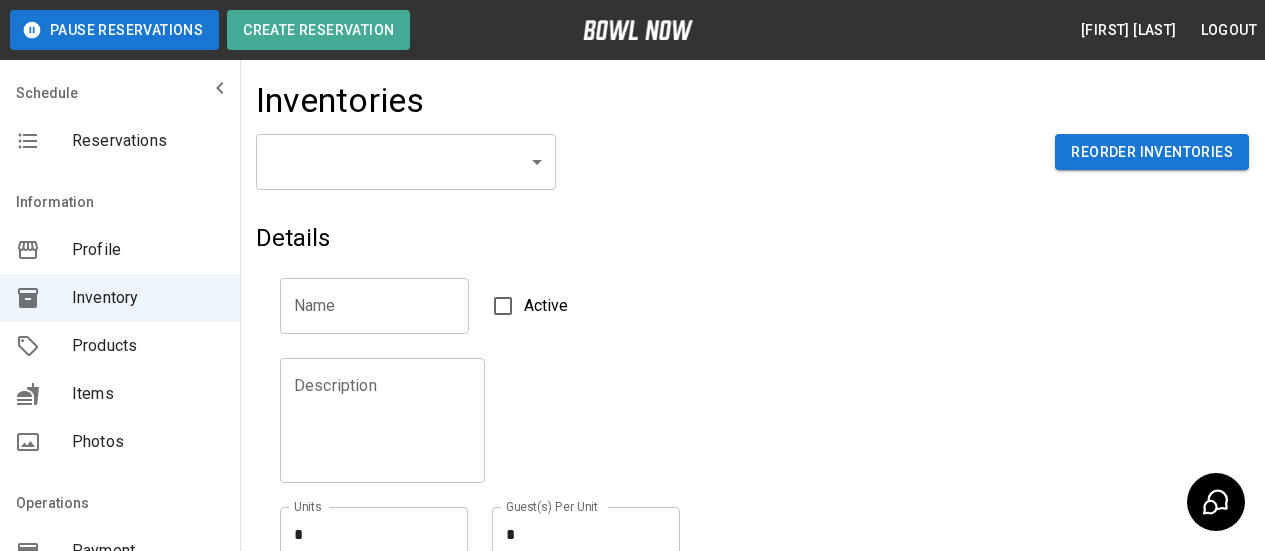 scroll, scrollTop: 0, scrollLeft: 0, axis: both 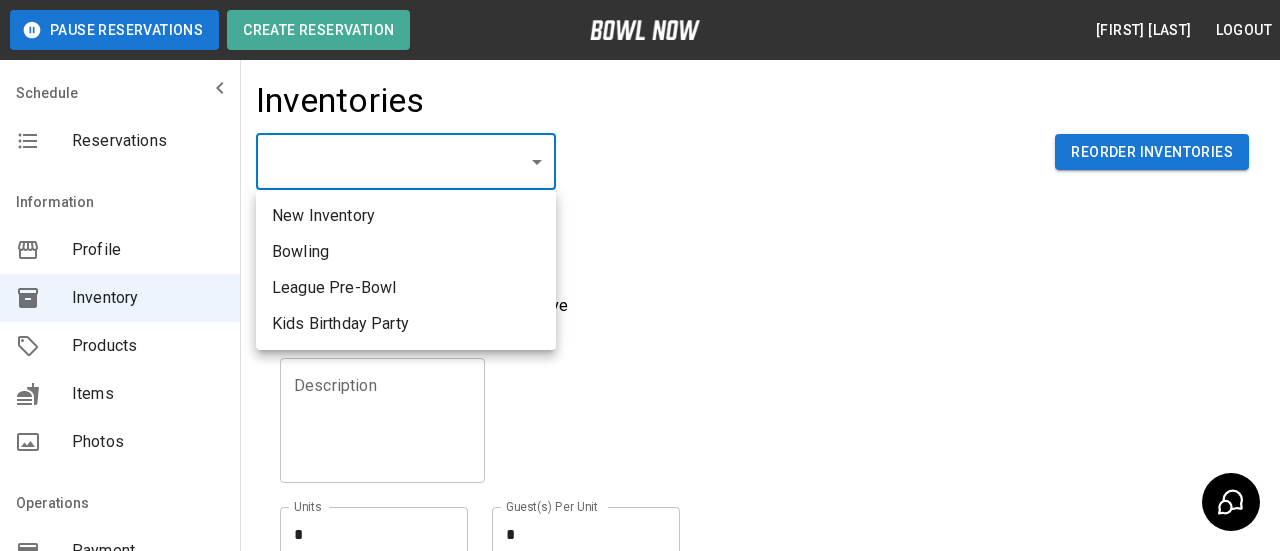 click on "Bowling" at bounding box center [406, 252] 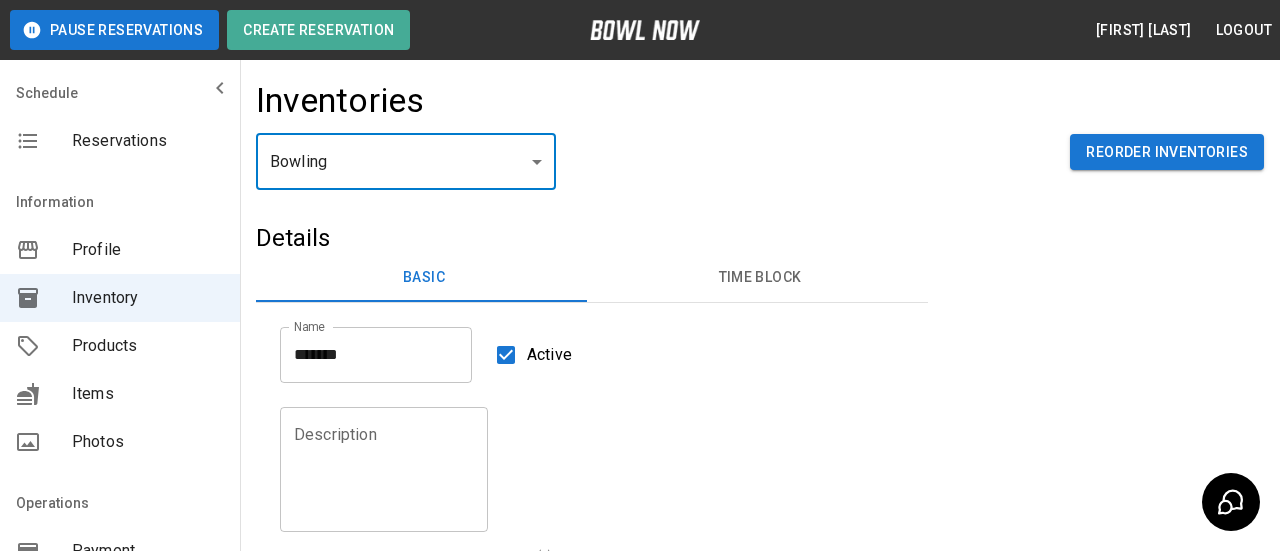 type on "**********" 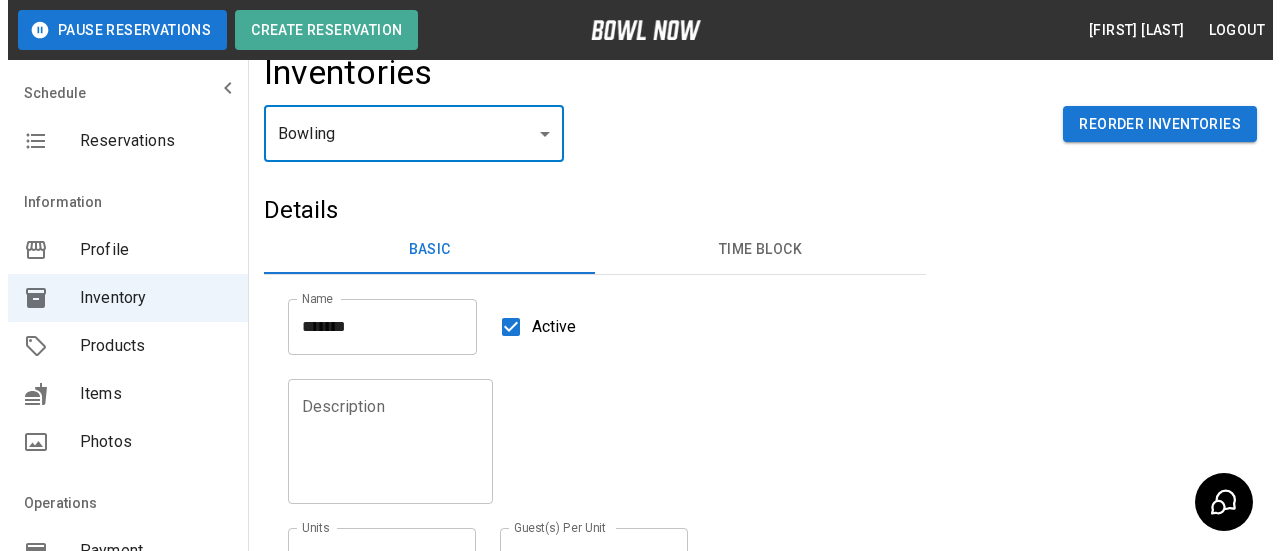 scroll, scrollTop: 0, scrollLeft: 0, axis: both 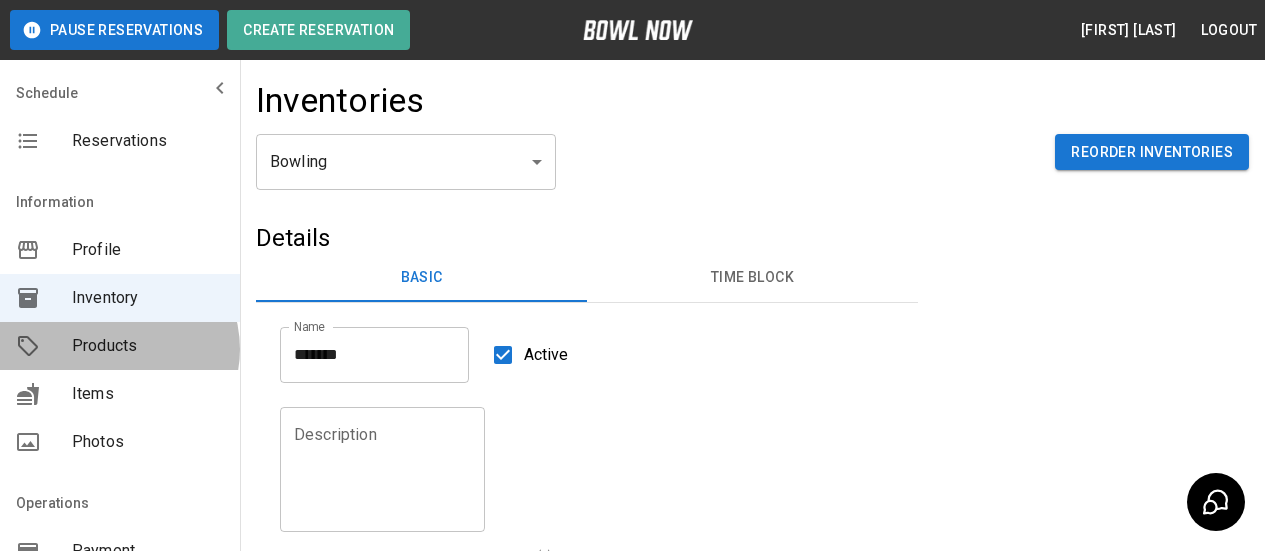 click on "Products" at bounding box center [148, 346] 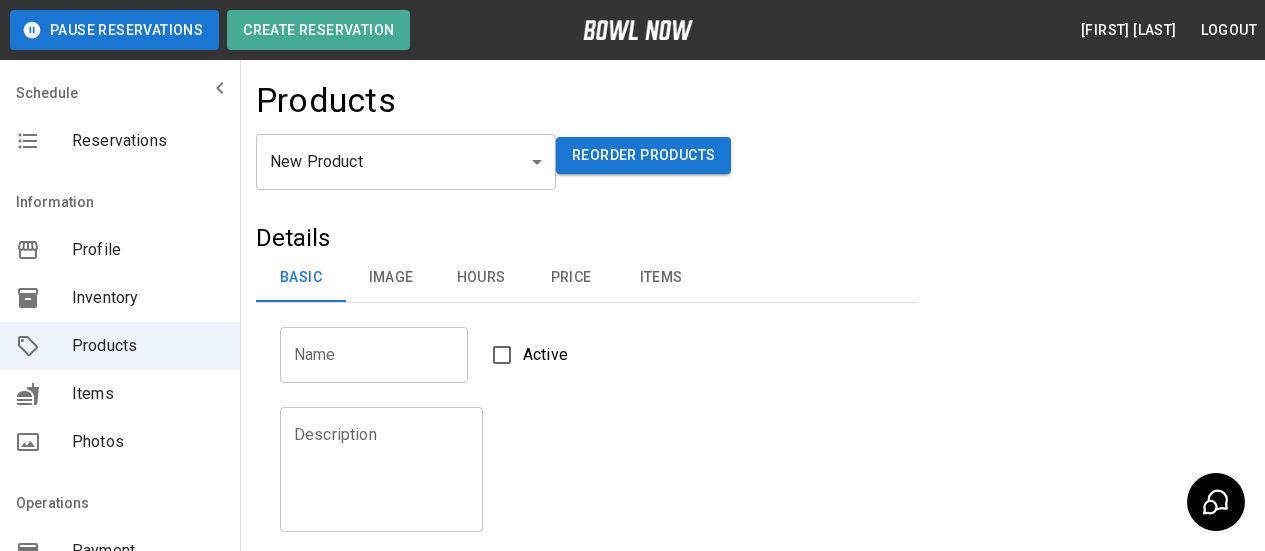 click on "Pause Reservations Create Reservation [FIRST] [LAST] Logout Schedule Reservations Information Profile Inventory Products Items Photos Operations Payment Hours Staff Help Reports Integrations Contacts User Account Products New Product ** ​ Reorder Products Details Basic Image Hours Price Items Name Name Active Description Description Inventory ​ Duration (hours) Min * Min Max * Max Guest Count Min * Min Max * Max Limit Product Availability Restrict product availability within a date range Limit Availability? Current Image Select an Image Upload   Product Hours: Same as Business Hours ******* Product Hours: Deposit only? Collect Deposit Only % * ​ percent ******* ​ Unit Price $ * Unit Price per hour **** ​ Price per Shoe $ * Price per Shoe Include Shoes? Require Shoes? Sales Tax % * Sales Tax Tax Unit Price Tax Shoes Discounts and Promos Create discount codes and promos for your product ADD DISCOUNT CODE Select Items For This Product Extra guest for Bday Party Bowling Shoe Rental" at bounding box center [632, 835] 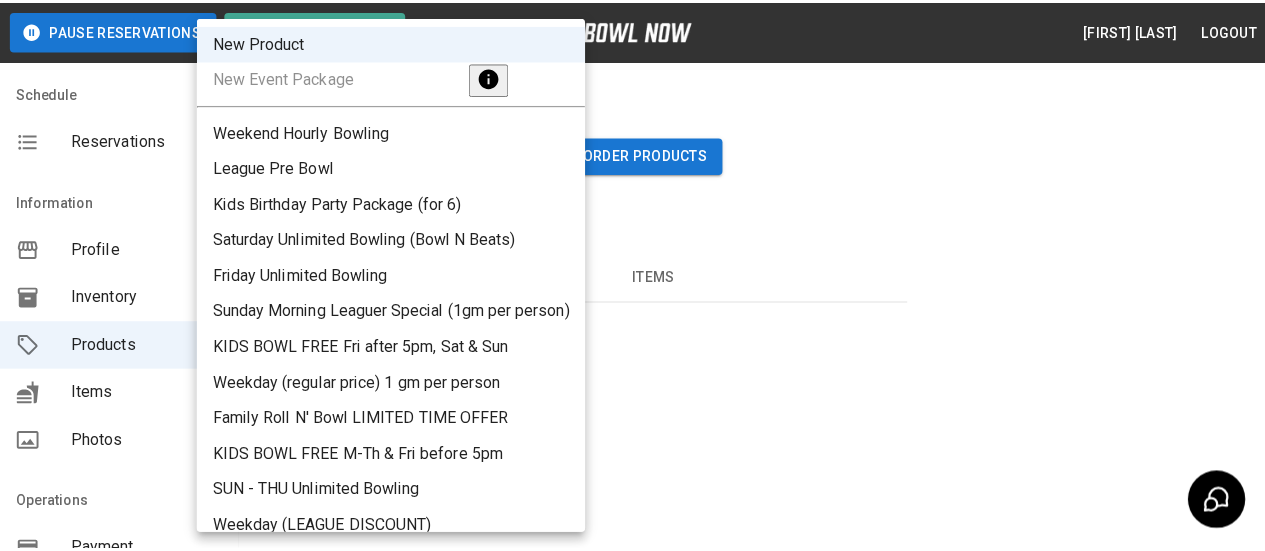 scroll, scrollTop: 2, scrollLeft: 0, axis: vertical 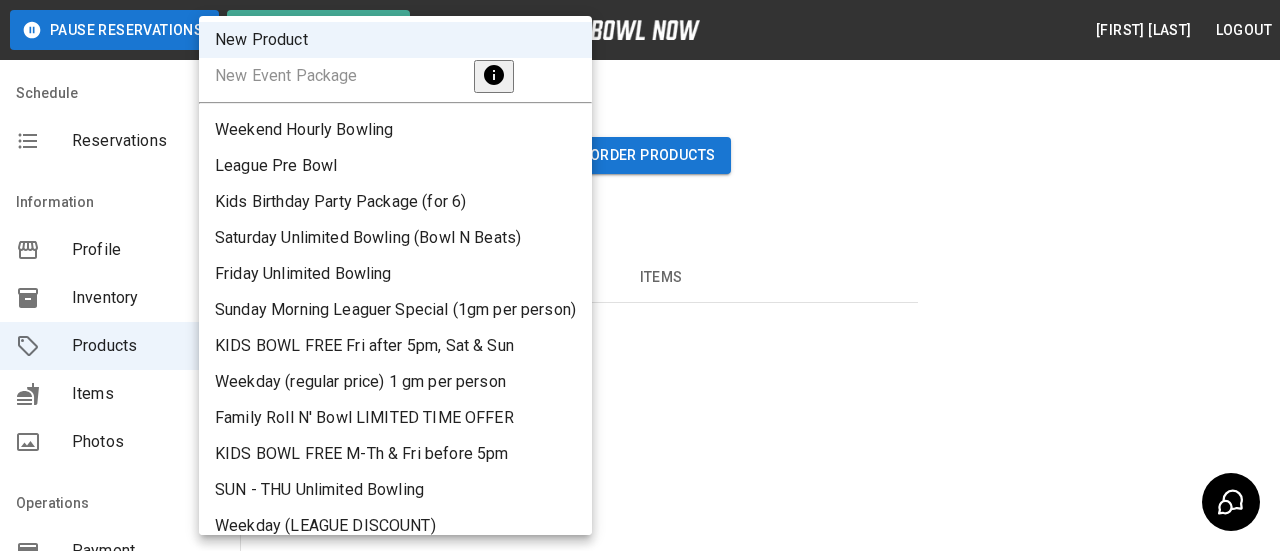 click on "Weekday (regular price) 1 gm per person" at bounding box center [395, 382] 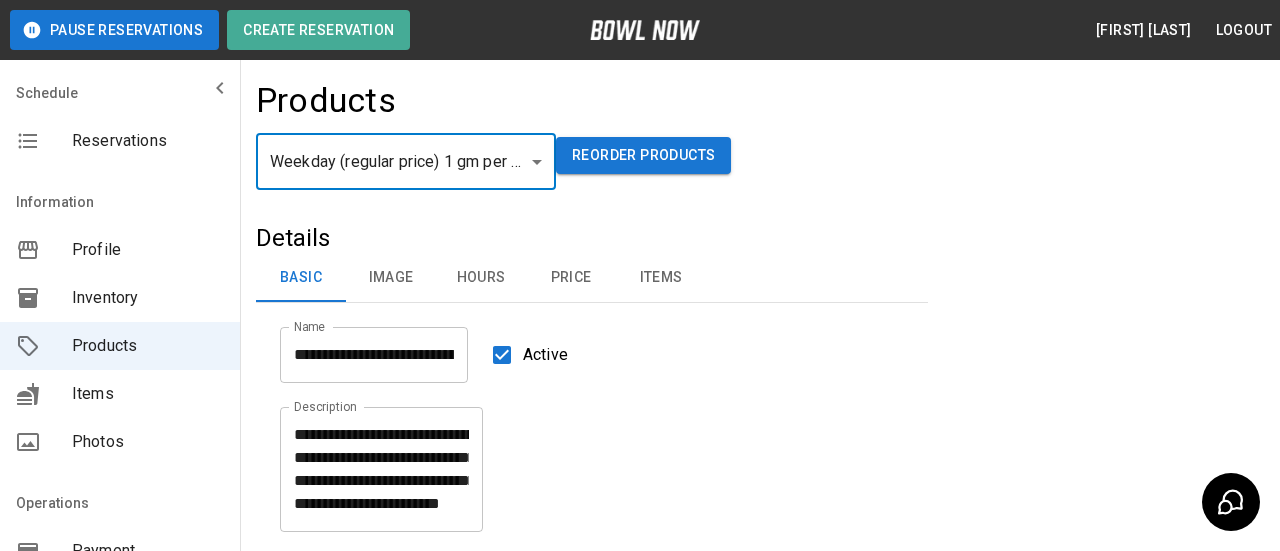 type on "*" 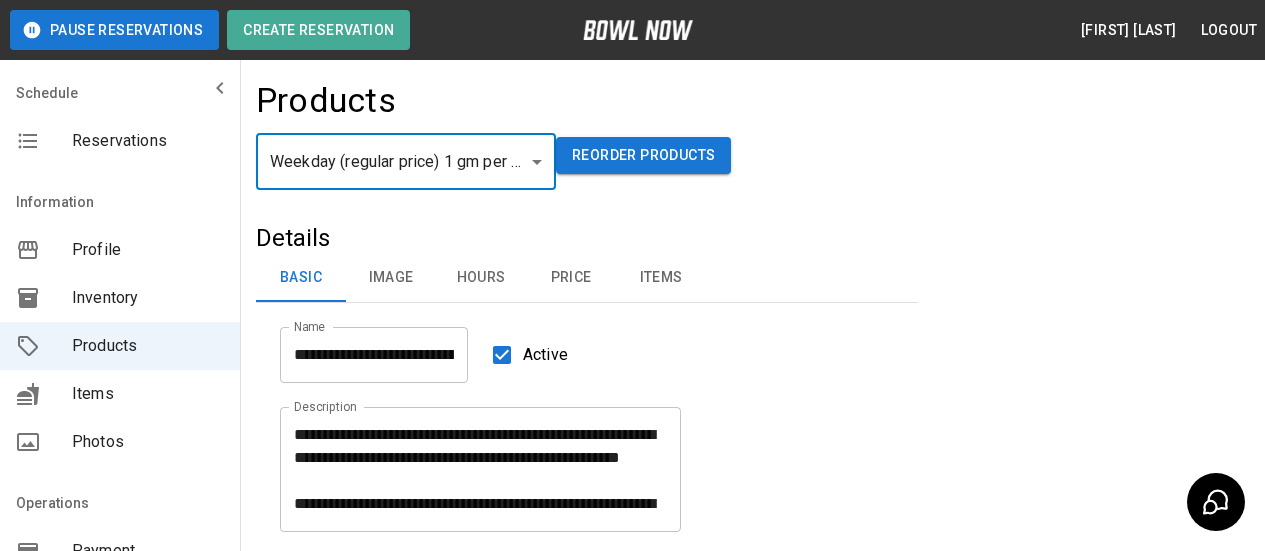 click on "Items" at bounding box center (661, 278) 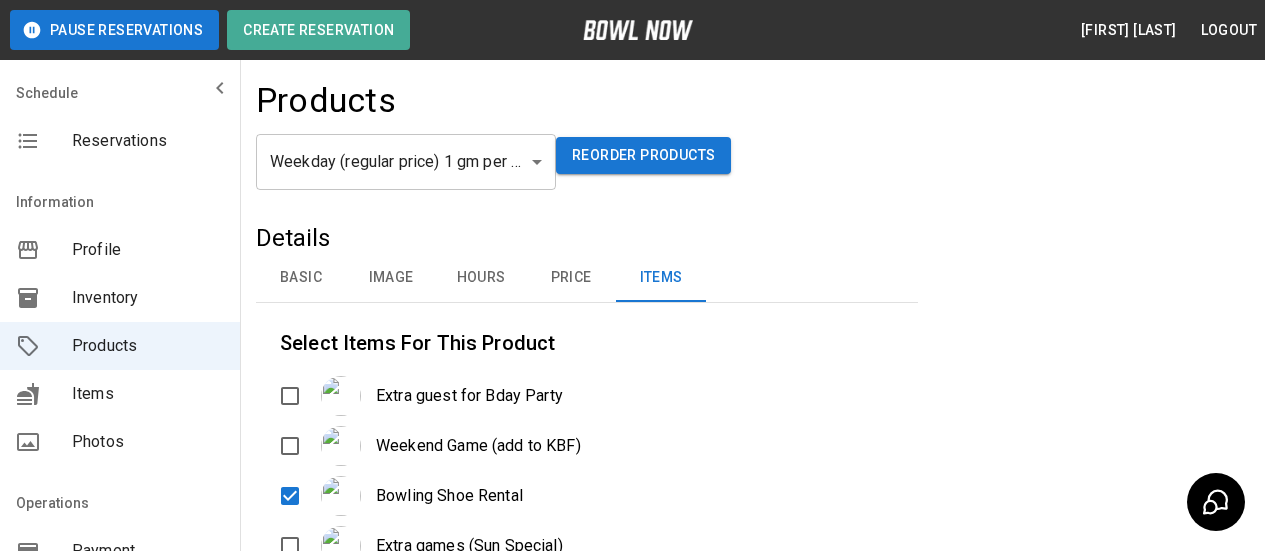 click on "**********" at bounding box center [632, 463] 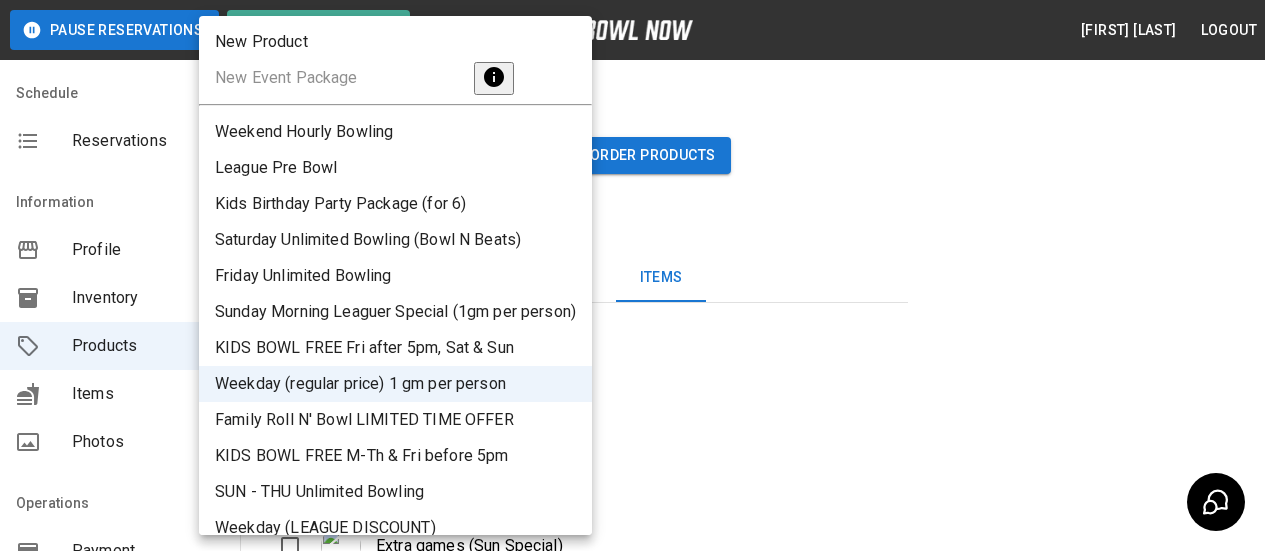 click on "Kids Birthday Party Package (for 6)" at bounding box center (395, 204) 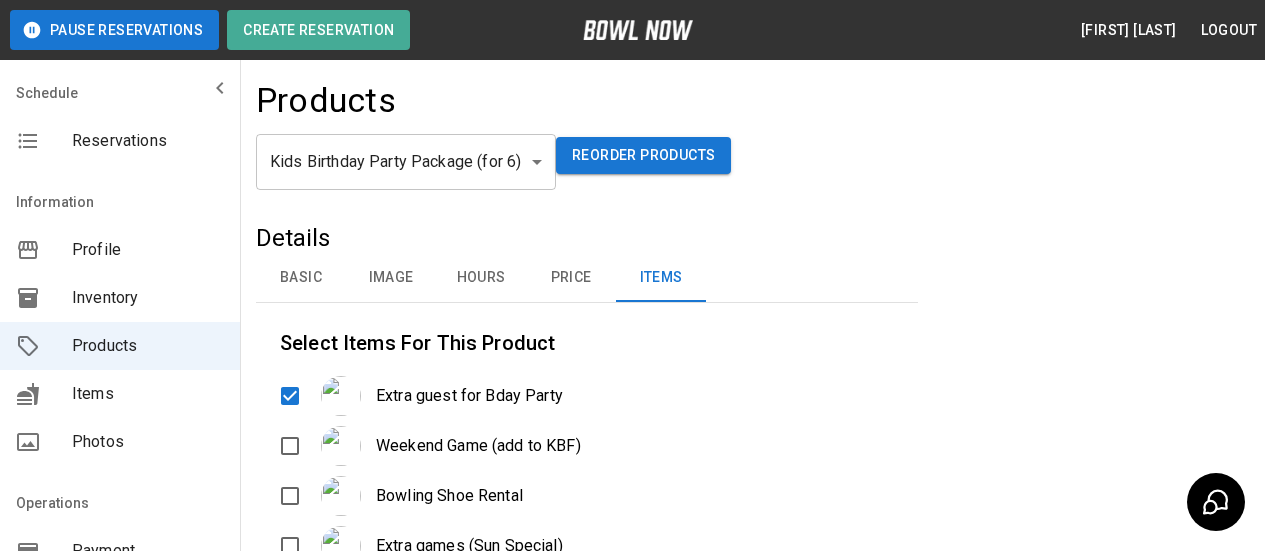 click on "League Pre Bowl" at bounding box center [398, 177] 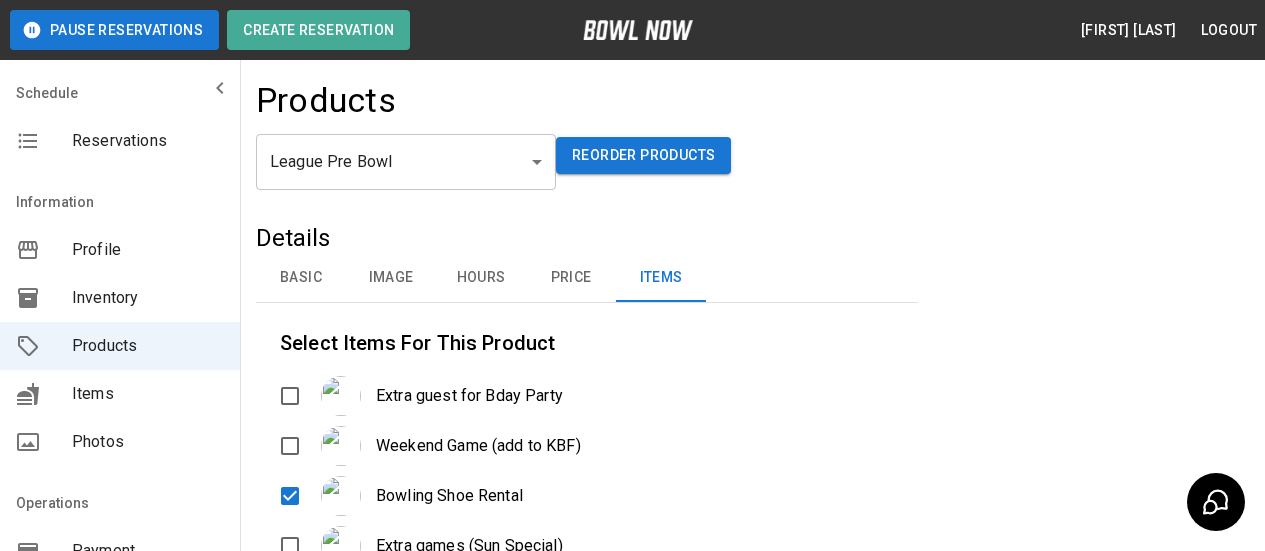 click on "League Pre Bowl" at bounding box center (398, 177) 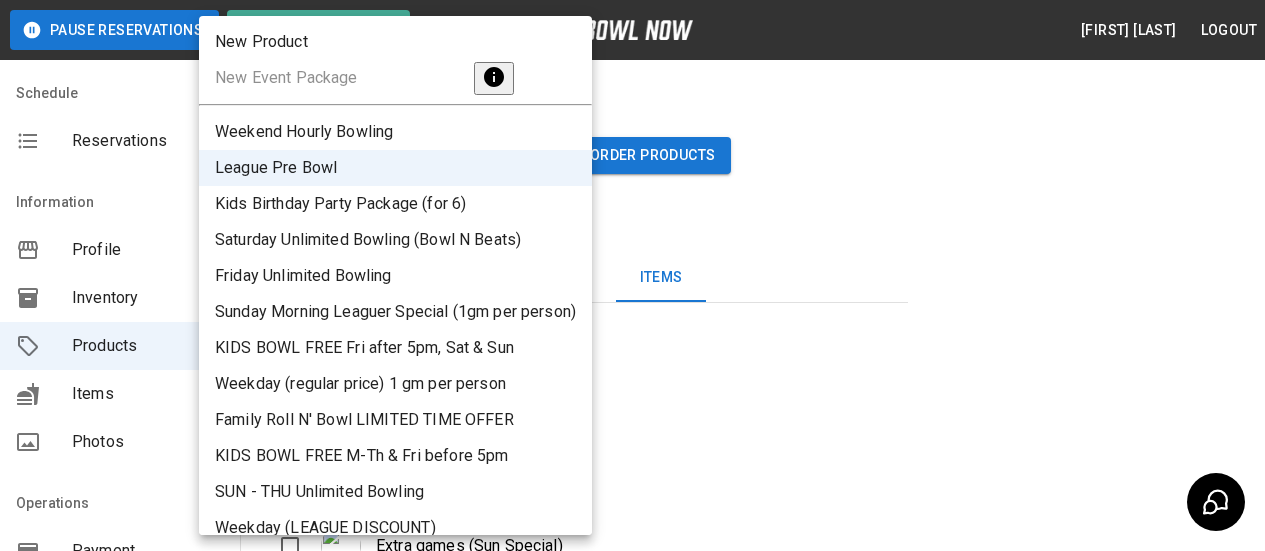 click on "**********" at bounding box center [632, 463] 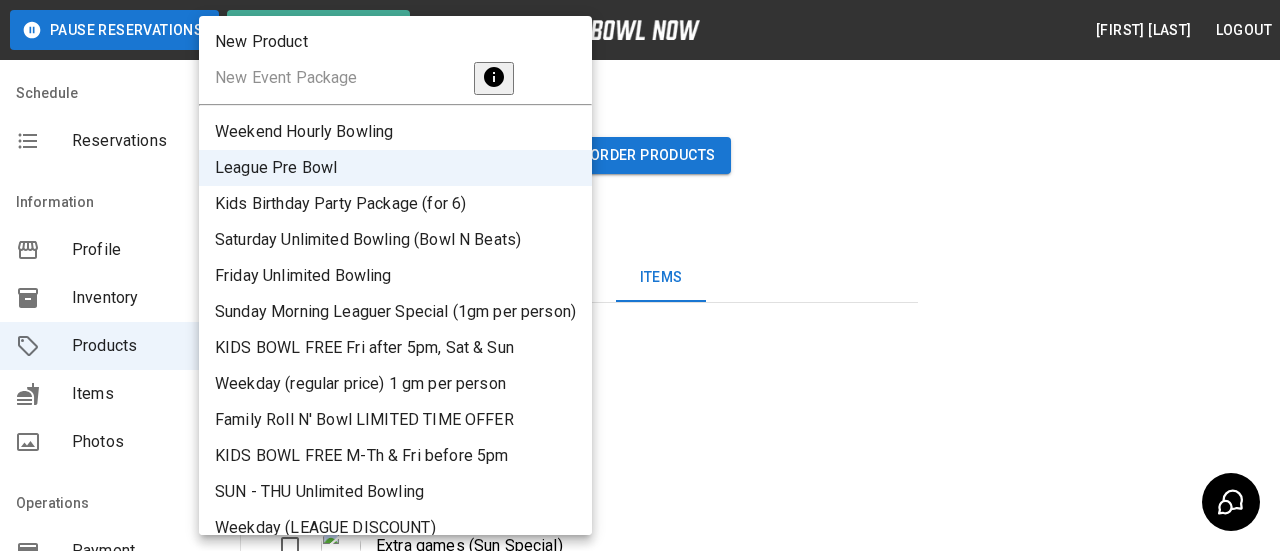 click on "Sunday Morning Leaguer Special (1gm per person)" at bounding box center [395, 312] 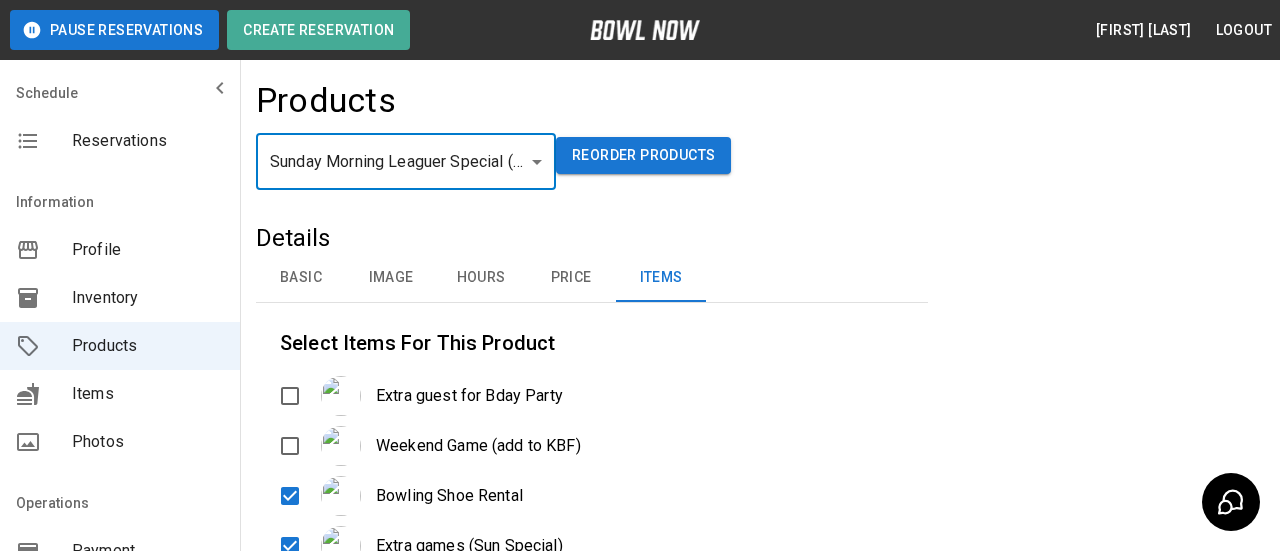 click on "**********" at bounding box center [640, 463] 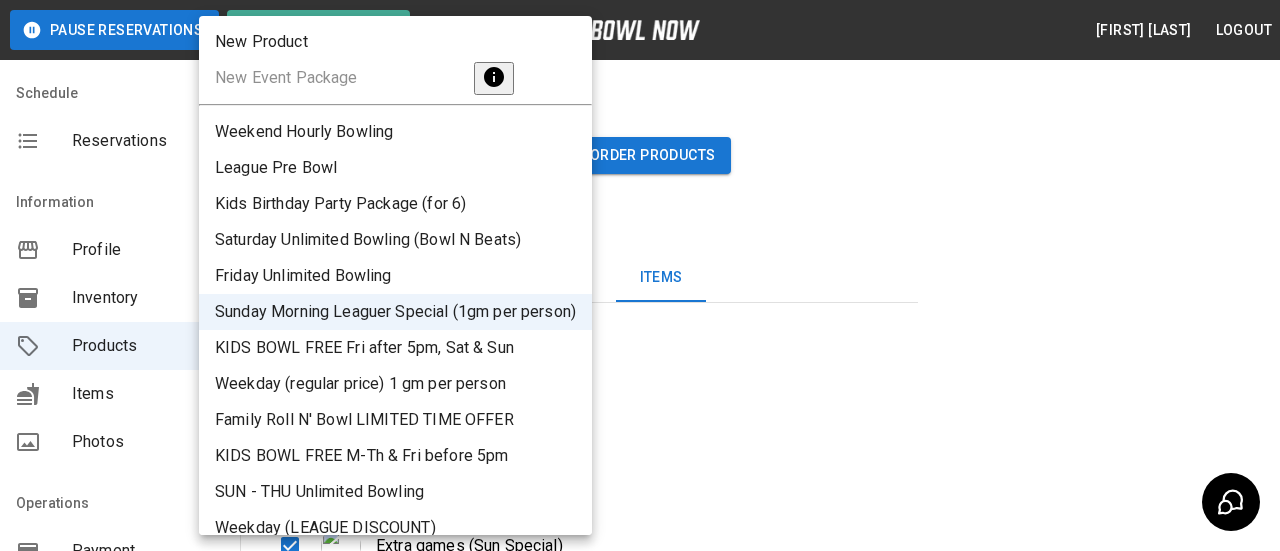 click on "Weekday (regular price) 1 gm per person" at bounding box center (395, 384) 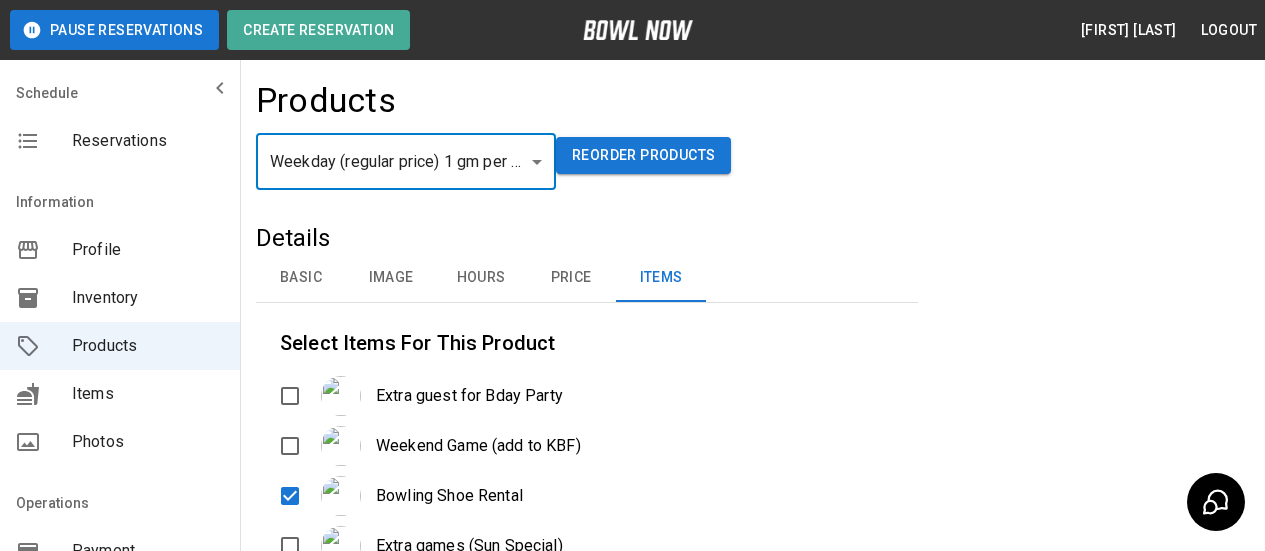 scroll, scrollTop: 0, scrollLeft: 0, axis: both 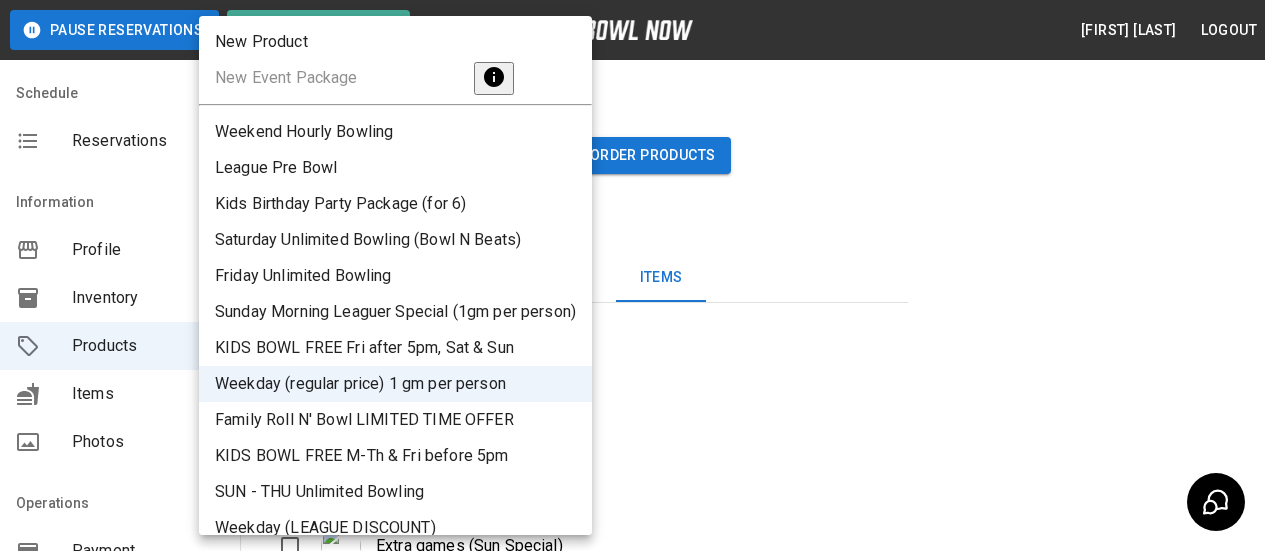 click on "**********" at bounding box center (632, 463) 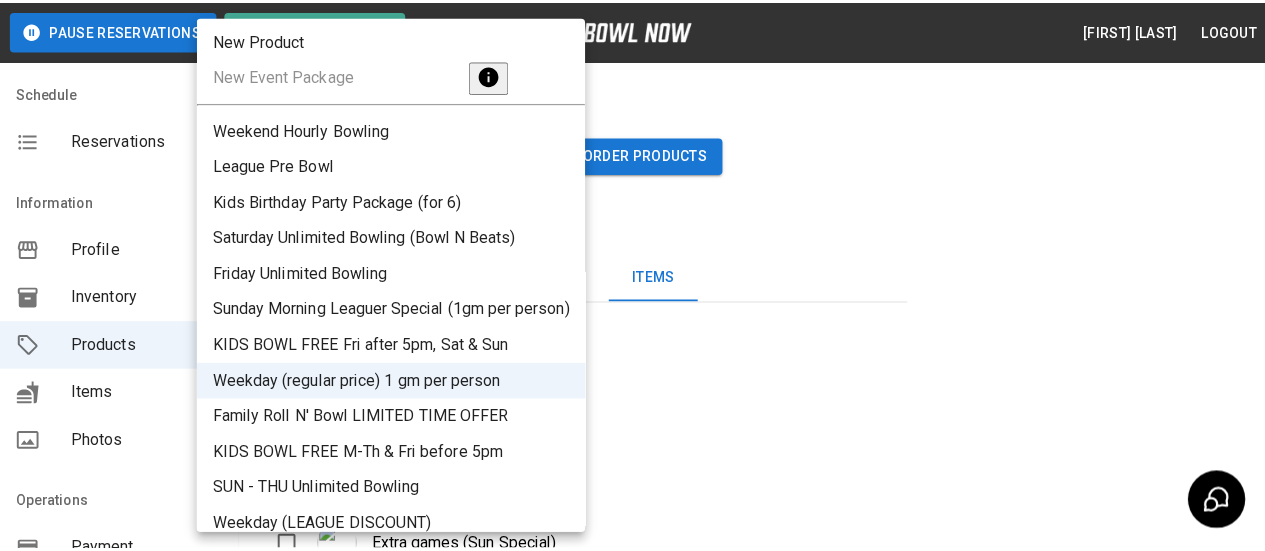 scroll, scrollTop: 0, scrollLeft: 0, axis: both 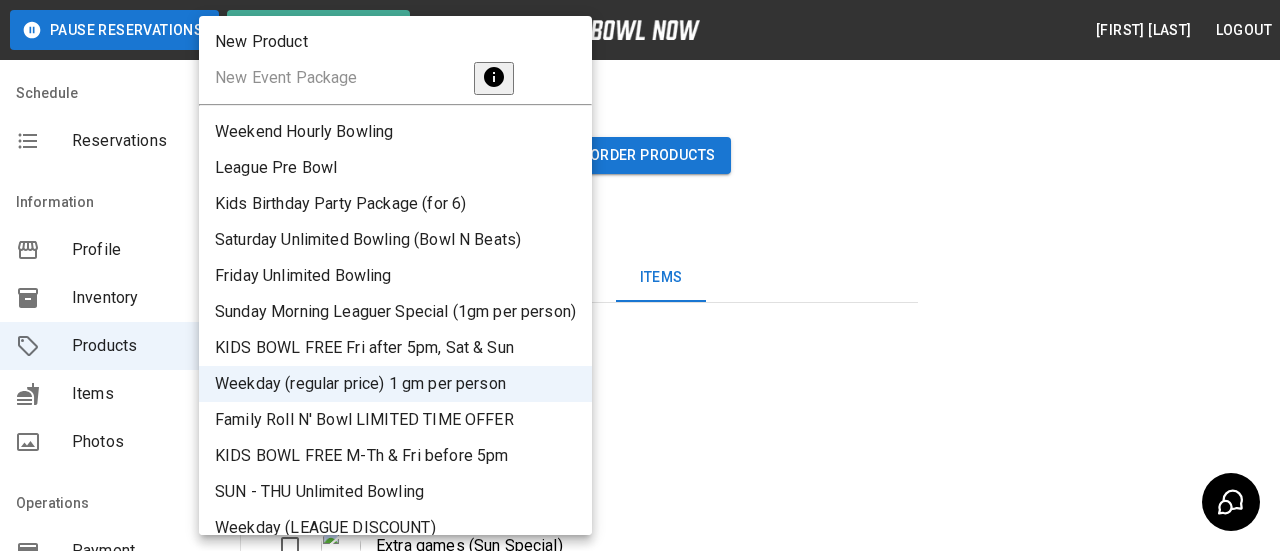 click at bounding box center [640, 275] 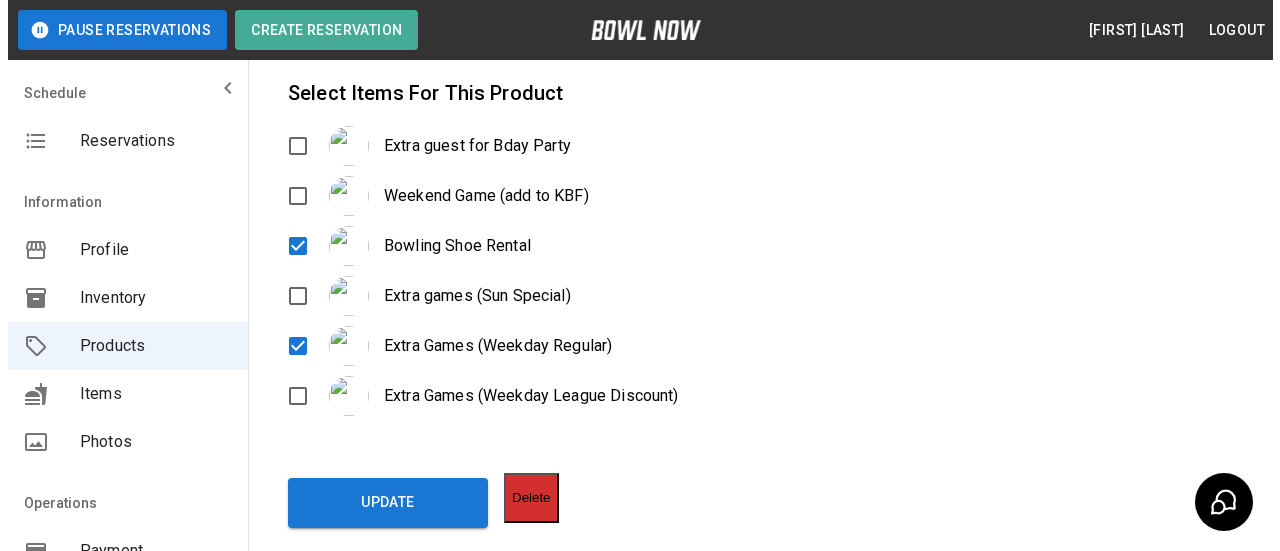 scroll, scrollTop: 70, scrollLeft: 0, axis: vertical 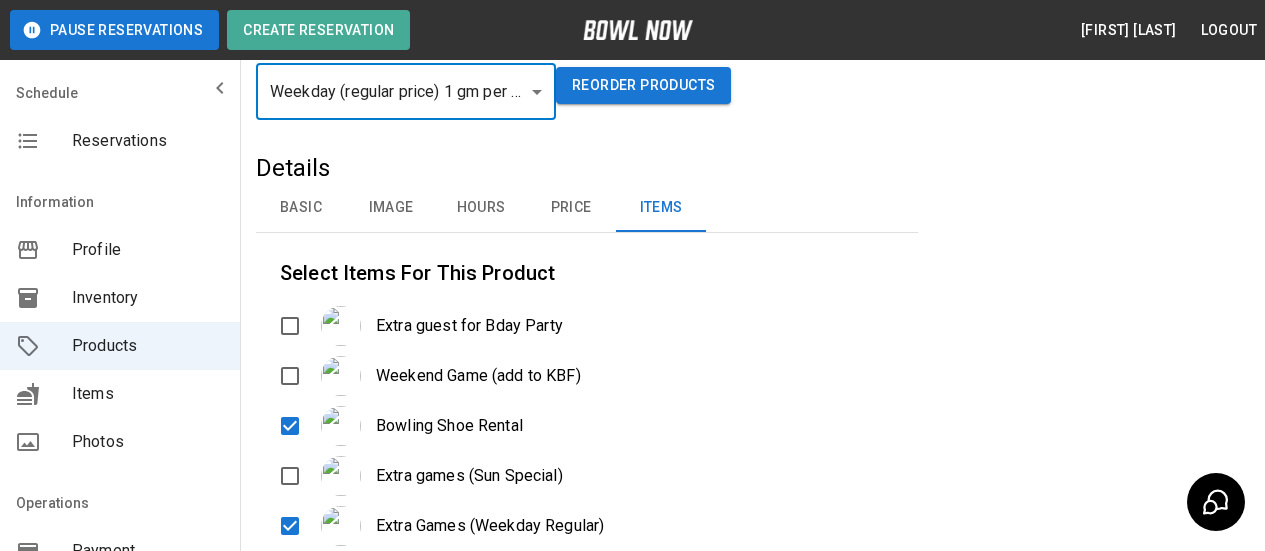 click on "**********" at bounding box center (632, 393) 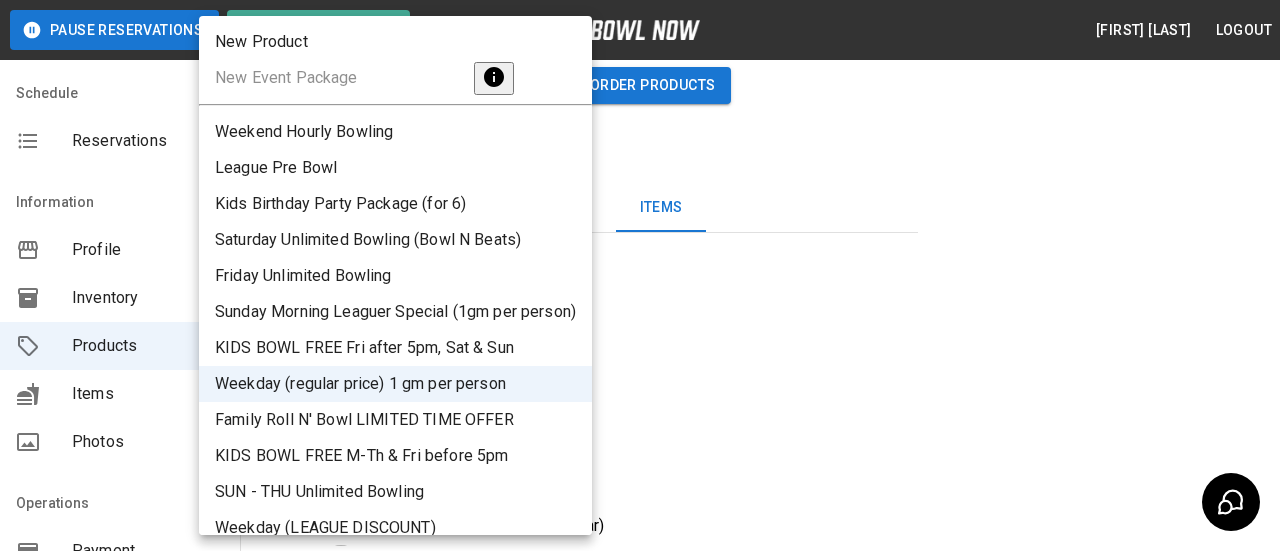 click on "Weekend Hourly Bowling" at bounding box center [395, 132] 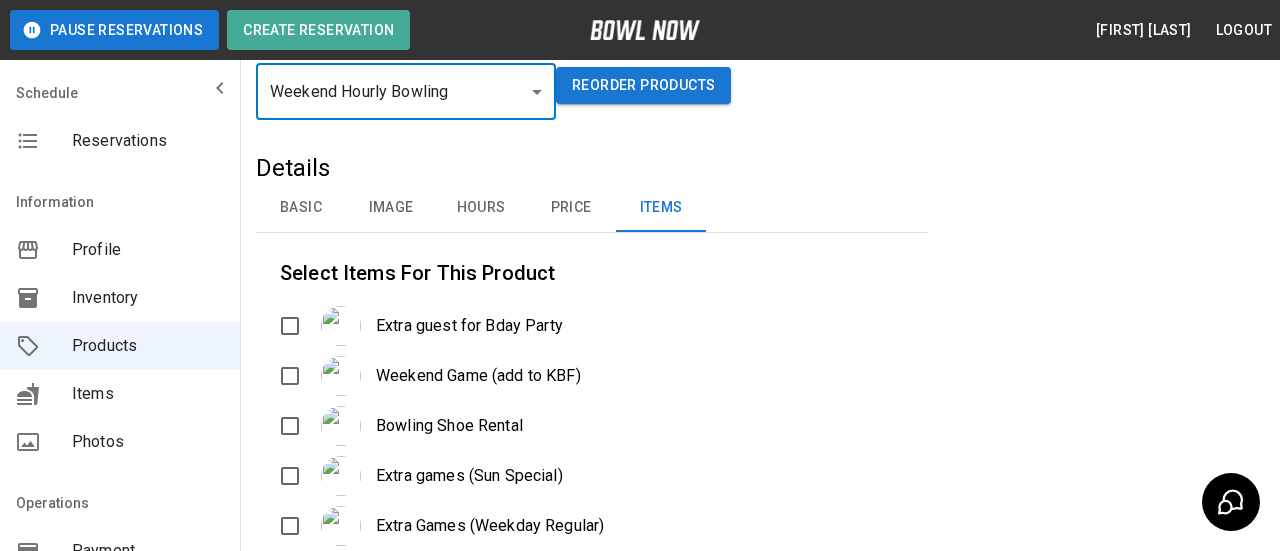 click on "Weekday (LEAGUE DISCOUNT)" at bounding box center [398, 349] 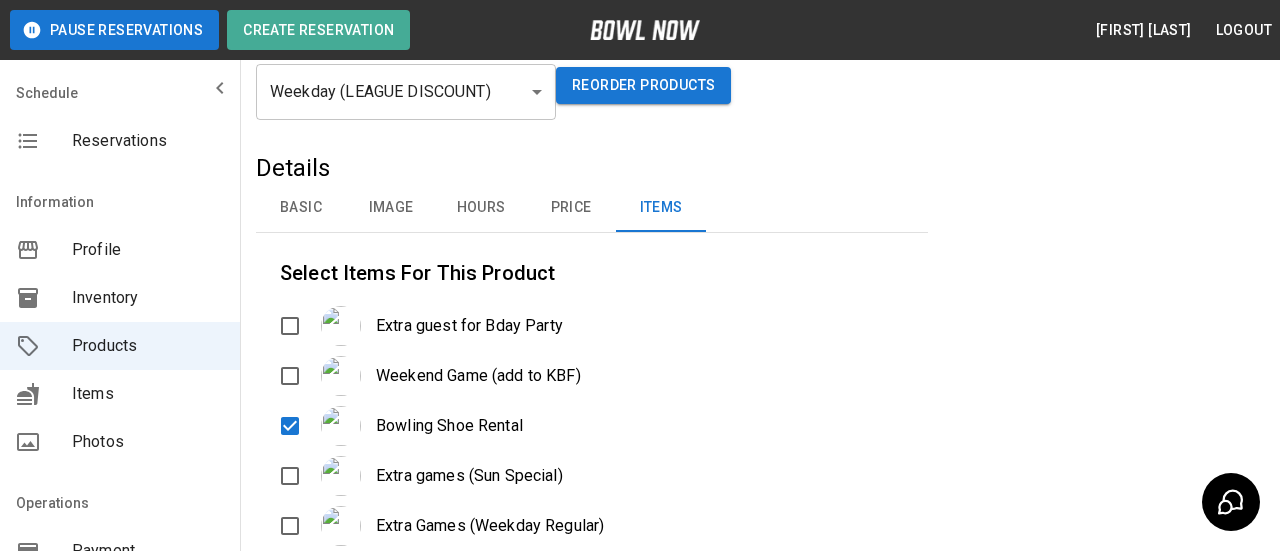click on "Update" at bounding box center [380, 683] 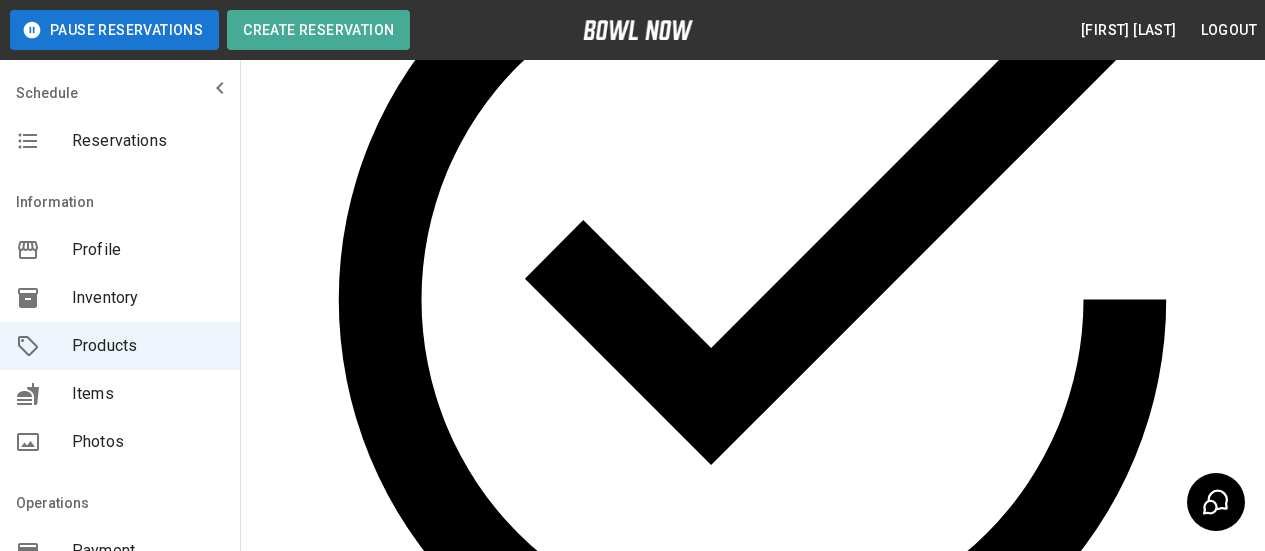 scroll, scrollTop: 450, scrollLeft: 0, axis: vertical 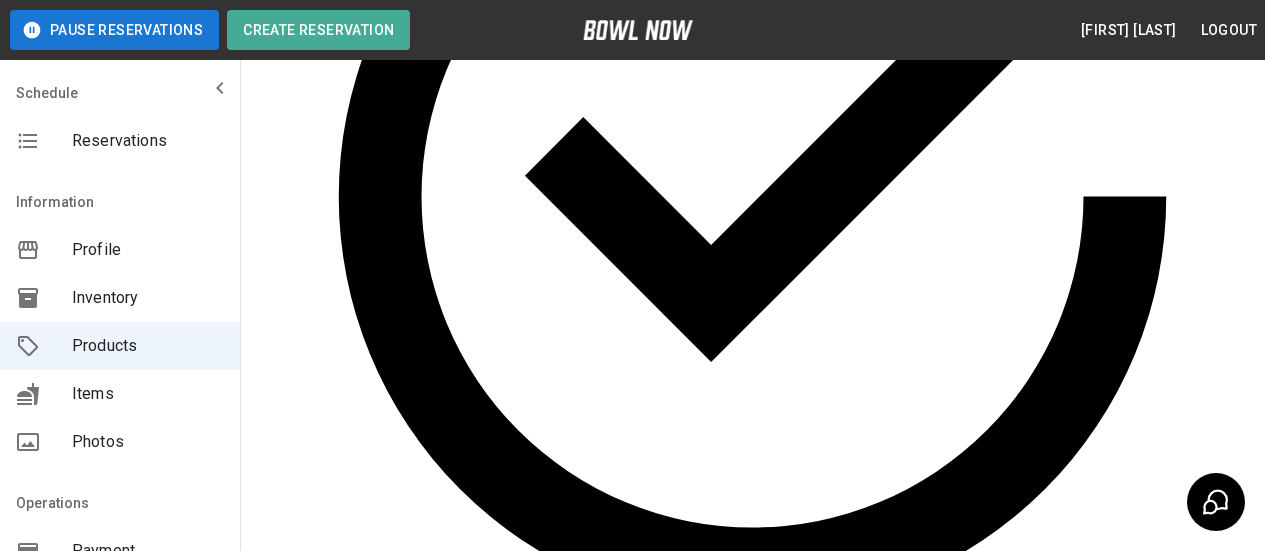 click on "Update" at bounding box center (380, 1350) 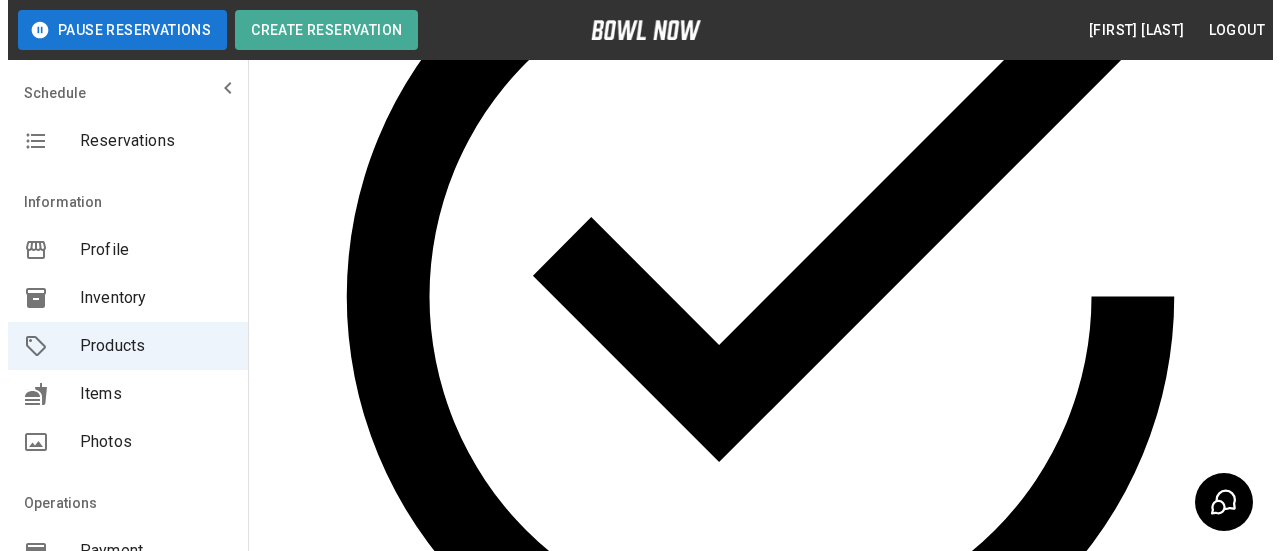 scroll, scrollTop: 50, scrollLeft: 0, axis: vertical 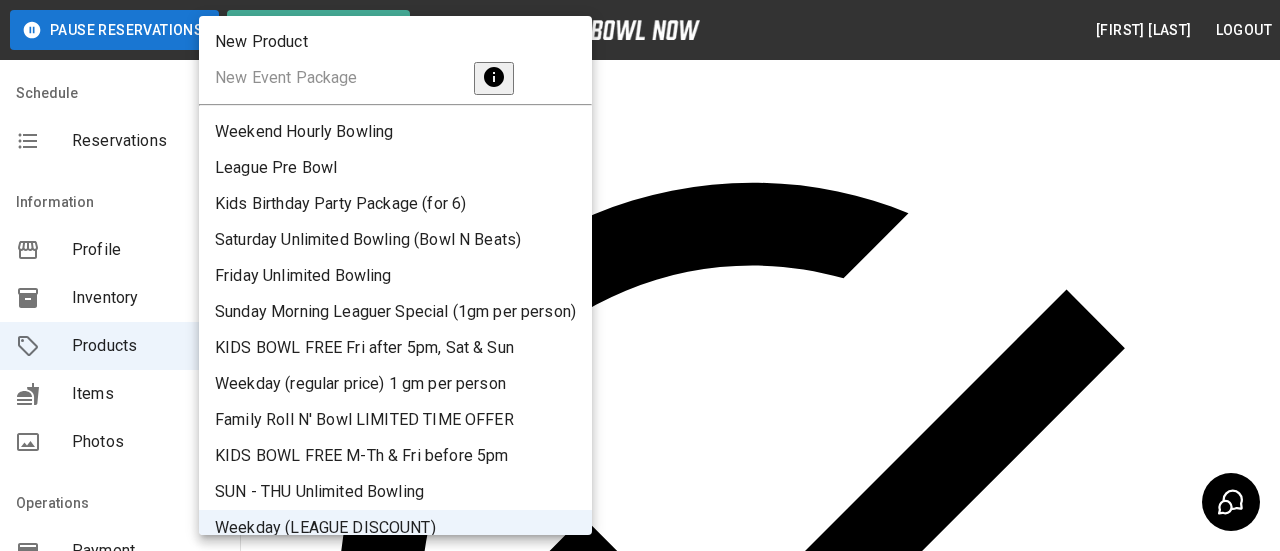 click on "**********" at bounding box center [640, 936] 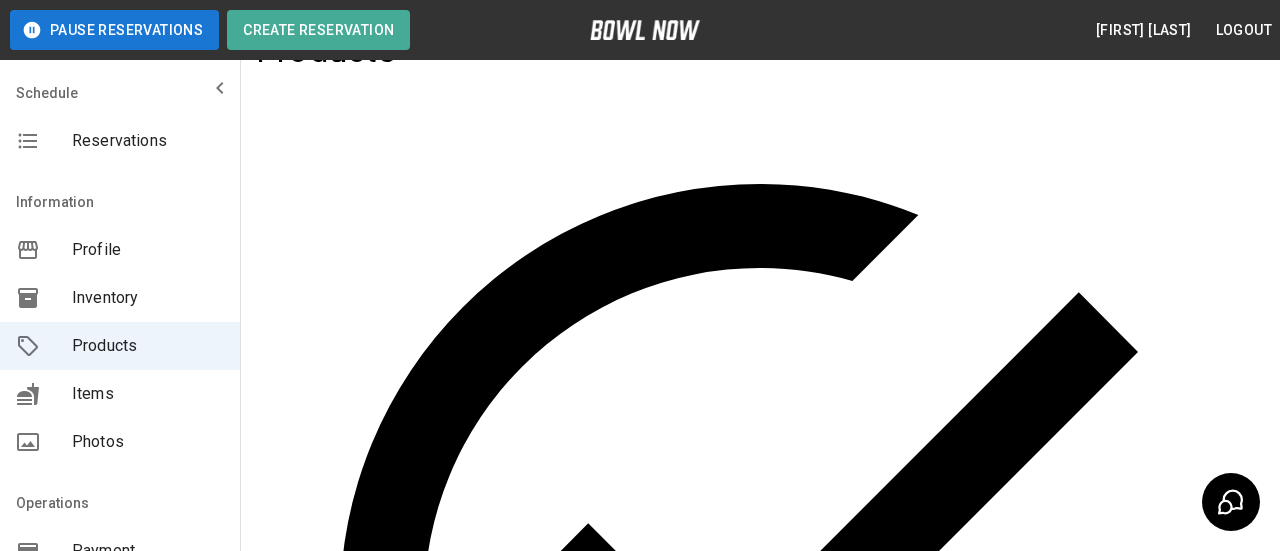 click on "**********" at bounding box center [640, 944] 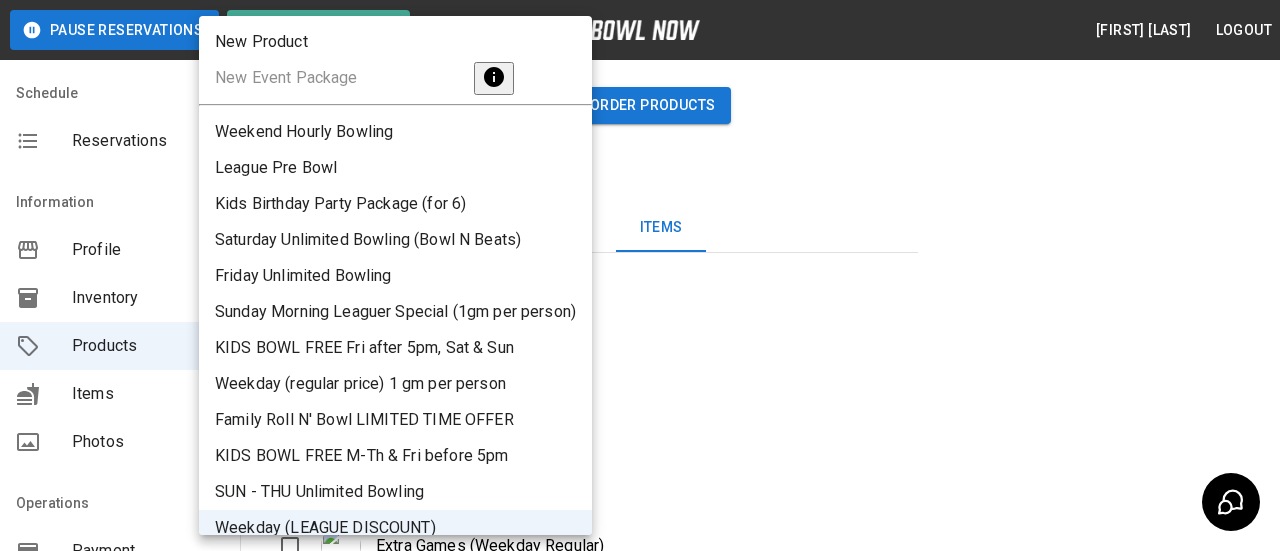 scroll, scrollTop: 2, scrollLeft: 0, axis: vertical 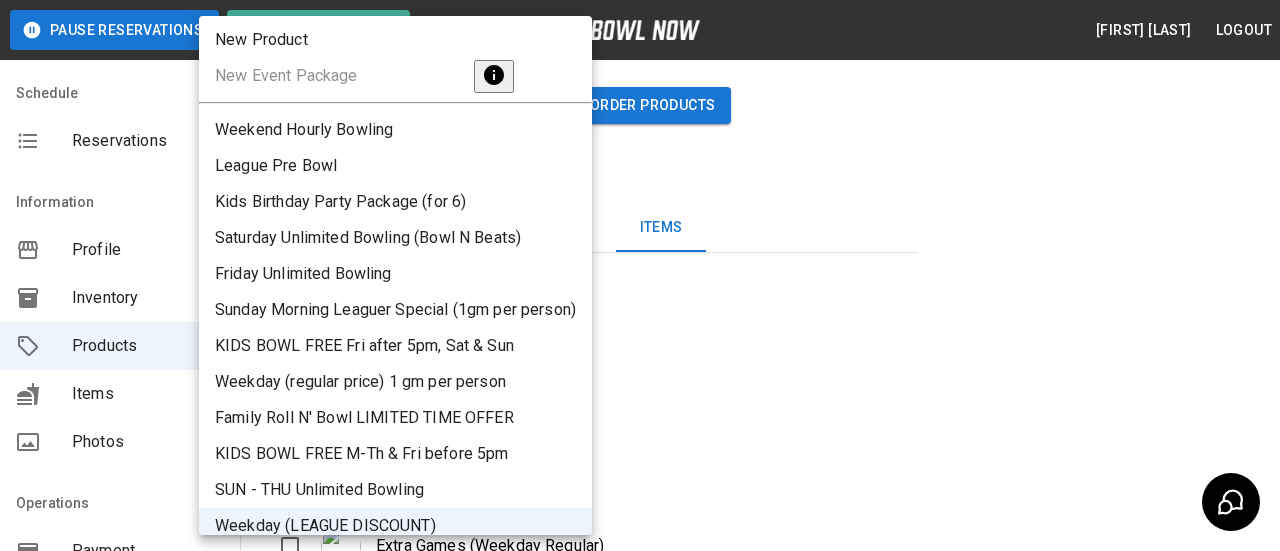 click on "Weekend Hourly Bowling" at bounding box center (395, 130) 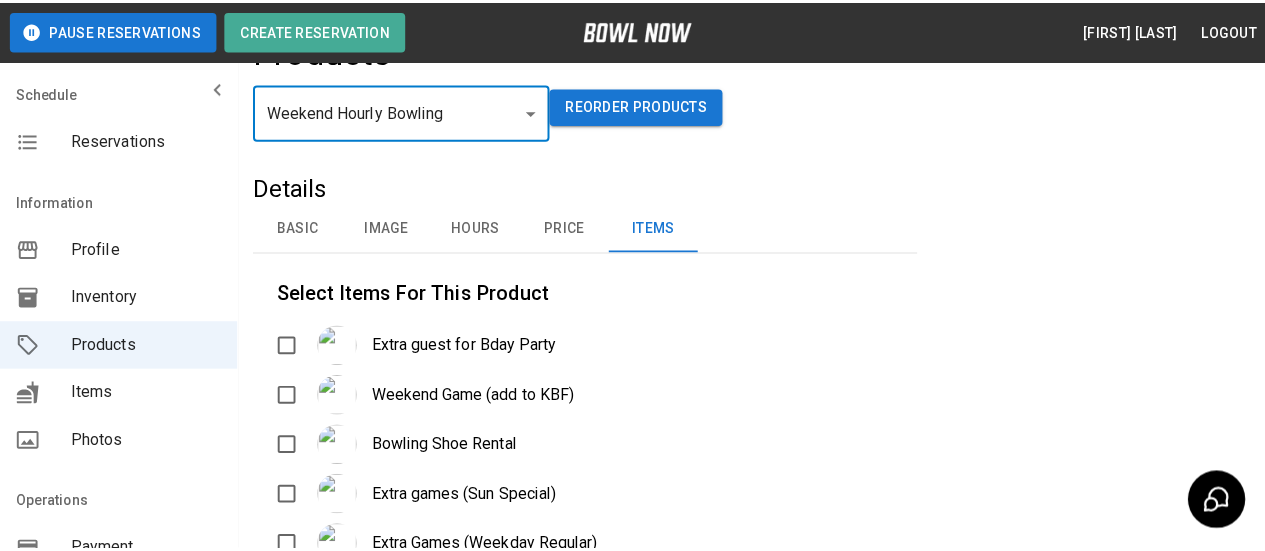 scroll, scrollTop: 250, scrollLeft: 0, axis: vertical 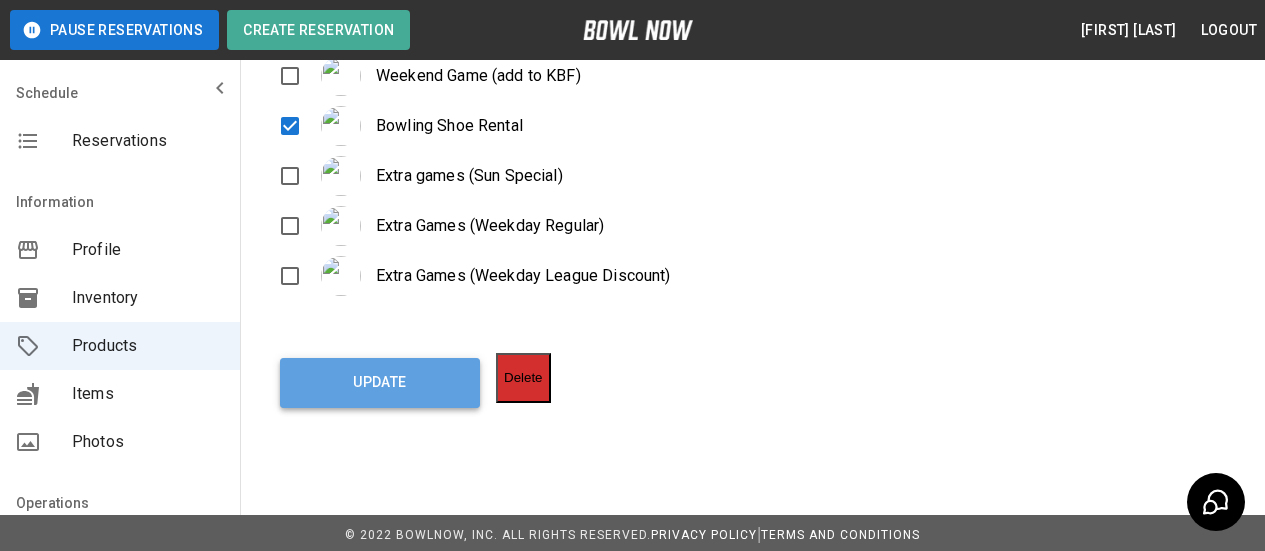 click on "Update" at bounding box center (380, 383) 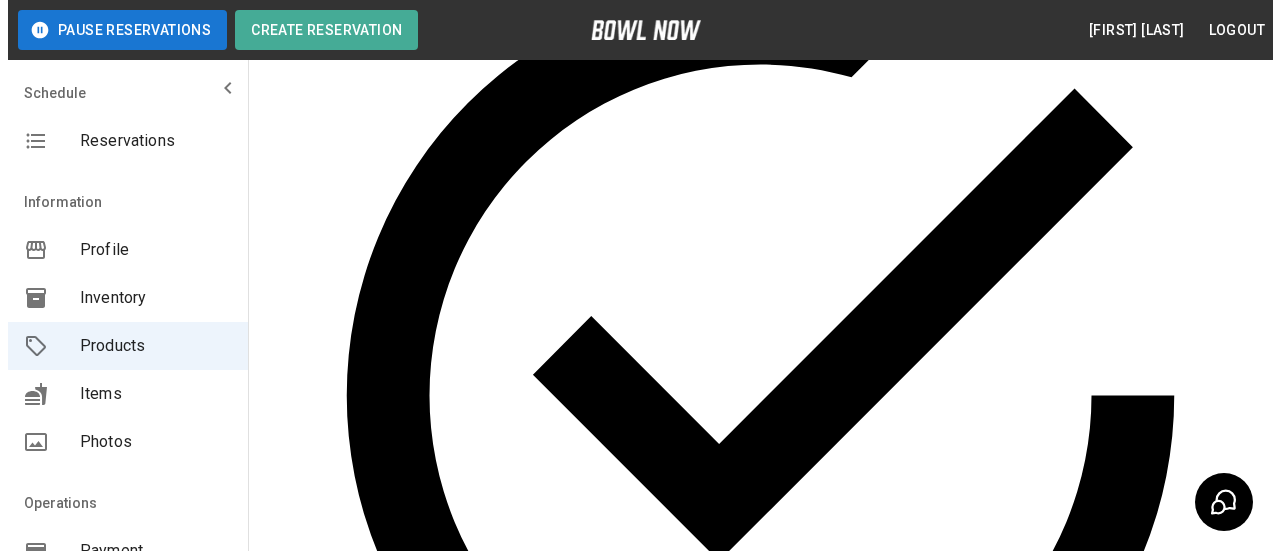 scroll, scrollTop: 0, scrollLeft: 0, axis: both 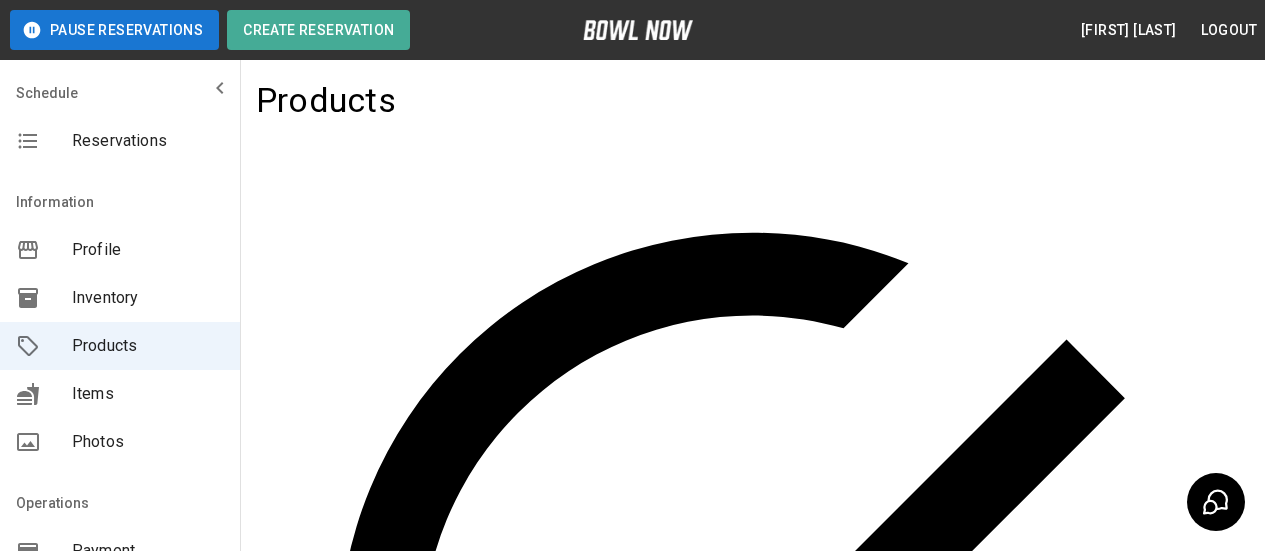 click on "**********" at bounding box center [632, 986] 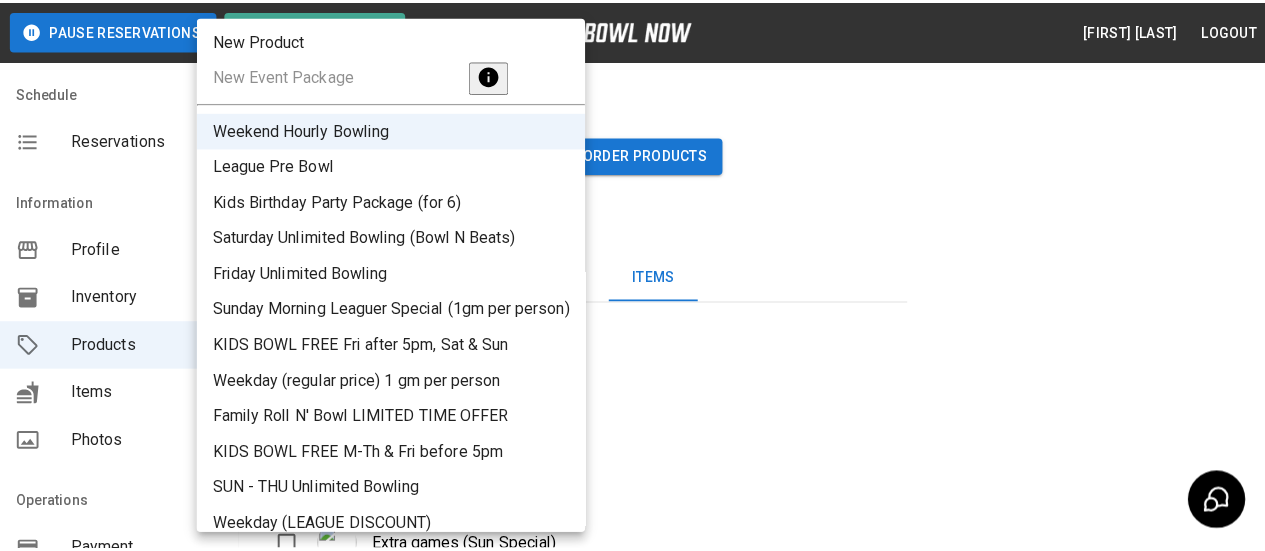 scroll, scrollTop: 0, scrollLeft: 0, axis: both 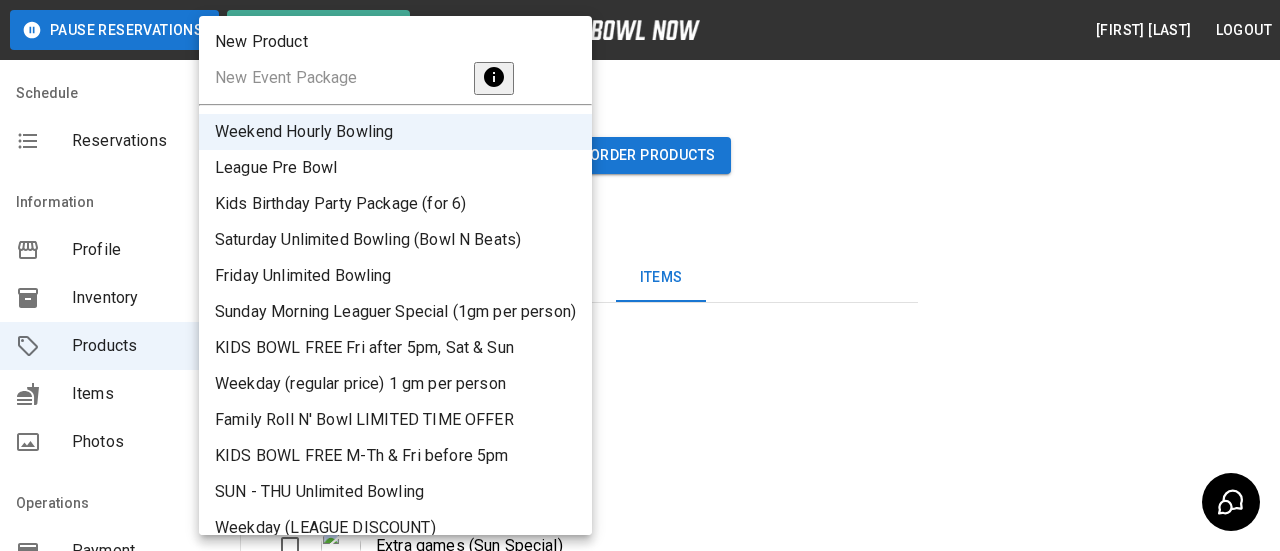 click on "New Product" at bounding box center (395, 42) 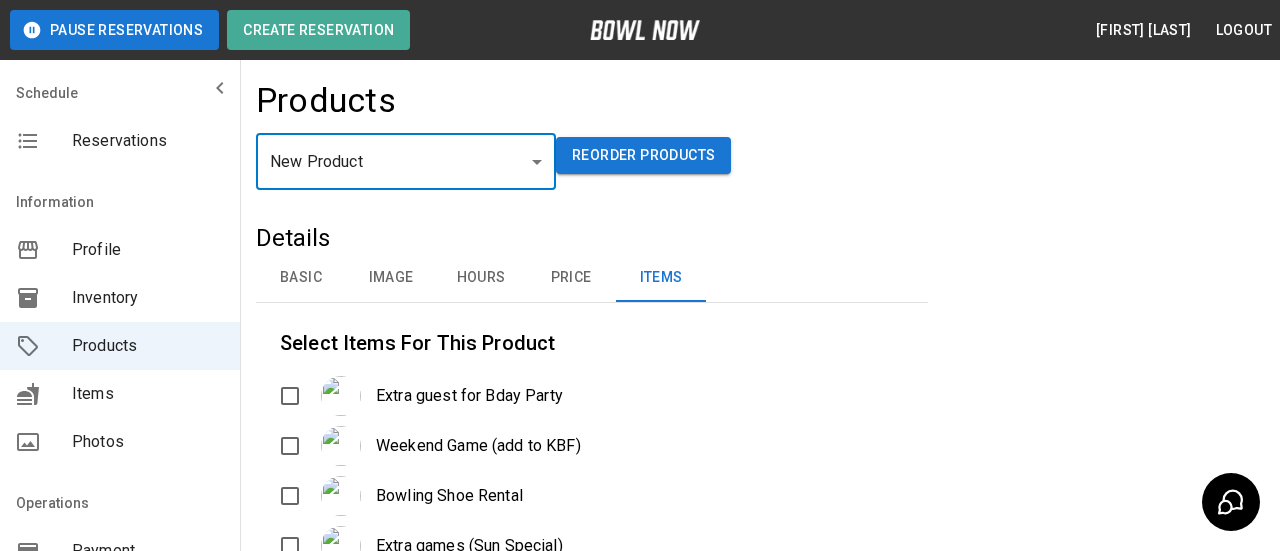 type on "**" 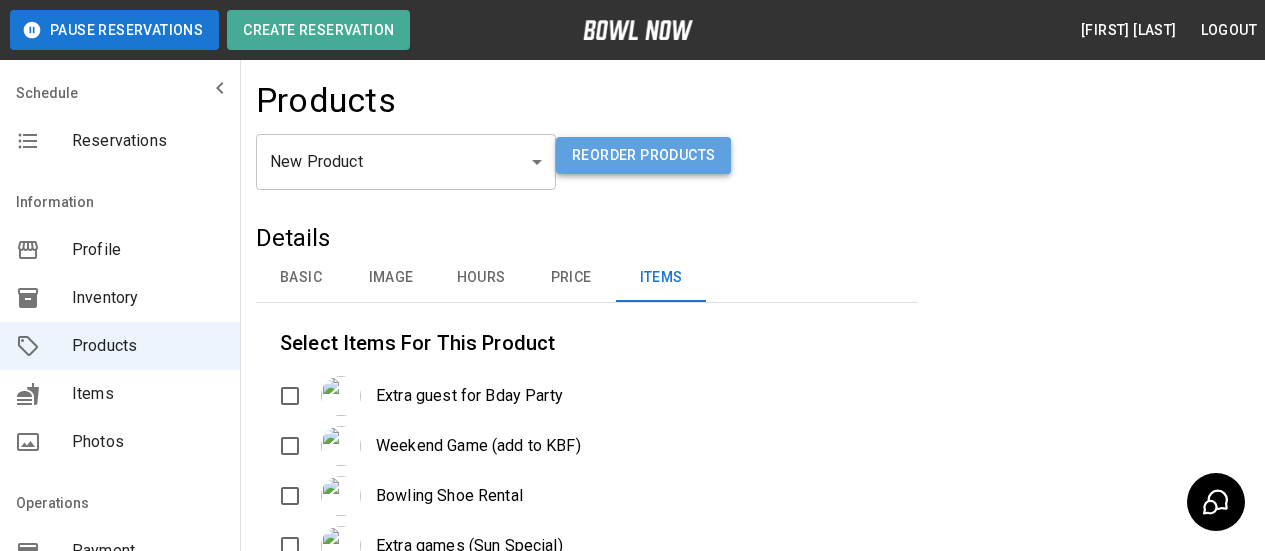 click on "Reorder Products" at bounding box center [643, 155] 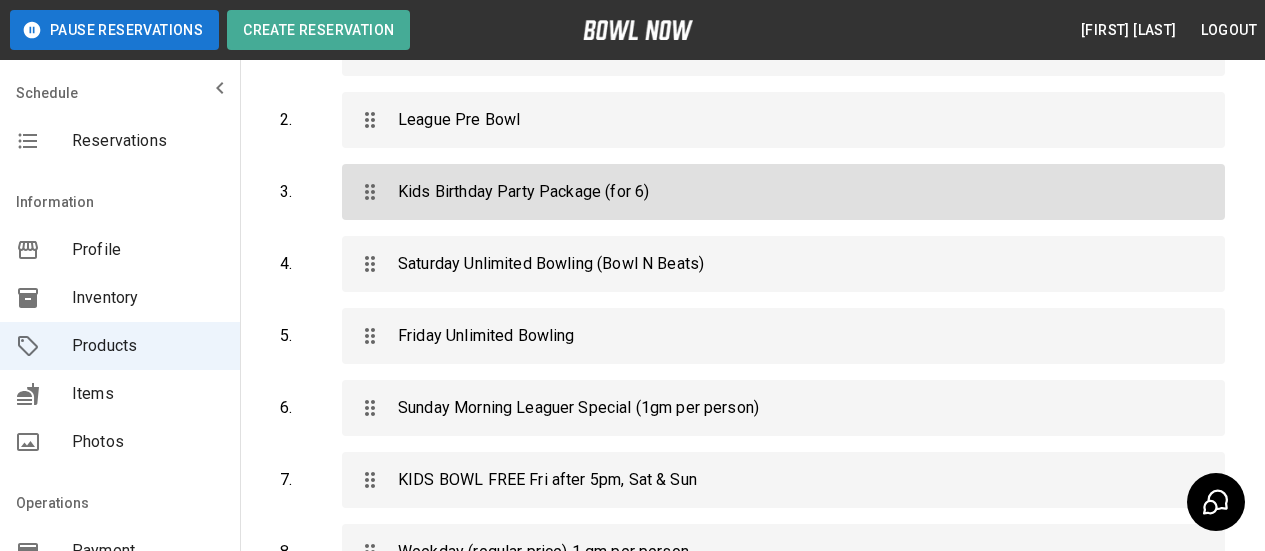 scroll, scrollTop: 200, scrollLeft: 0, axis: vertical 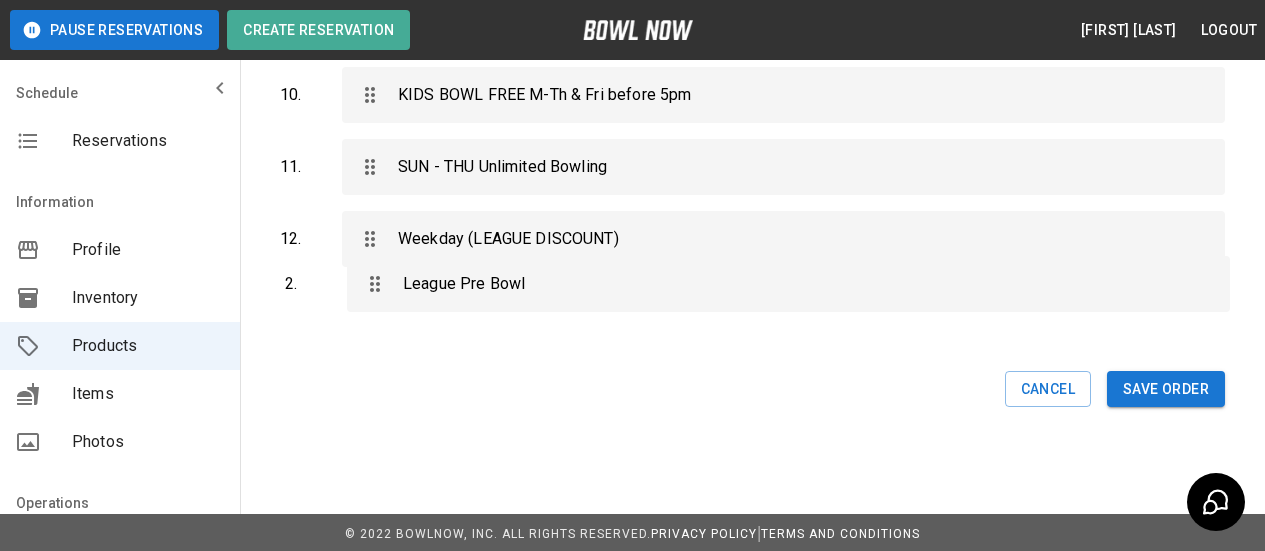 drag, startPoint x: 392, startPoint y: 163, endPoint x: 399, endPoint y: 307, distance: 144.17004 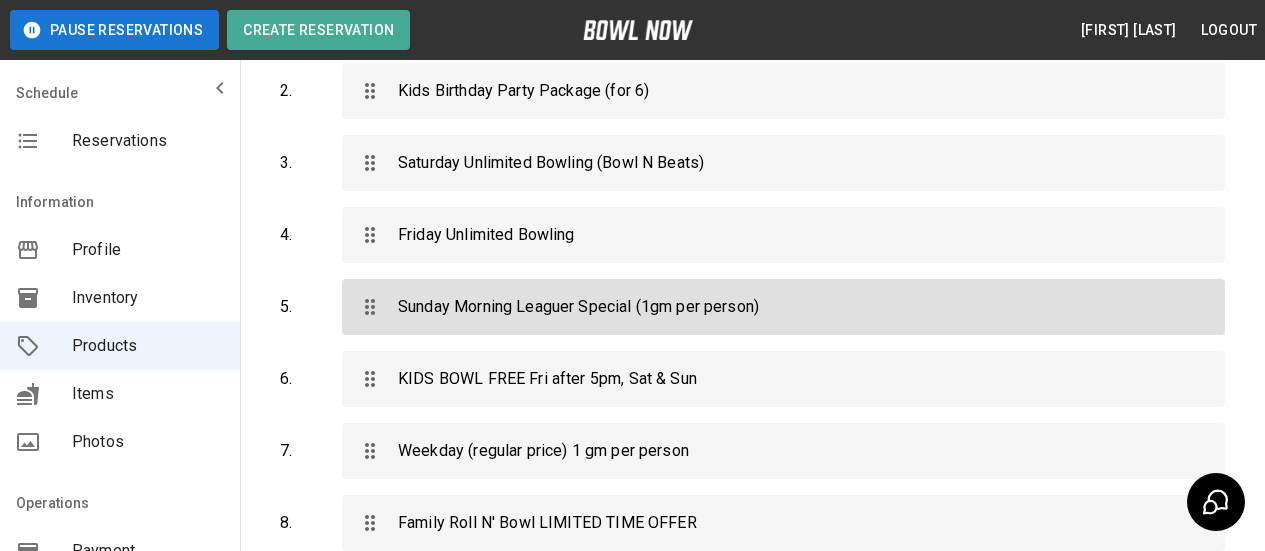 scroll, scrollTop: 365, scrollLeft: 0, axis: vertical 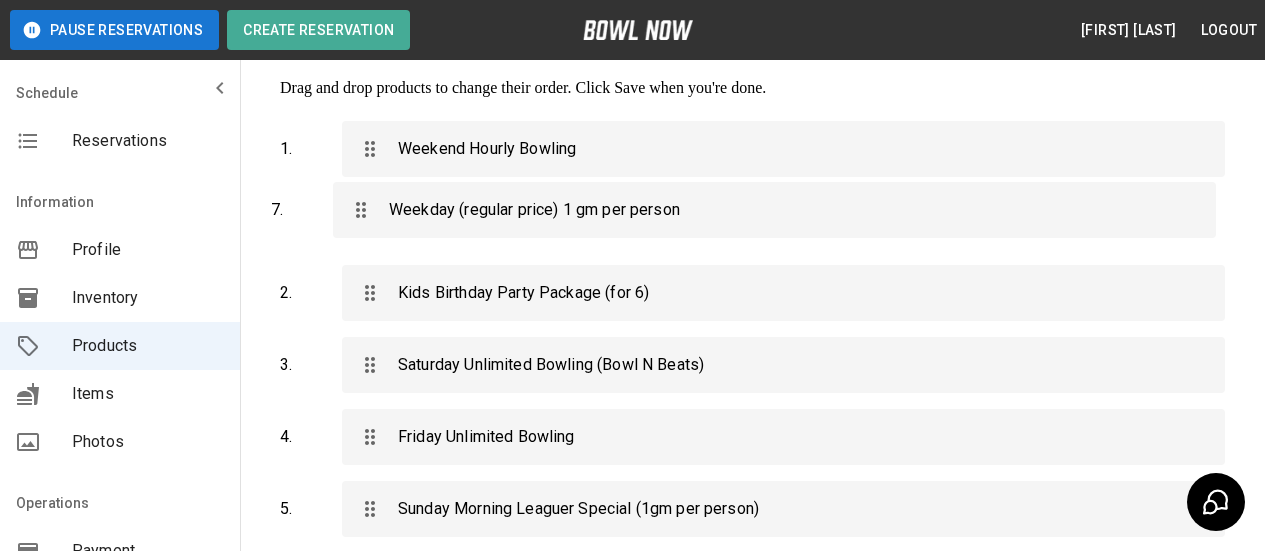 drag, startPoint x: 383, startPoint y: 353, endPoint x: 376, endPoint y: 203, distance: 150.16324 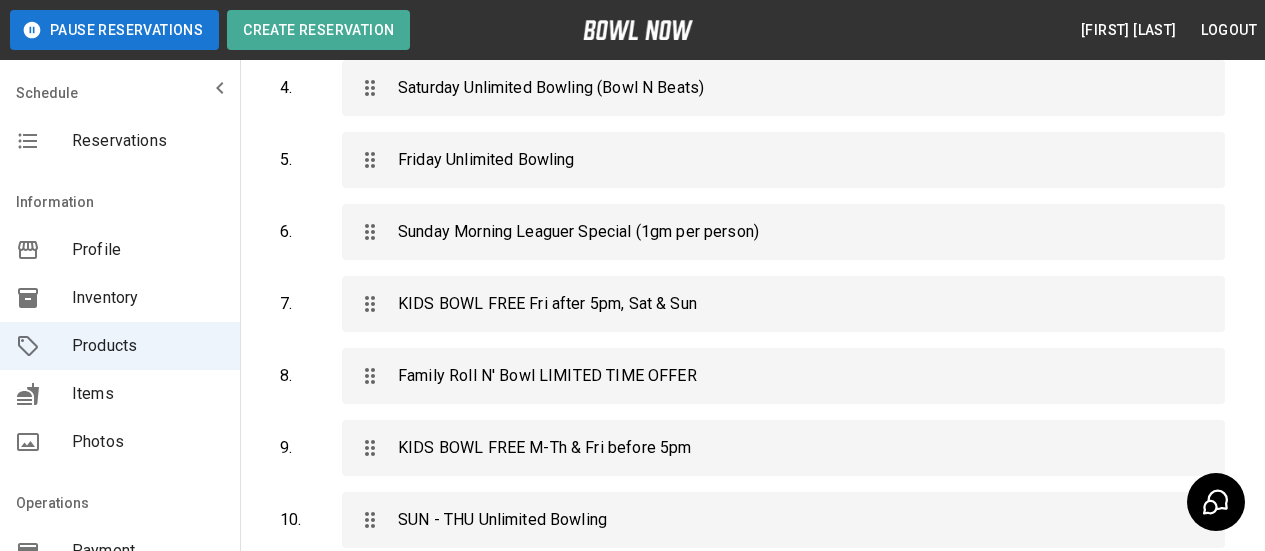scroll, scrollTop: 435, scrollLeft: 0, axis: vertical 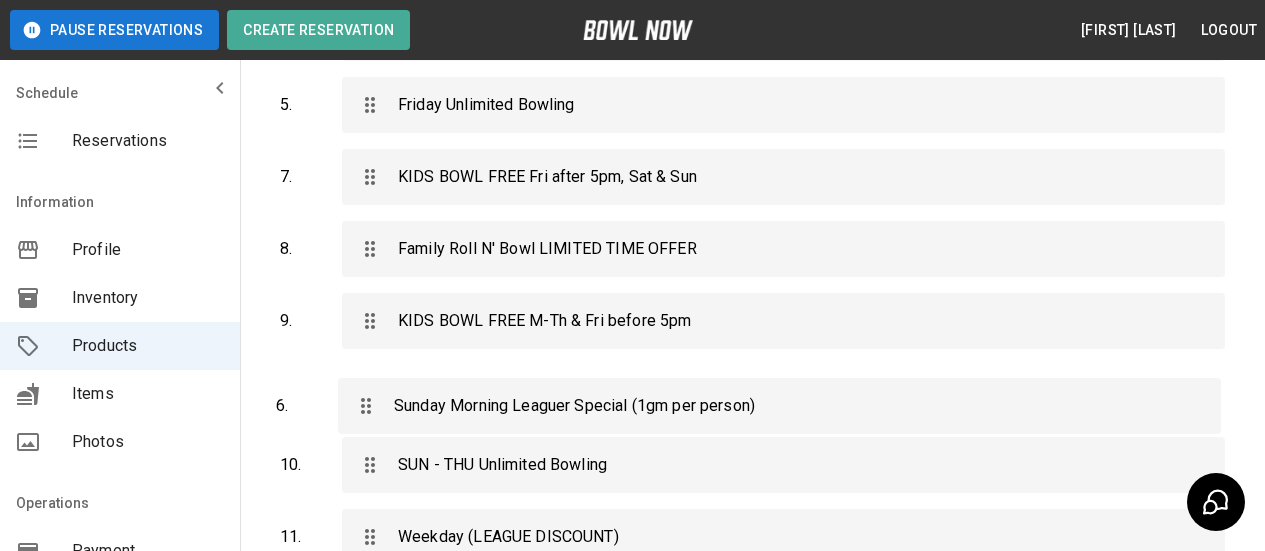 drag, startPoint x: 378, startPoint y: 210, endPoint x: 373, endPoint y: 417, distance: 207.06038 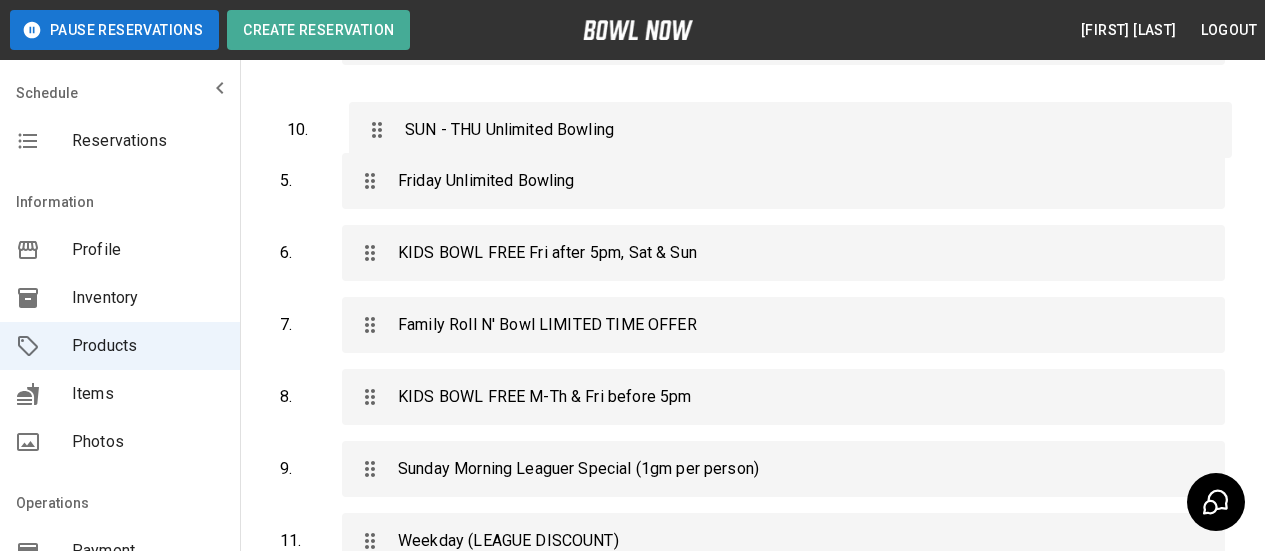 scroll, scrollTop: 456, scrollLeft: 0, axis: vertical 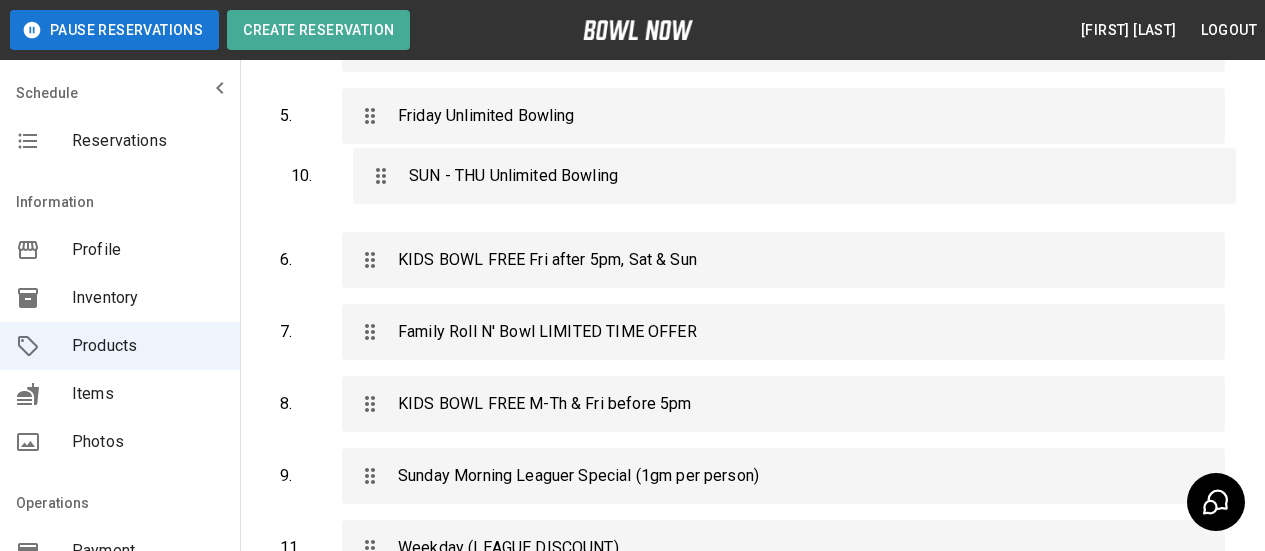 drag, startPoint x: 370, startPoint y: 465, endPoint x: 381, endPoint y: 175, distance: 290.20856 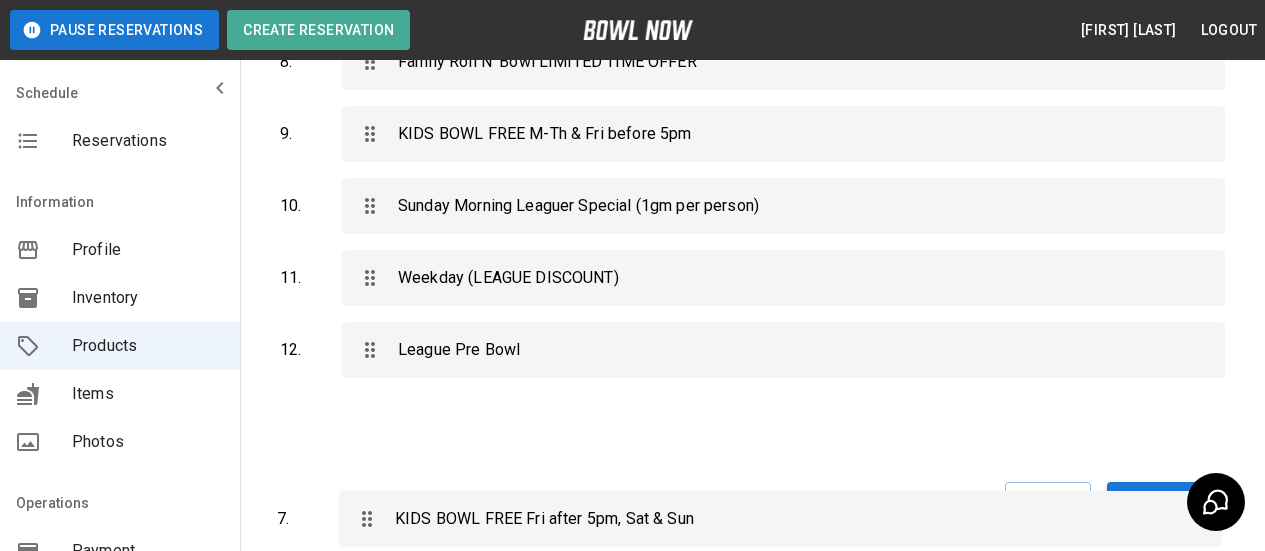 scroll, scrollTop: 765, scrollLeft: 0, axis: vertical 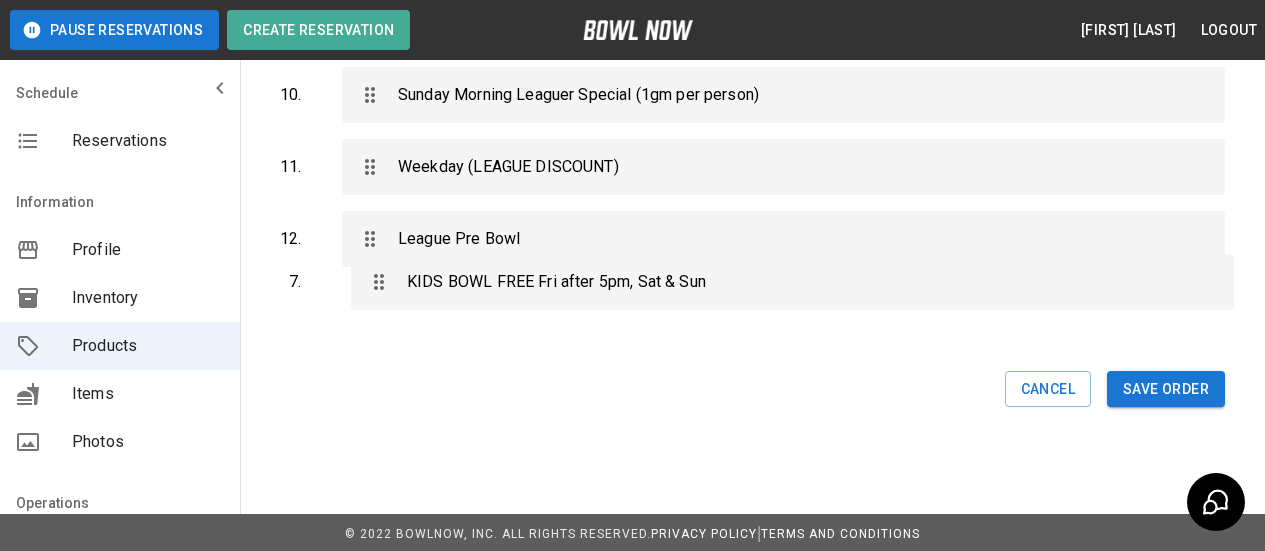 drag, startPoint x: 372, startPoint y: 267, endPoint x: 381, endPoint y: 299, distance: 33.24154 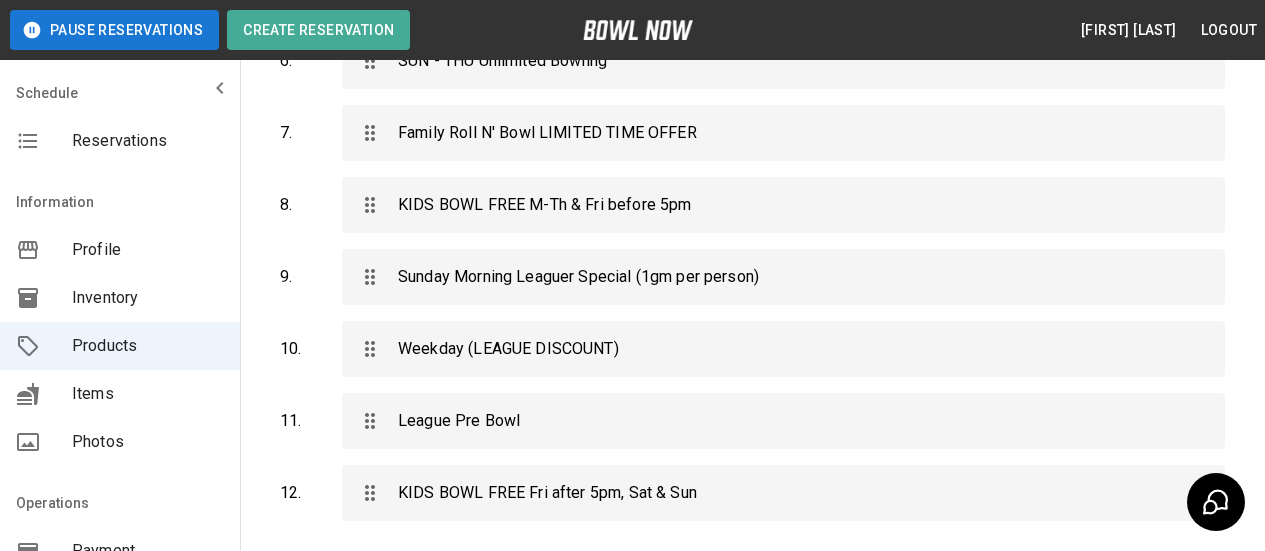 scroll, scrollTop: 565, scrollLeft: 0, axis: vertical 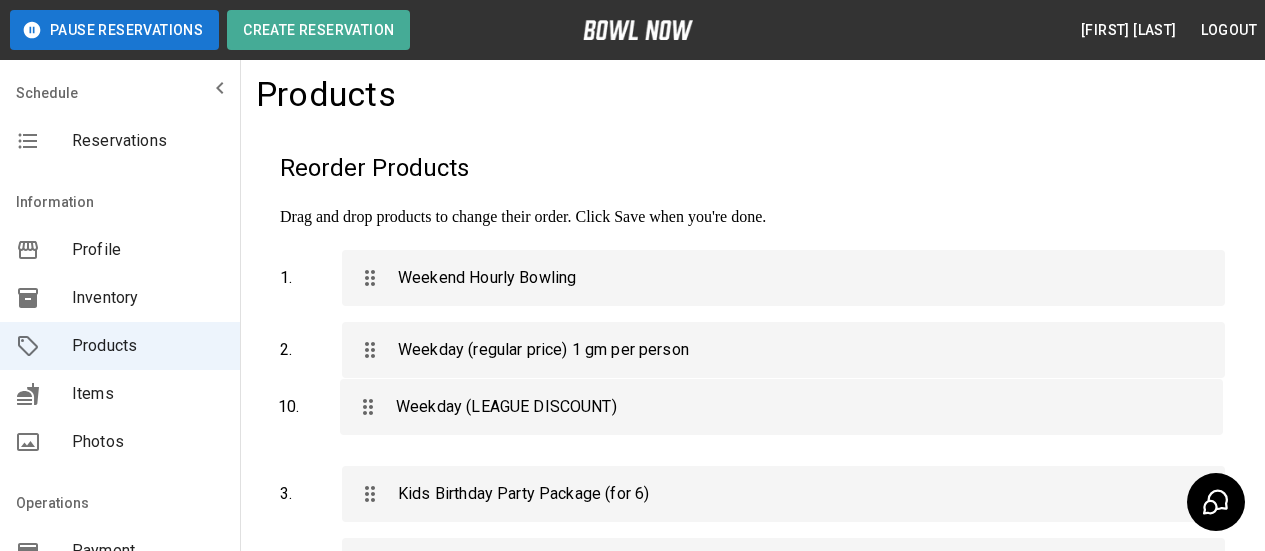 drag, startPoint x: 380, startPoint y: 365, endPoint x: 384, endPoint y: 405, distance: 40.1995 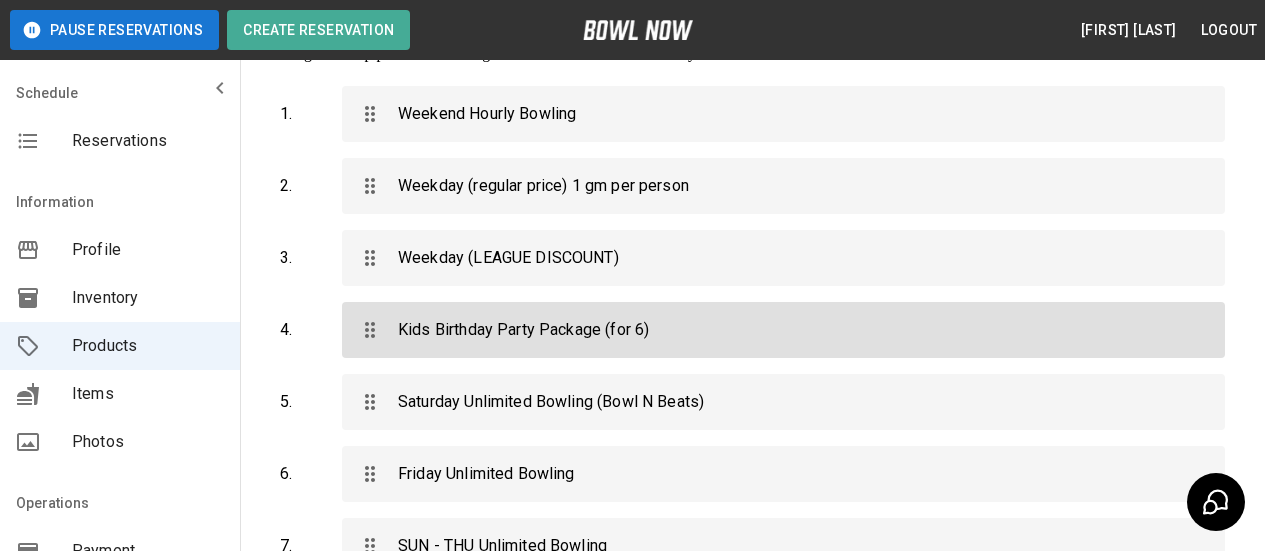 scroll, scrollTop: 206, scrollLeft: 0, axis: vertical 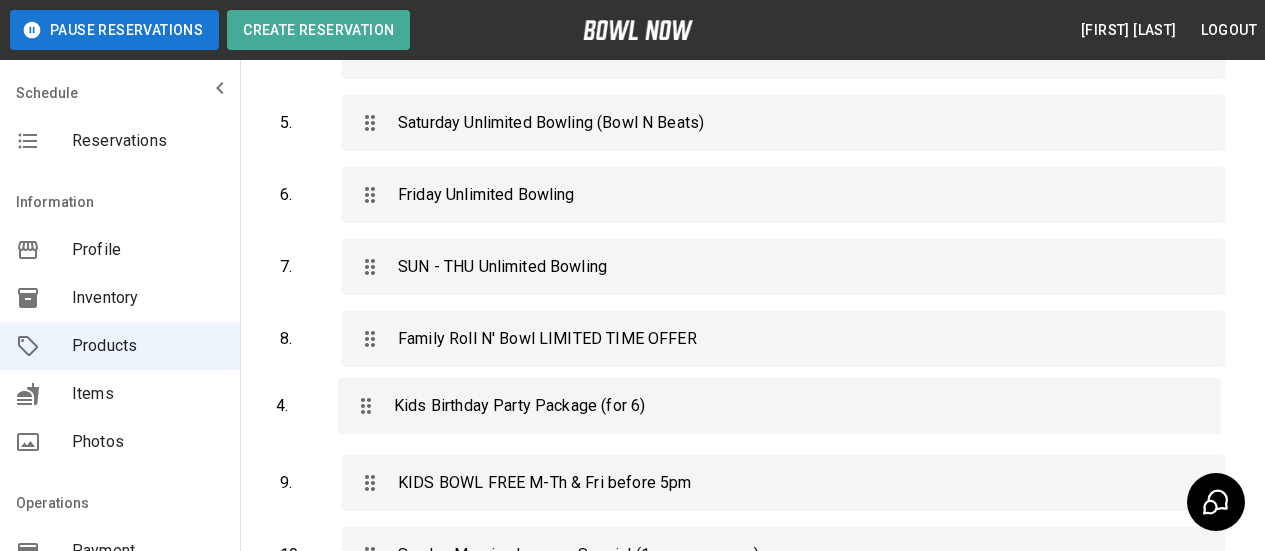 drag, startPoint x: 386, startPoint y: 297, endPoint x: 382, endPoint y: 419, distance: 122.06556 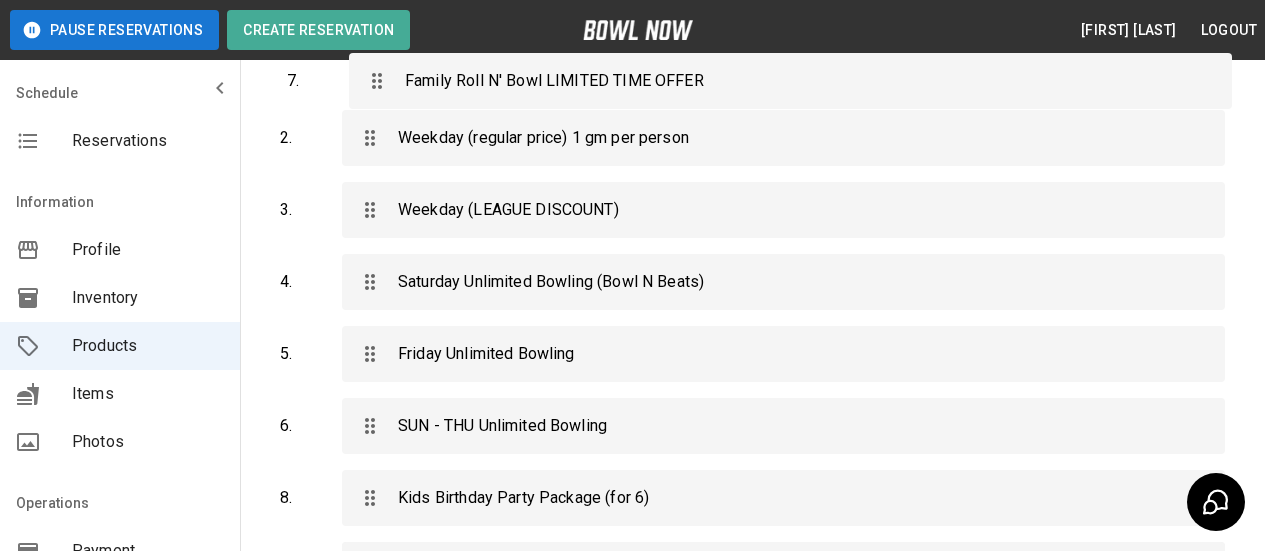 scroll, scrollTop: 208, scrollLeft: 0, axis: vertical 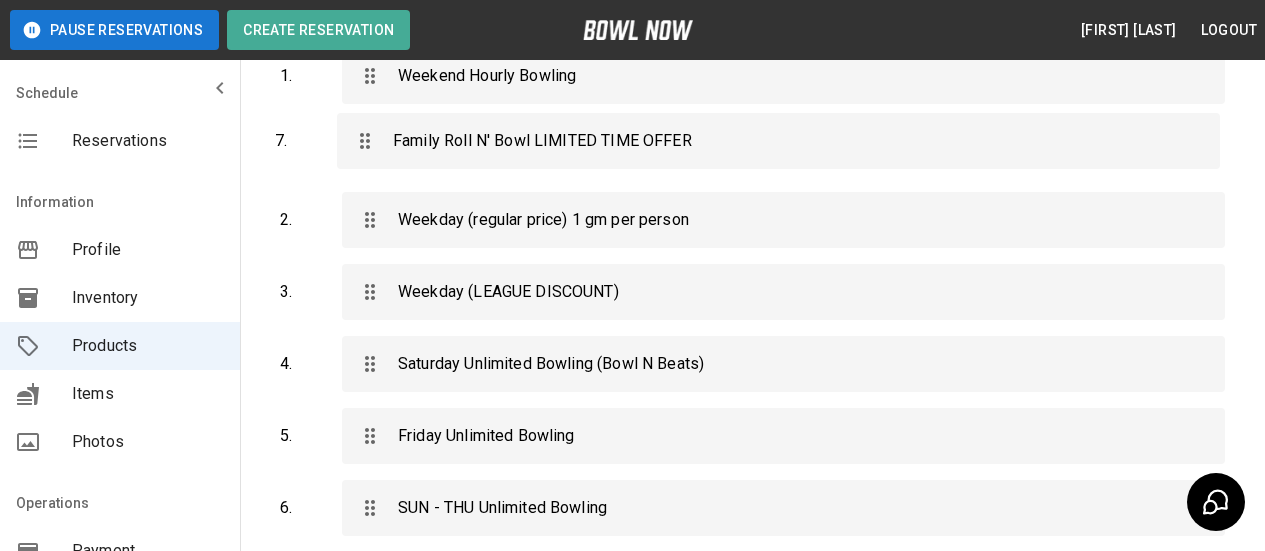 drag, startPoint x: 393, startPoint y: 342, endPoint x: 387, endPoint y: 143, distance: 199.09044 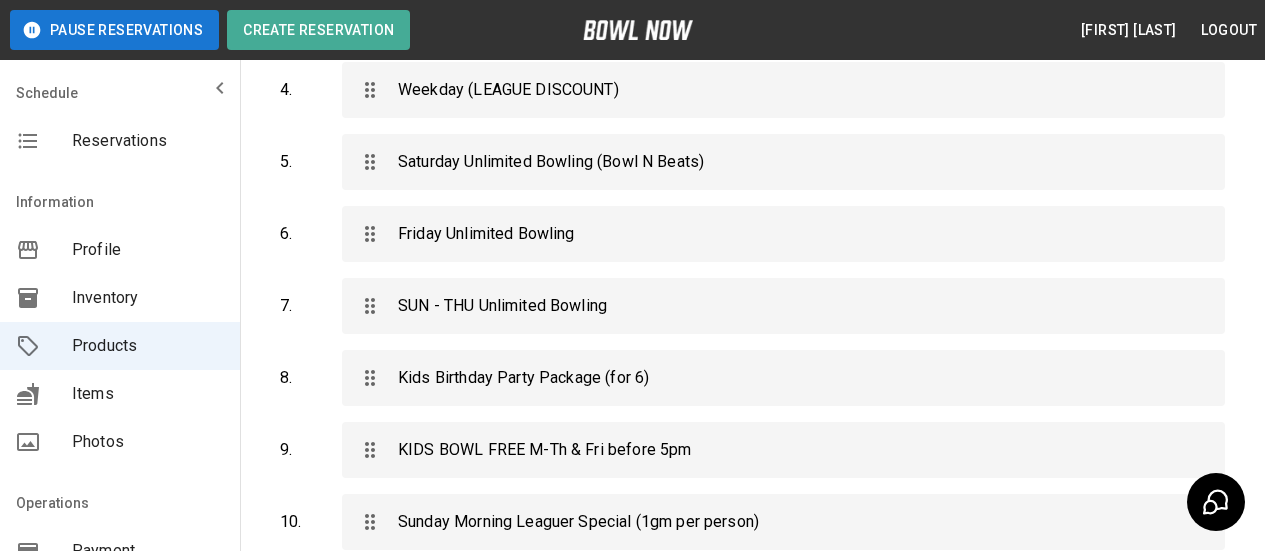 scroll, scrollTop: 408, scrollLeft: 0, axis: vertical 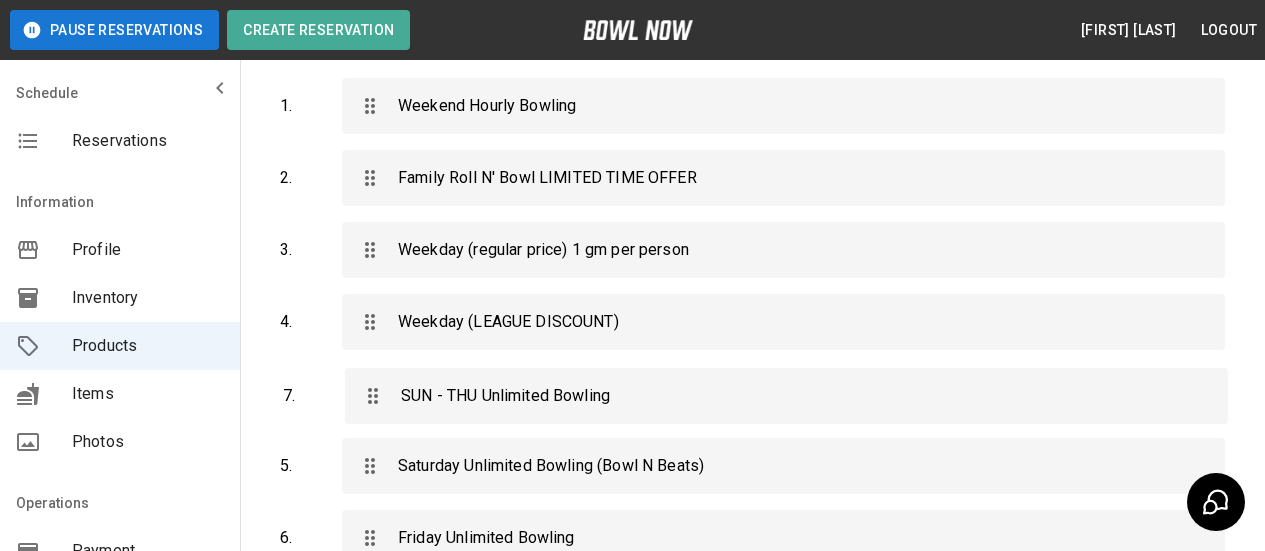 drag, startPoint x: 373, startPoint y: 302, endPoint x: 377, endPoint y: 379, distance: 77.10383 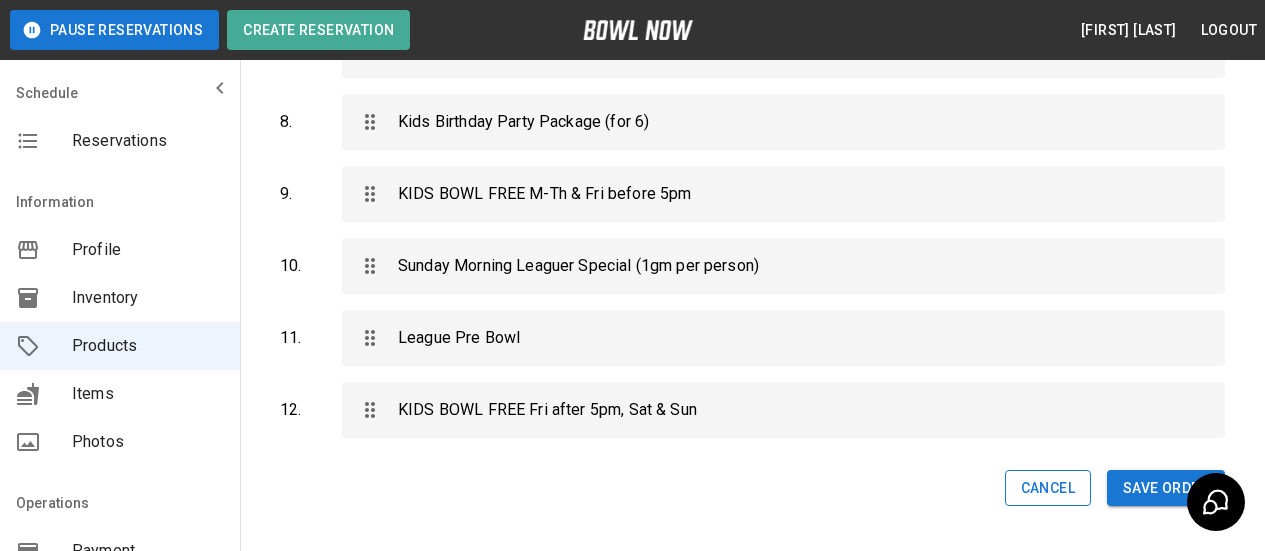 scroll, scrollTop: 765, scrollLeft: 0, axis: vertical 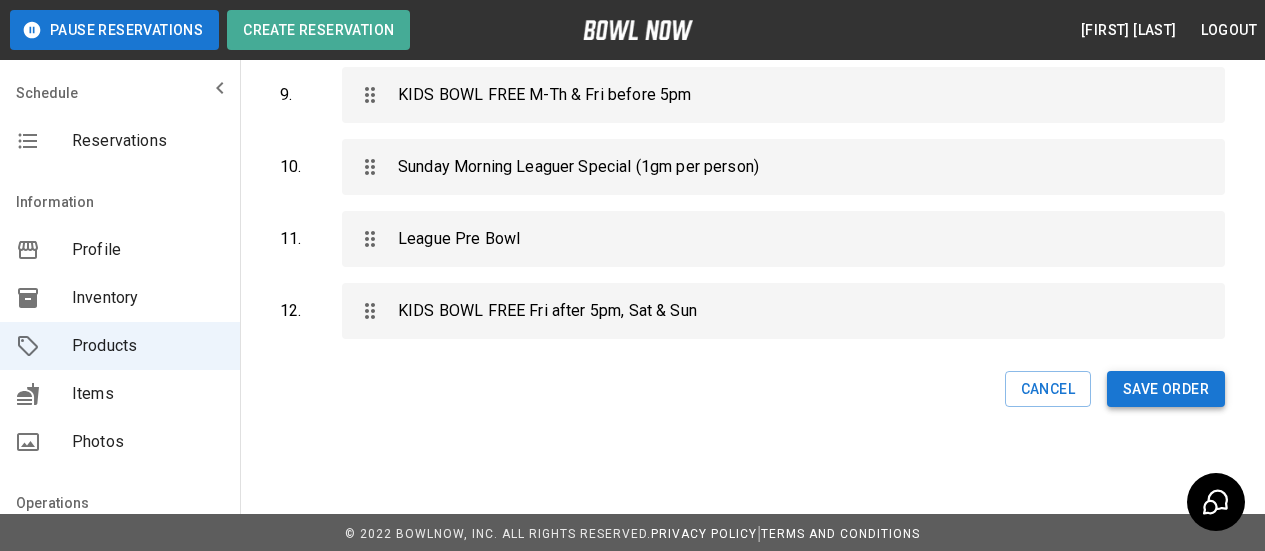 click on "Save Order" at bounding box center [1166, 389] 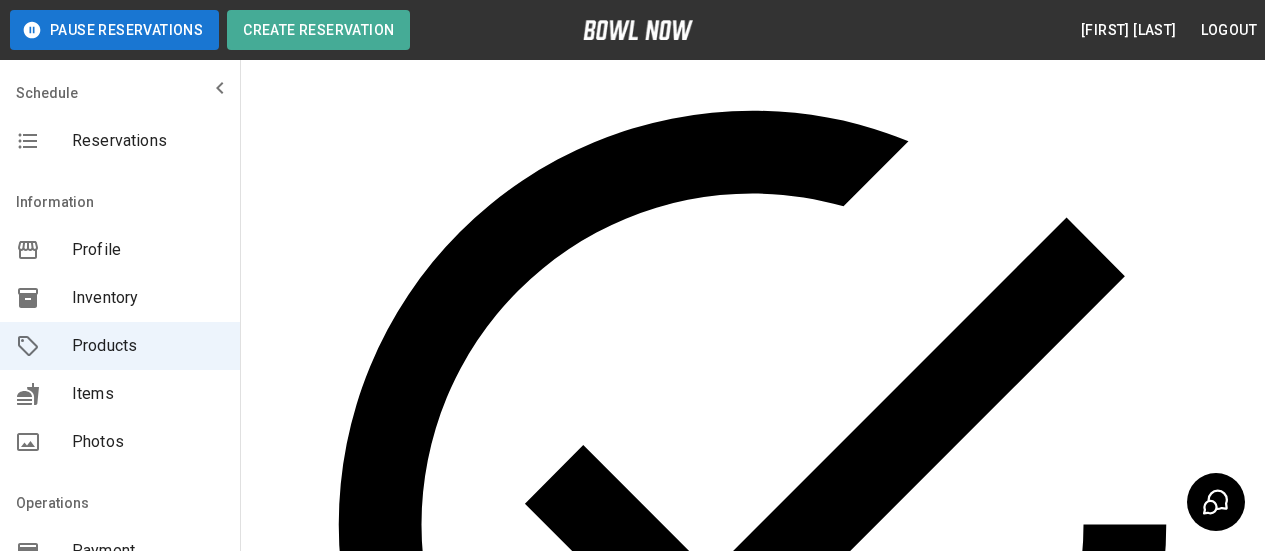 scroll, scrollTop: 0, scrollLeft: 0, axis: both 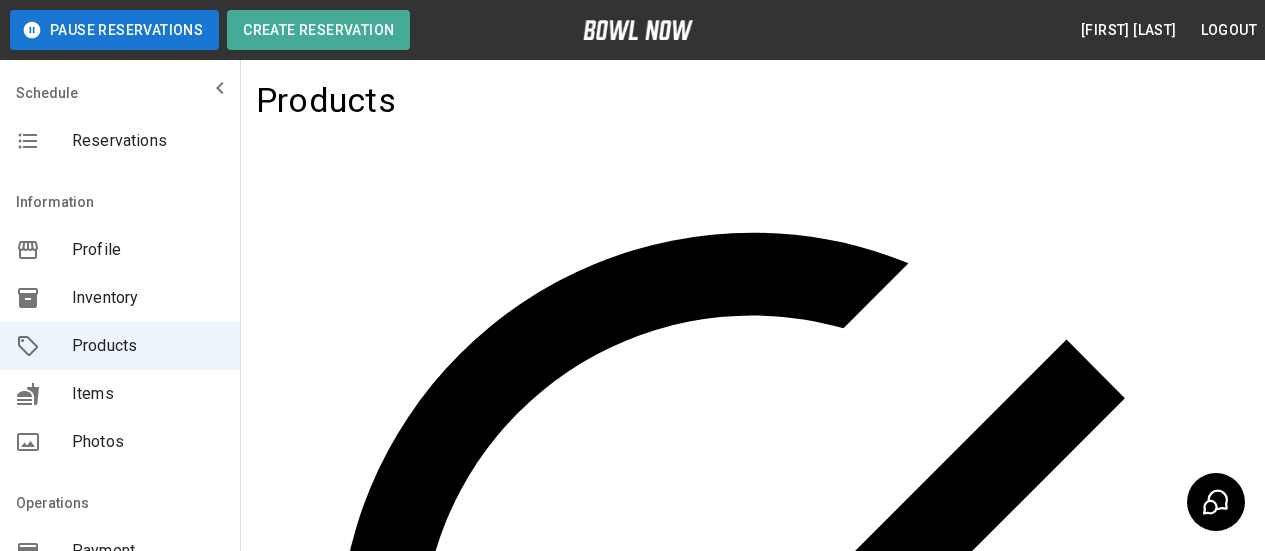 click on "Pause Reservations Create Reservation [FIRST] [LAST] Logout Schedule Reservations Information Profile Inventory Products Items Photos Operations Payment Hours Staff Help Reports Integrations Contacts User Account Products Products reordered successfully New Product ** ​ Reorder Products Details Basic Image Hours Price Items Name Name Active Description Description Inventory ​ Duration (hours) Min * Min Max * Max Guest Count Min * Min Max * Max Limit Product Availability Restrict product availability within a date range Limit Availability? Current Image Select an Image Upload   Product Hours: Same as Business Hours ******* Product Hours: Deposit only? Collect Deposit Only % * ​ percent ******* ​ Unit Price $ * Unit Price per hour **** ​ Price per Shoe $ * Price per Shoe Include Shoes? Require Shoes? Sales Tax % * Sales Tax Tax Unit Price Tax Shoes Discounts and Promos Create discount codes and promos for your product ADD DISCOUNT CODE Select Items For This Product Extra guest for Bday Party Yes   |" at bounding box center [632, 1358] 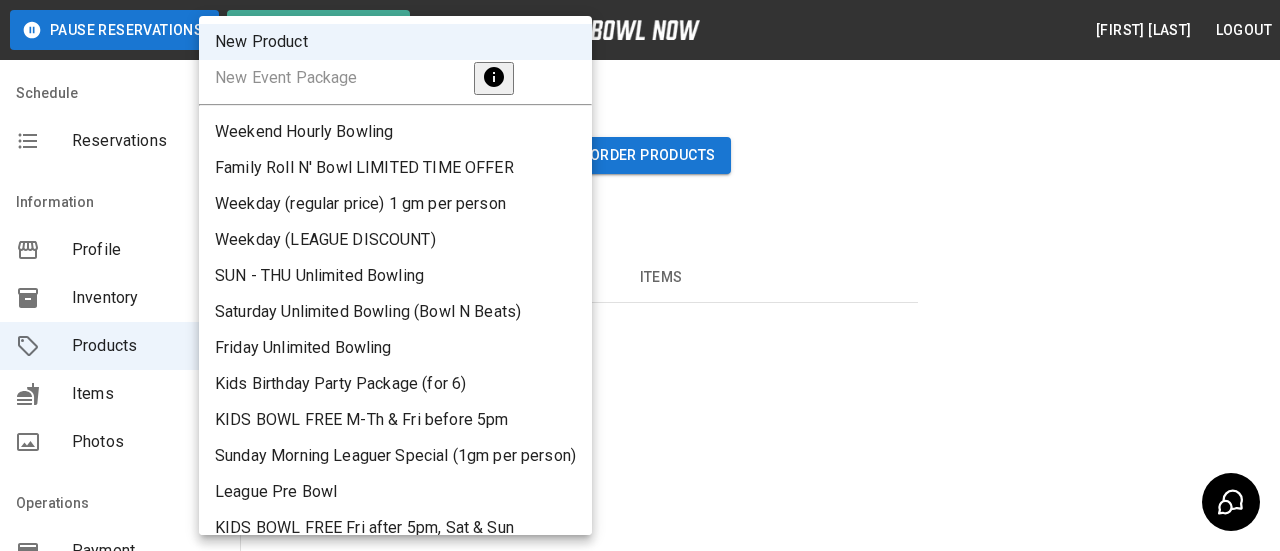 click at bounding box center (640, 275) 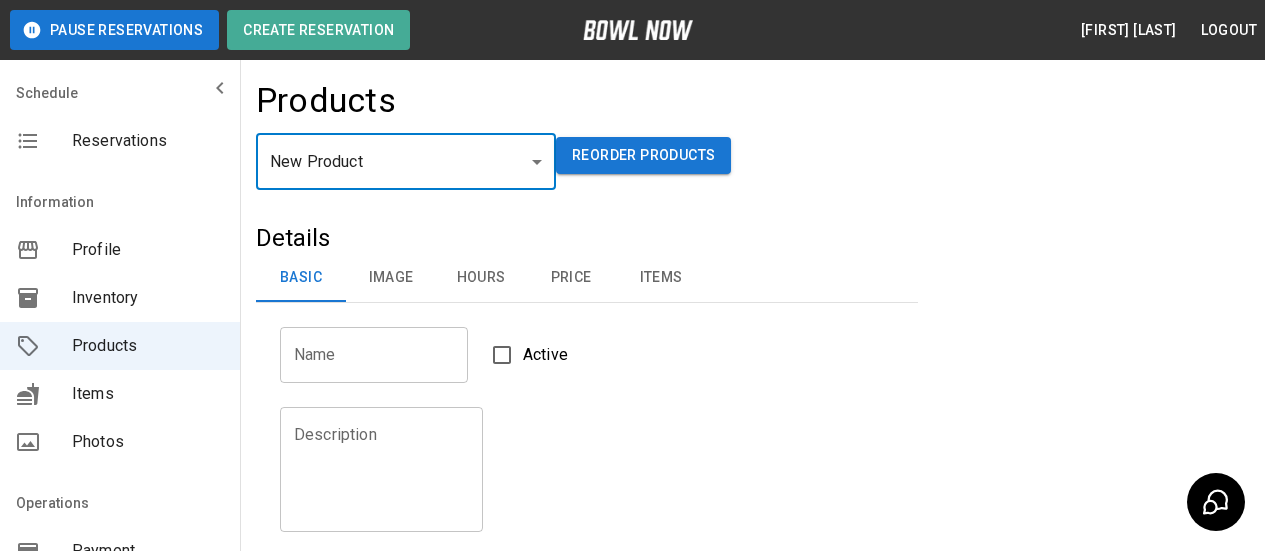 click on "Pause Reservations Create Reservation [FIRST] [LAST] Logout Schedule Reservations Information Profile Inventory Products Items Photos Operations Payment Hours Staff Help Reports Integrations Contacts User Account Products New Product ** ​ Reorder Products Details Basic Image Hours Price Items Name Name Active Description Description Inventory ​ Duration (hours) Min * Min Max * Max Guest Count Min * Min Max * Max Limit Product Availability Restrict product availability within a date range Limit Availability? Current Image Select an Image Upload   Product Hours: Same as Business Hours ******* Product Hours: Deposit only? Collect Deposit Only % * ​ percent ******* ​ Unit Price $ * Unit Price per hour **** ​ Price per Shoe $ * Price per Shoe Include Shoes? Require Shoes? Sales Tax % * Sales Tax Tax Unit Price Tax Shoes Discounts and Promos Create discount codes and promos for your product ADD DISCOUNT CODE Select Items For This Product Extra guest for Bday Party Bowling Shoe Rental" at bounding box center [632, 835] 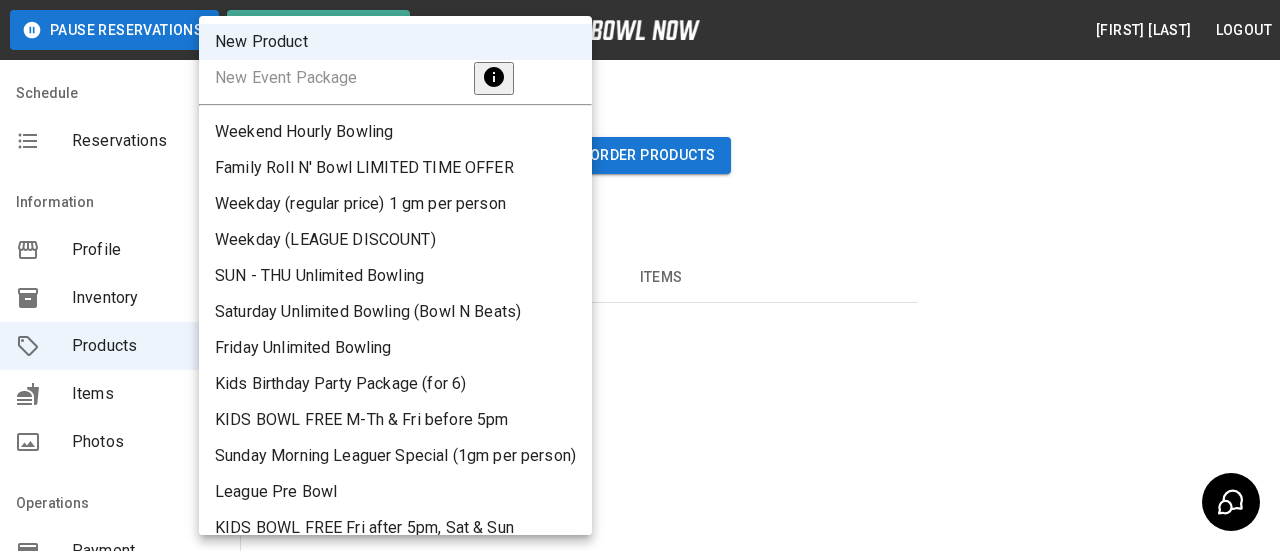 click at bounding box center [640, 275] 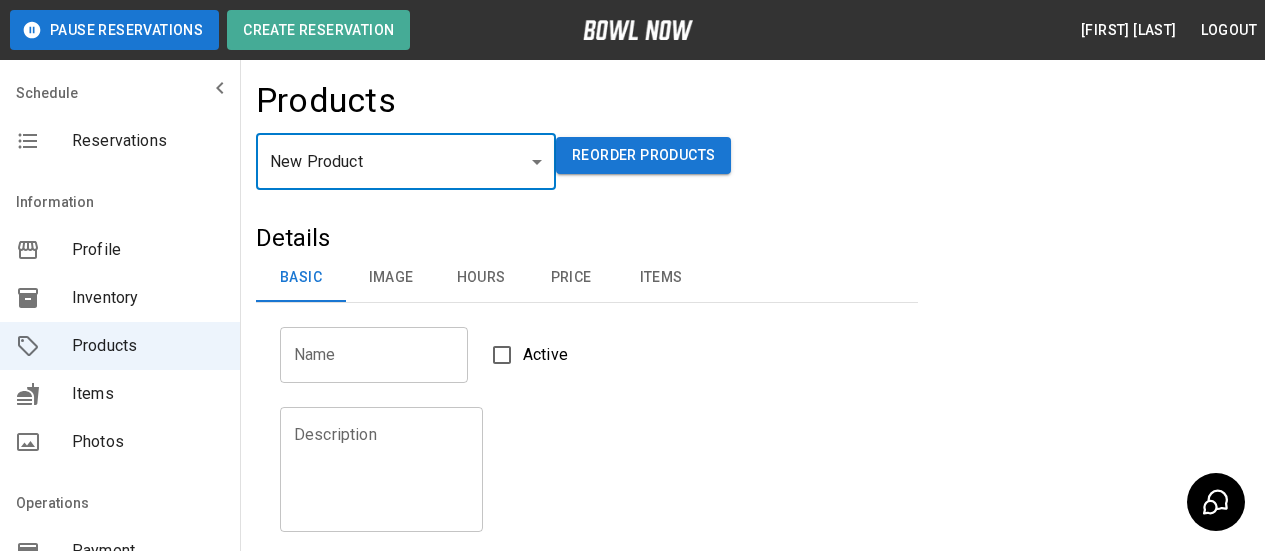 click on "Name" at bounding box center [374, 355] 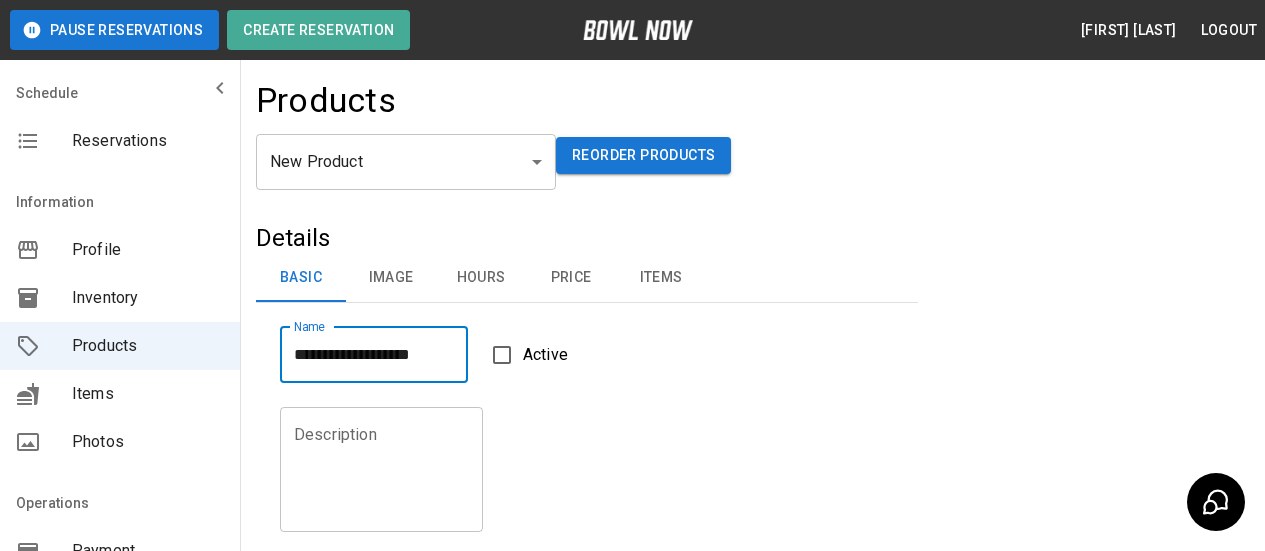 click on "**********" at bounding box center [632, 835] 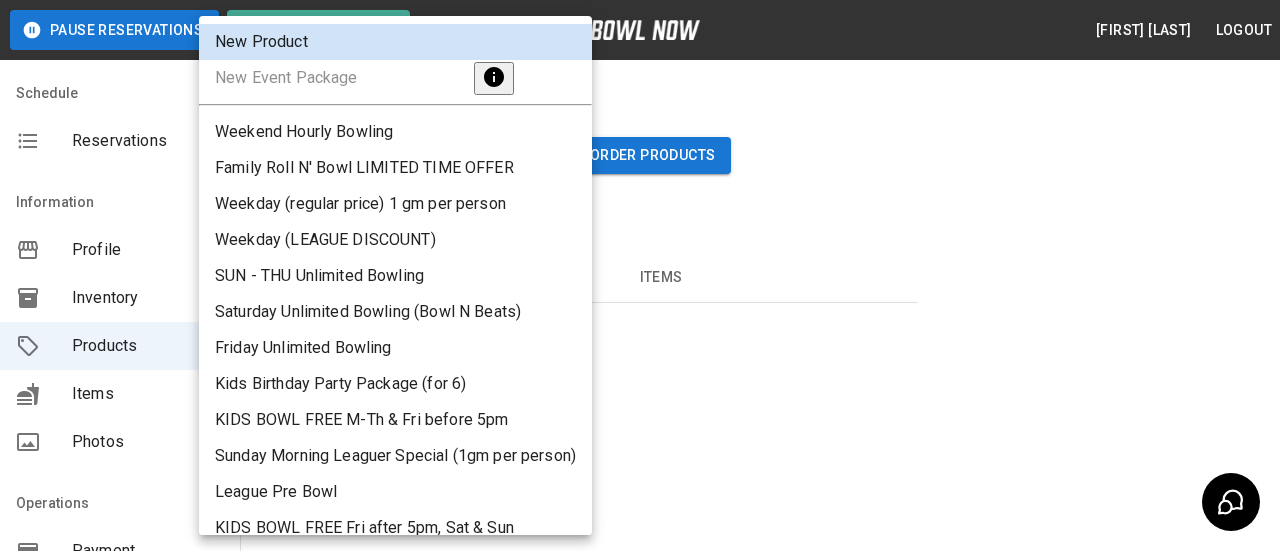 click at bounding box center (640, 275) 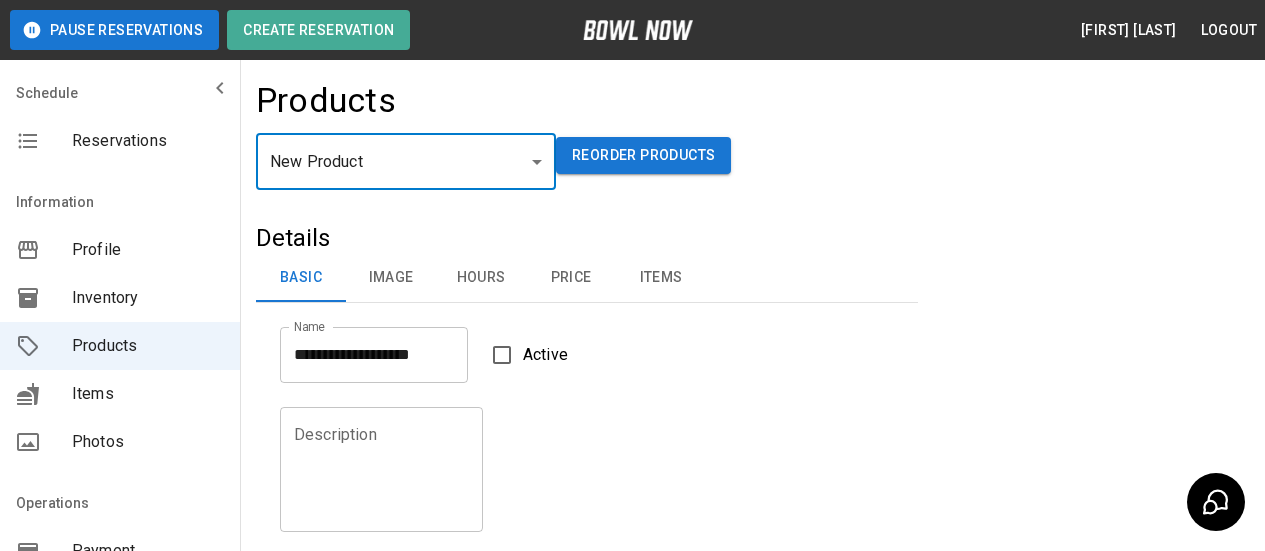 click on "**********" at bounding box center (374, 355) 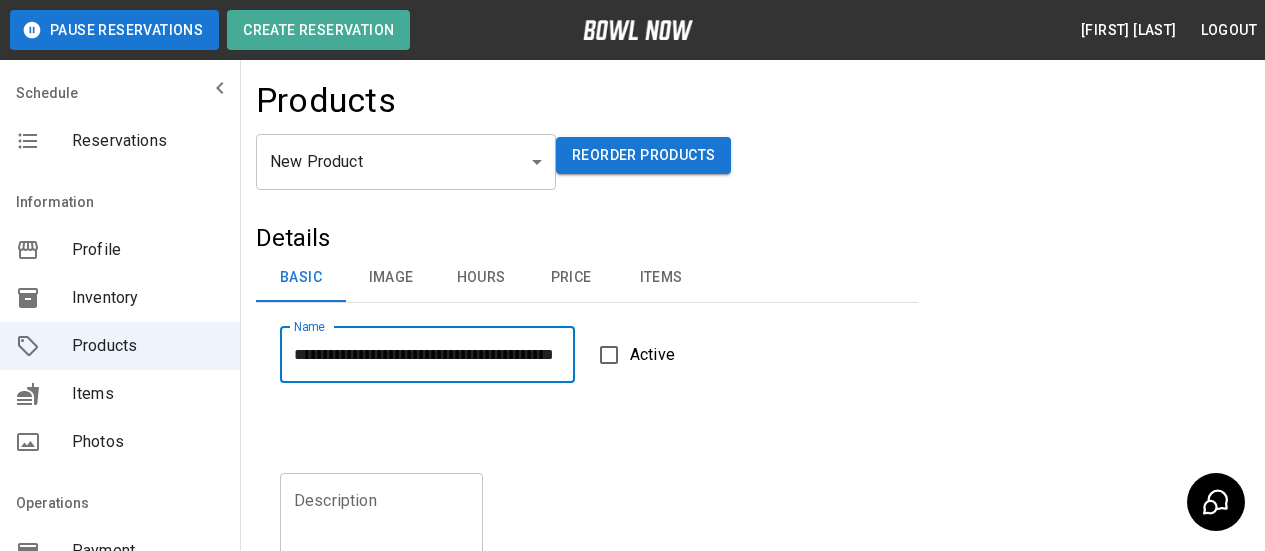 scroll, scrollTop: 0, scrollLeft: 55, axis: horizontal 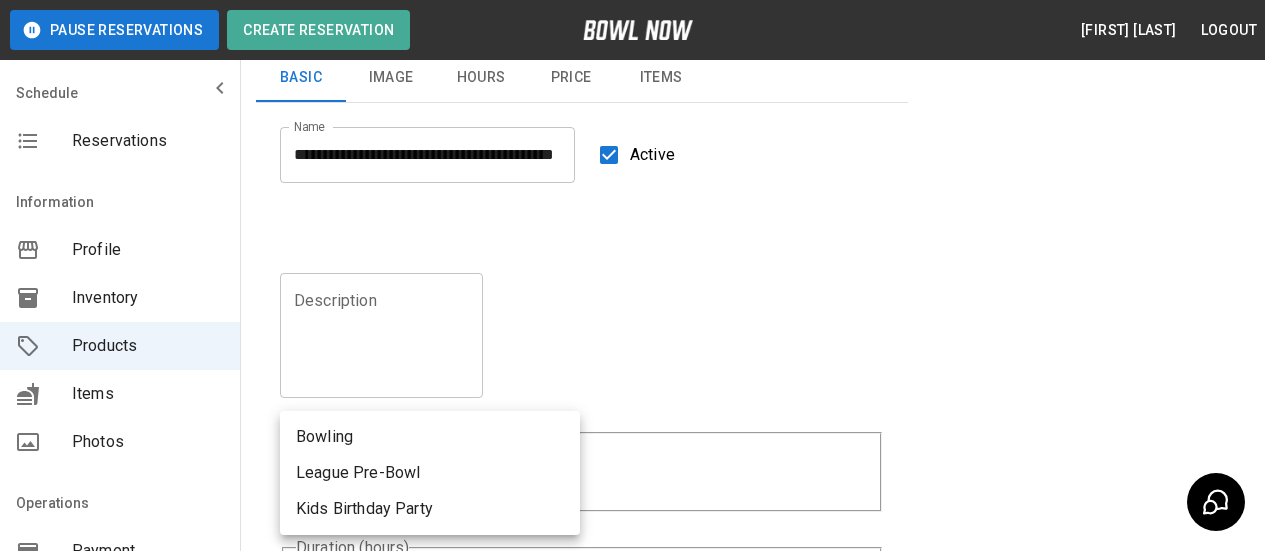 click on "**********" at bounding box center (632, 516) 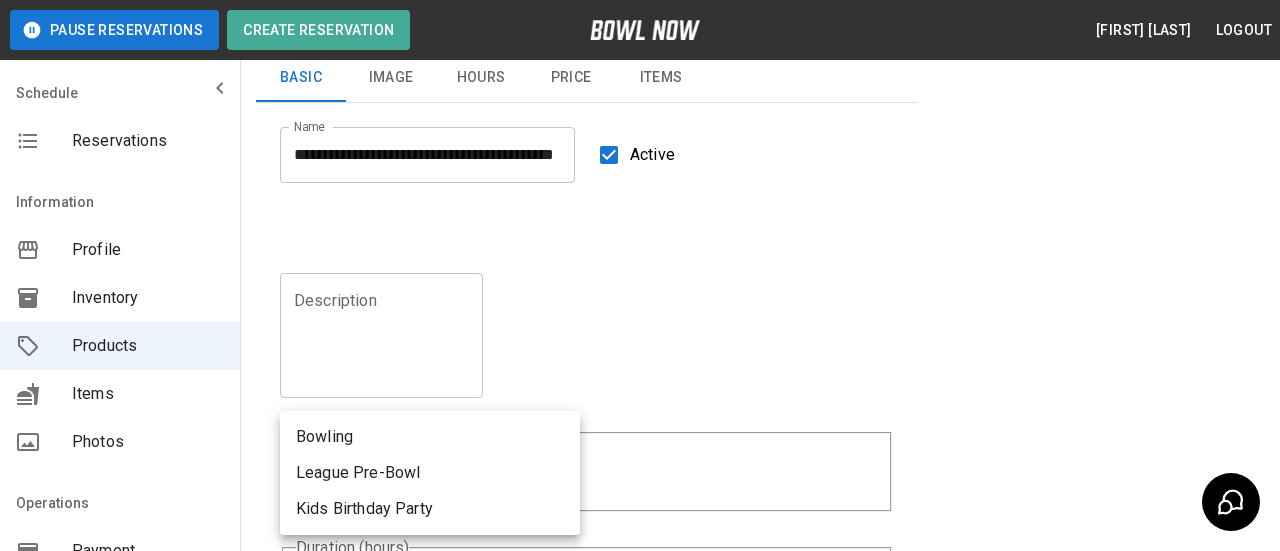 click on "Bowling" at bounding box center [430, 437] 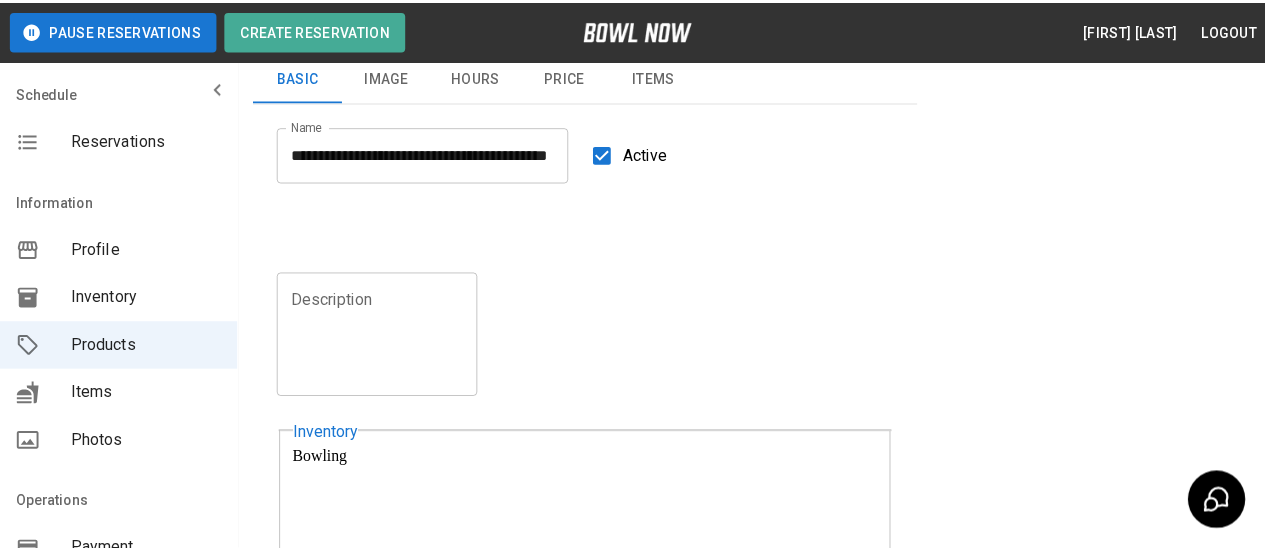 scroll, scrollTop: 400, scrollLeft: 0, axis: vertical 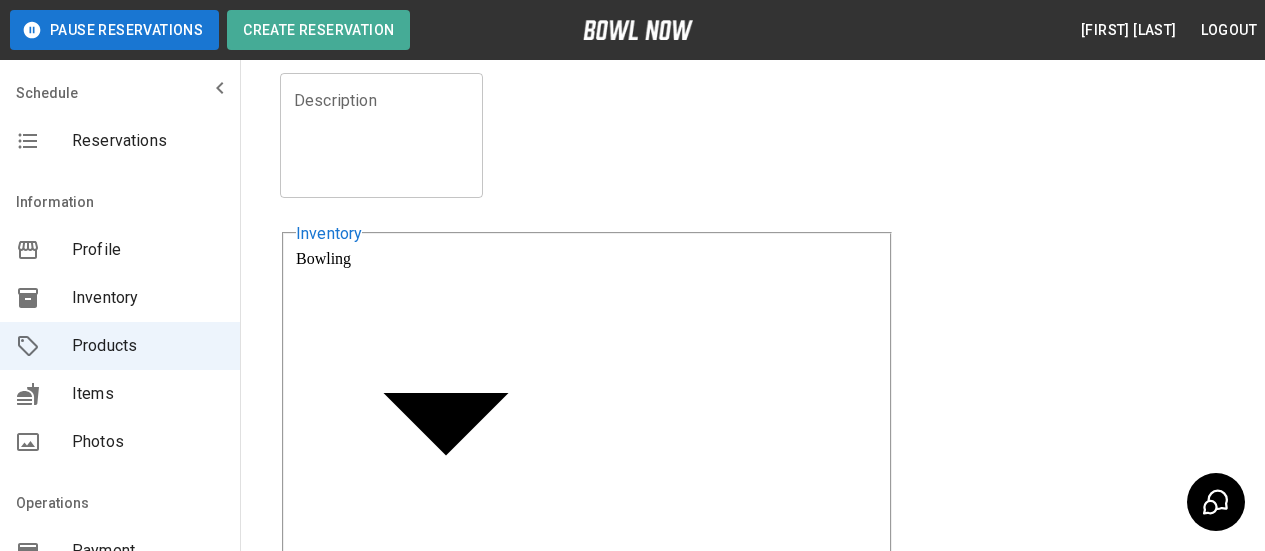 click on "*" at bounding box center [390, 713] 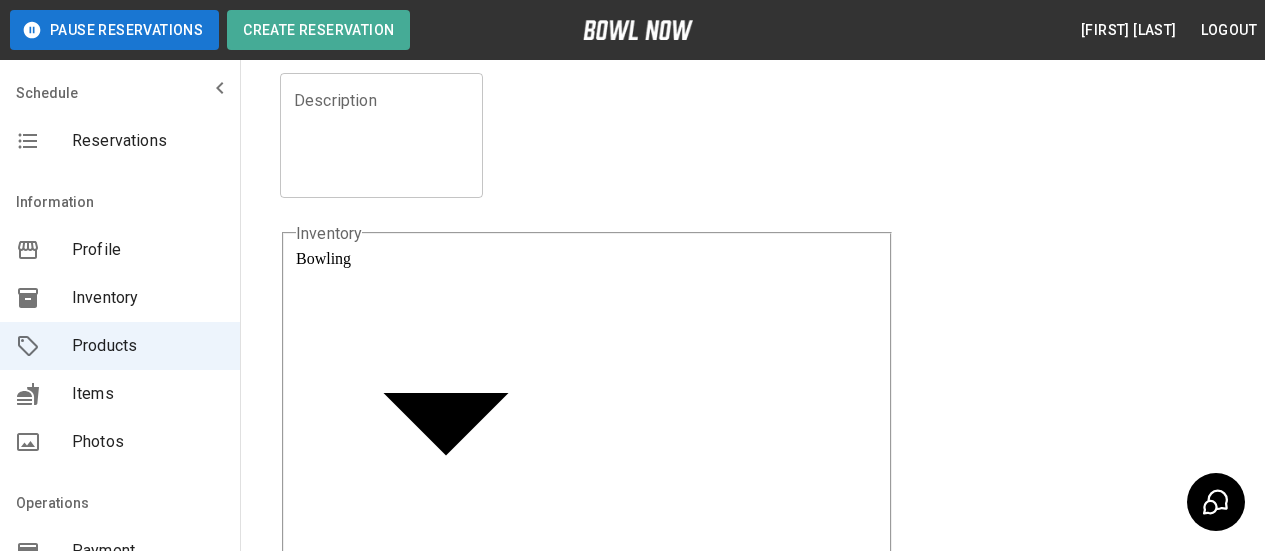 click on "*" at bounding box center [390, 713] 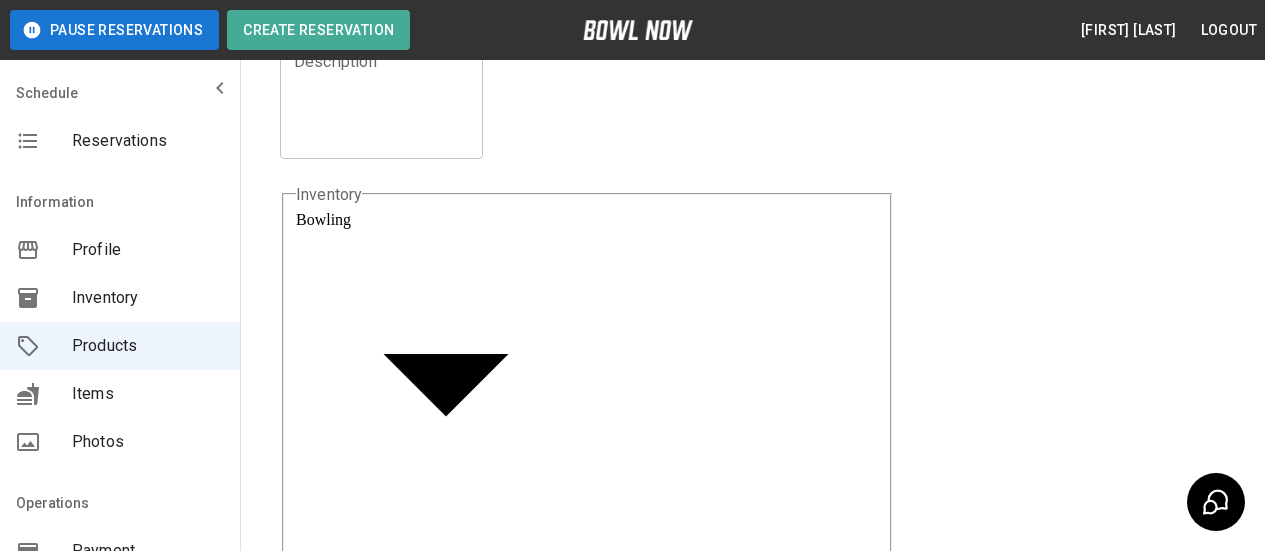 scroll, scrollTop: 500, scrollLeft: 0, axis: vertical 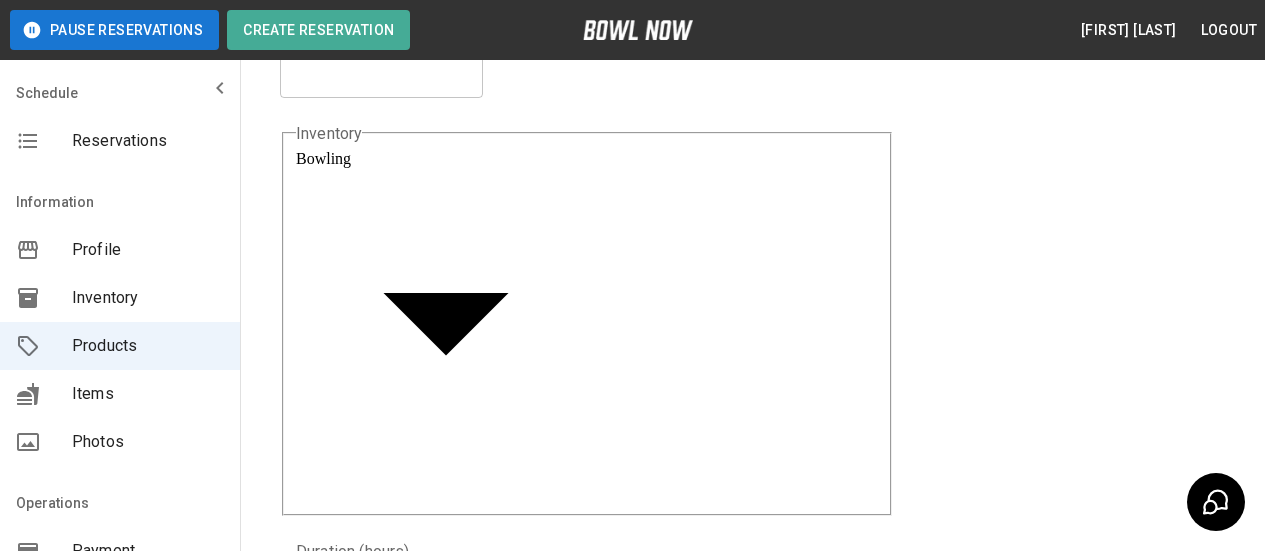 drag, startPoint x: 320, startPoint y: 371, endPoint x: 279, endPoint y: 373, distance: 41.04875 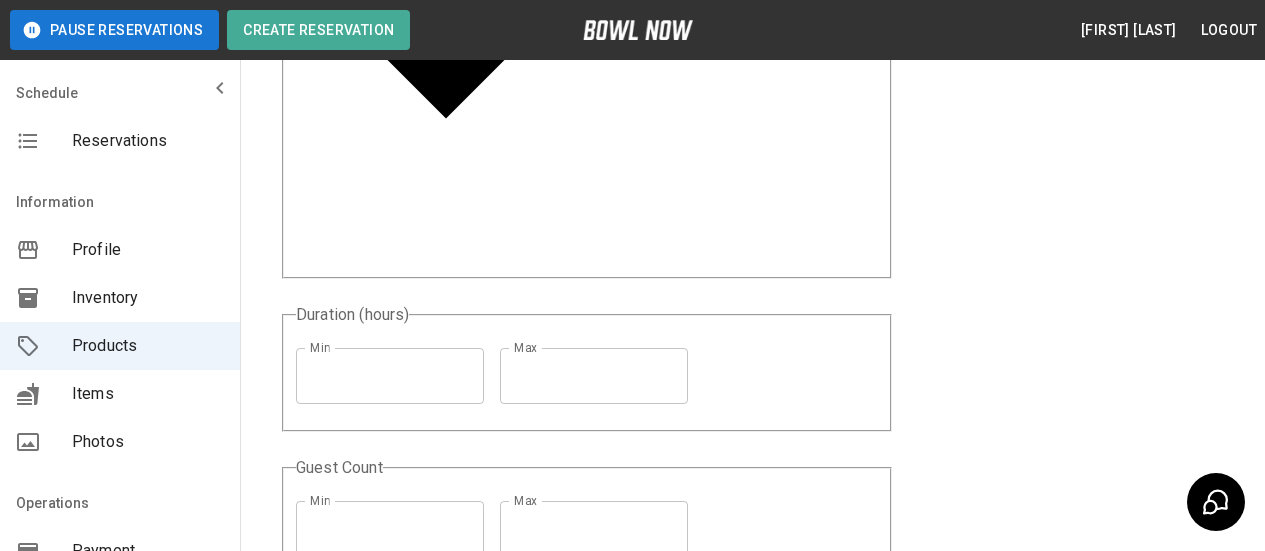 scroll, scrollTop: 738, scrollLeft: 0, axis: vertical 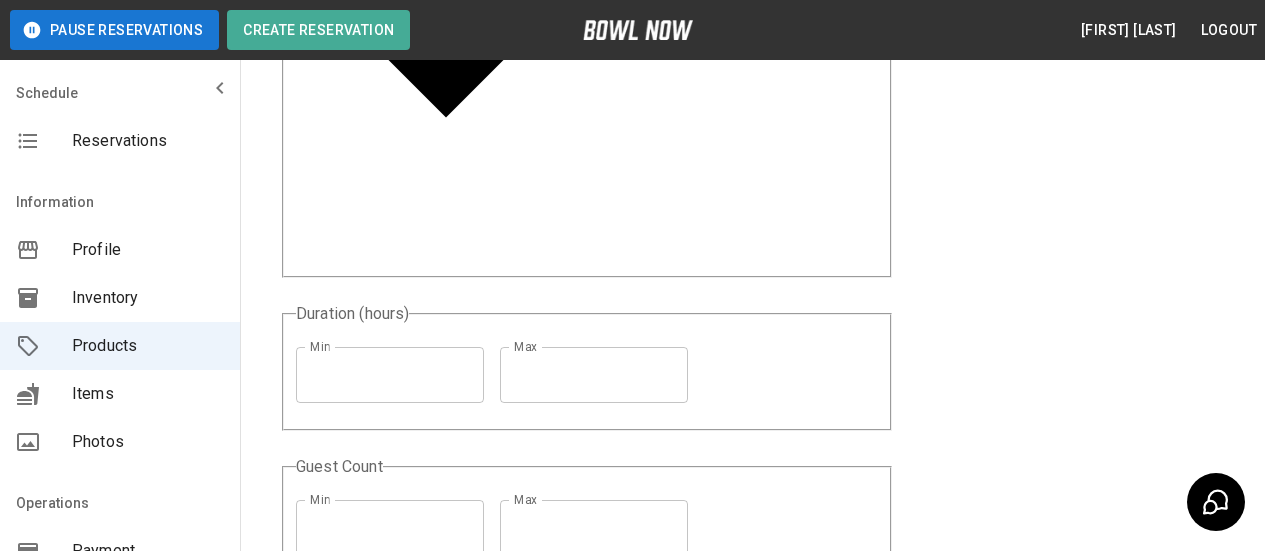 click 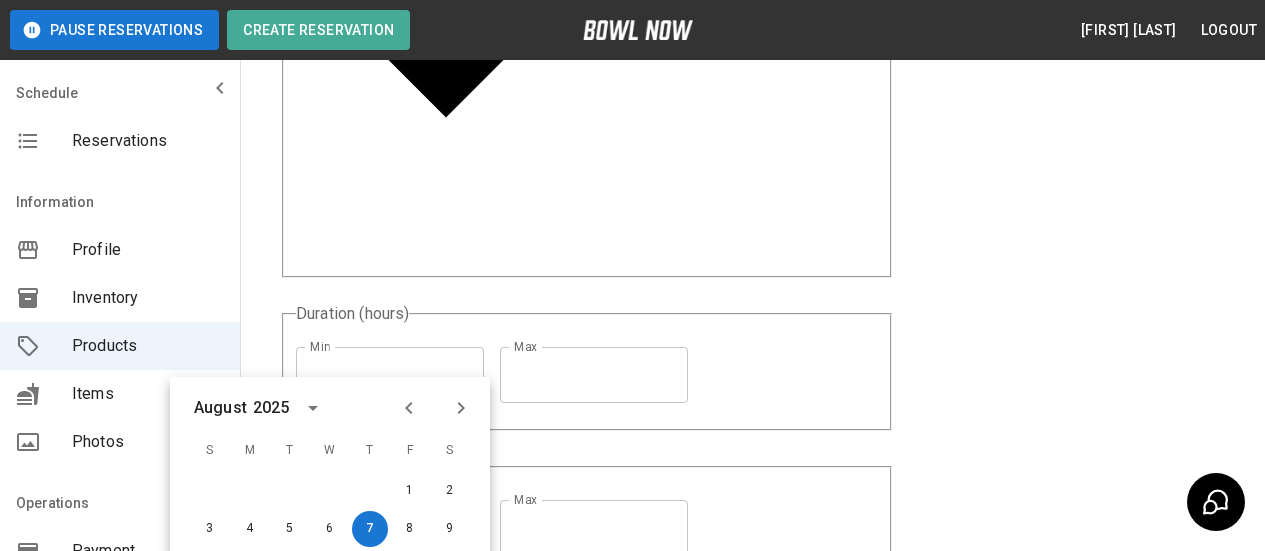 click 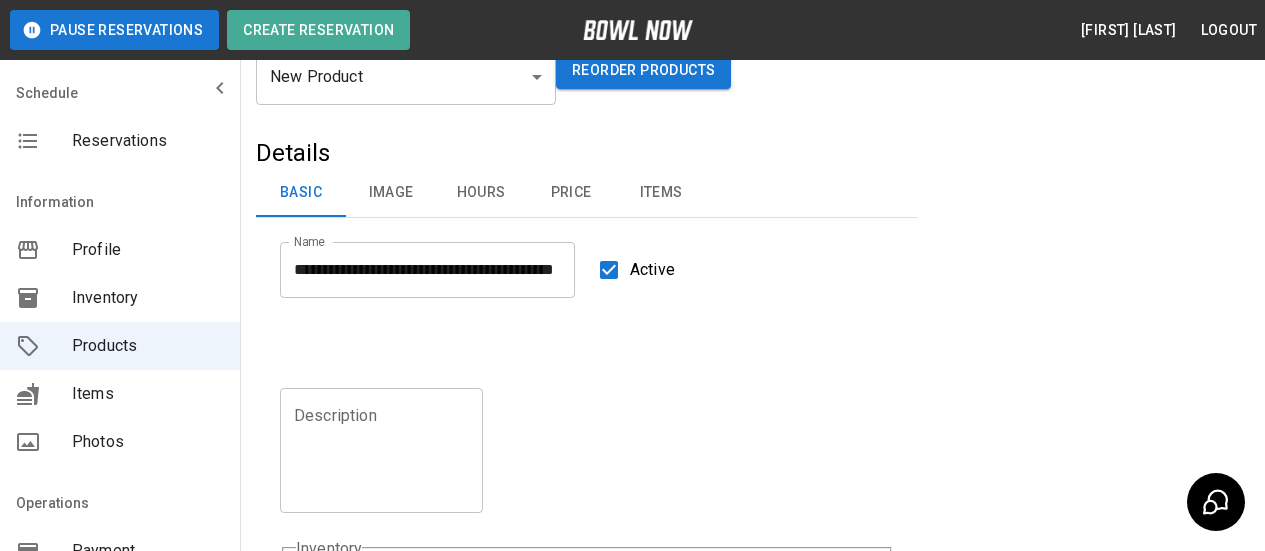 scroll, scrollTop: 0, scrollLeft: 0, axis: both 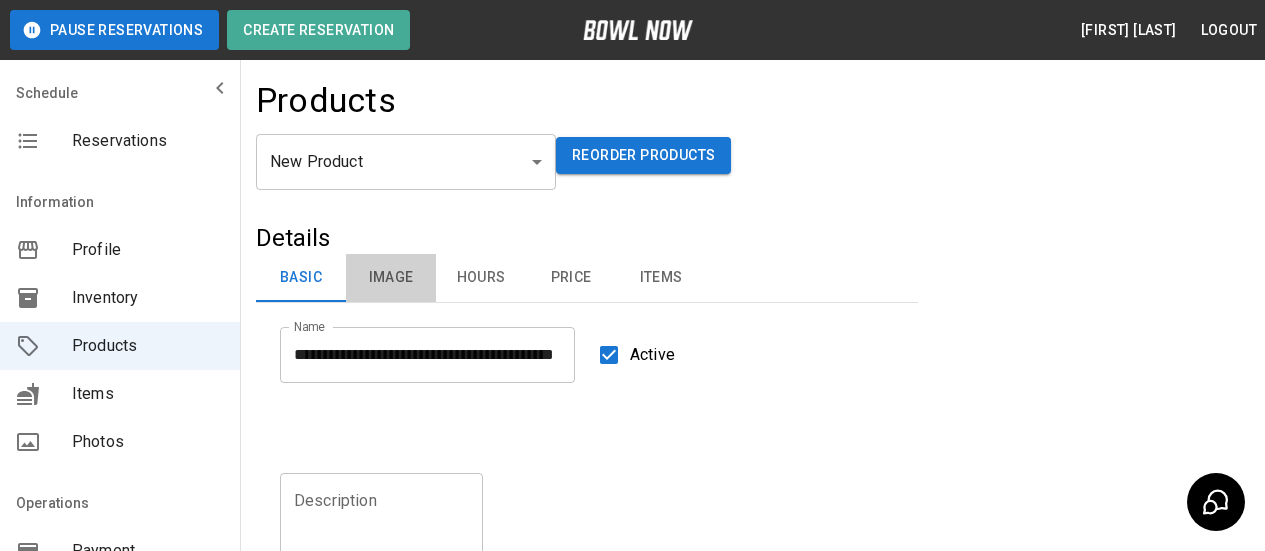click on "Image" at bounding box center (391, 278) 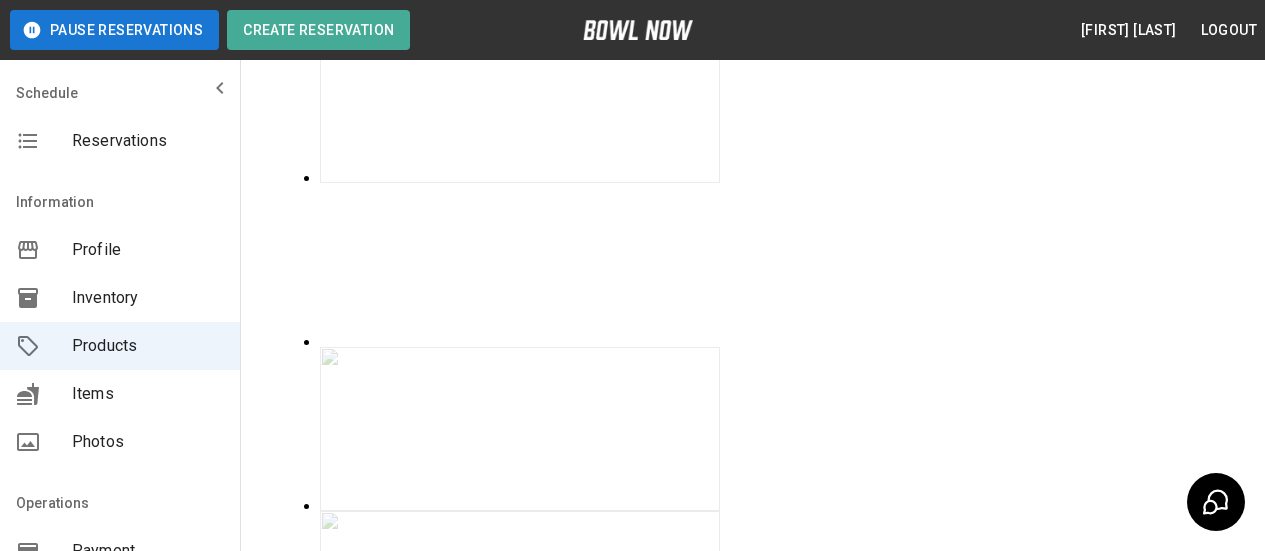 scroll, scrollTop: 3100, scrollLeft: 0, axis: vertical 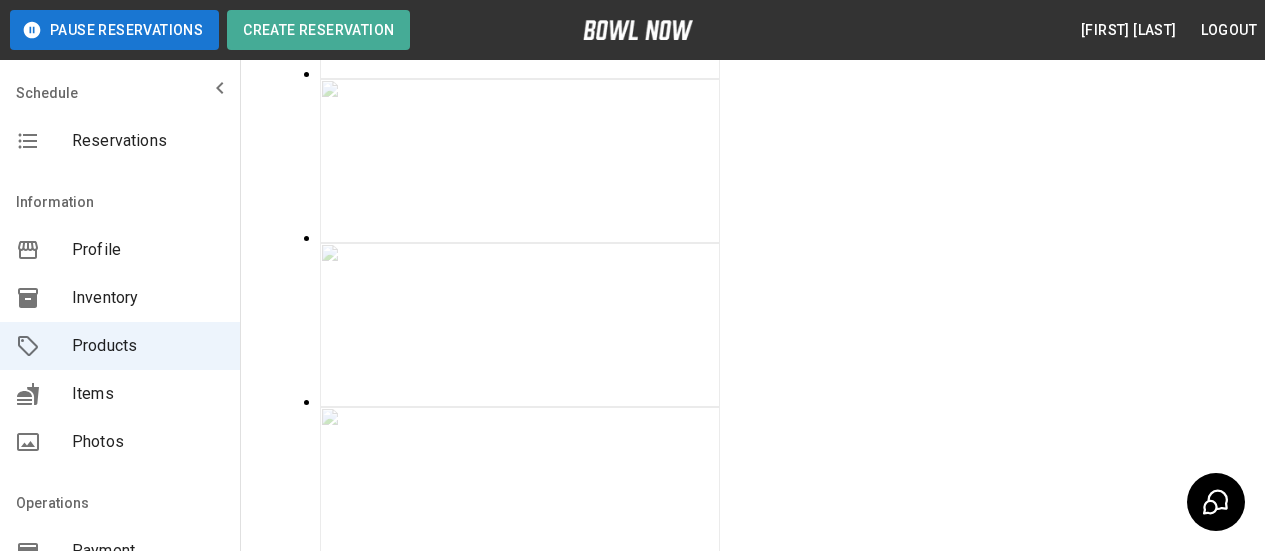 click at bounding box center (520, 5245) 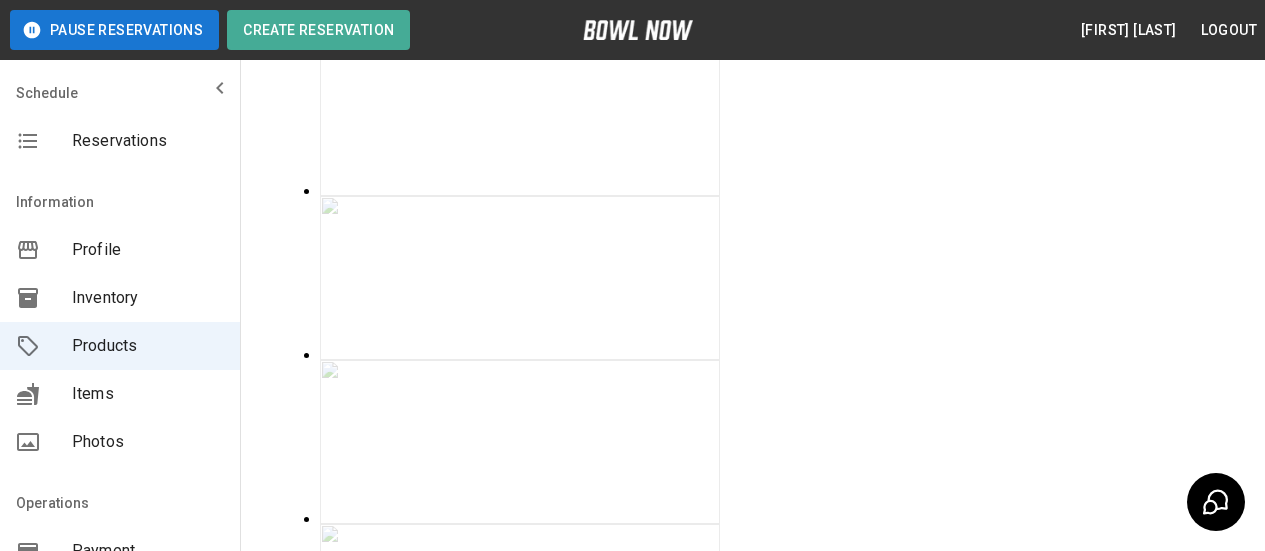scroll, scrollTop: 3312, scrollLeft: 0, axis: vertical 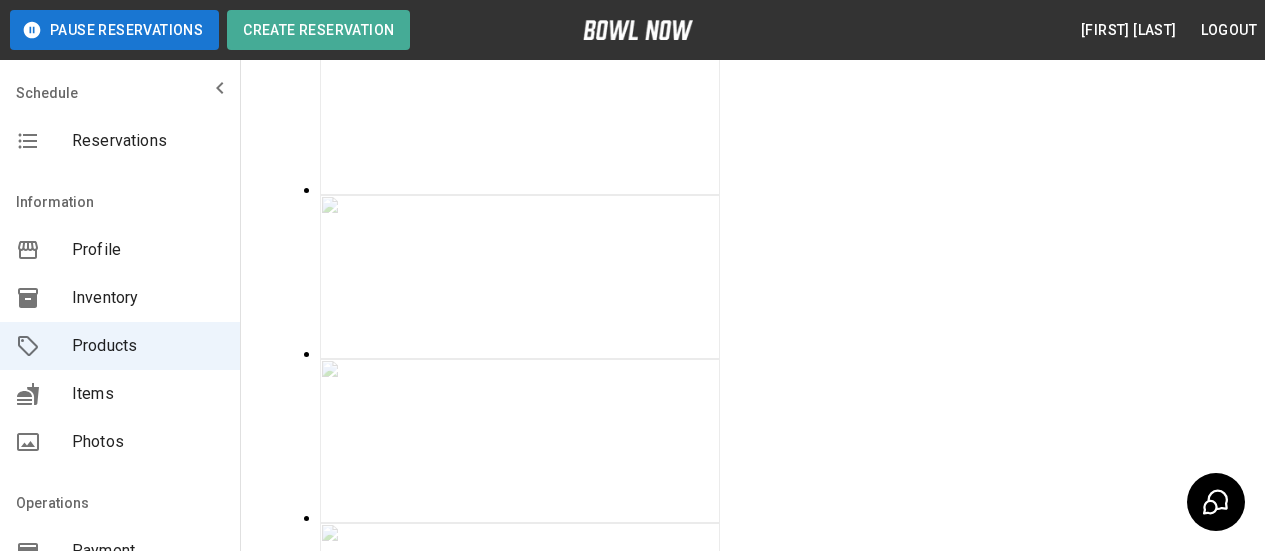 click on "Create" at bounding box center [380, 5524] 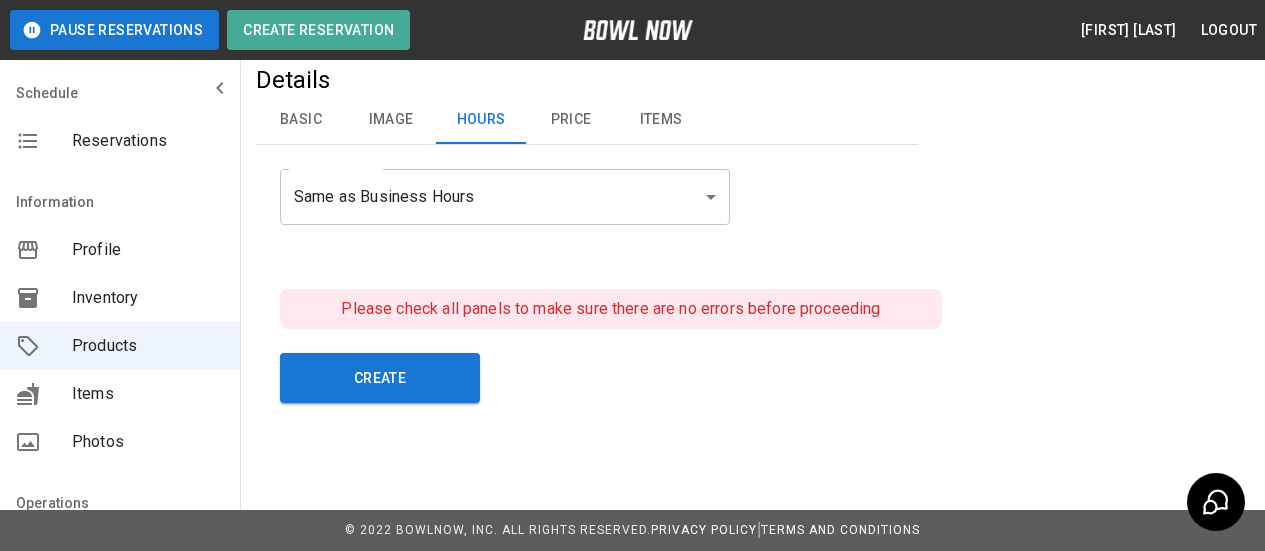 click on "**********" at bounding box center (632, 196) 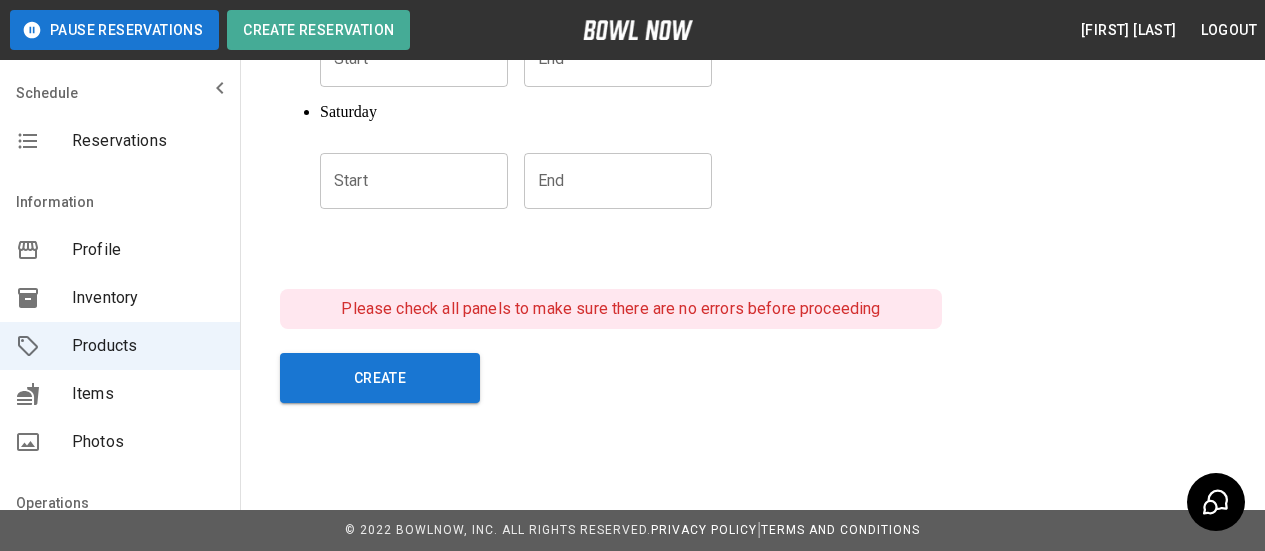 type on "******" 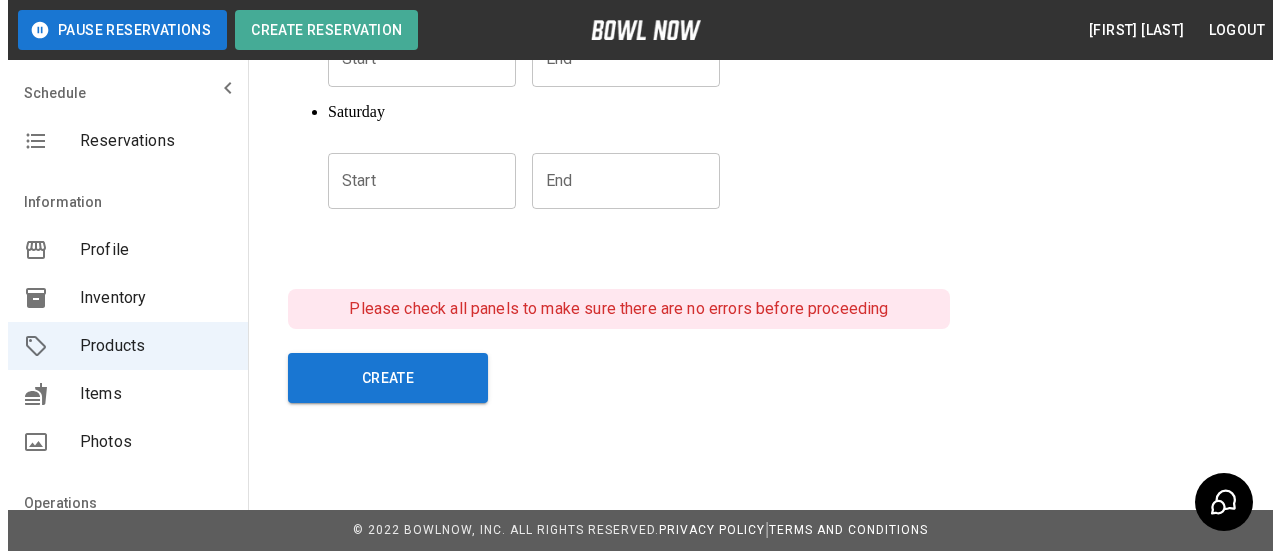scroll, scrollTop: 158, scrollLeft: 0, axis: vertical 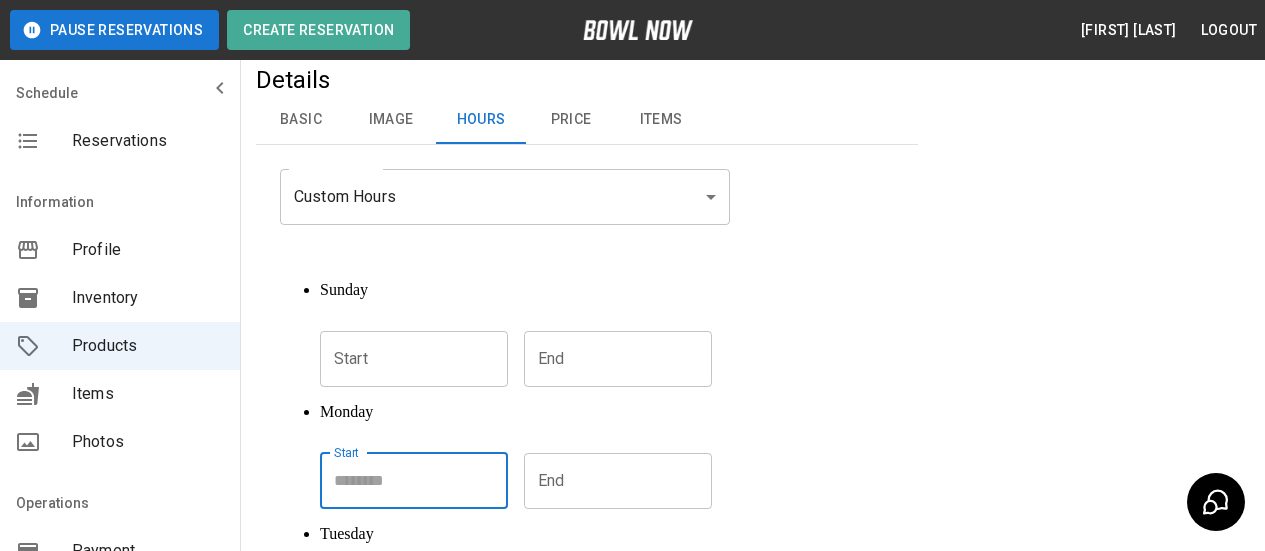 click on "Start Start" at bounding box center [414, 481] 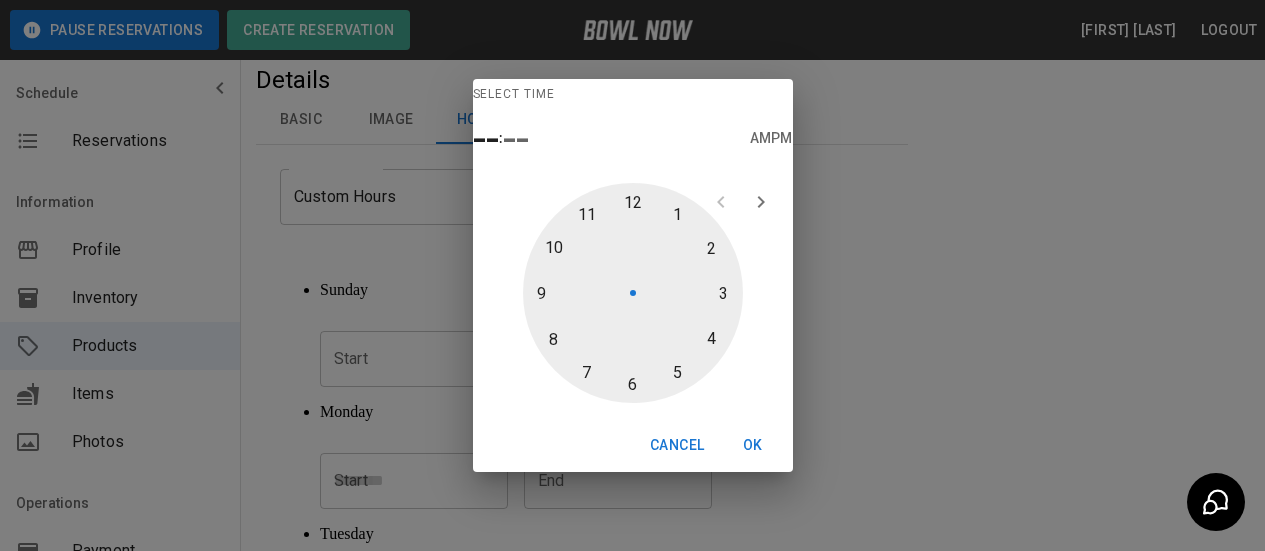 type 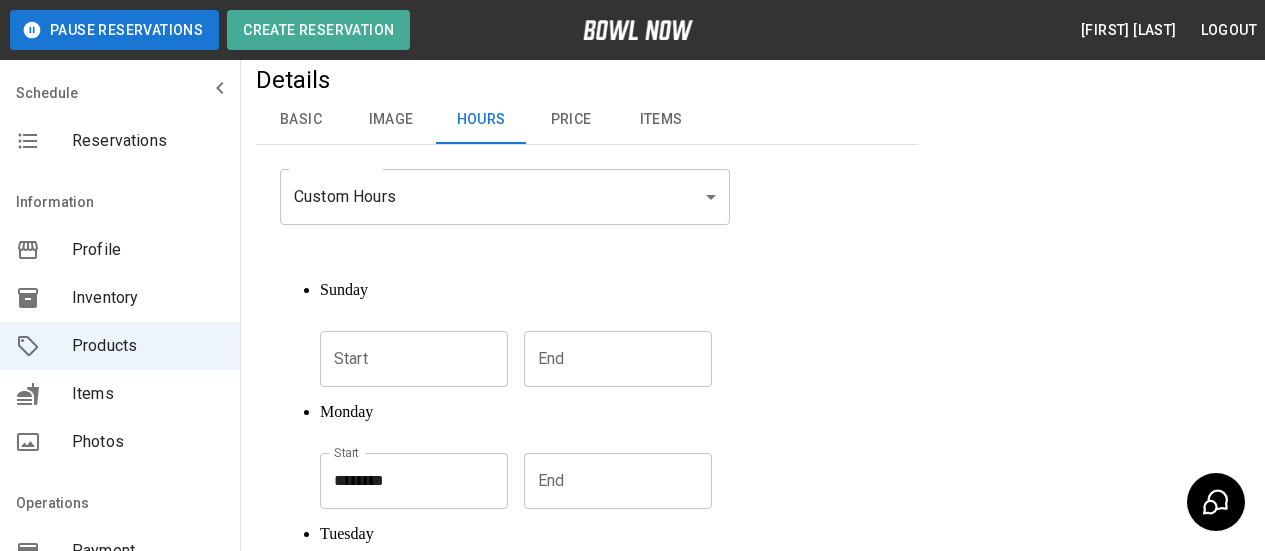 click on "********" at bounding box center (407, 481) 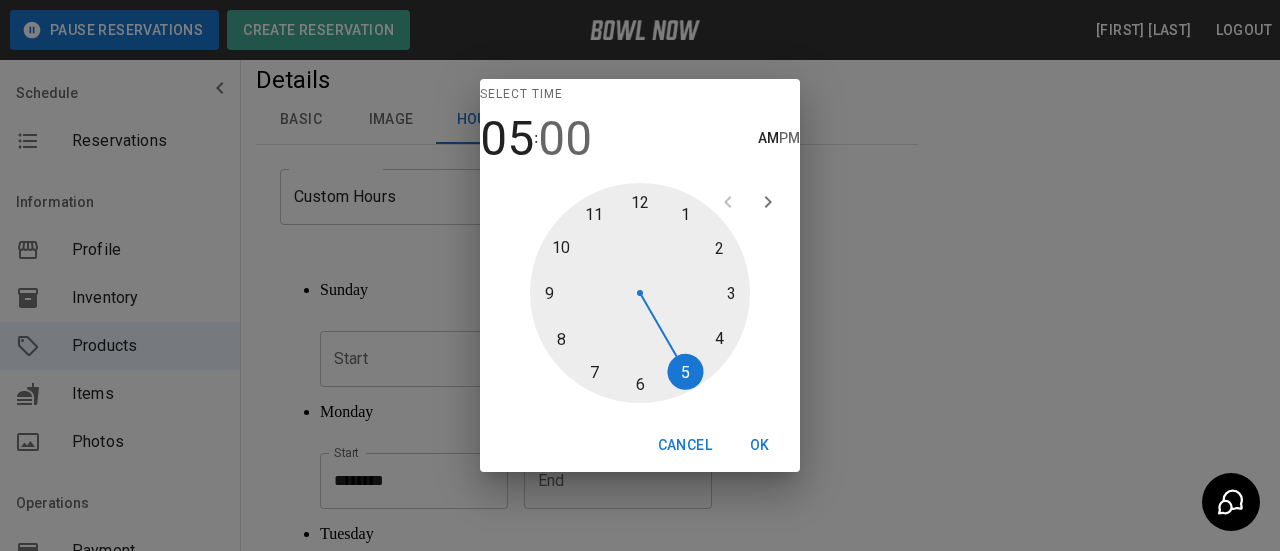 click on "PM" at bounding box center [789, 139] 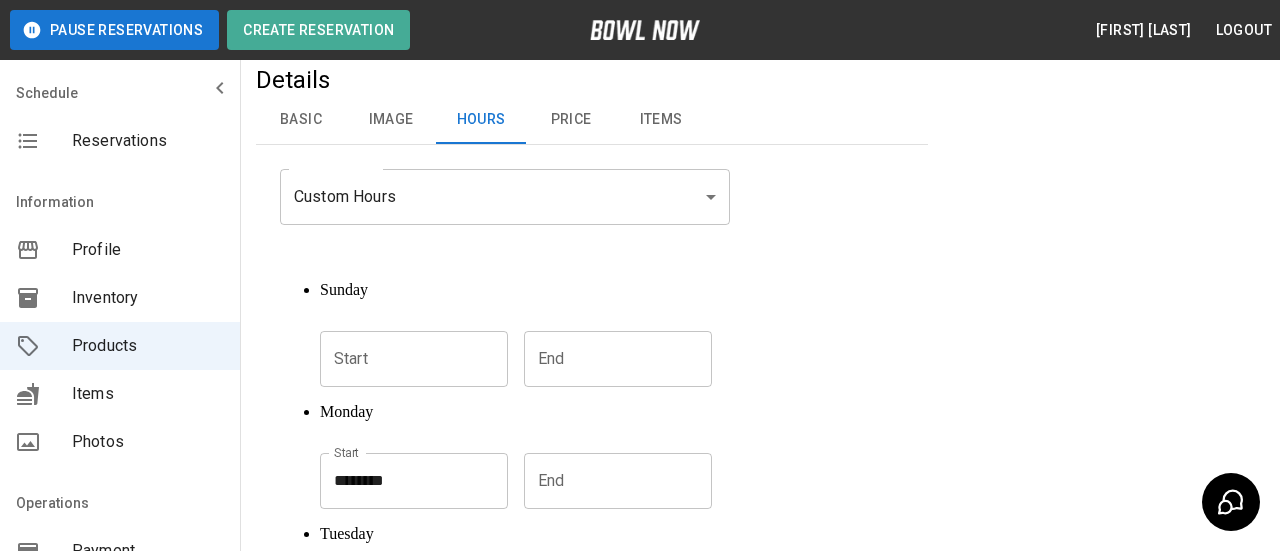 click on "End End" at bounding box center (618, 481) 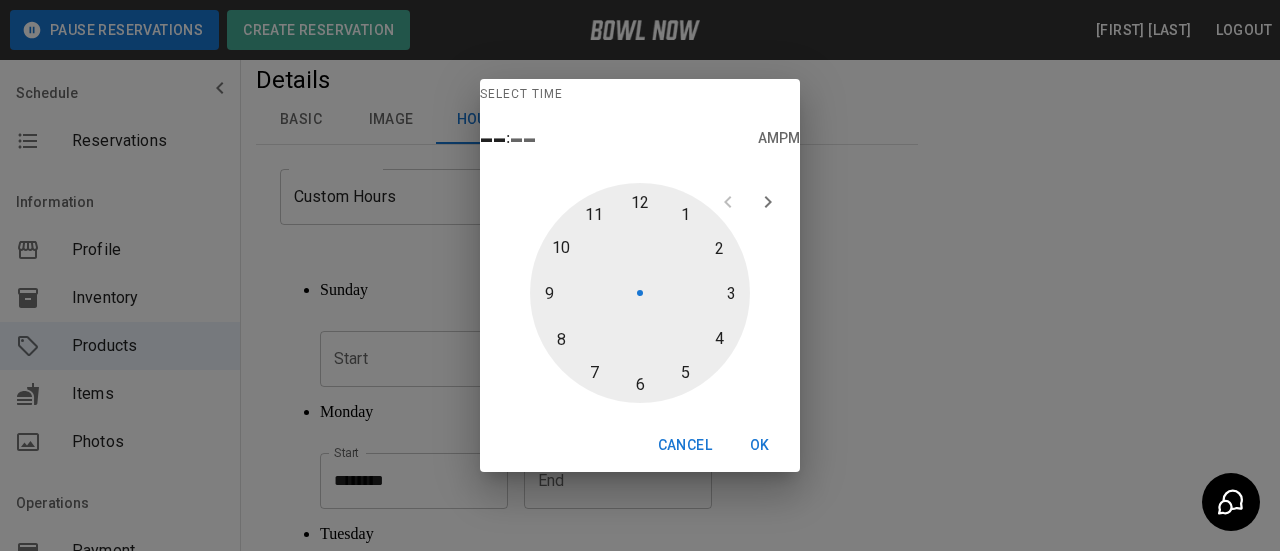 type 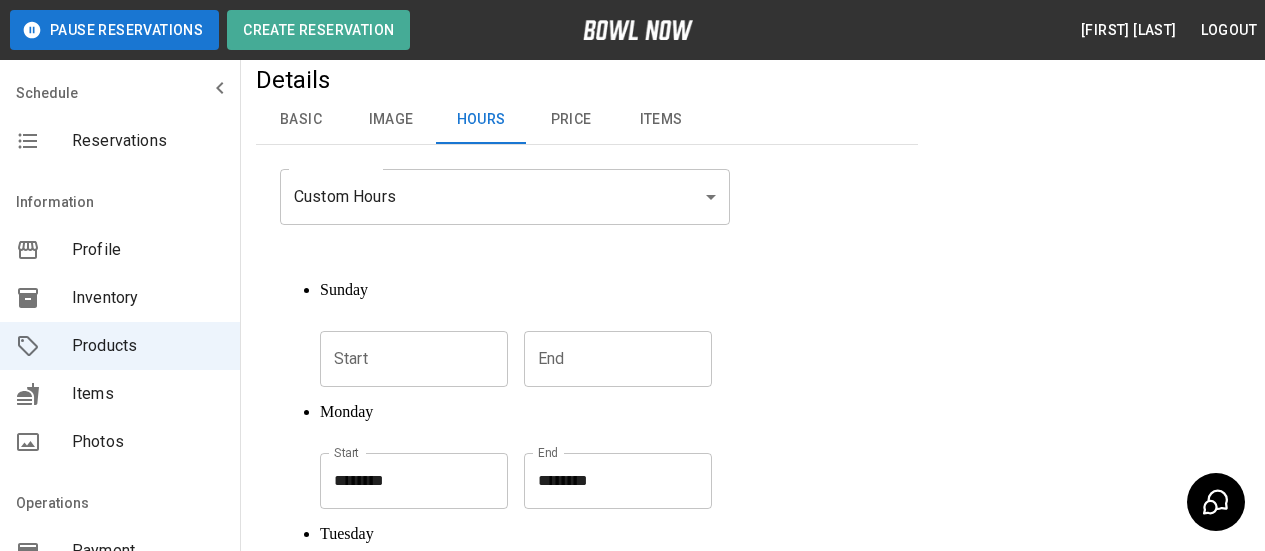 click on "********" at bounding box center [611, 481] 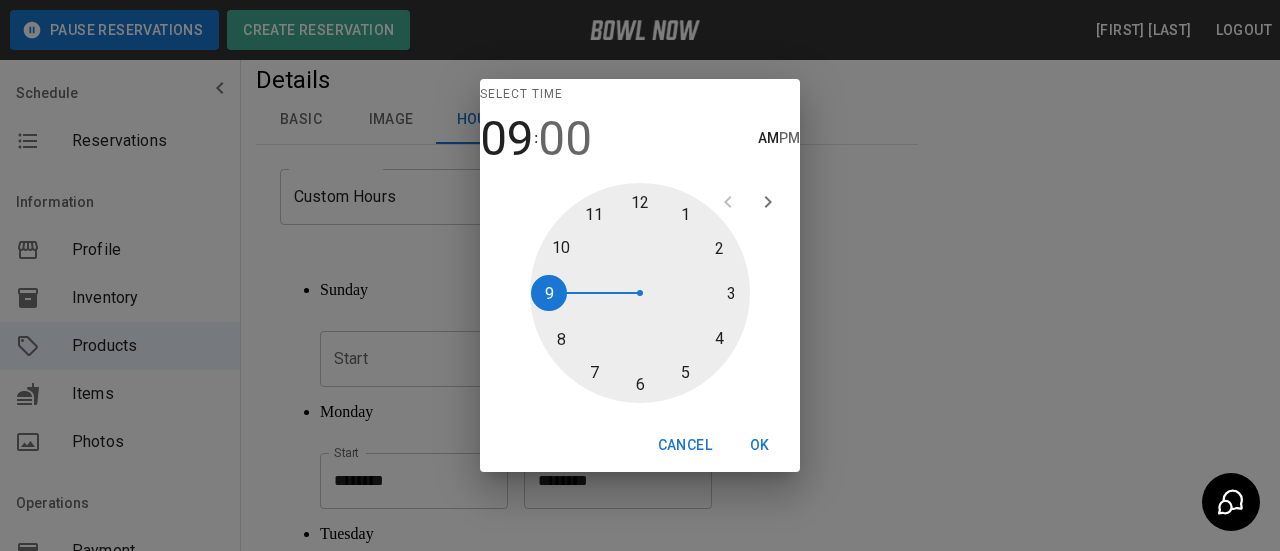 click on "00" at bounding box center (565, 139) 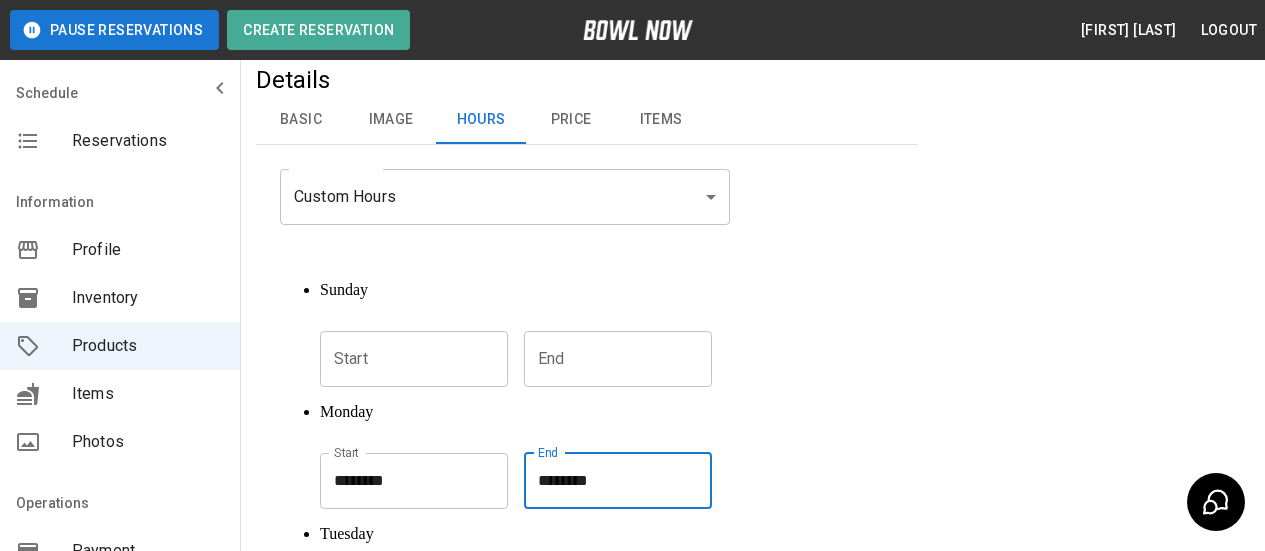 click on "********" at bounding box center [611, 481] 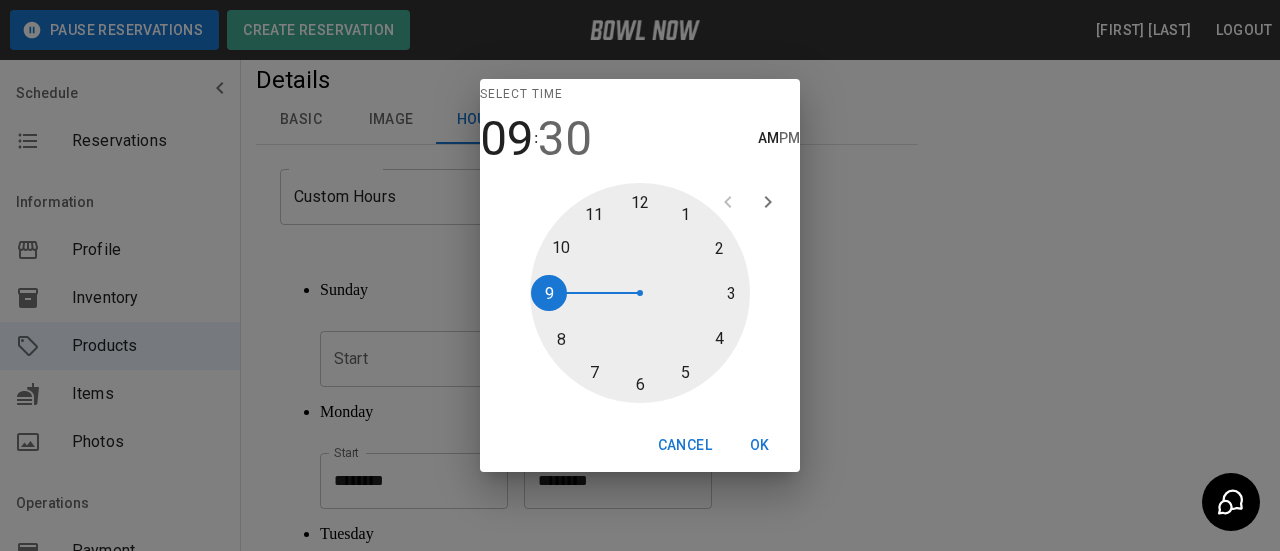 click on "PM" at bounding box center [789, 139] 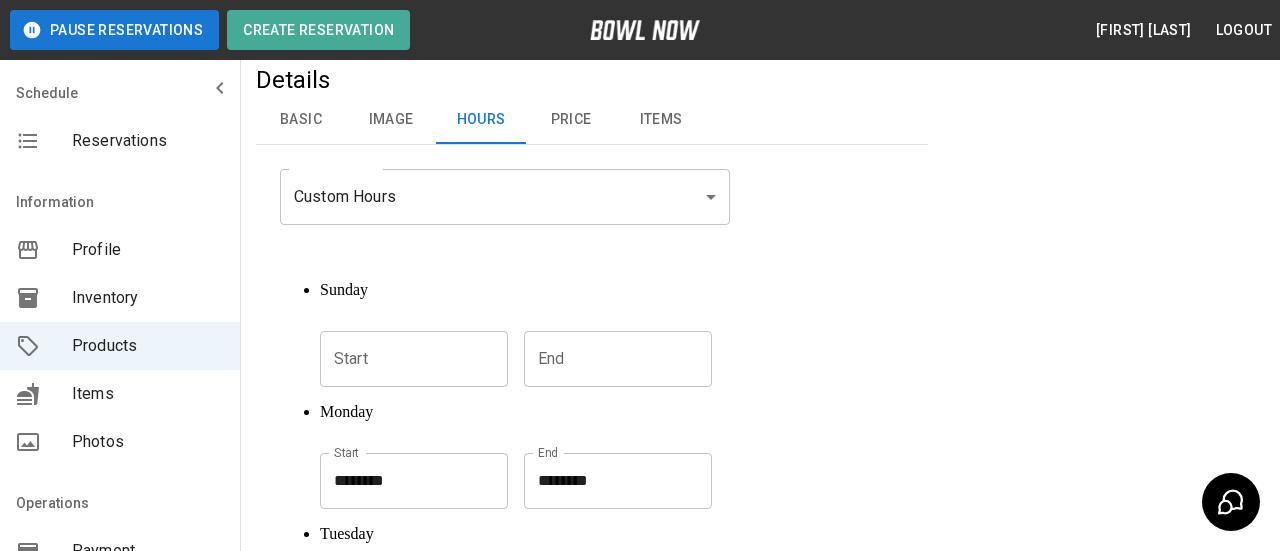 click at bounding box center (407, 603) 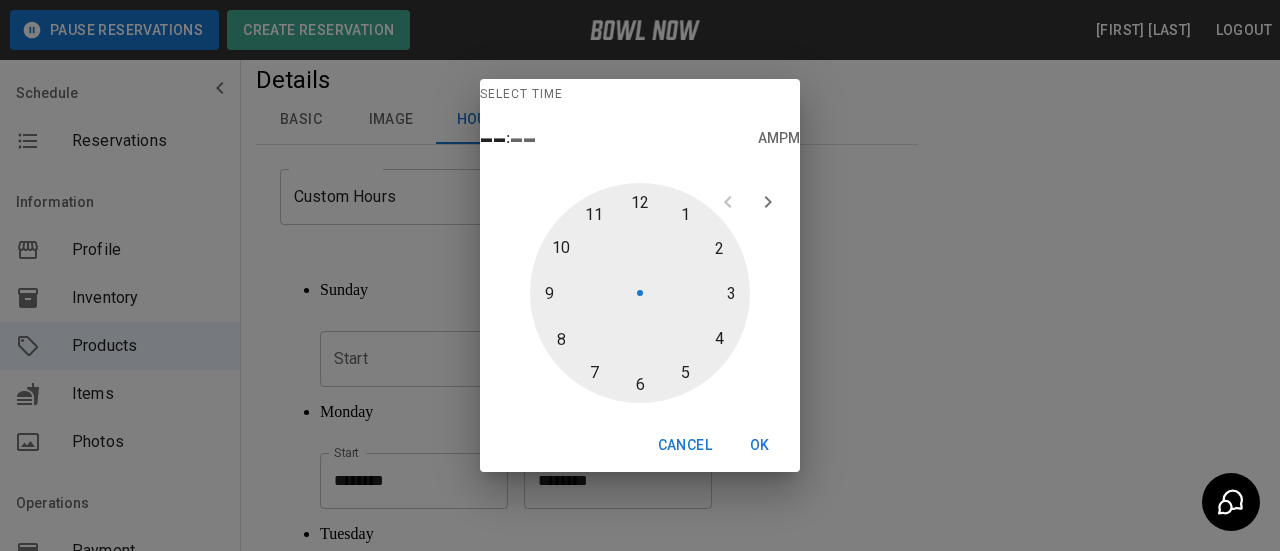 scroll, scrollTop: 458, scrollLeft: 0, axis: vertical 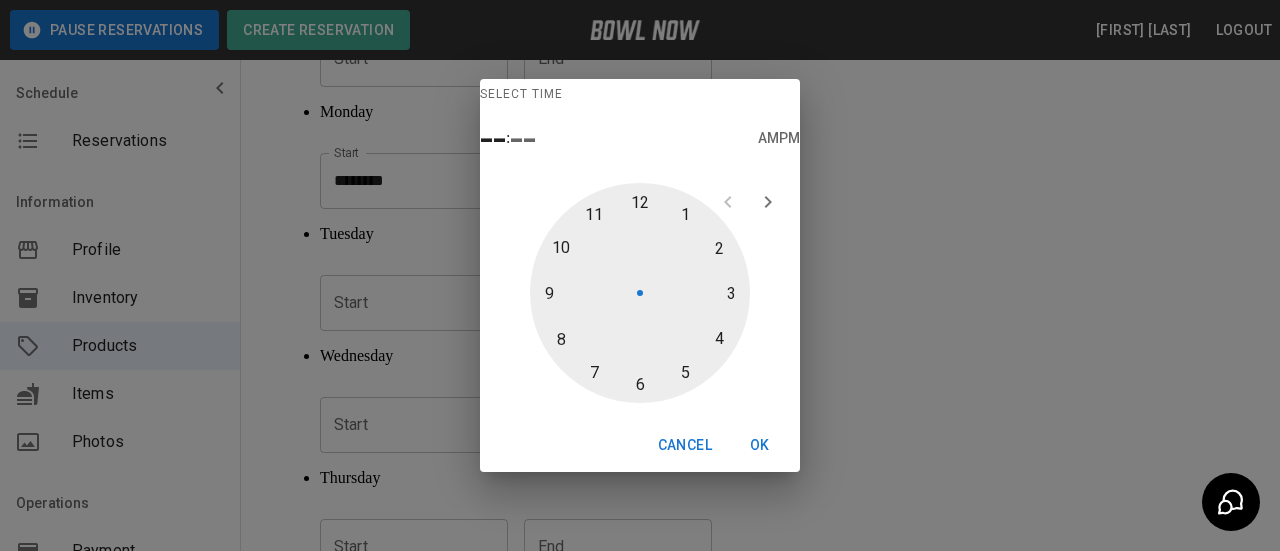 type 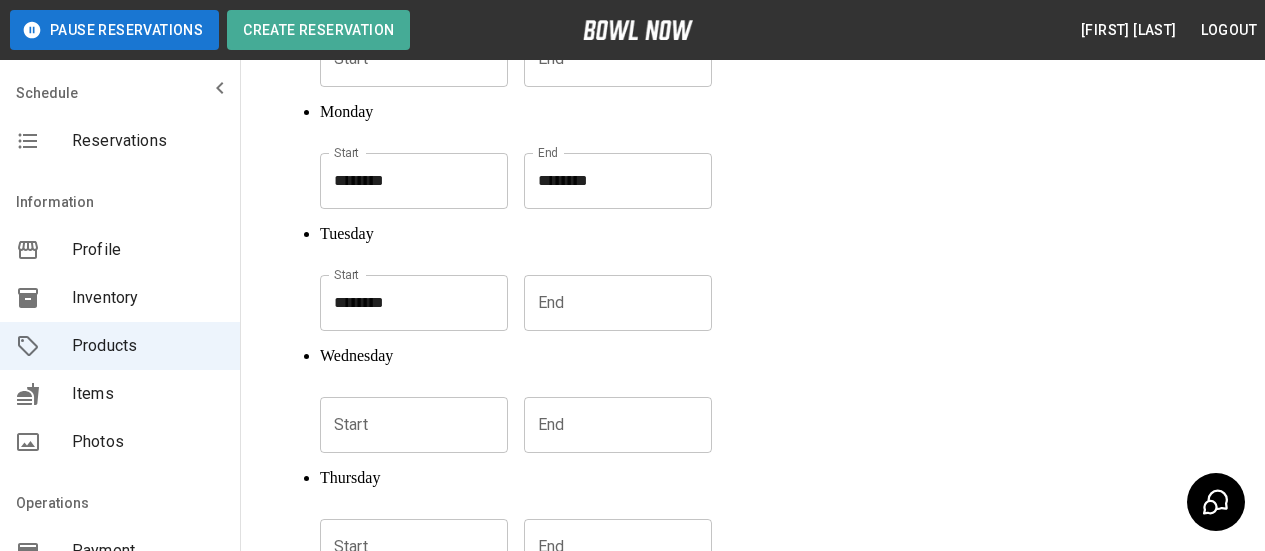click on "********" at bounding box center (407, 303) 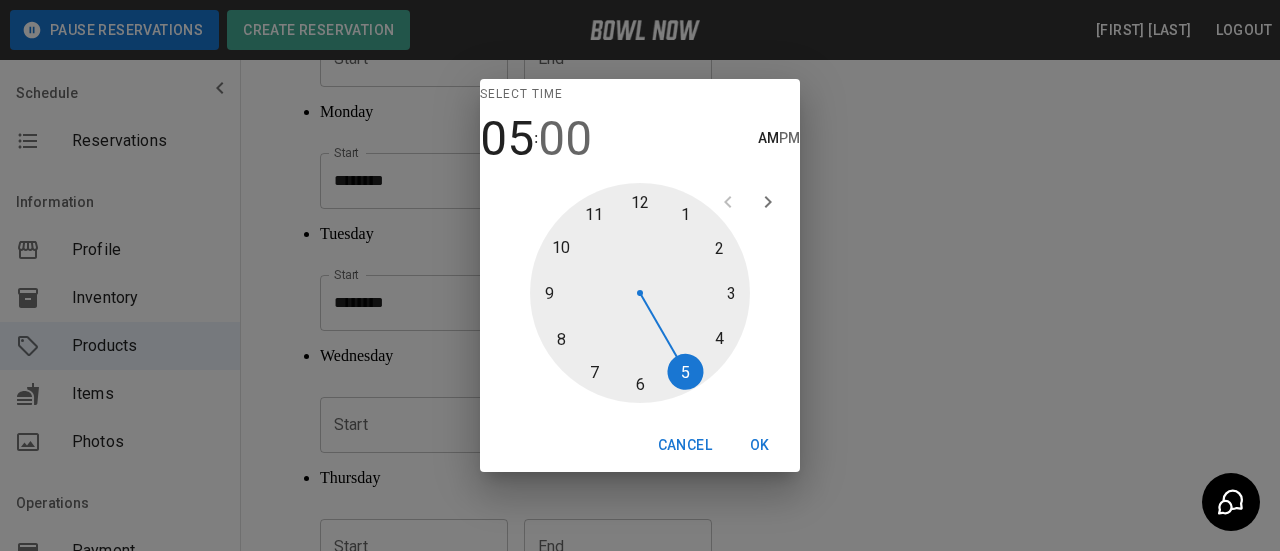 click on "PM" at bounding box center (789, 139) 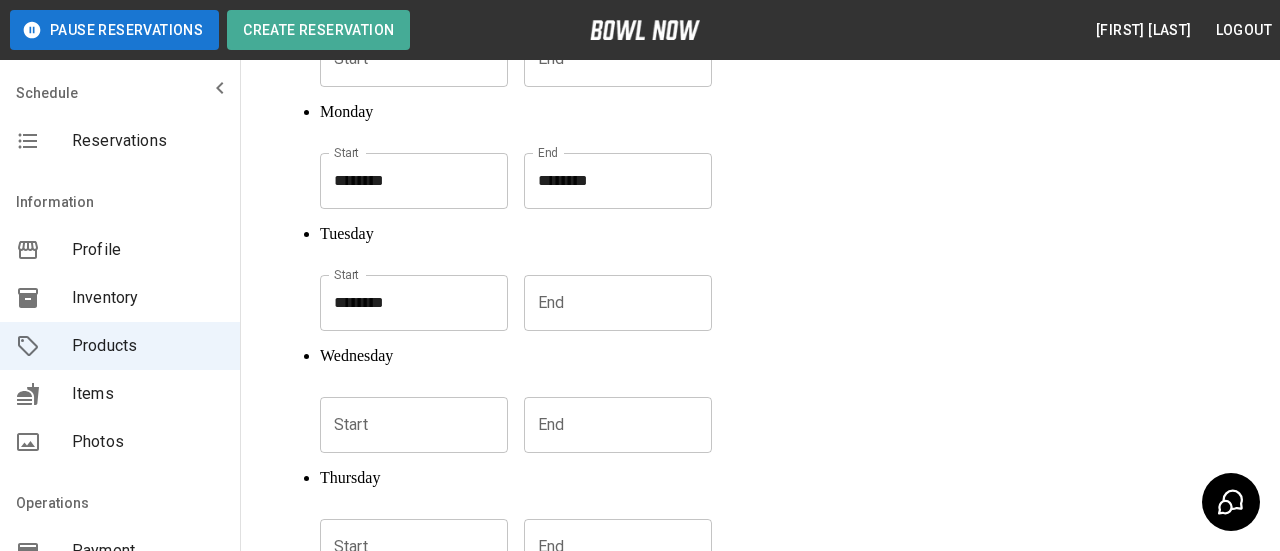 click at bounding box center [611, 303] 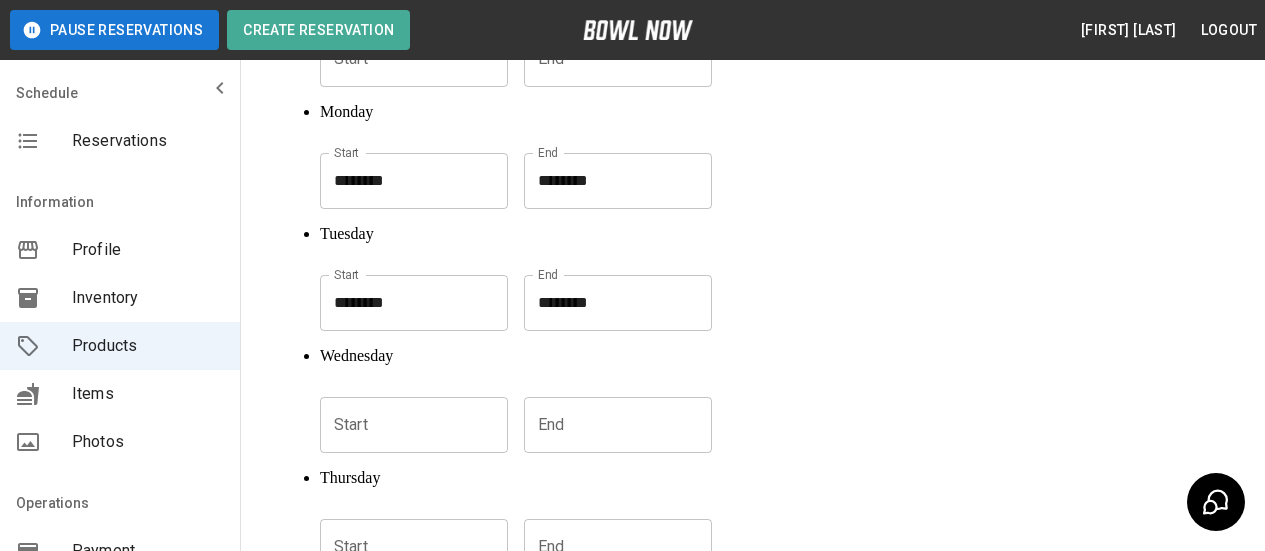 click on "********" at bounding box center [611, 303] 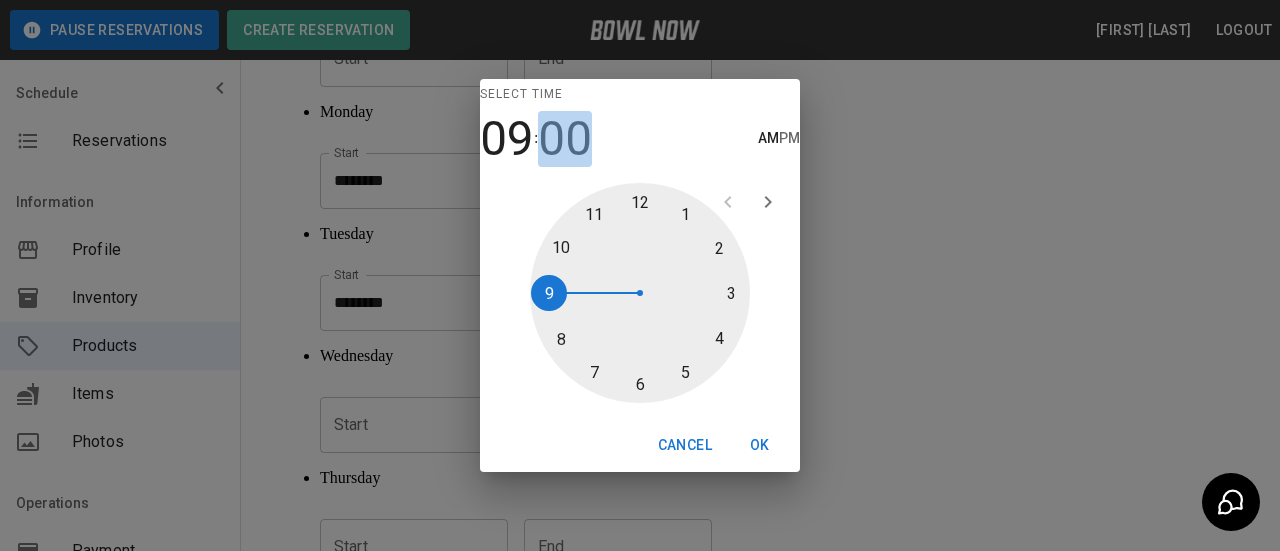 click on "00" at bounding box center [565, 139] 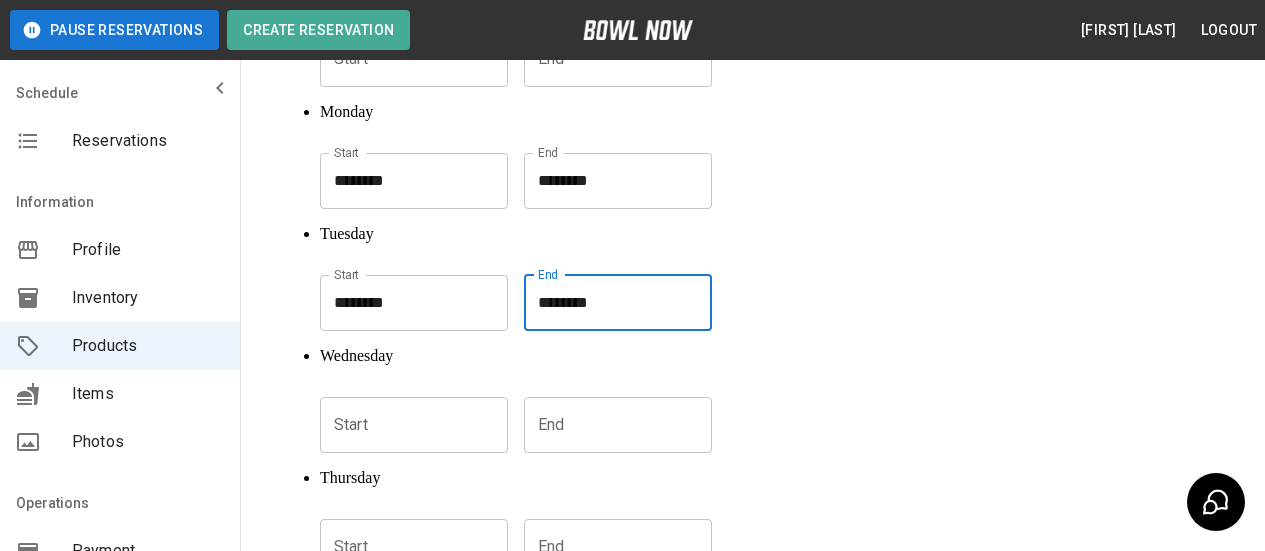 click on "********" at bounding box center [611, 303] 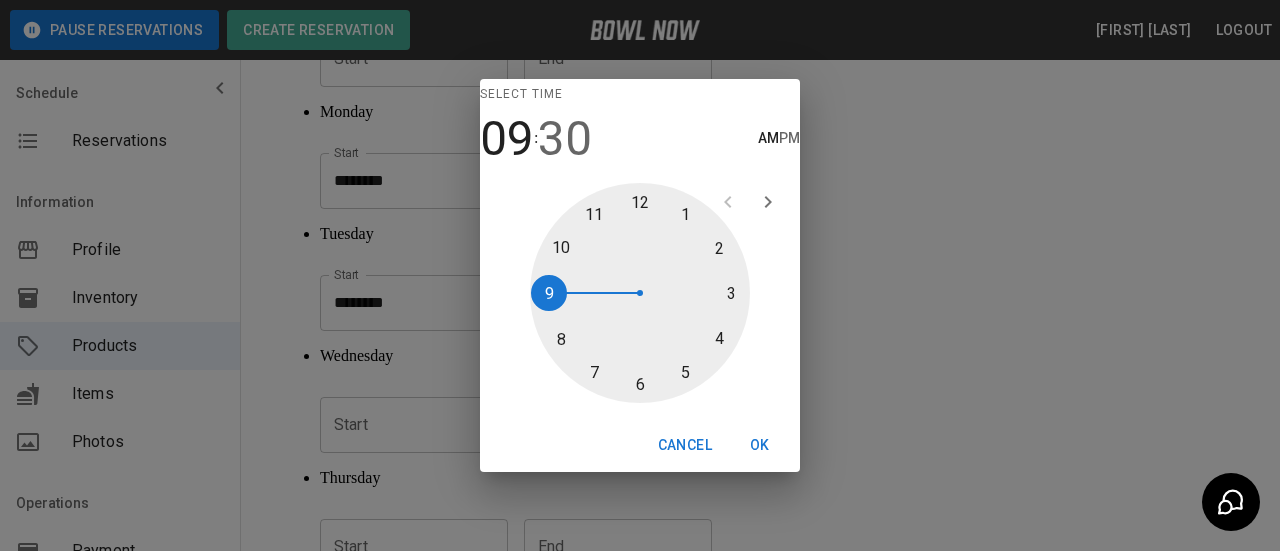 click on "PM" at bounding box center [789, 139] 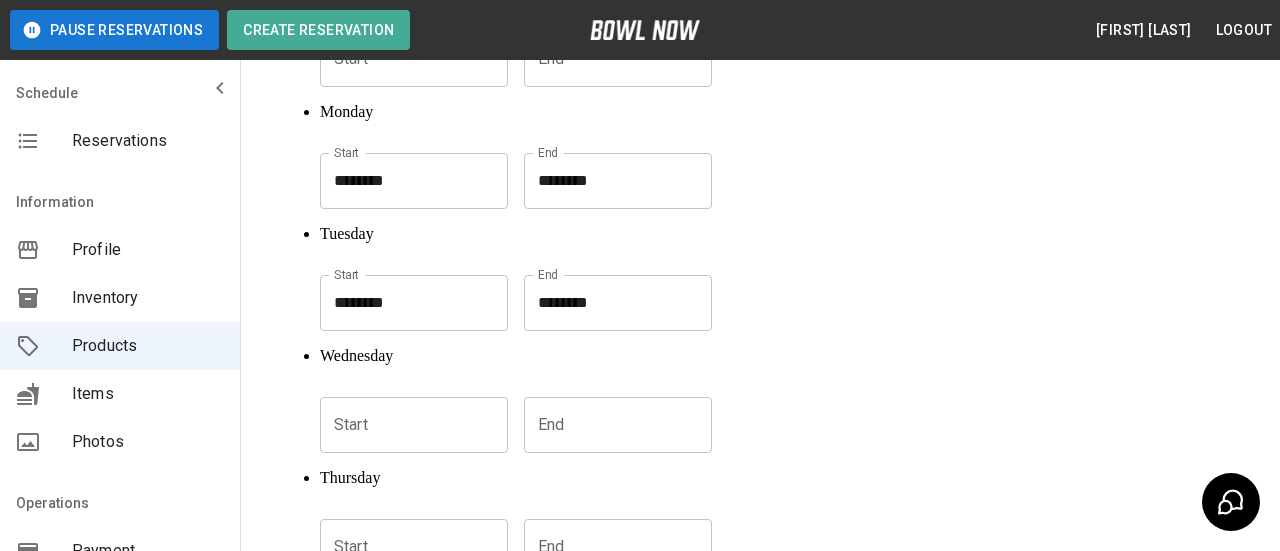 click at bounding box center (407, 425) 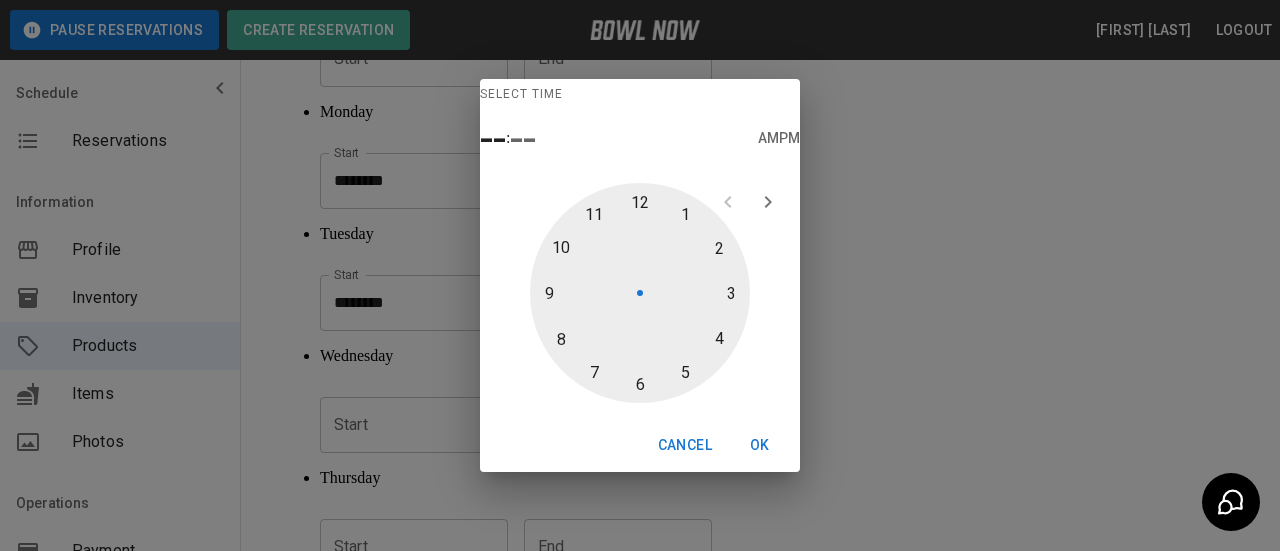 type 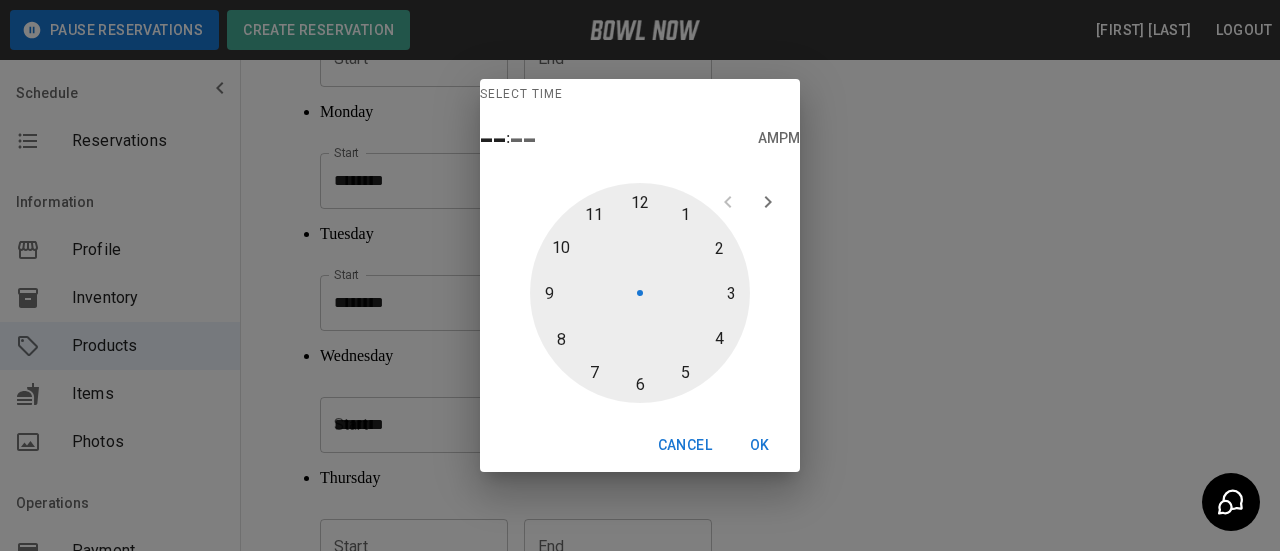 drag, startPoint x: 680, startPoint y: 386, endPoint x: 680, endPoint y: 324, distance: 62 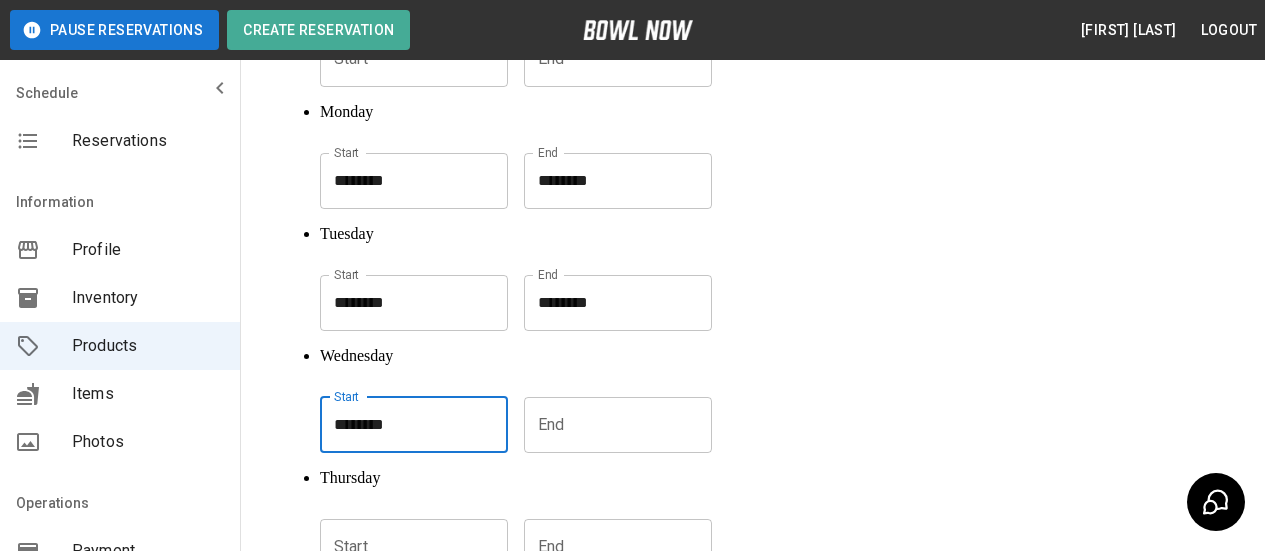 click on "********" at bounding box center (407, 425) 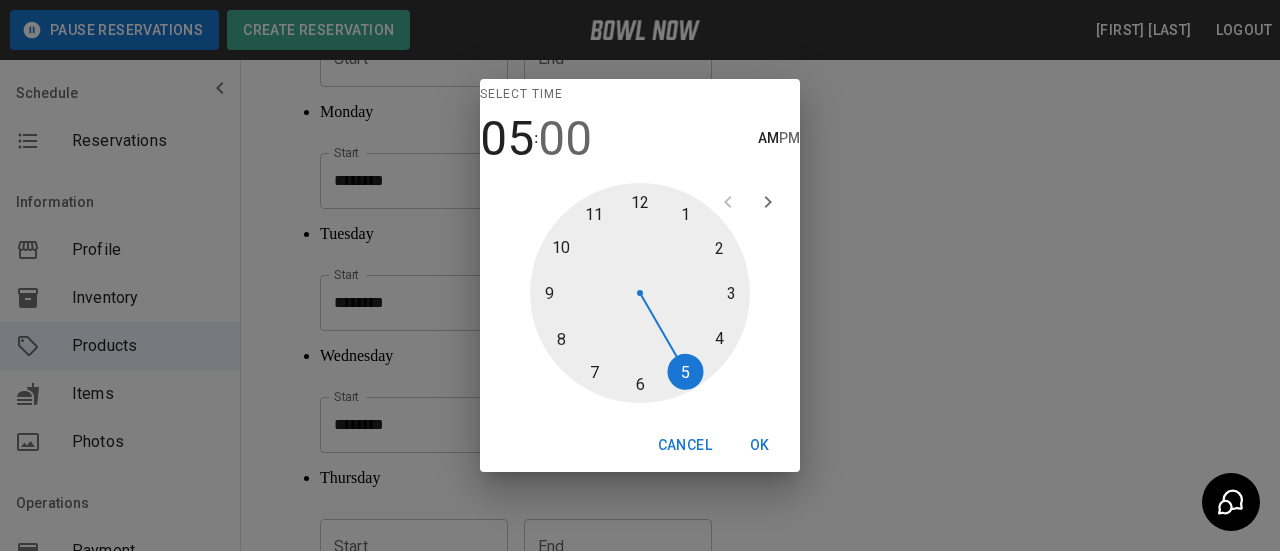 click on "PM" at bounding box center [789, 139] 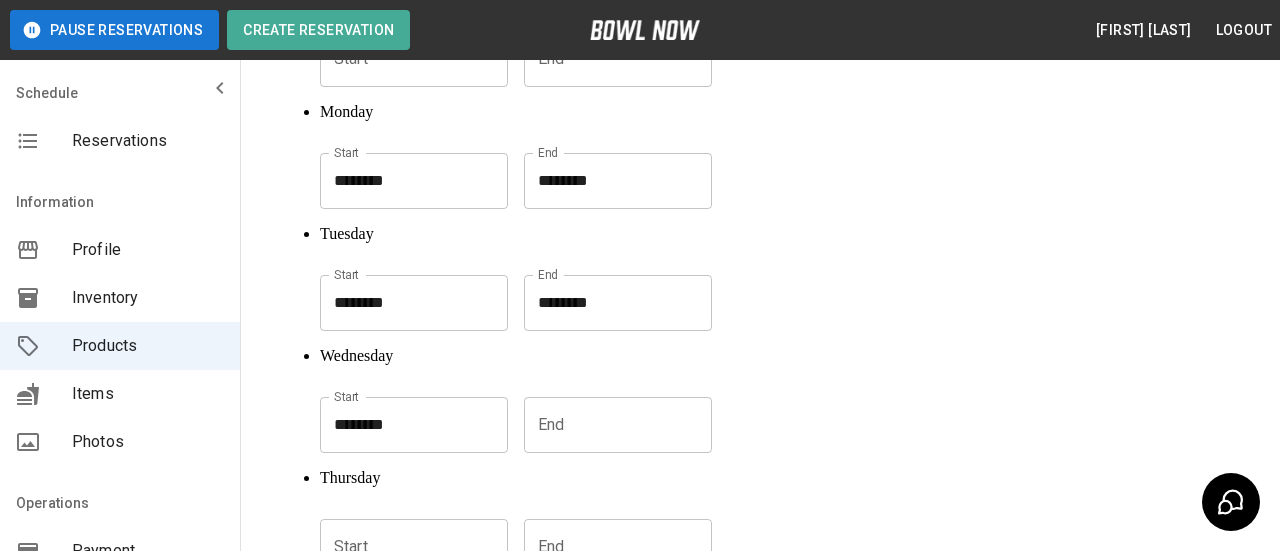 click at bounding box center [611, 425] 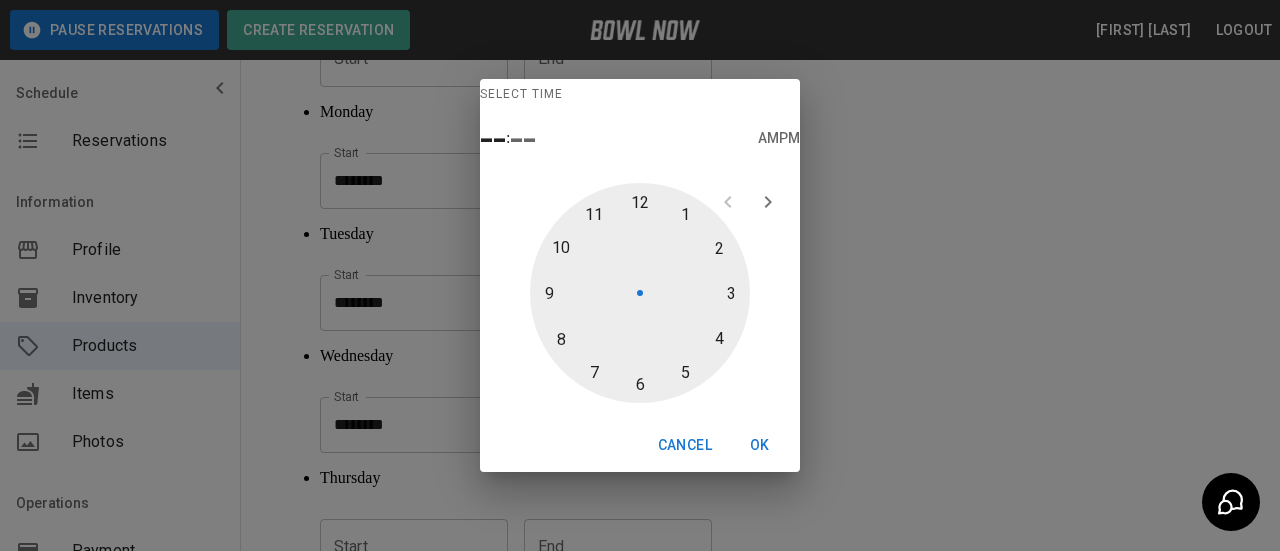 type 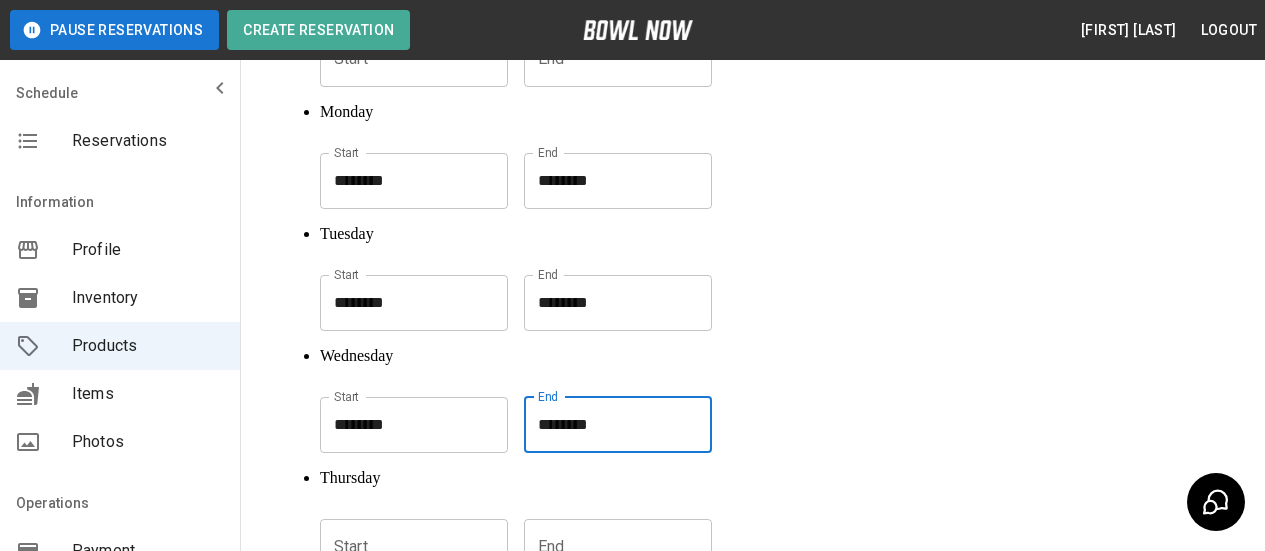 click on "********" at bounding box center [611, 425] 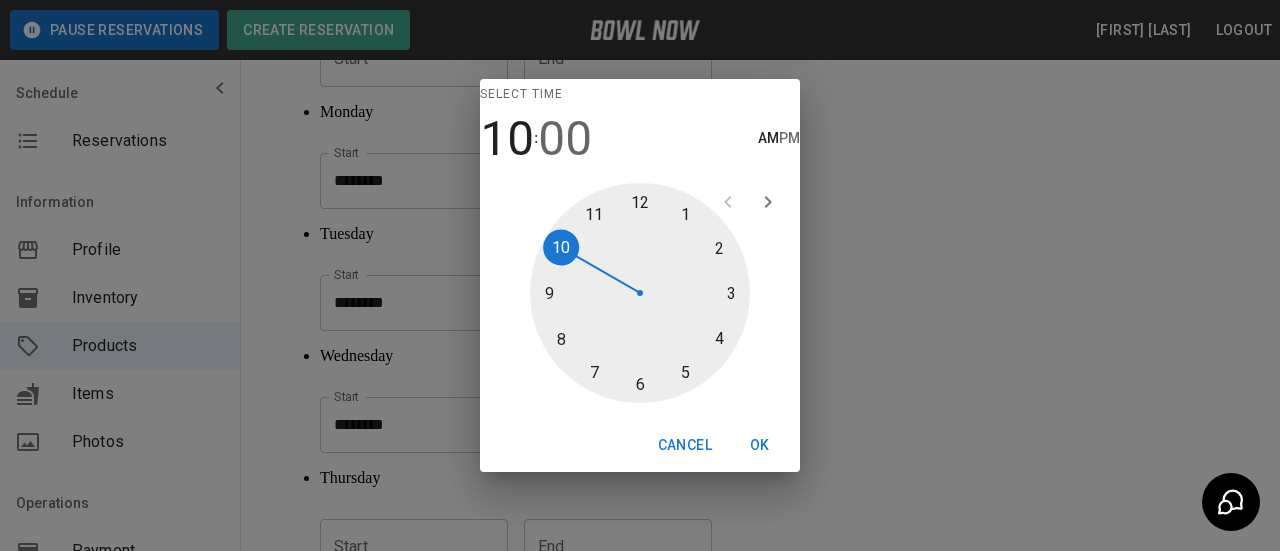 click on "00" at bounding box center [565, 139] 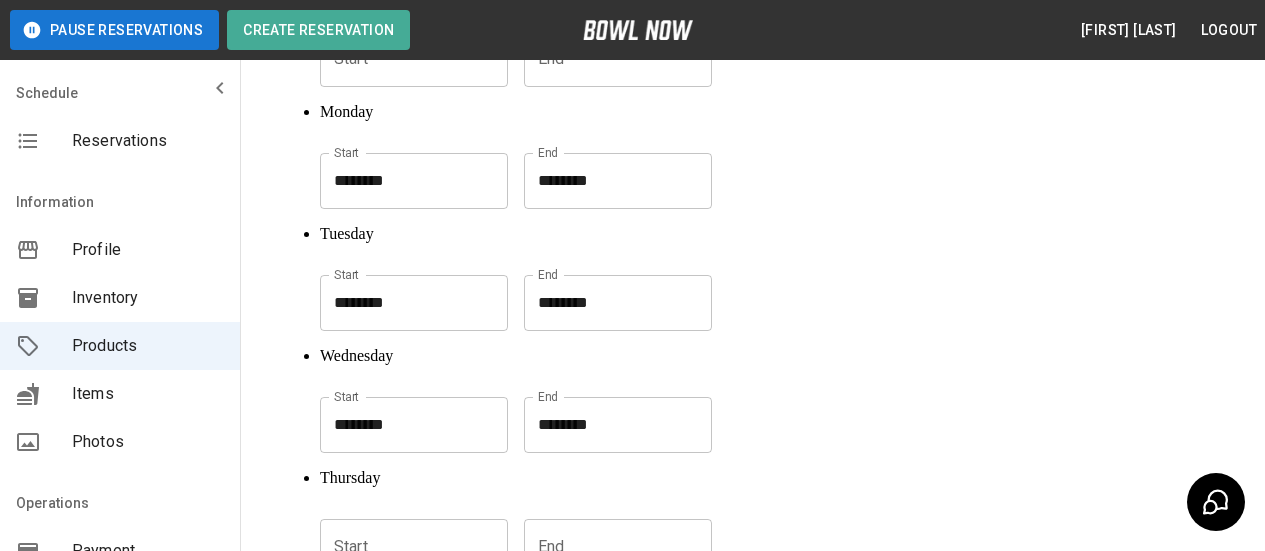 click on "********" at bounding box center (611, 425) 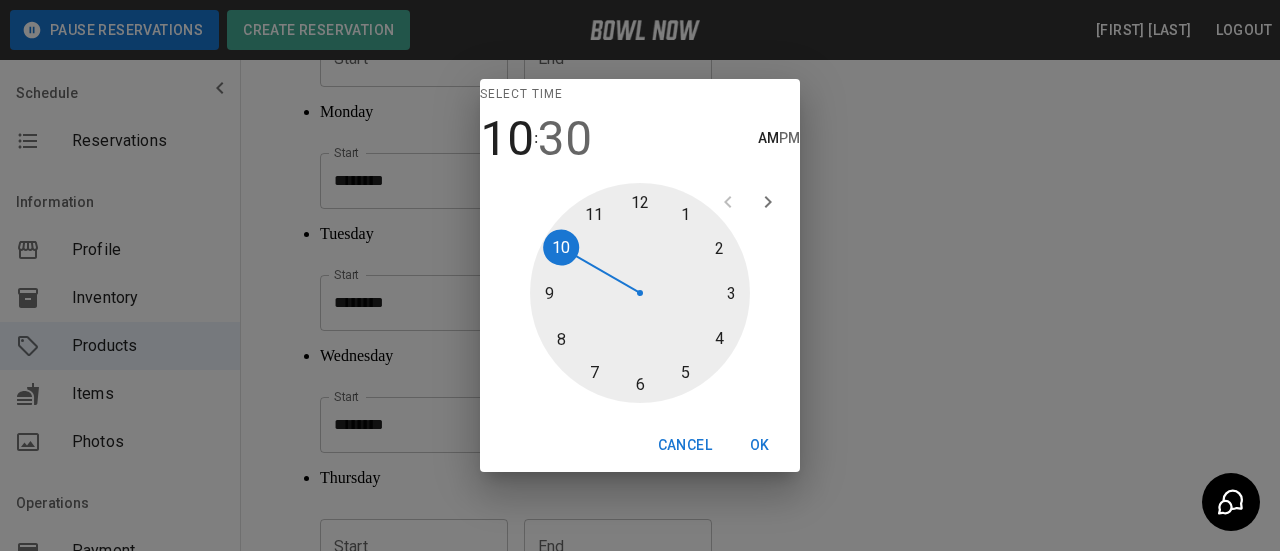 click on "PM" at bounding box center [789, 139] 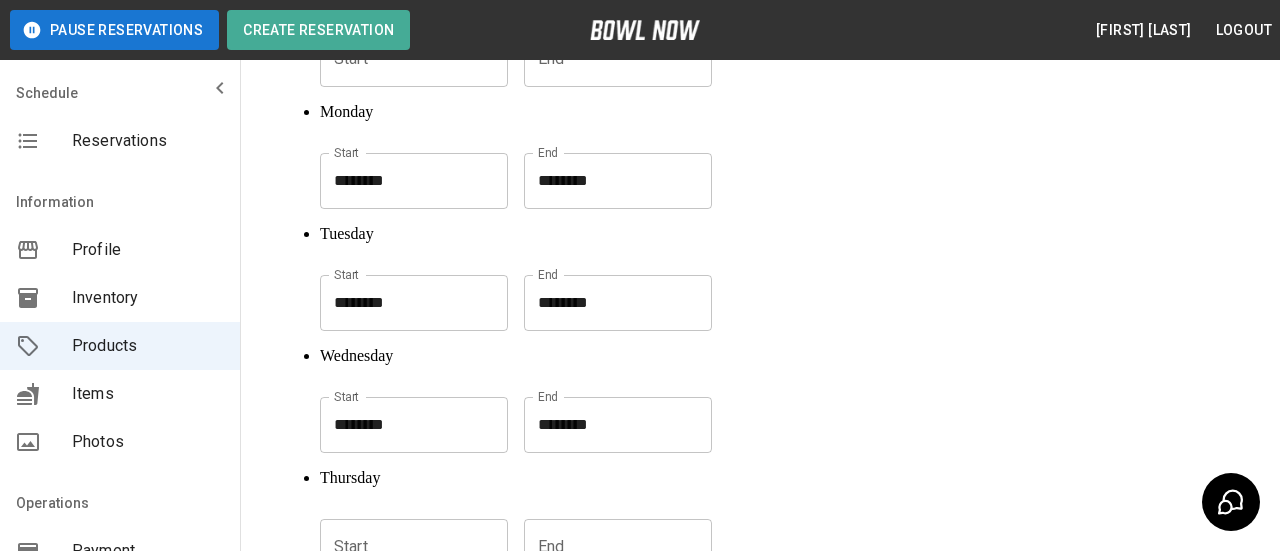 click at bounding box center [407, 547] 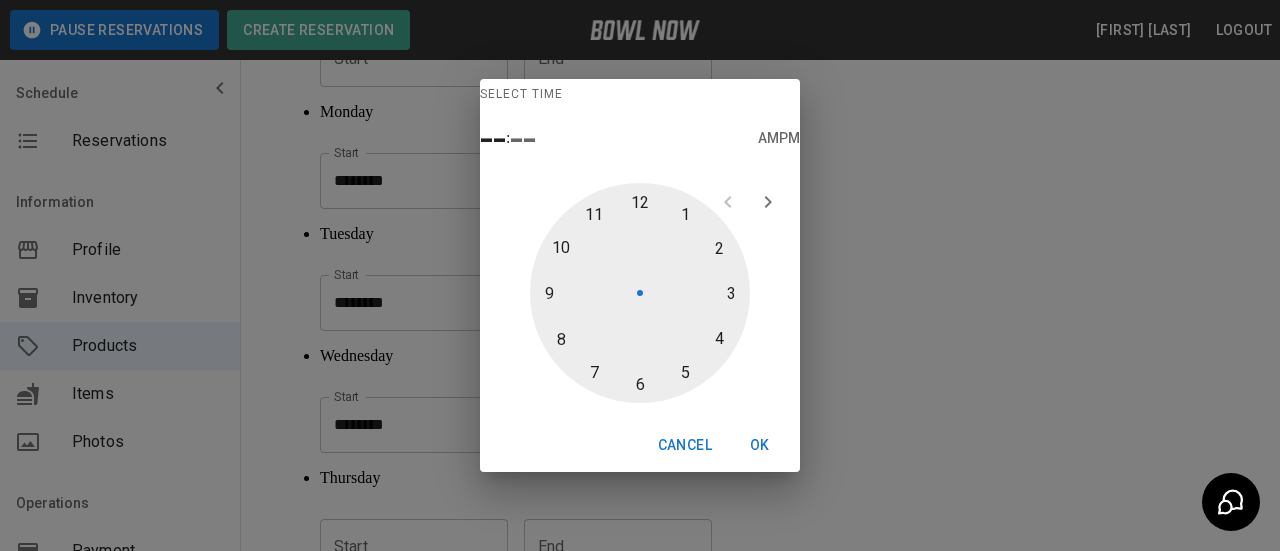 type 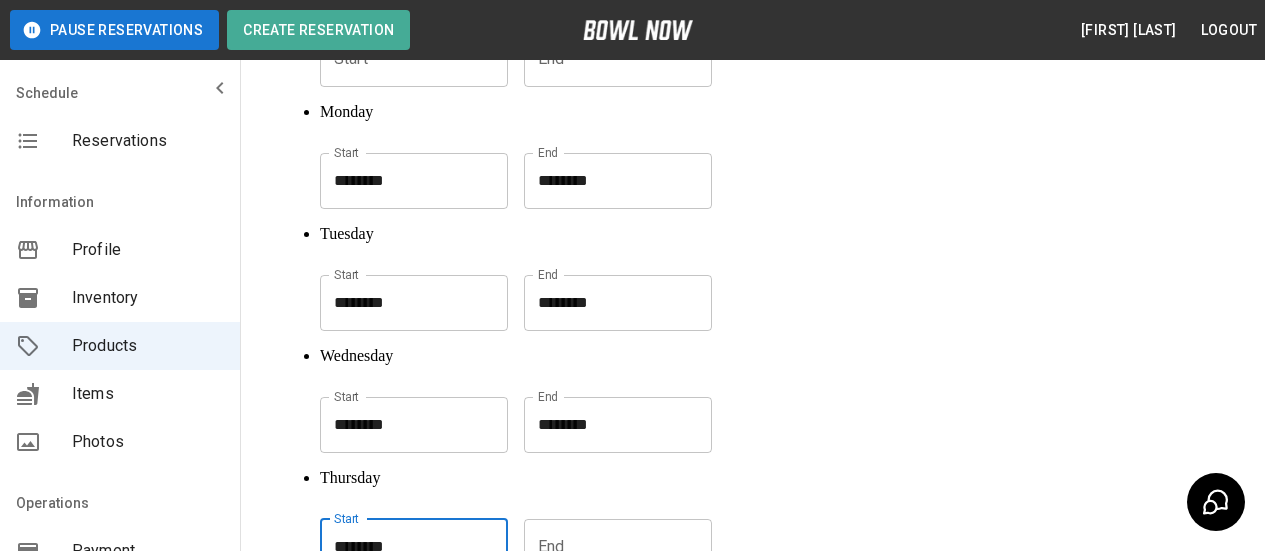 click on "********" at bounding box center [407, 547] 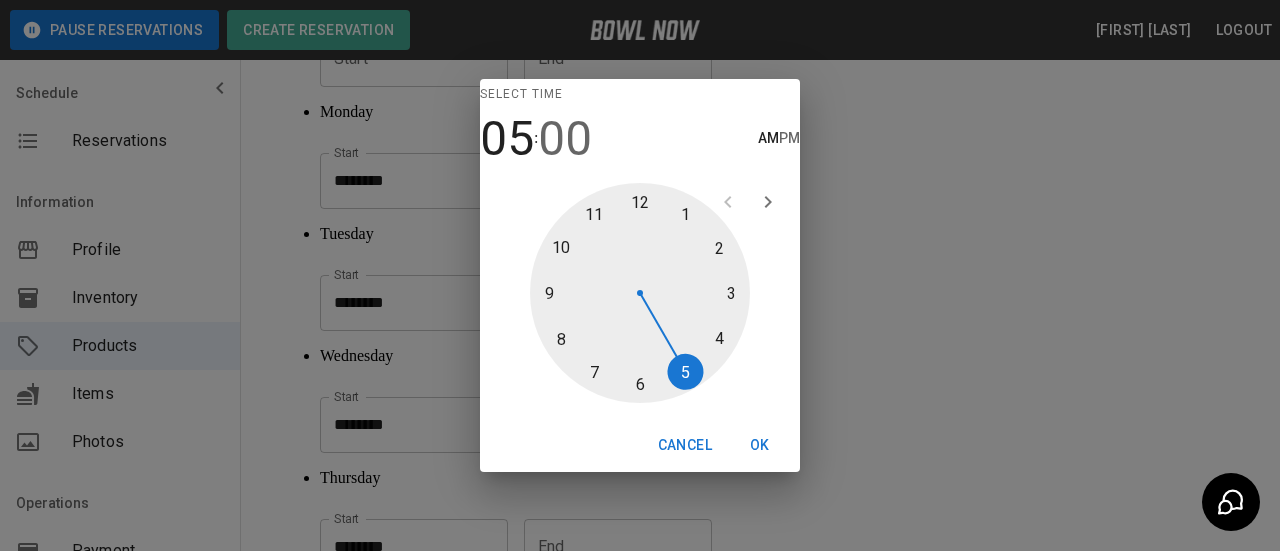 click on "05 : 00 AM PM" at bounding box center (640, 139) 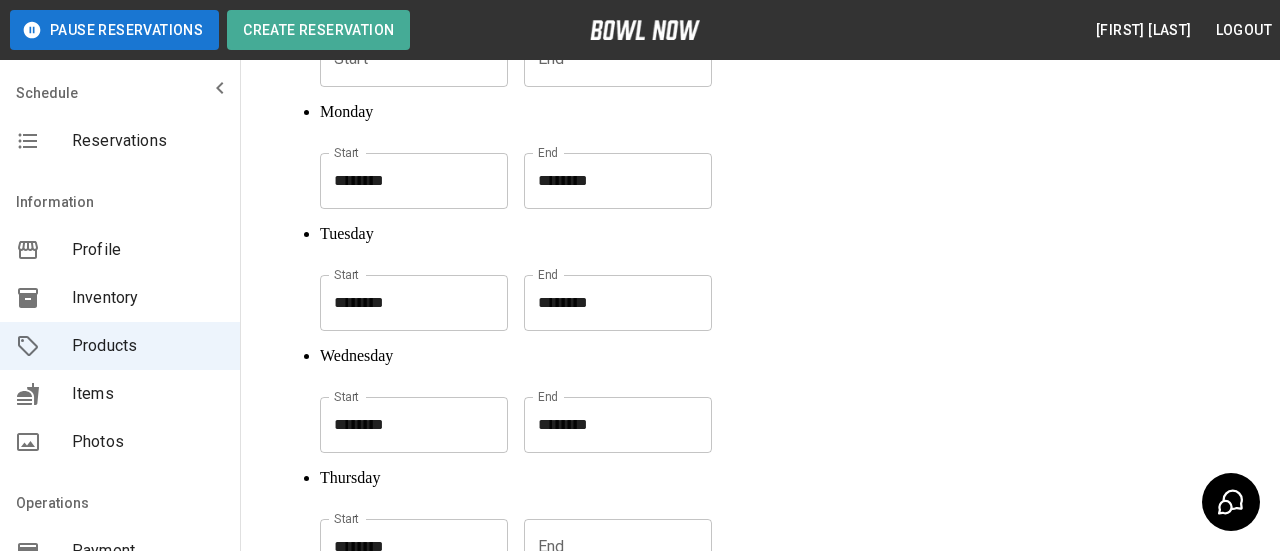 click at bounding box center (611, 547) 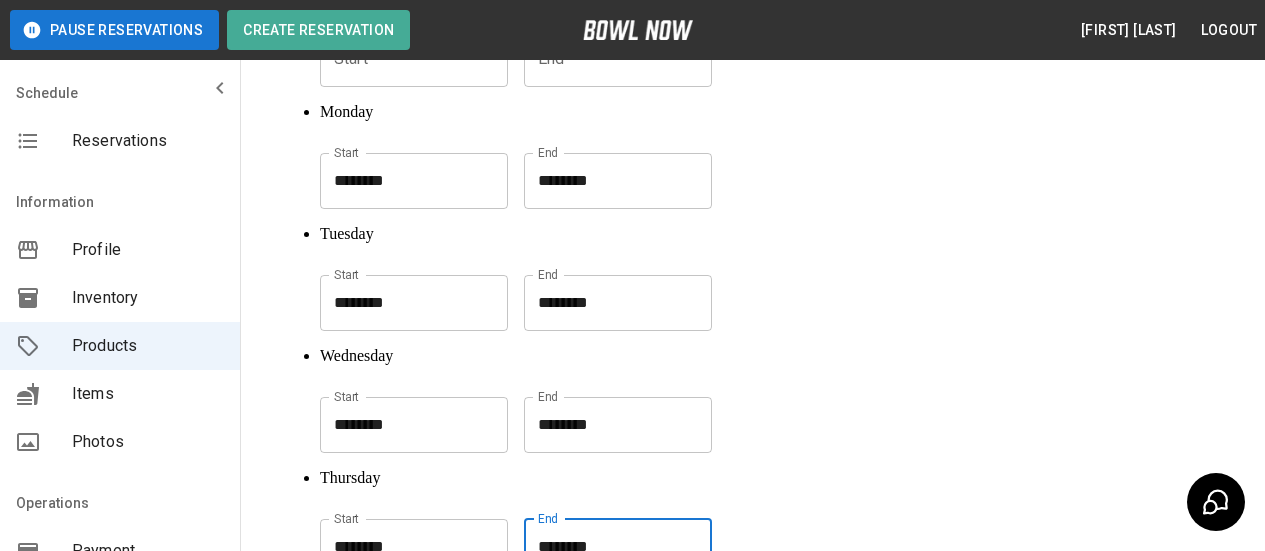 click on "********" at bounding box center (611, 547) 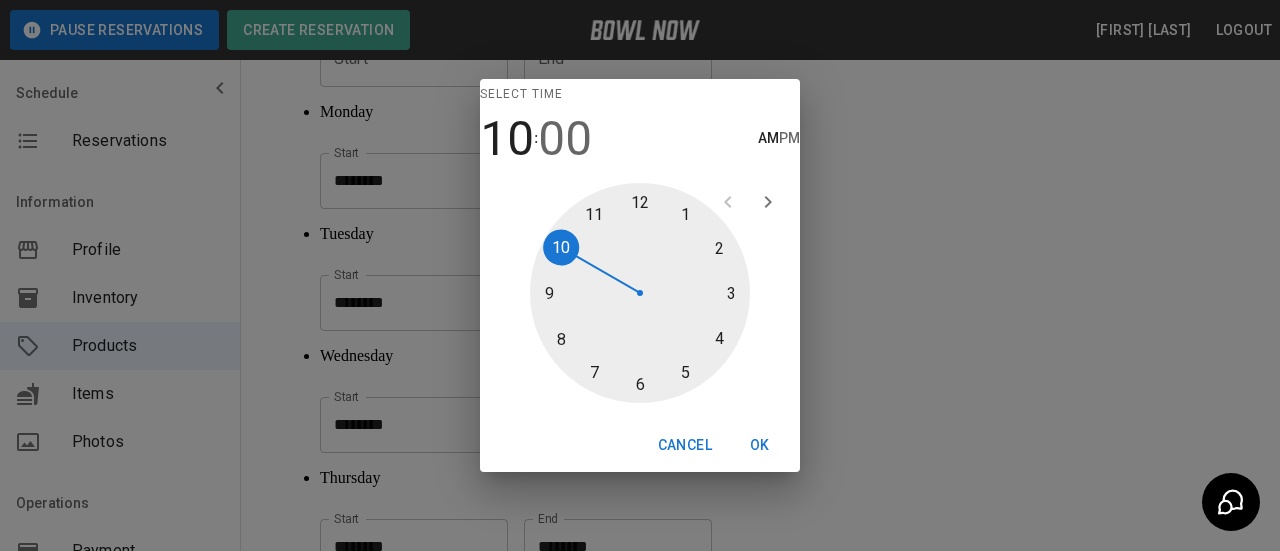 click on "00" at bounding box center (565, 139) 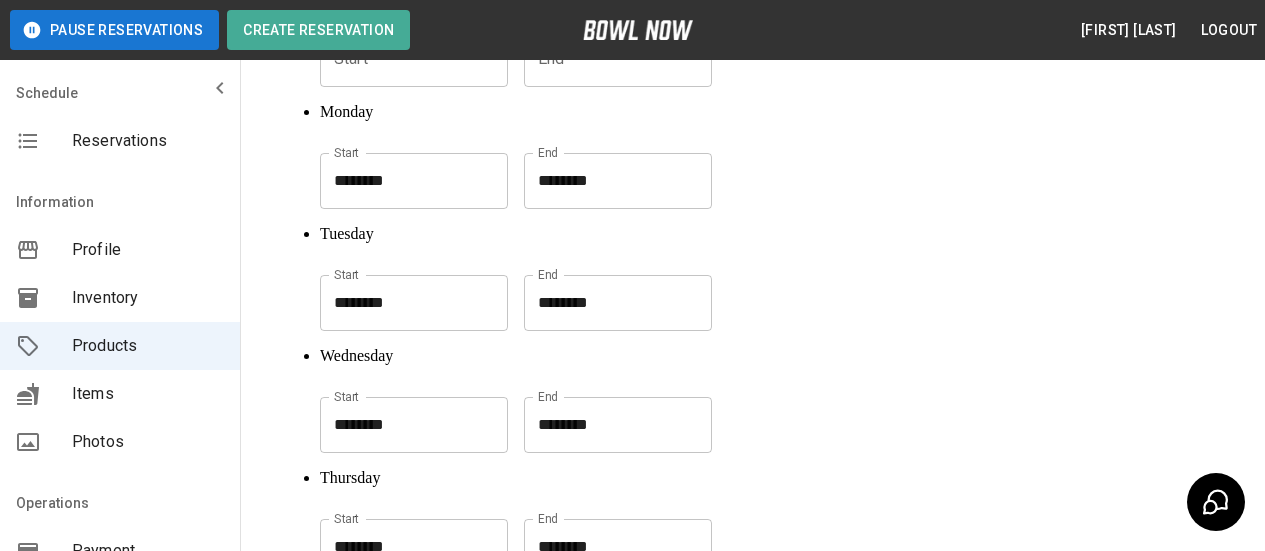 click on "********" at bounding box center (611, 547) 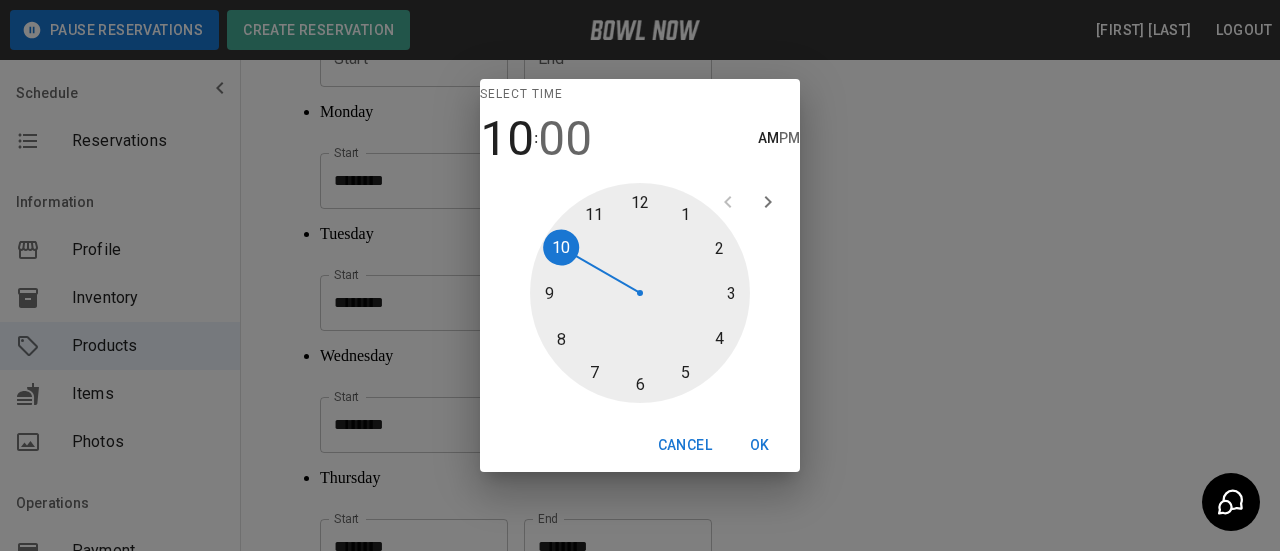 click on "00" at bounding box center [565, 139] 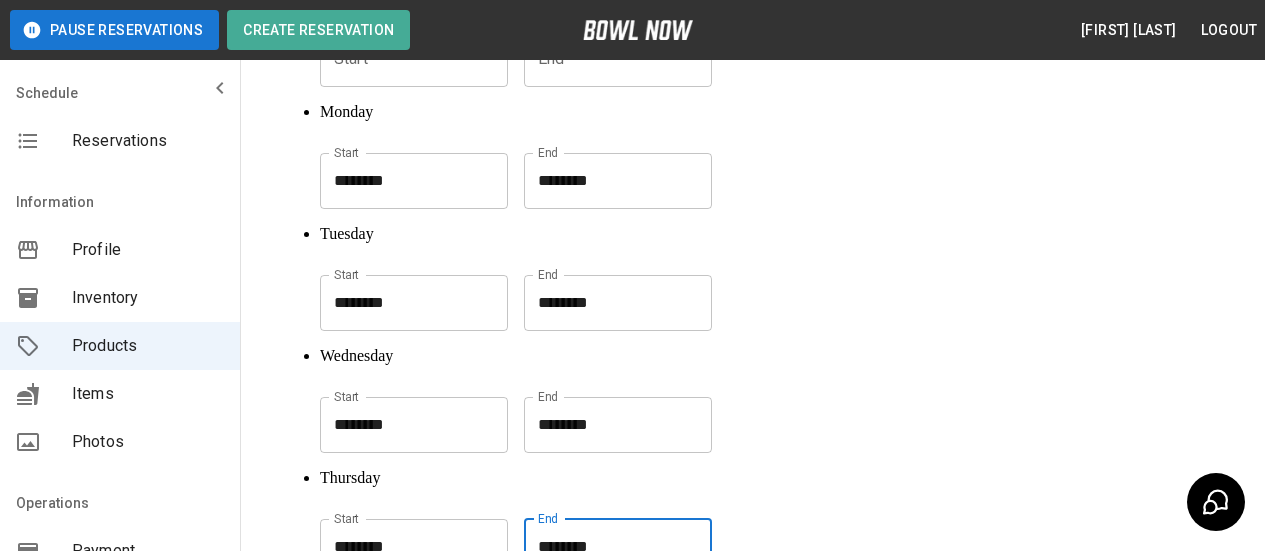 click on "********" at bounding box center (611, 547) 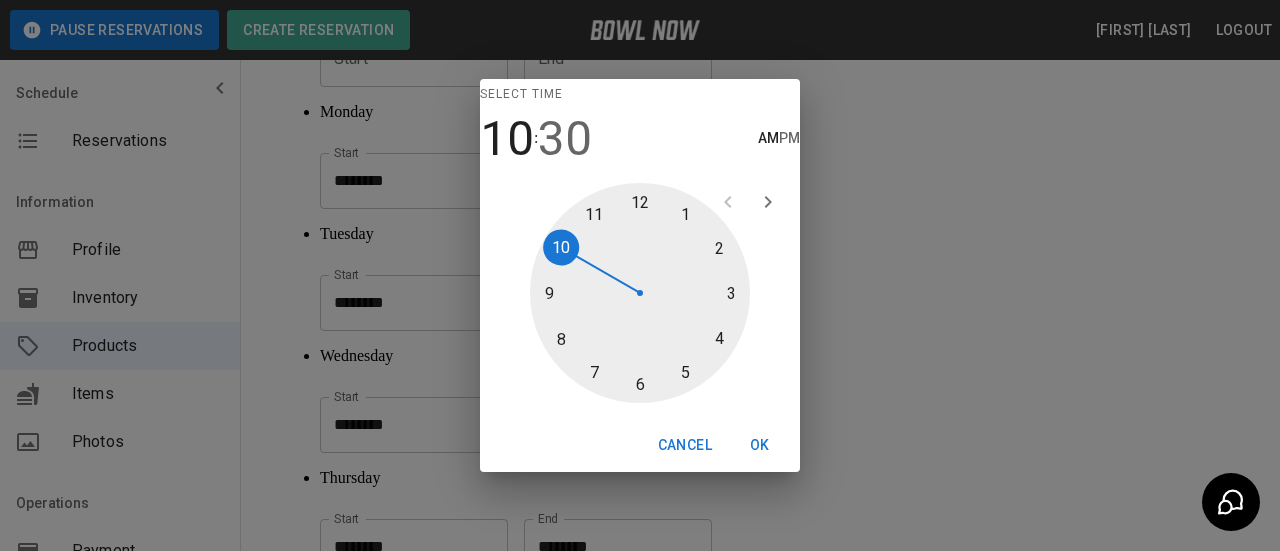 click on "PM" at bounding box center [789, 139] 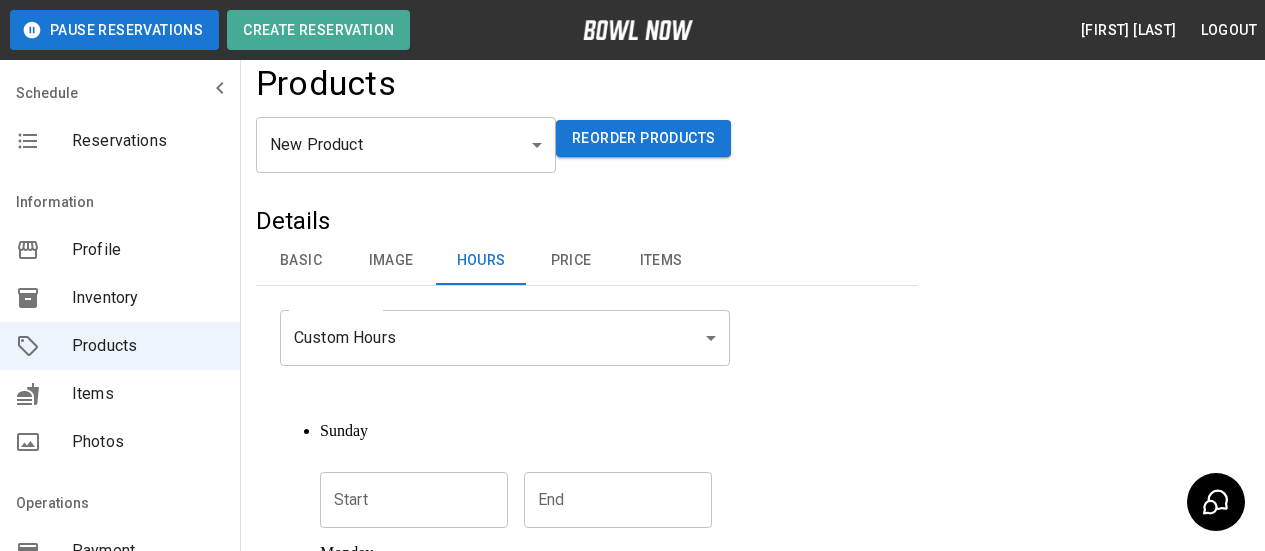 scroll, scrollTop: 0, scrollLeft: 0, axis: both 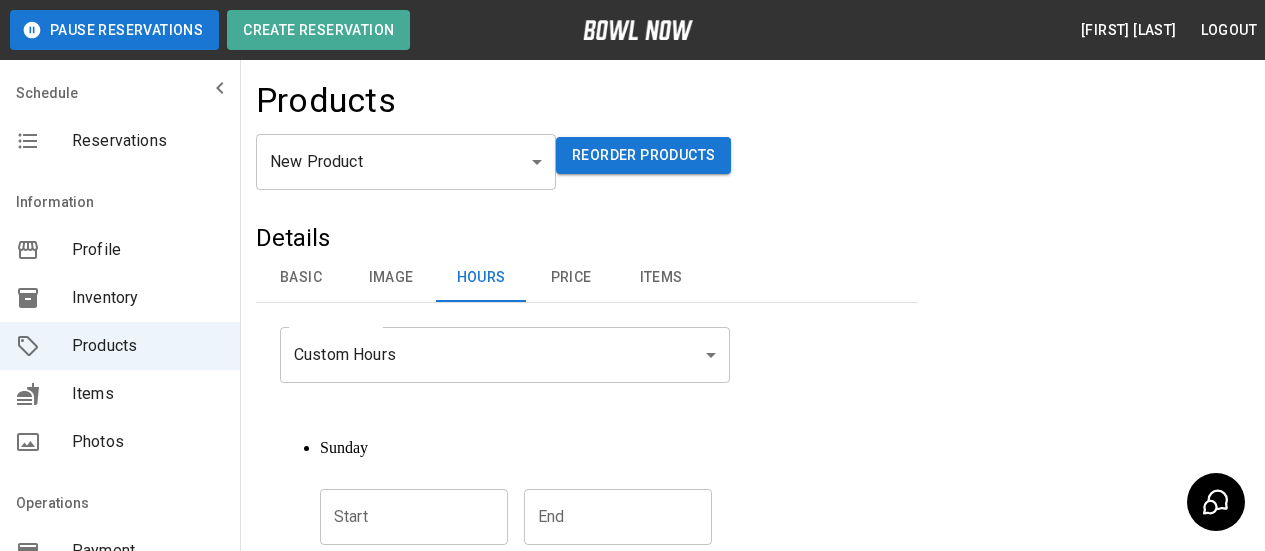click on "Price" at bounding box center (571, 278) 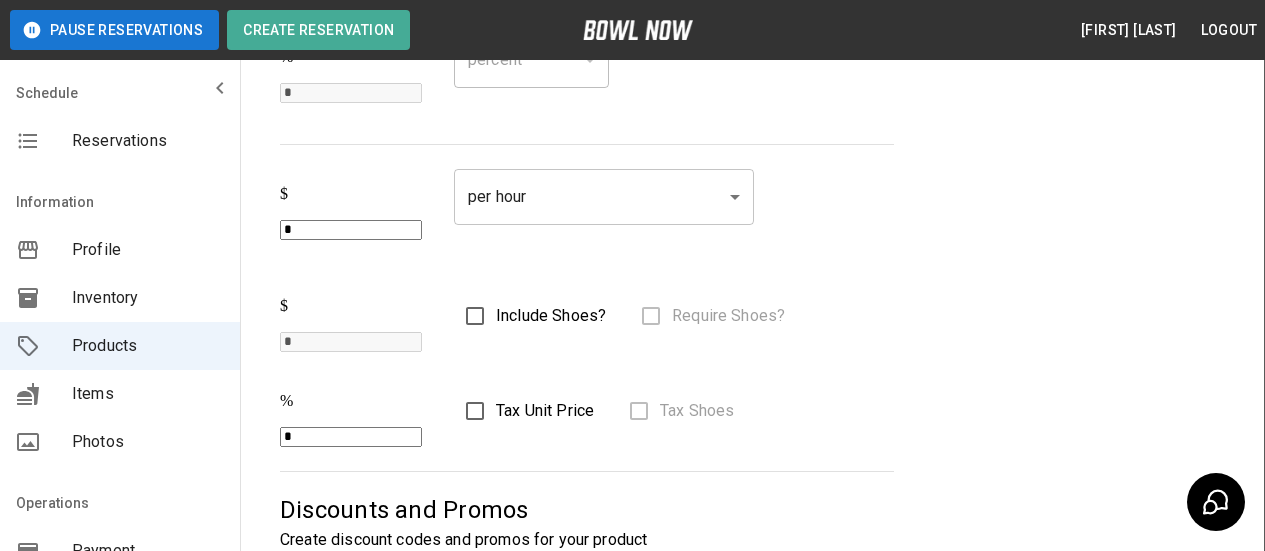 scroll, scrollTop: 400, scrollLeft: 0, axis: vertical 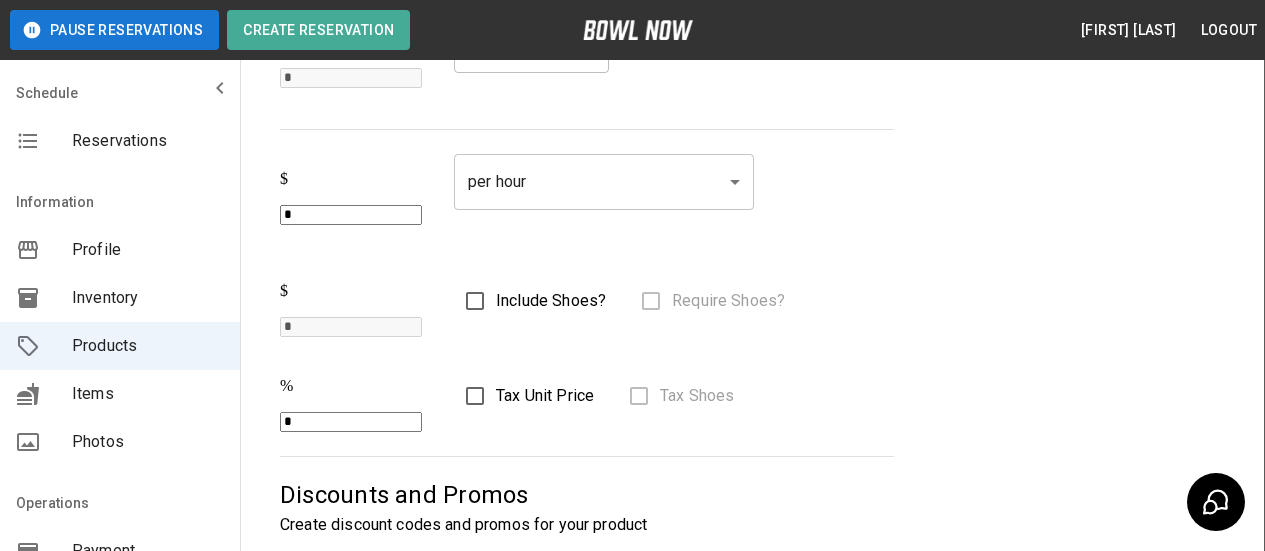 drag, startPoint x: 334, startPoint y: 188, endPoint x: 299, endPoint y: 195, distance: 35.69314 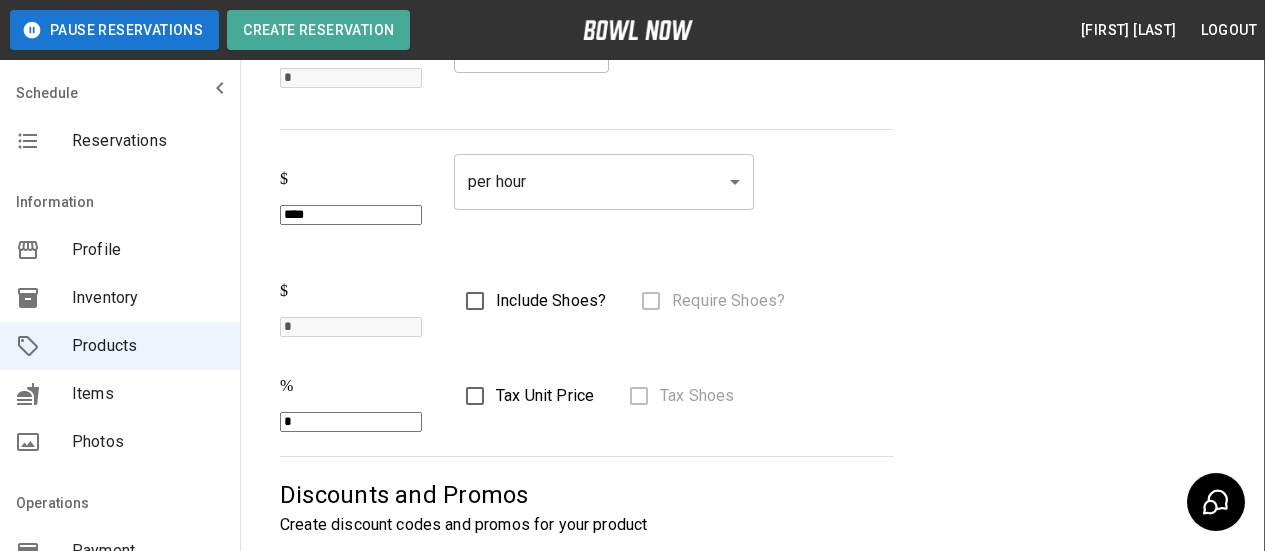 type on "****" 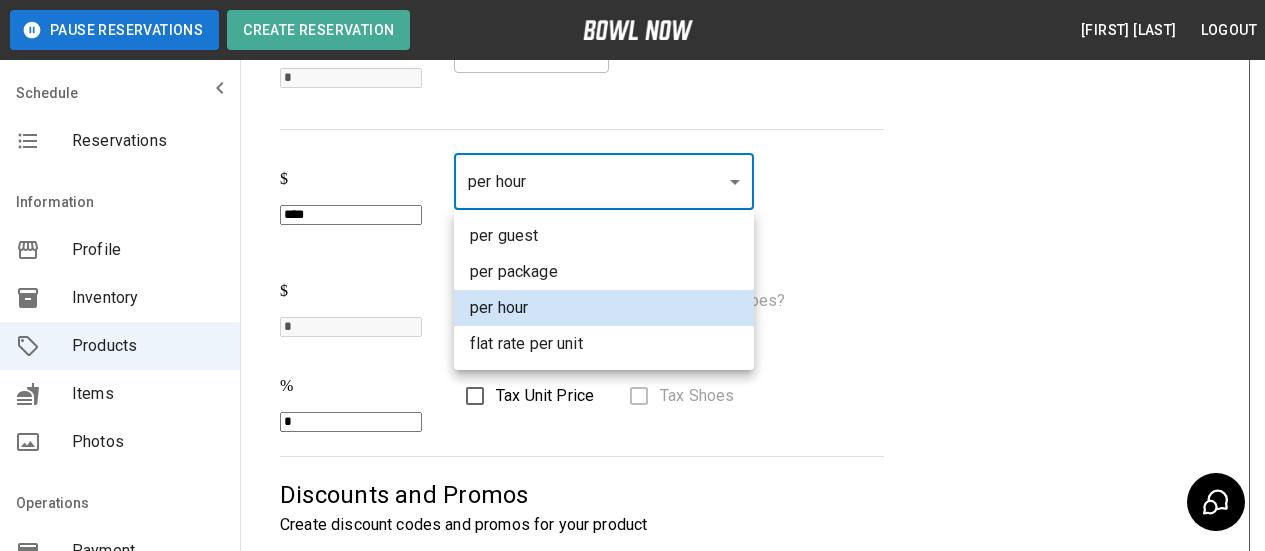 click on "**********" at bounding box center [632, 279] 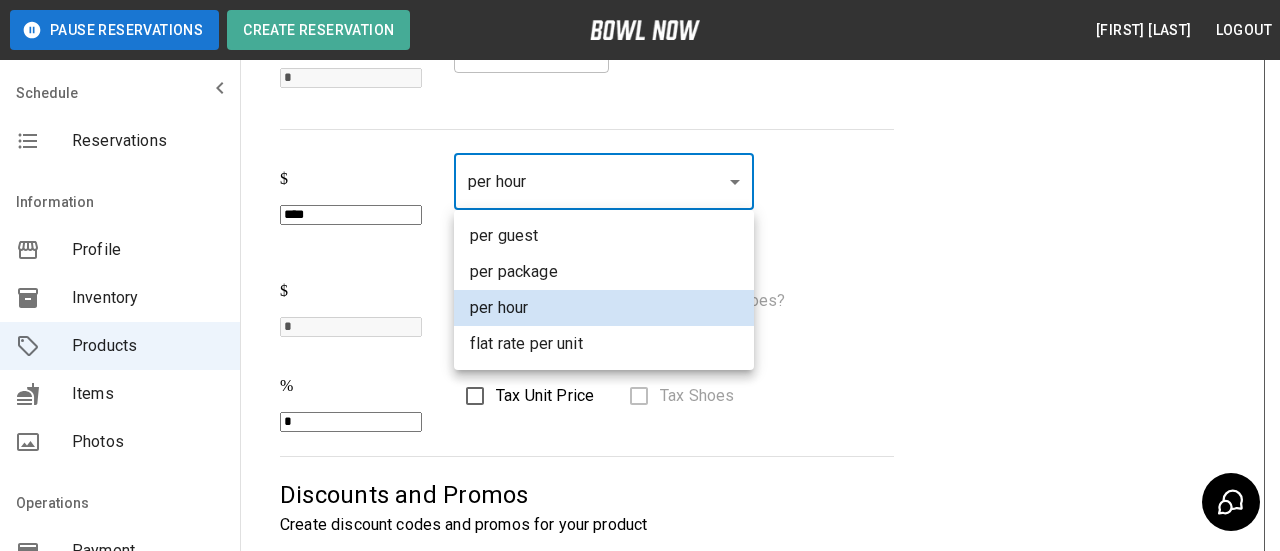 click on "per guest" at bounding box center [604, 236] 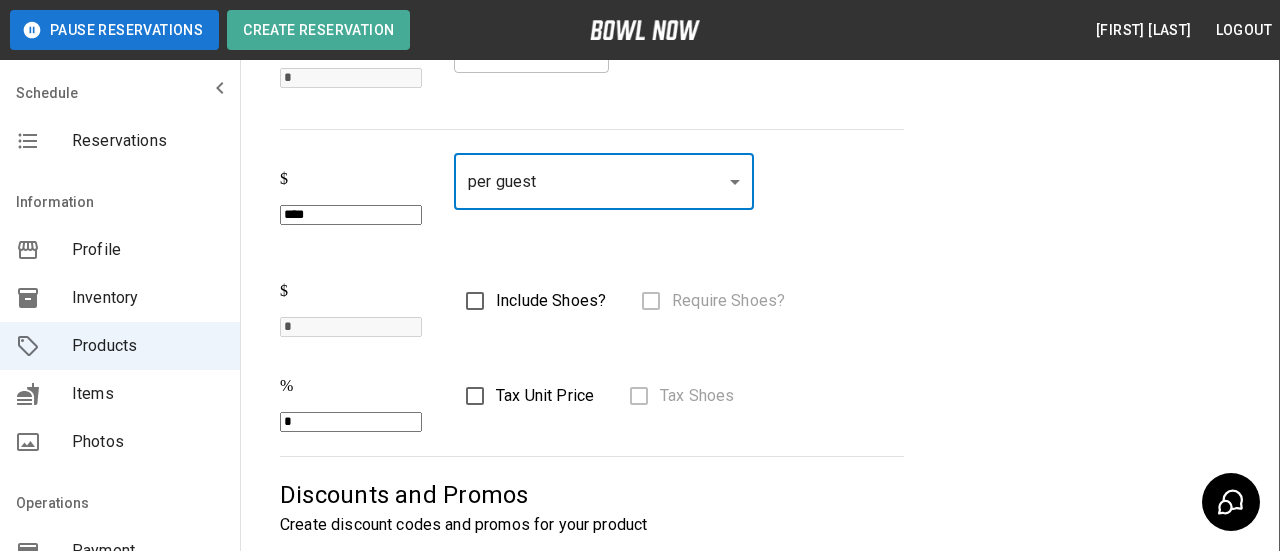 type on "*****" 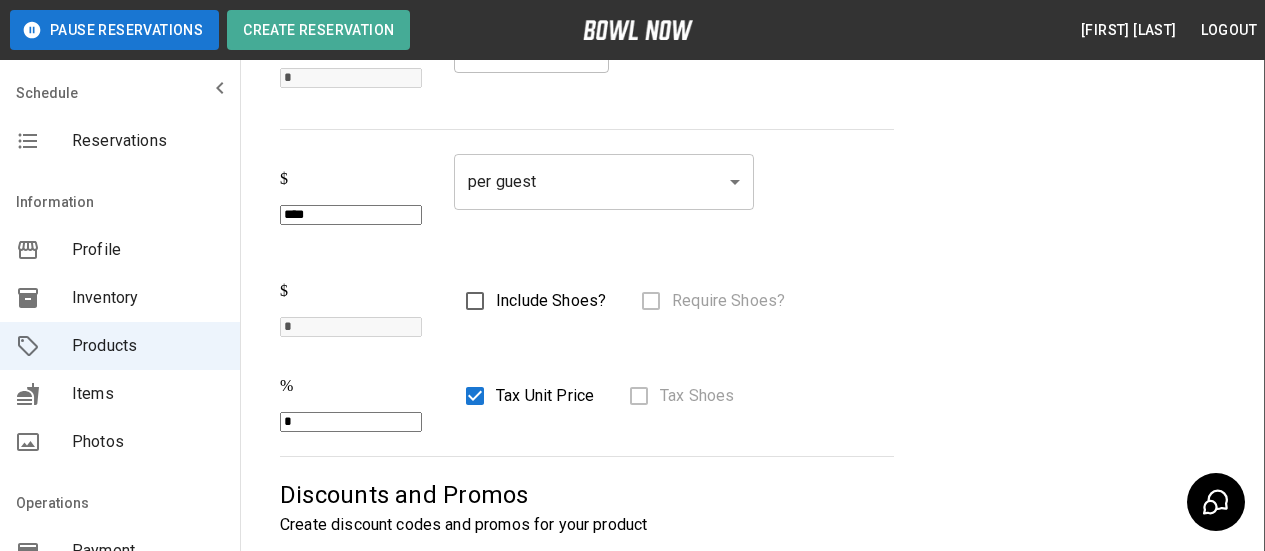 drag, startPoint x: 335, startPoint y: 384, endPoint x: 277, endPoint y: 380, distance: 58.137768 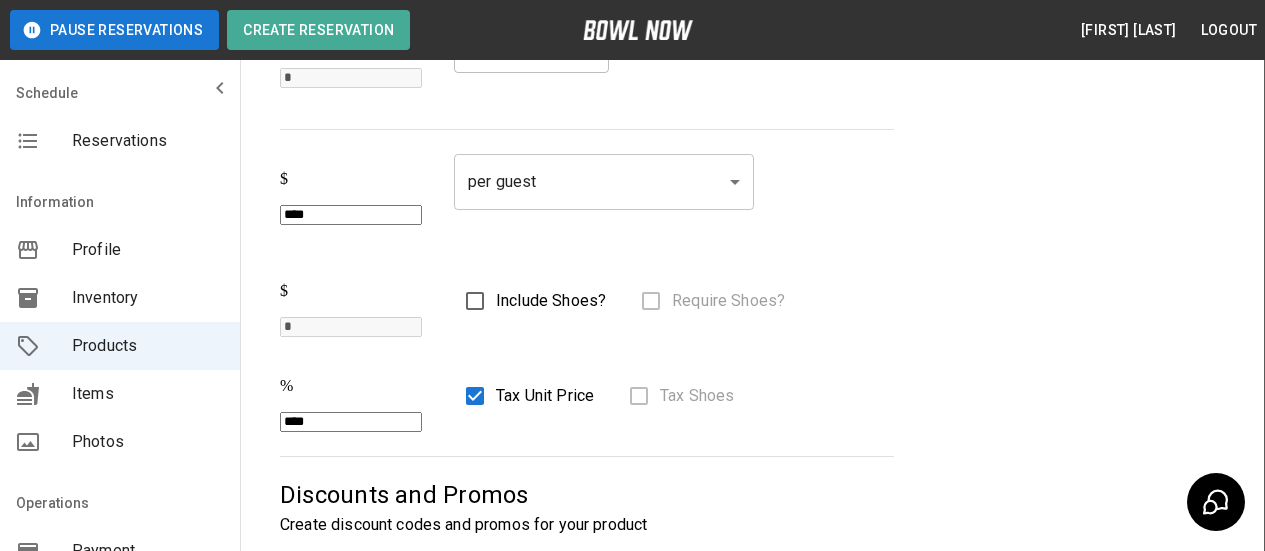type on "****" 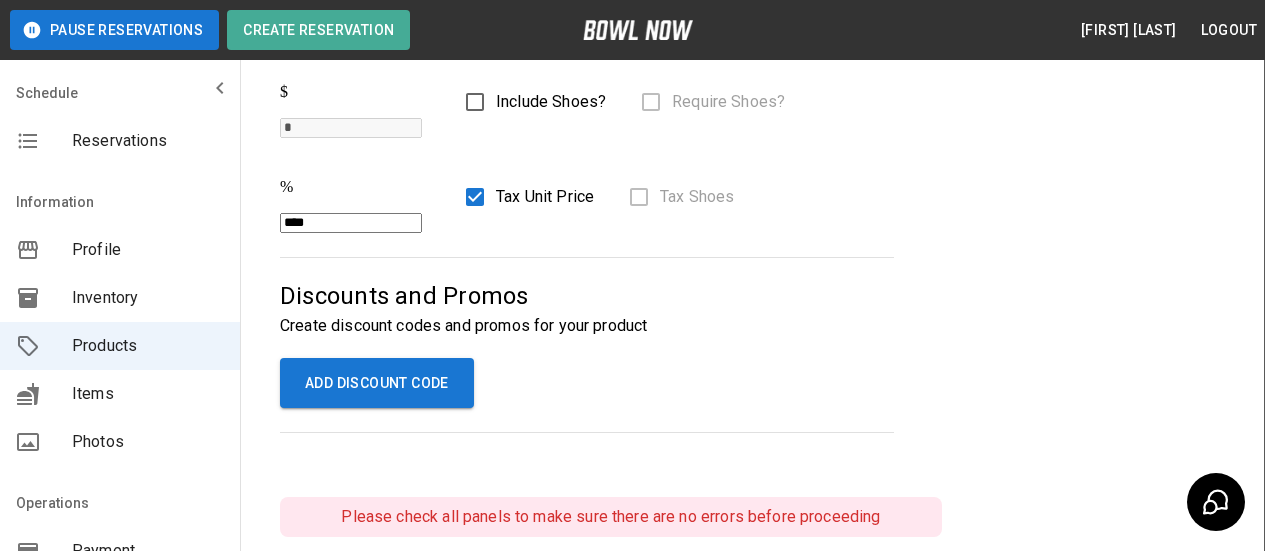 scroll, scrollTop: 600, scrollLeft: 0, axis: vertical 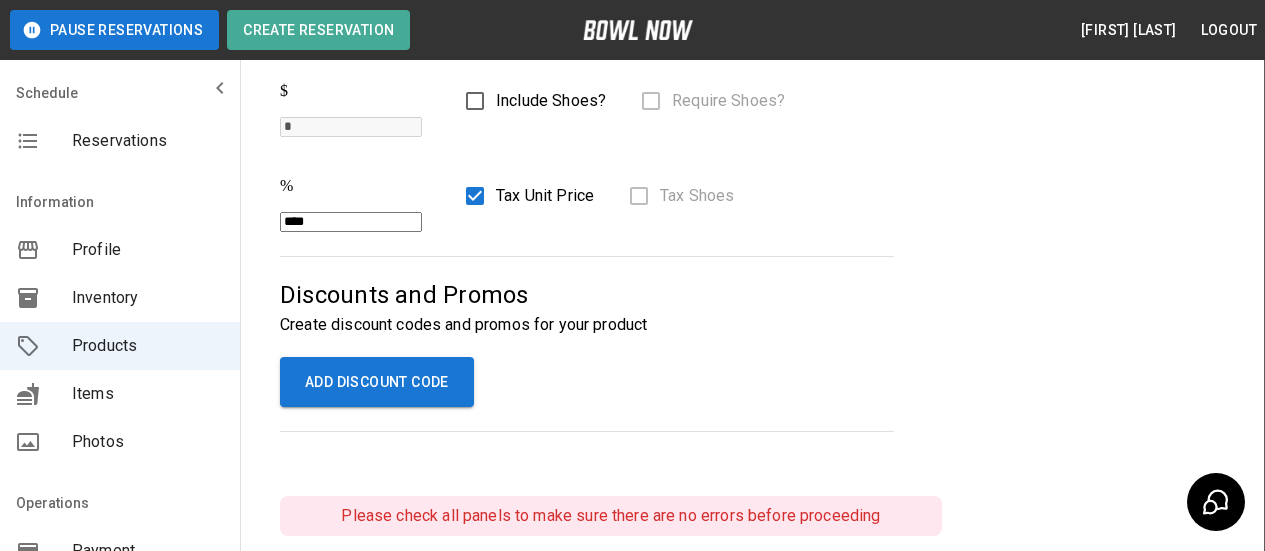click on "Create" at bounding box center [380, 585] 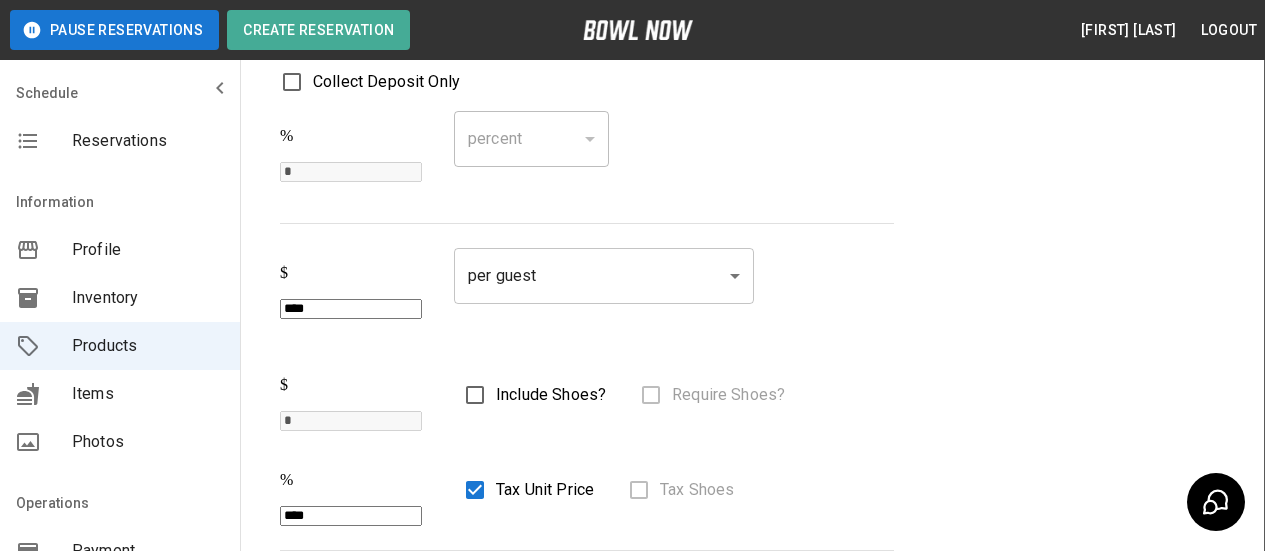 scroll, scrollTop: 0, scrollLeft: 0, axis: both 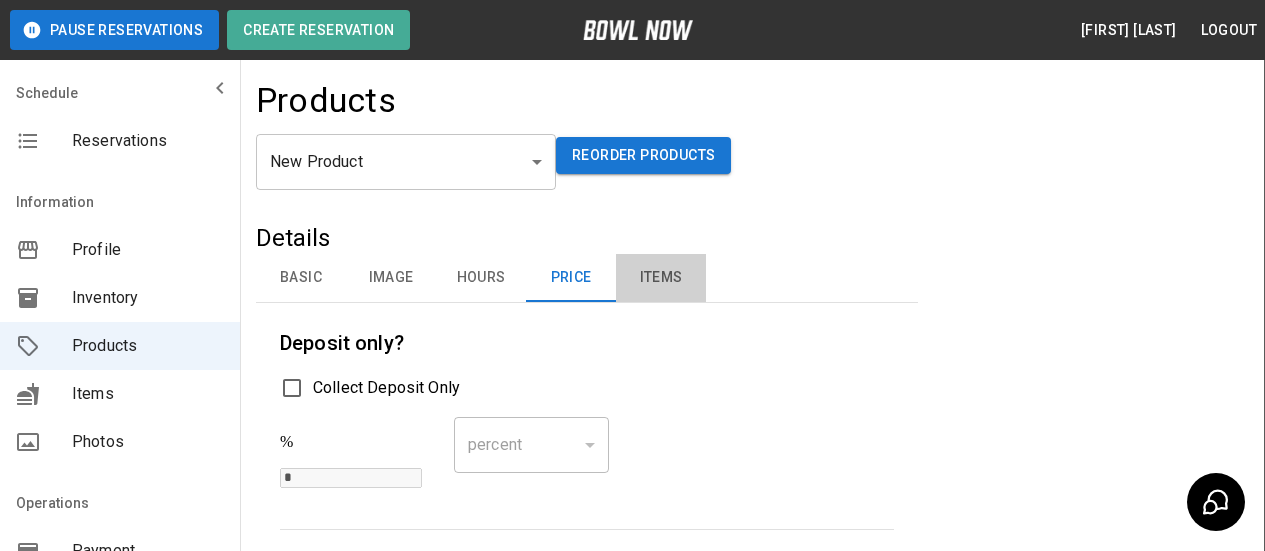 click on "Items" at bounding box center (661, 278) 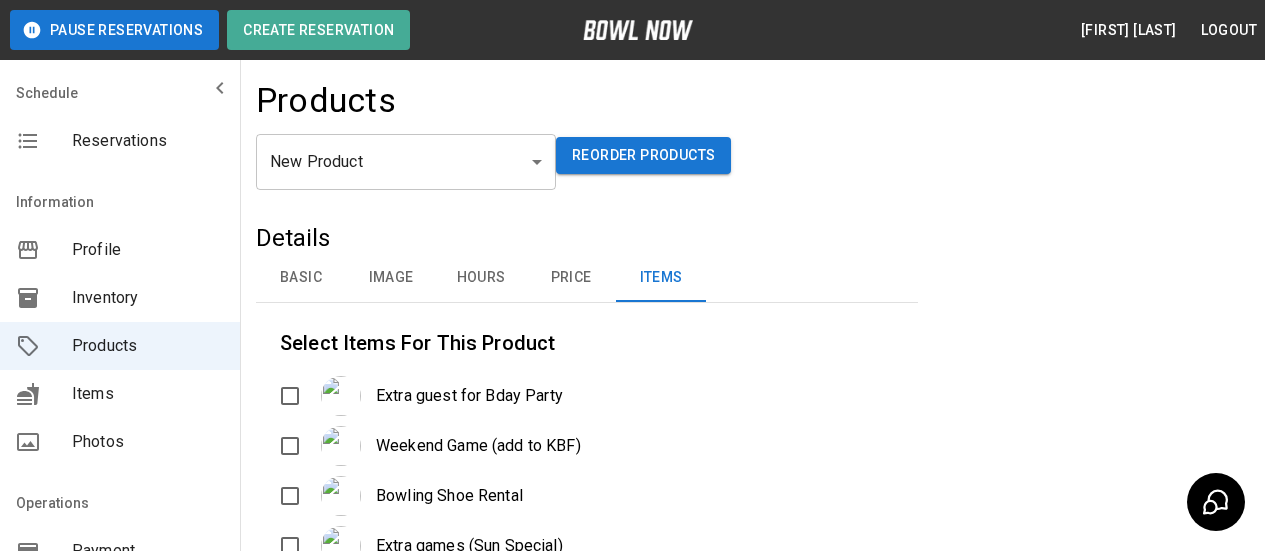 click on "Create" at bounding box center [380, 820] 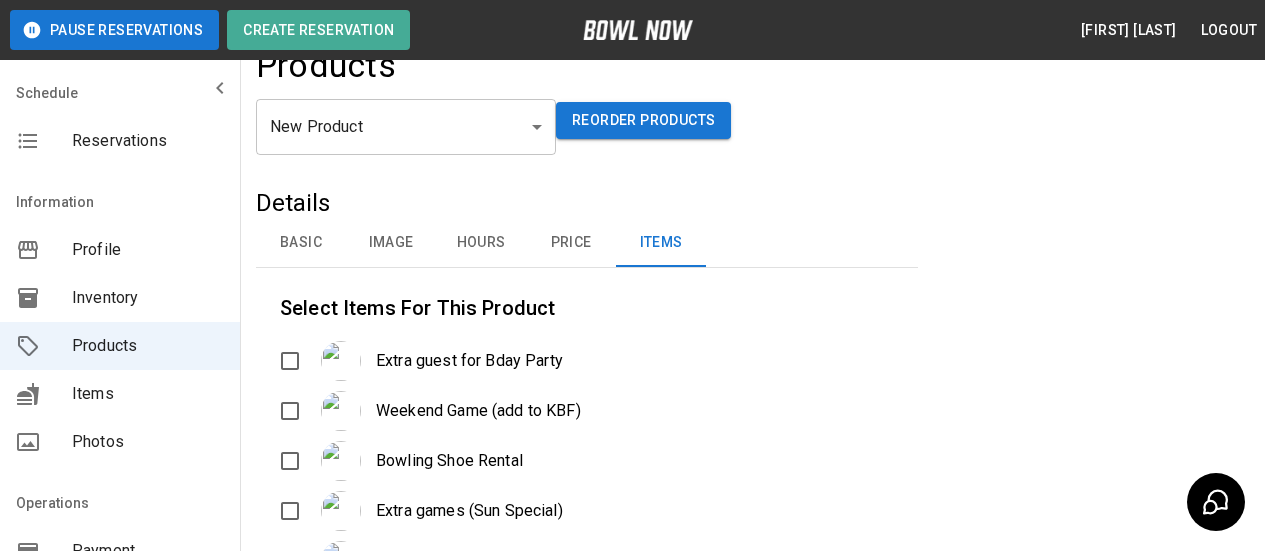 scroll, scrollTop: 0, scrollLeft: 0, axis: both 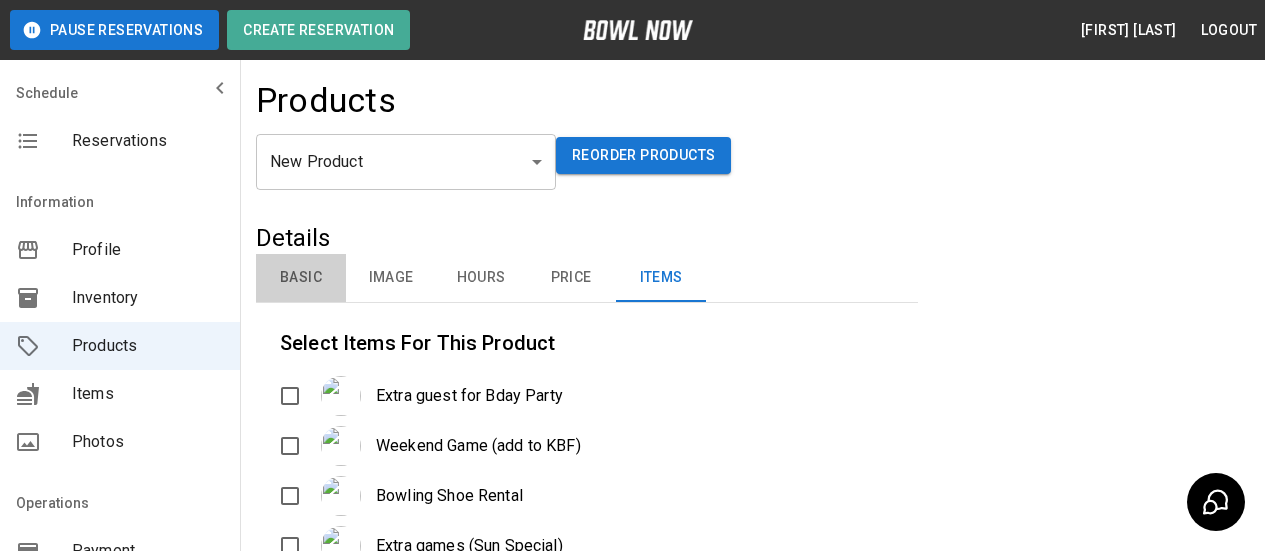 click on "Basic" at bounding box center (301, 278) 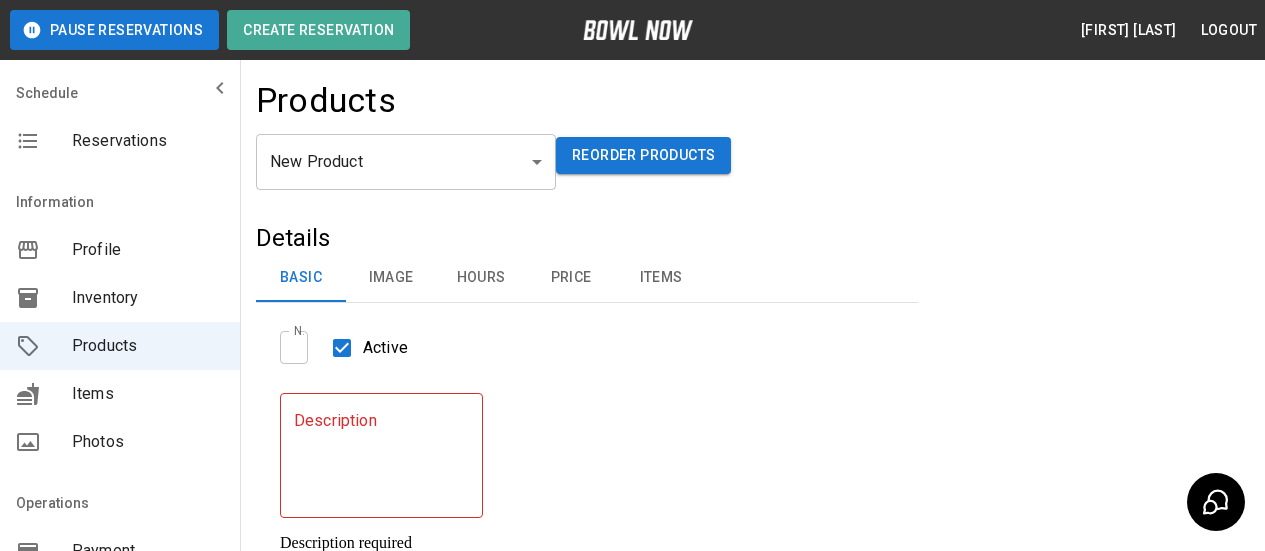 click on "Description" at bounding box center (381, 455) 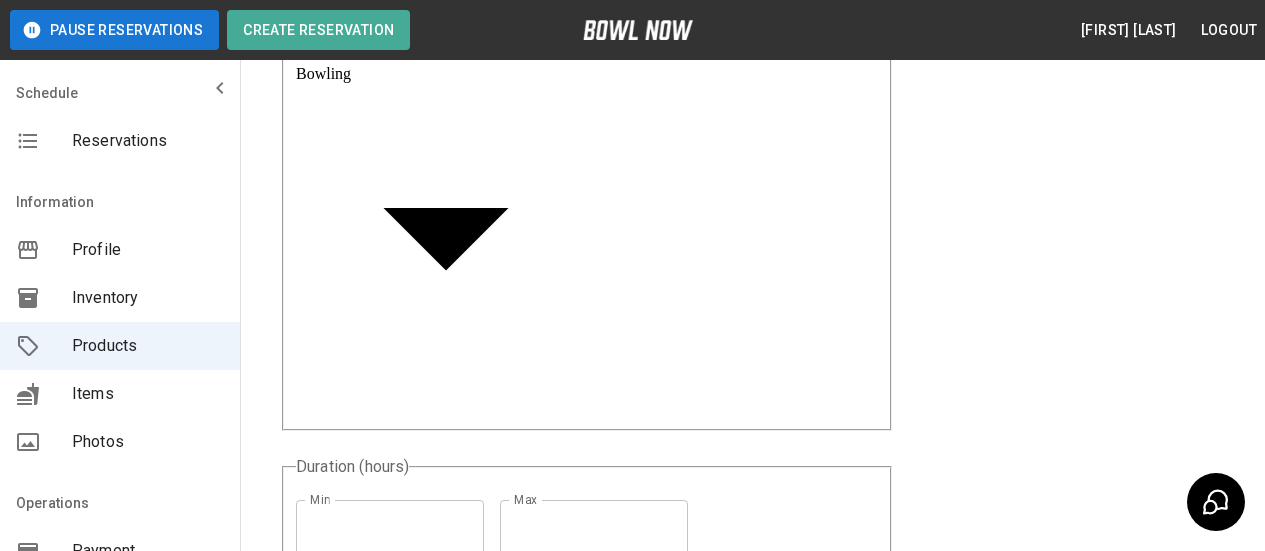 scroll, scrollTop: 738, scrollLeft: 0, axis: vertical 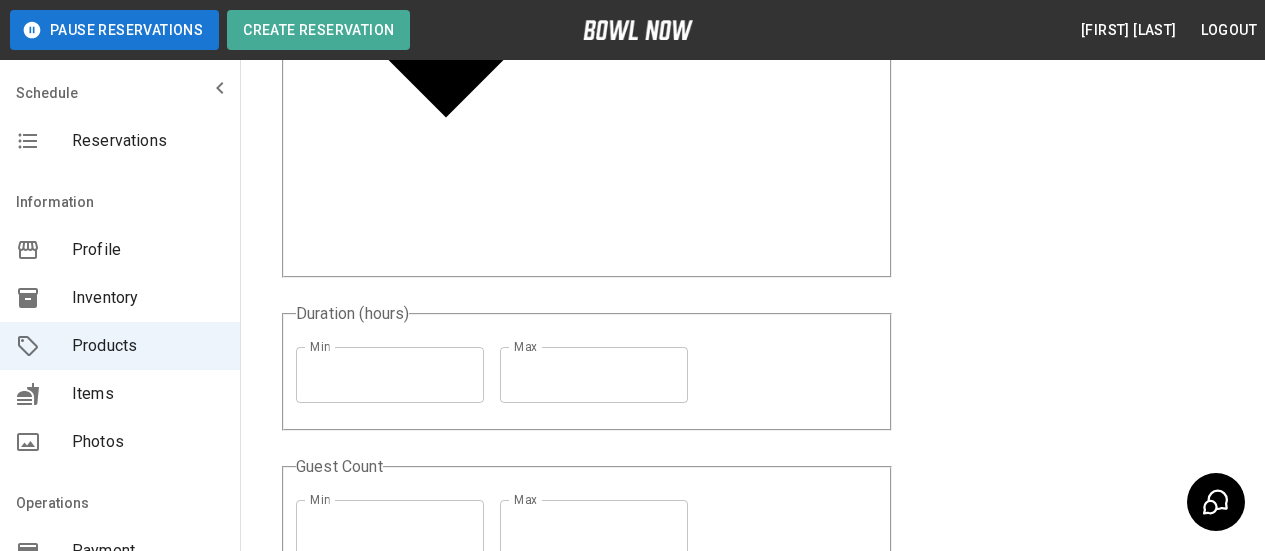 type on "**********" 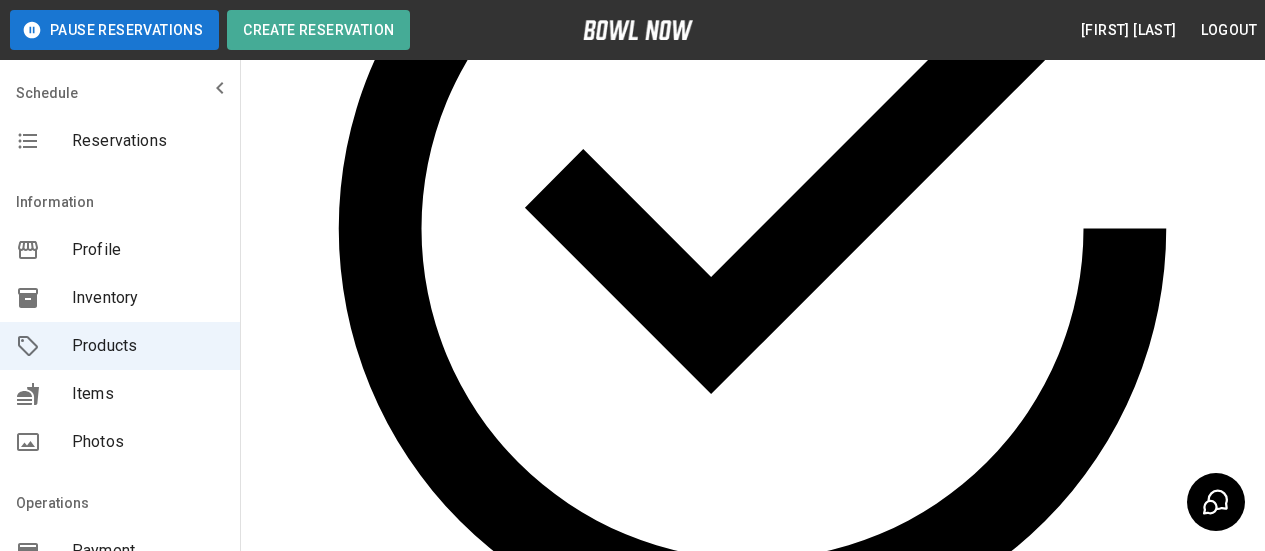 scroll, scrollTop: 18, scrollLeft: 0, axis: vertical 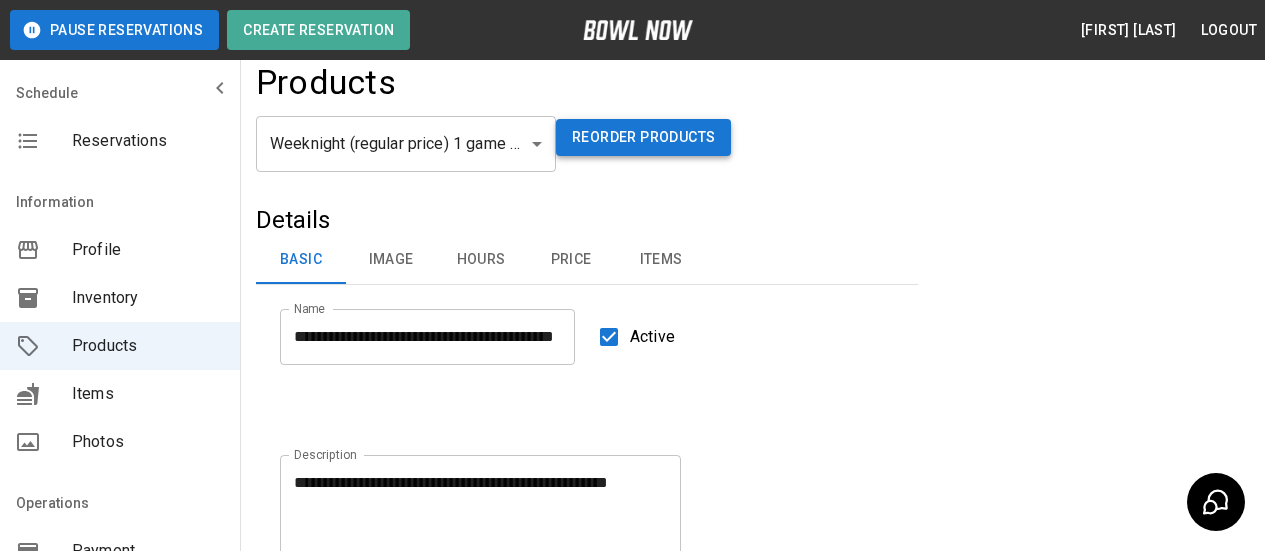 click on "Reorder Products" at bounding box center [643, 137] 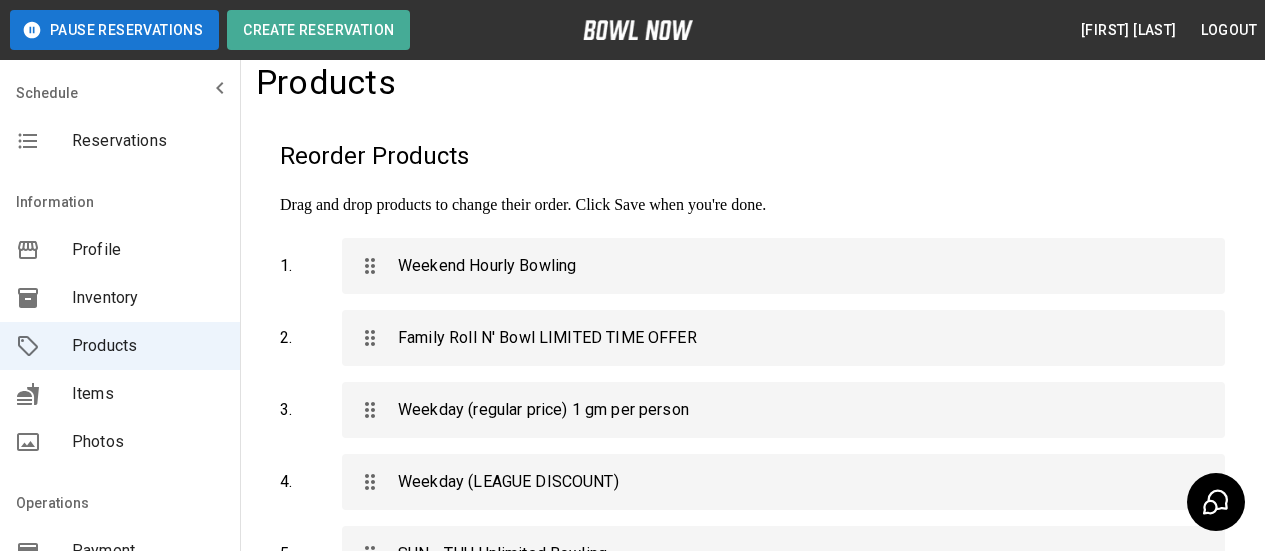 scroll, scrollTop: 837, scrollLeft: 0, axis: vertical 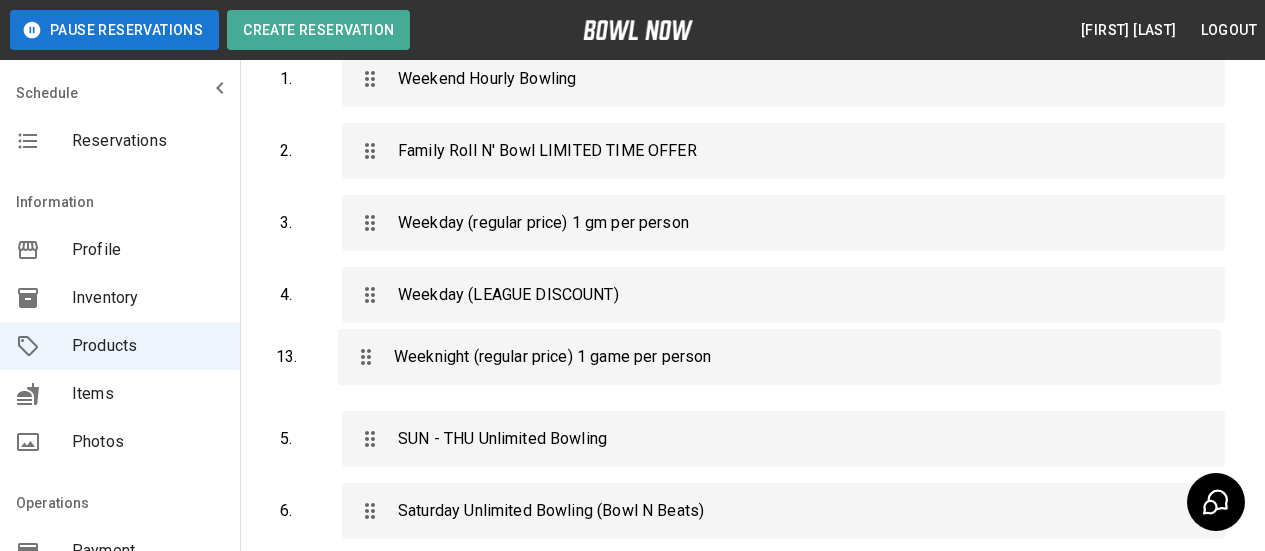 drag, startPoint x: 506, startPoint y: 317, endPoint x: 502, endPoint y: 361, distance: 44.181442 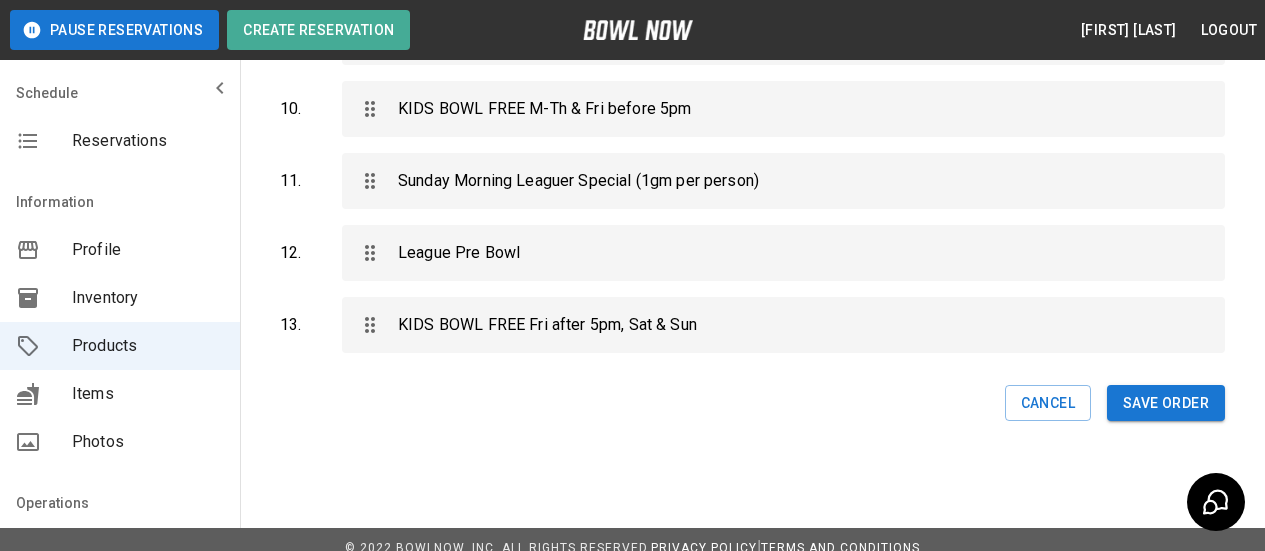 scroll, scrollTop: 837, scrollLeft: 0, axis: vertical 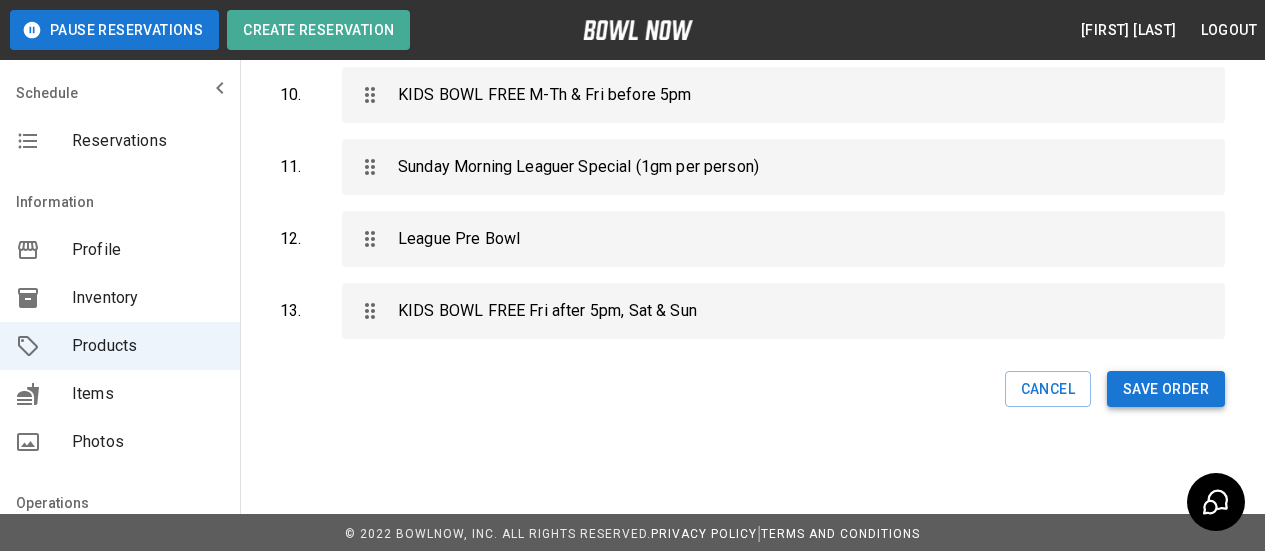 click on "Save Order" at bounding box center [1166, 389] 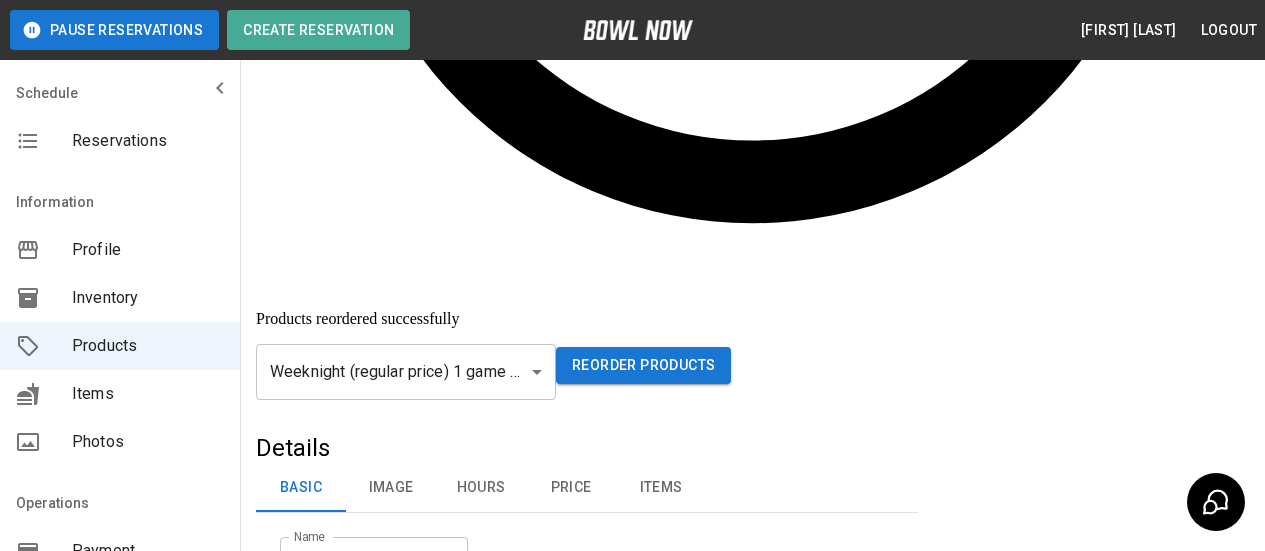 scroll, scrollTop: 715, scrollLeft: 0, axis: vertical 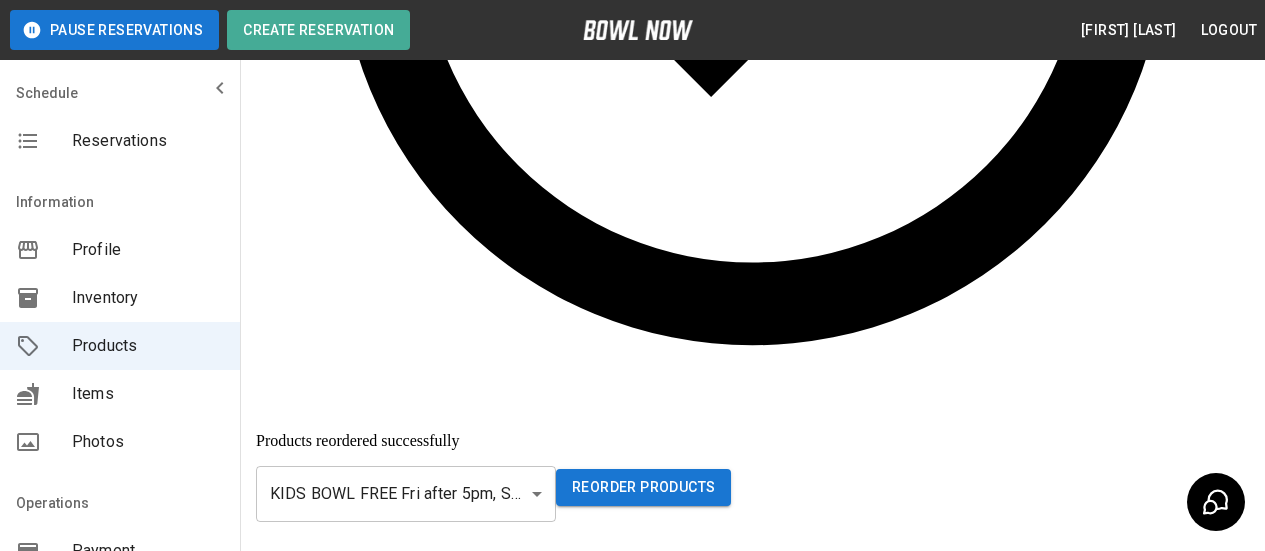 type on "**********" 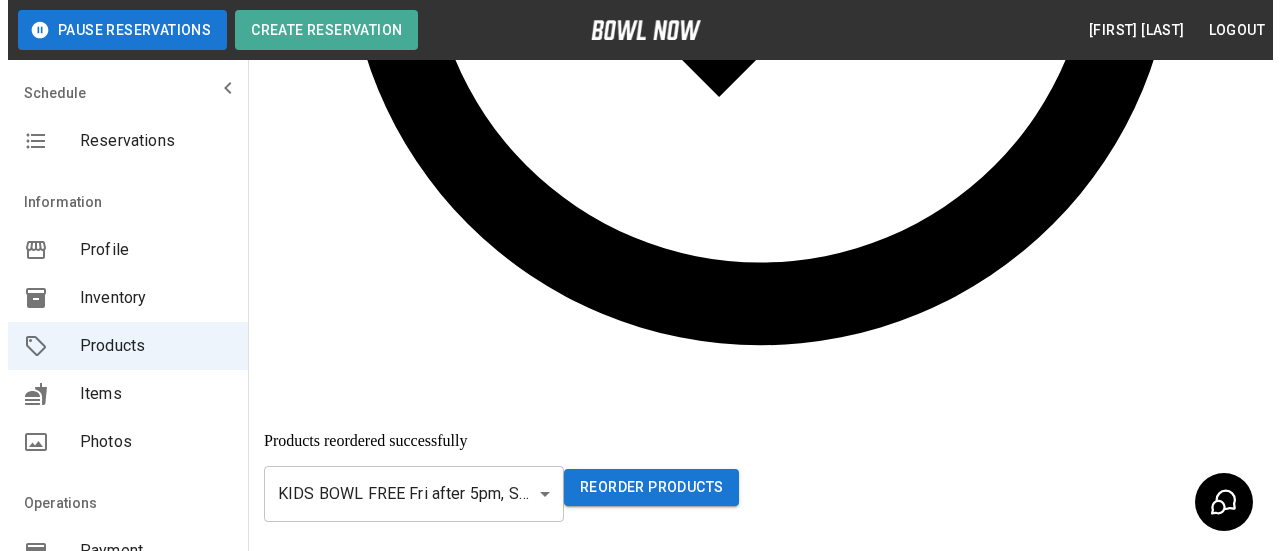 scroll, scrollTop: 0, scrollLeft: 0, axis: both 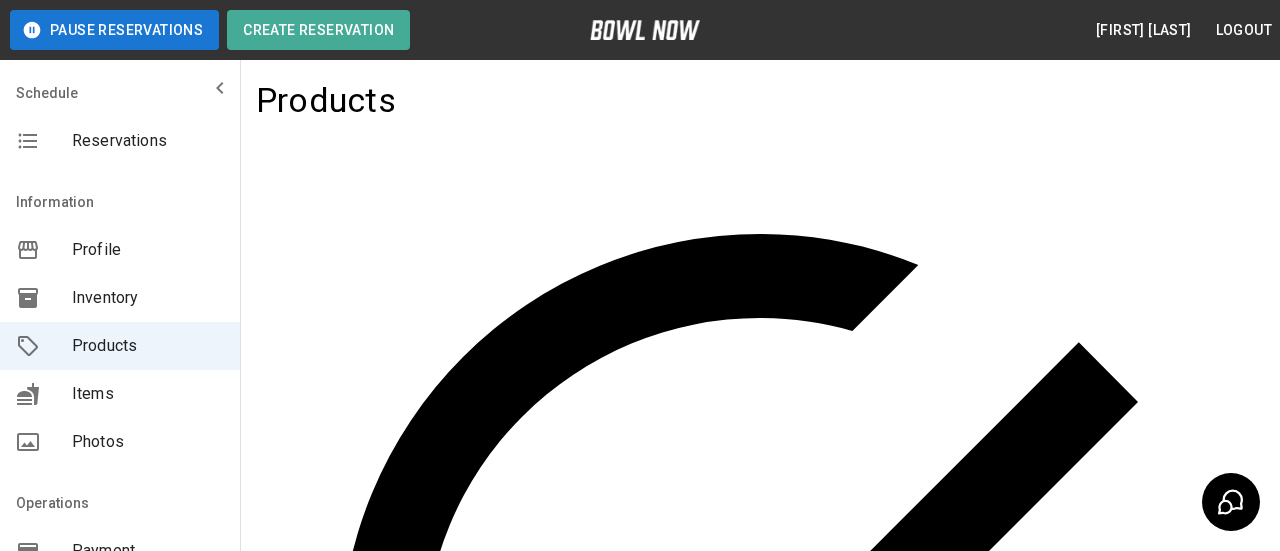 click on "**********" at bounding box center [640, 1368] 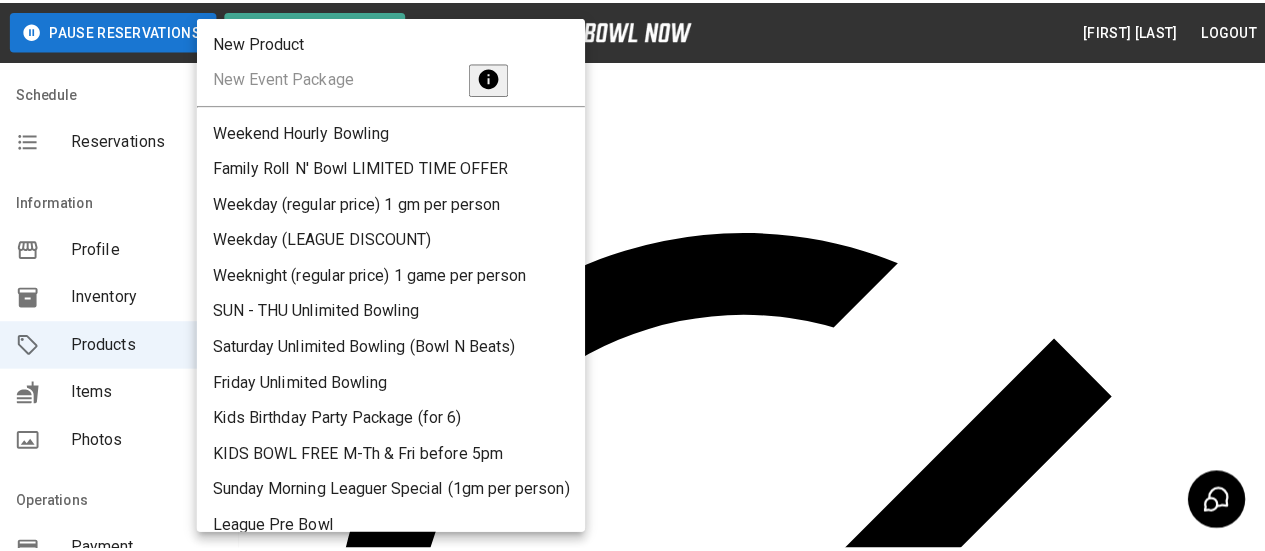 scroll, scrollTop: 30, scrollLeft: 0, axis: vertical 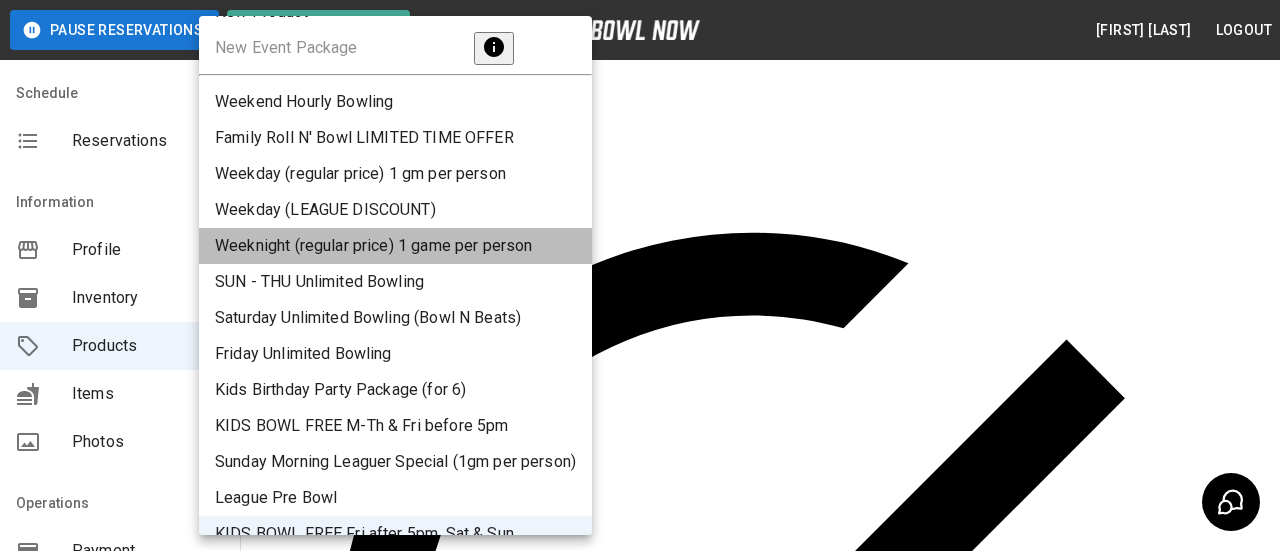 click on "Weeknight (regular price) 1 game per person" at bounding box center [395, 246] 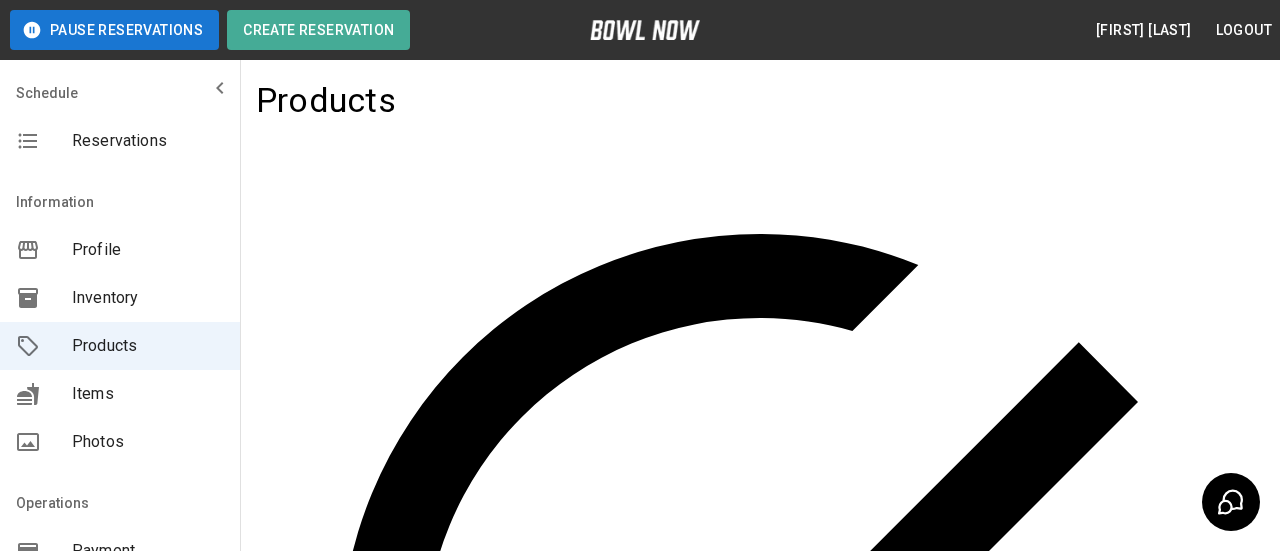 type on "*" 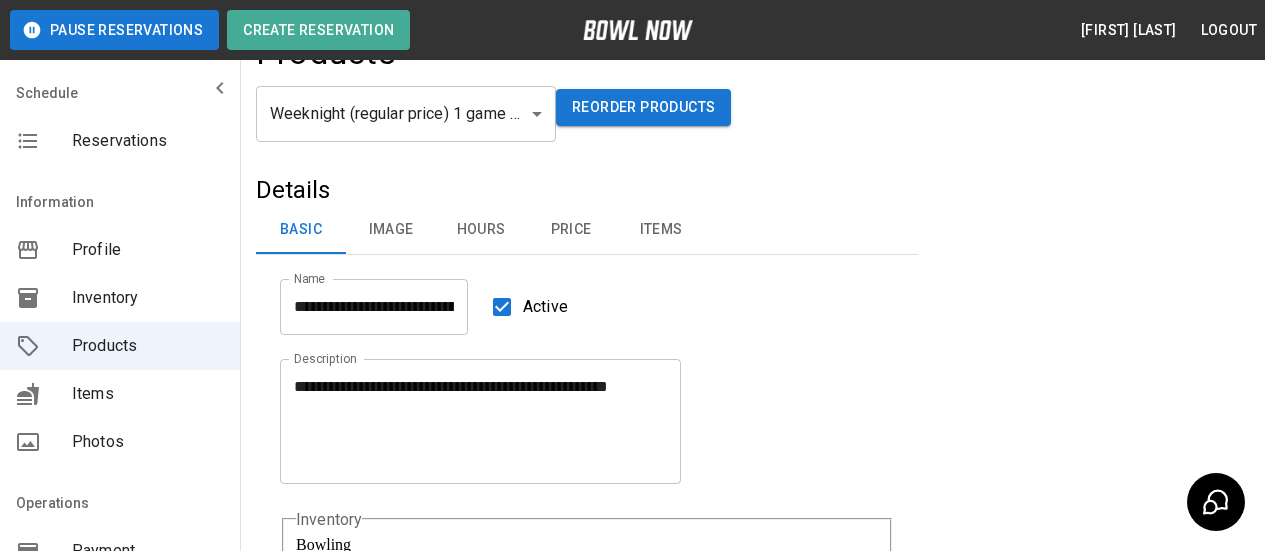 scroll, scrollTop: 0, scrollLeft: 0, axis: both 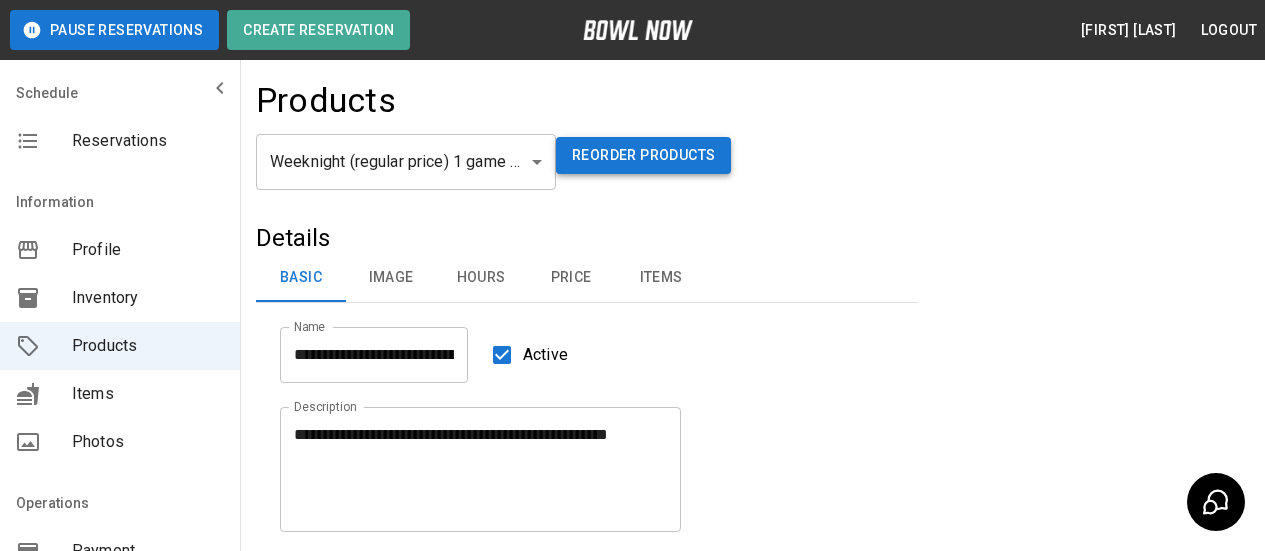 click on "Reorder Products" at bounding box center [643, 155] 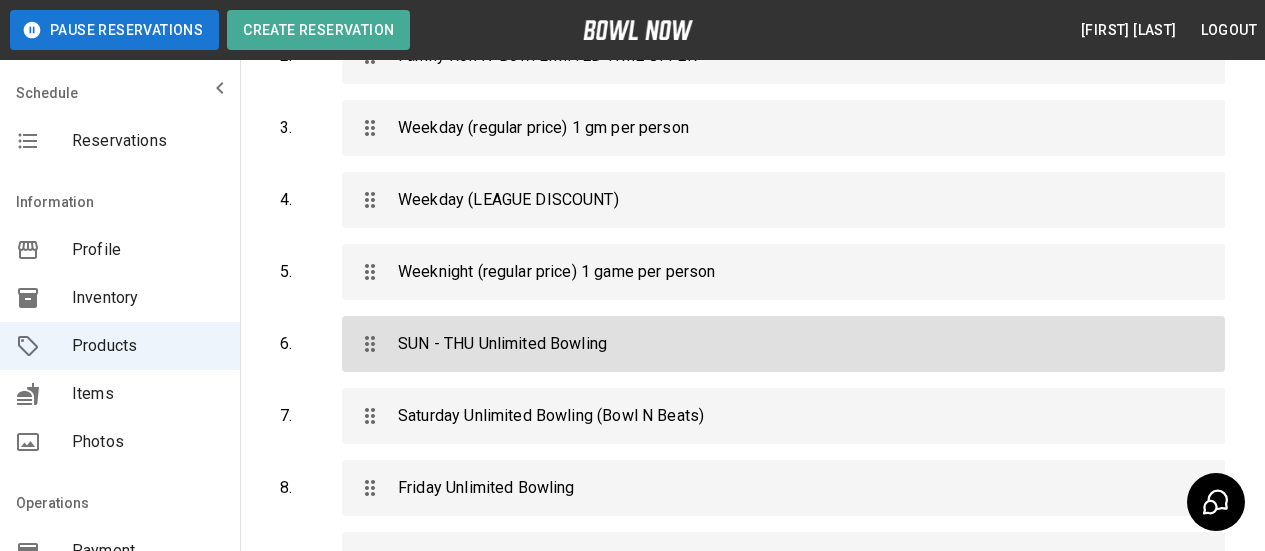 scroll, scrollTop: 0, scrollLeft: 0, axis: both 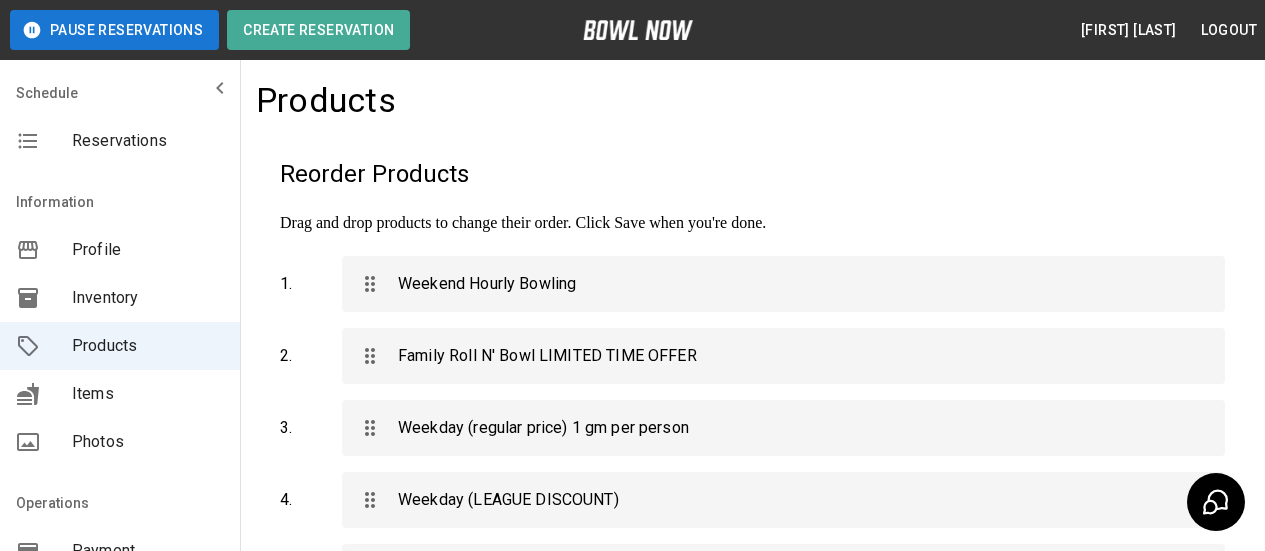 click on "Items" at bounding box center (148, 394) 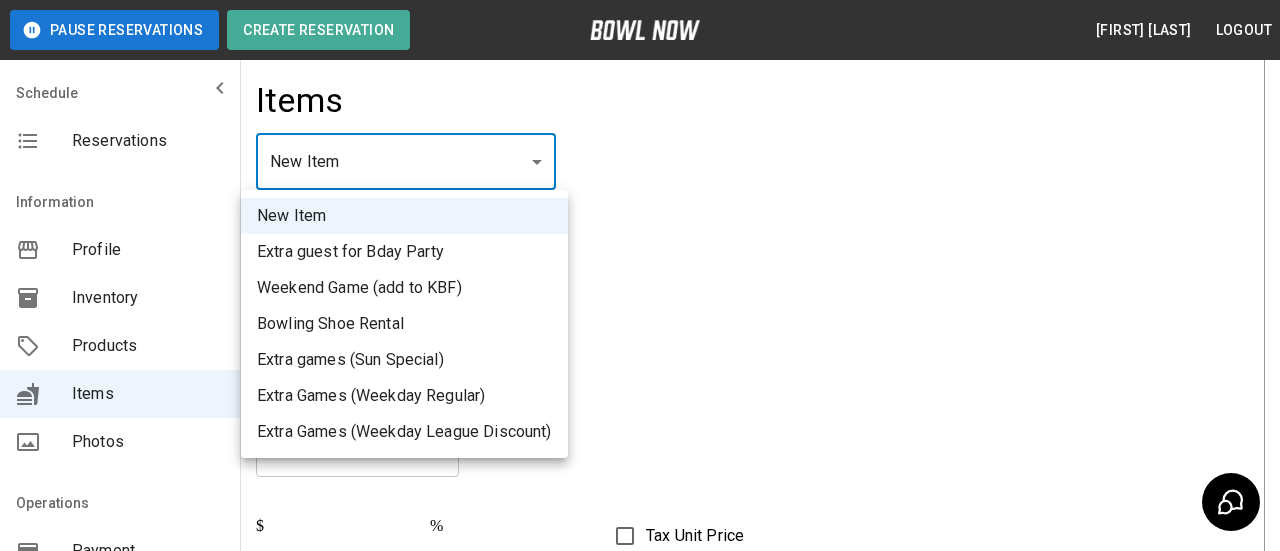 click on "Pause Reservations Create Reservation [FIRST] [LAST] Logout Schedule Reservations Information Profile Inventory Products Items Photos Operations Payment Hours Staff Help Reports Integrations Contacts User Account Items New Item ** ​ Details Name Name Active Description Description Price $ * Price Sales Tax % * Sales Tax Tax Unit Price Max Units * Max Units Select an Image Upload Create © 2022 BowlNow, Inc. All Rights Reserved. Privacy Policy | Terms and Conditions /businesses/NlqNaWEUTicRG9QFi98F/items [FIRST] [LAST] Logout Reservations Profile Inventory Products Items Photos Payment Hours Staff Help Reports Integrations Contacts Account New Item Extra guest for Bday Party Weekend Game (add to KBF) Bowling Shoe Rental Extra games (Sun Special) Extra Games (Weekday Regular) Extra Games (Weekday League Discount)" at bounding box center [640, 1510] 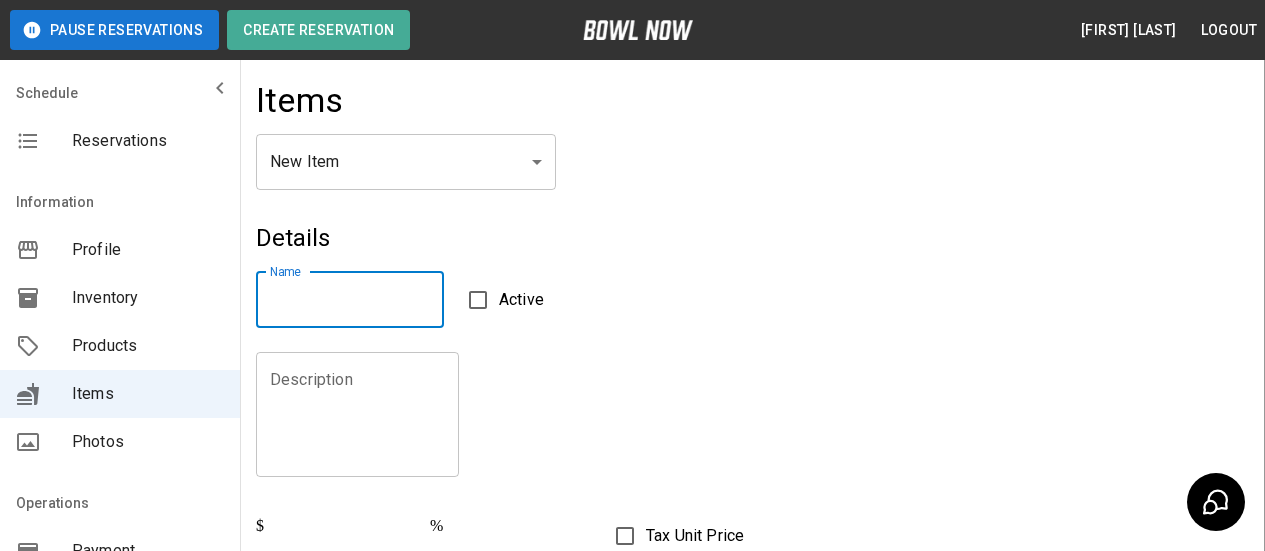 click on "Name" at bounding box center [350, 300] 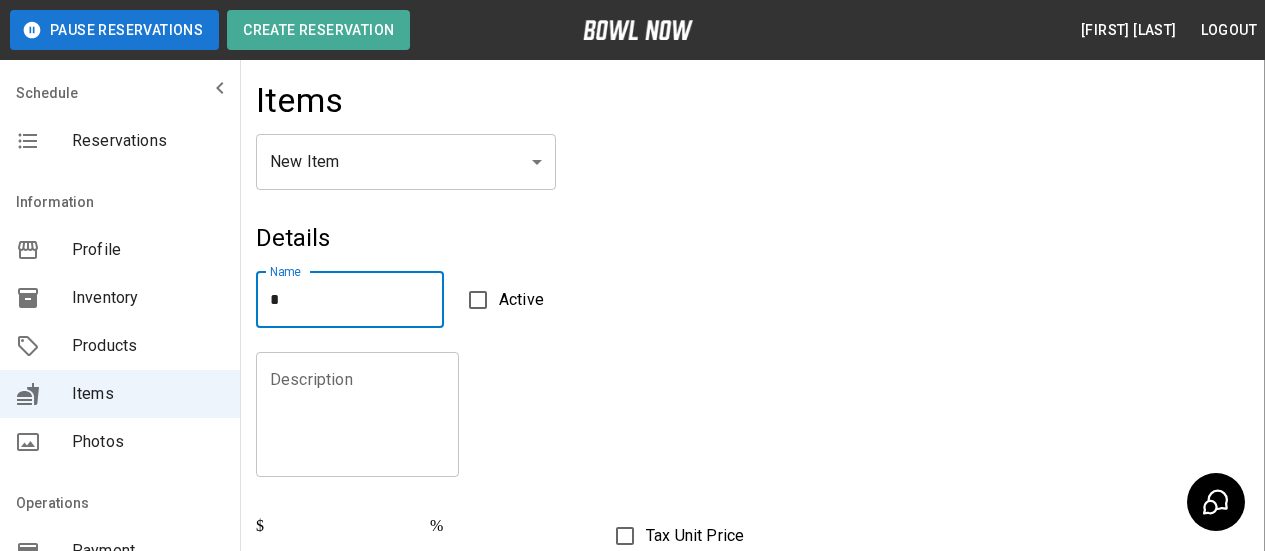 type on "*" 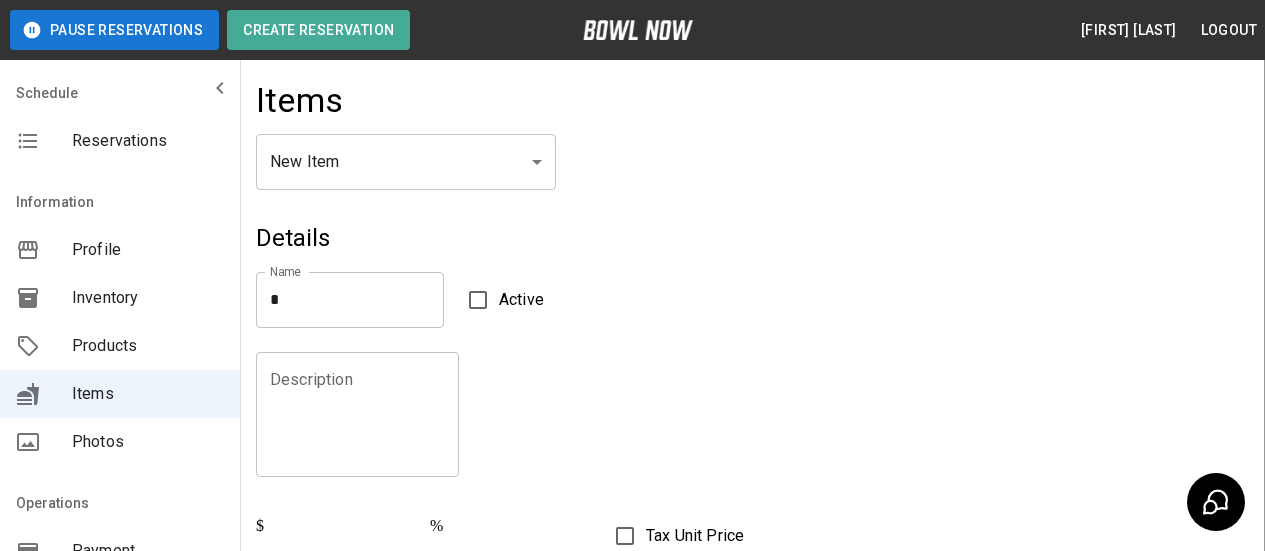 click on "*" at bounding box center [350, 300] 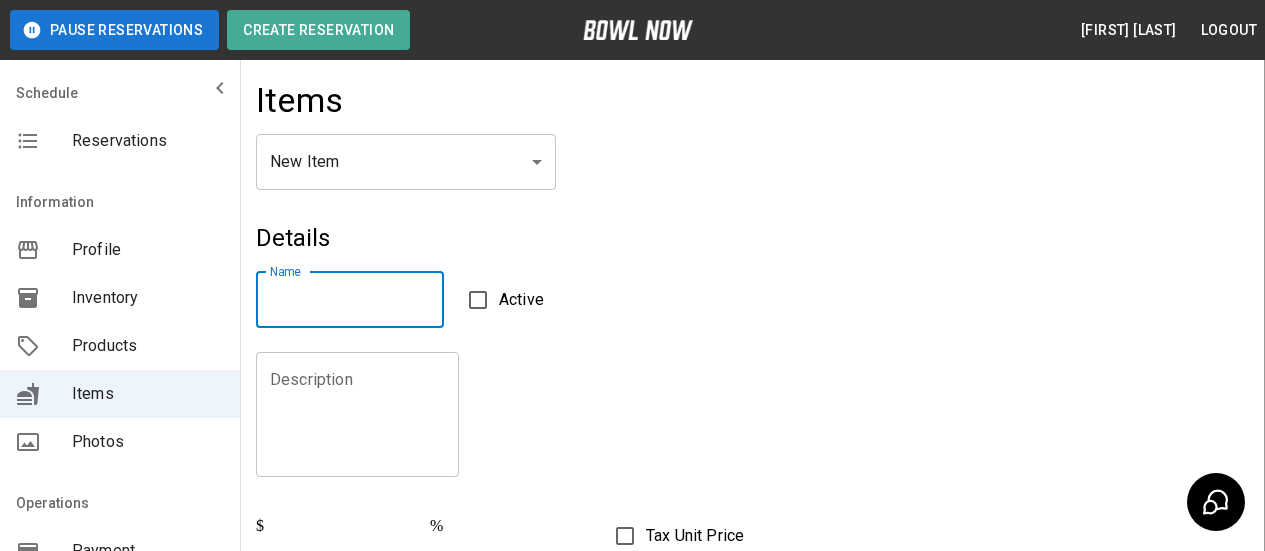 type 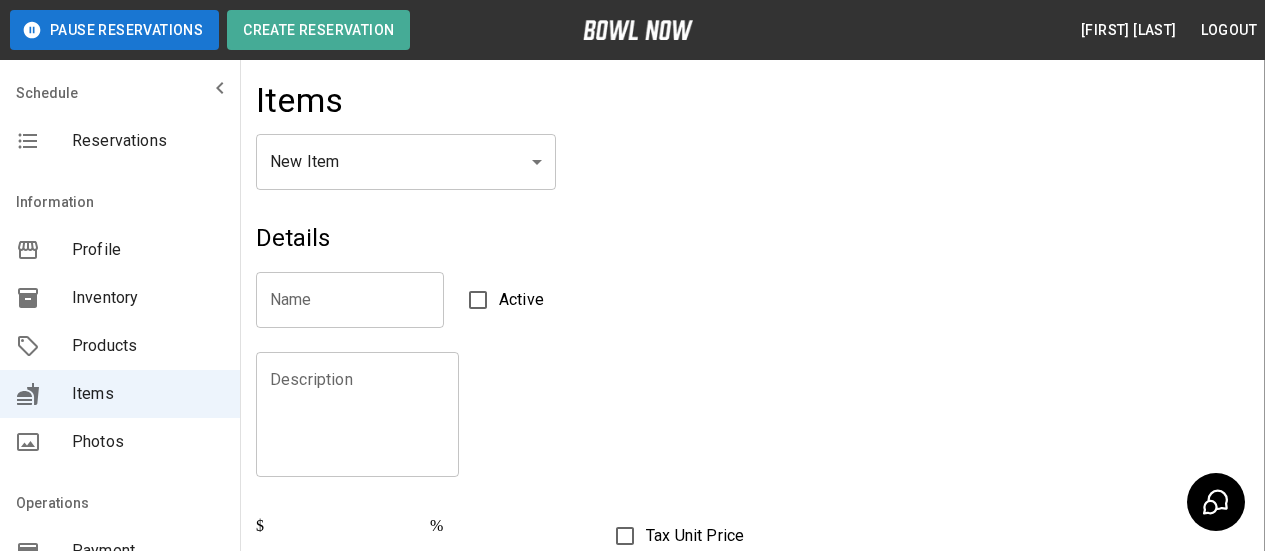 click on "Products" at bounding box center (148, 346) 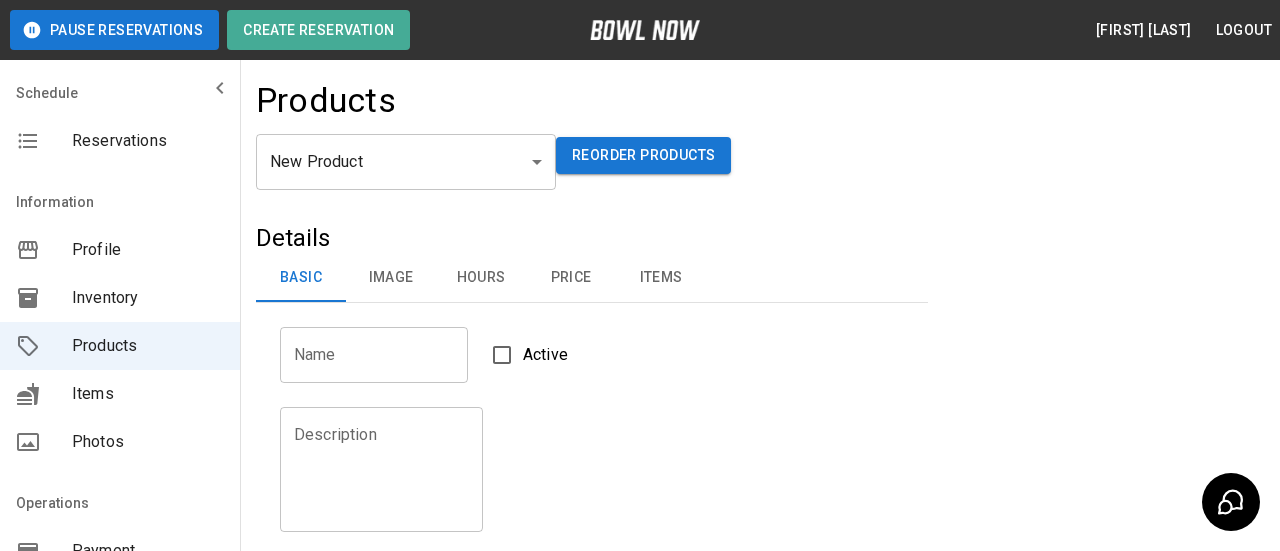 click on "Pause Reservations Create Reservation [FIRST] [LAST] Logout Schedule Reservations Information Profile Inventory Products Items Photos Operations Payment Hours Staff Help Reports Integrations Contacts User Account Products New Product ** ​ Reorder Products Details Basic Image Hours Price Items Name Name Active Description Description Inventory ​ Duration (hours) Min * Min Max * Max Guest Count Min * Min Max * Max Limit Product Availability Restrict product availability within a date range Limit Availability? Current Image Select an Image Upload   Product Hours: Same as Business Hours ******* Product Hours: Deposit only? Collect Deposit Only % * ​ percent ******* ​ Unit Price $ * Unit Price per hour **** ​ Price per Shoe $ * Price per Shoe Include Shoes? Require Shoes? Sales Tax % * Sales Tax Tax Unit Price Tax Shoes Discounts and Promos Create discount codes and promos for your product ADD DISCOUNT CODE Select Items For This Product Extra guest for Bday Party Bowling Shoe Rental" at bounding box center (640, 835) 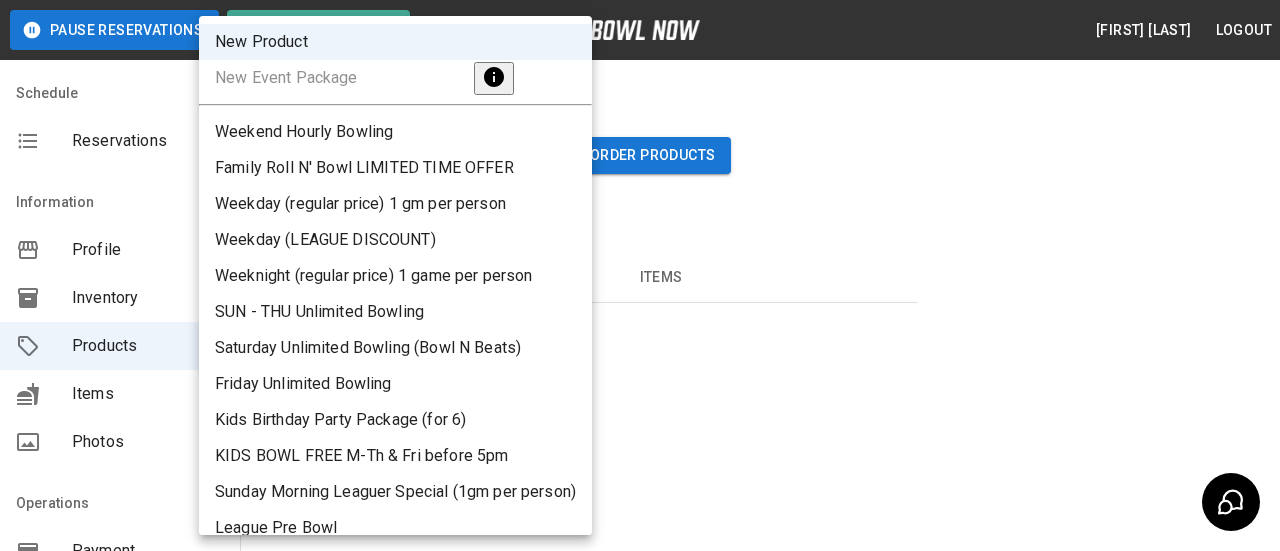 click on "Weeknight (regular price) 1 game per person" at bounding box center (395, 276) 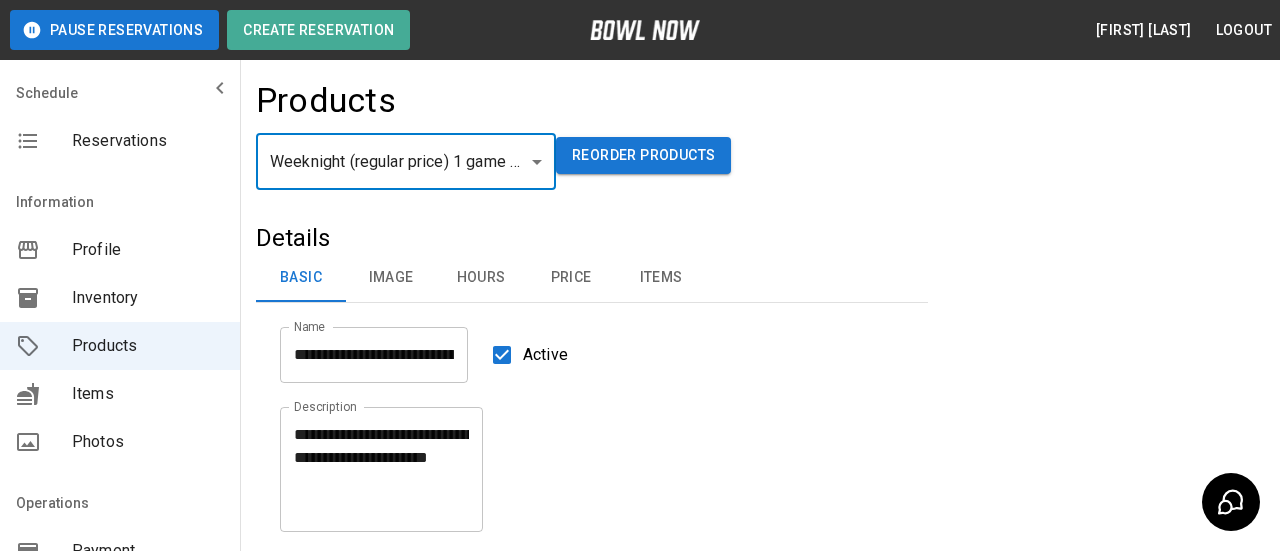 type on "*" 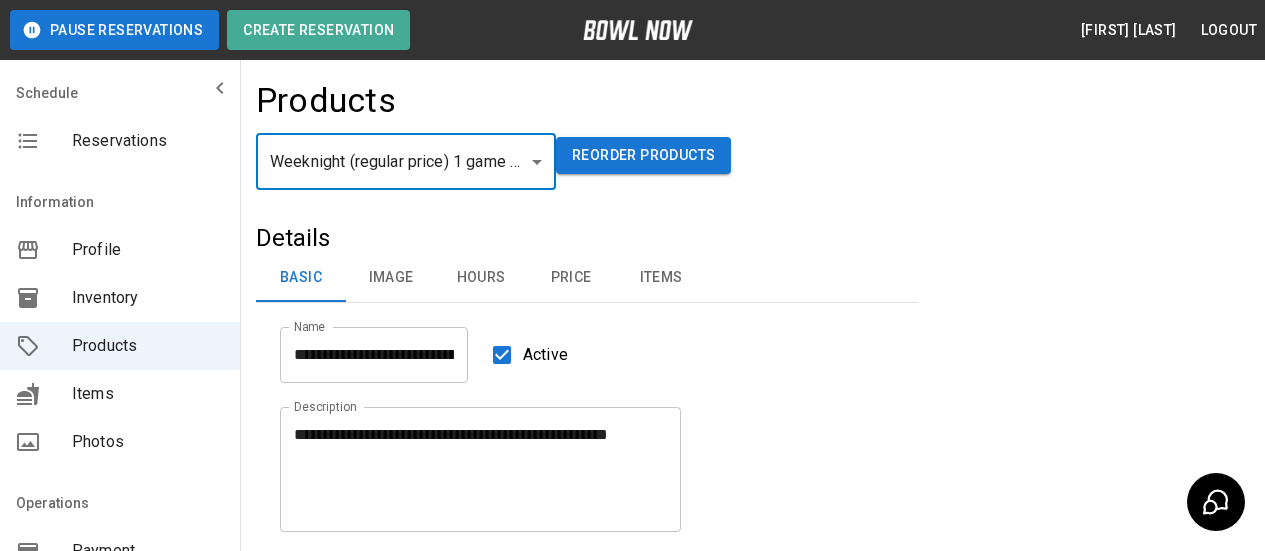 click on "Items" at bounding box center [661, 278] 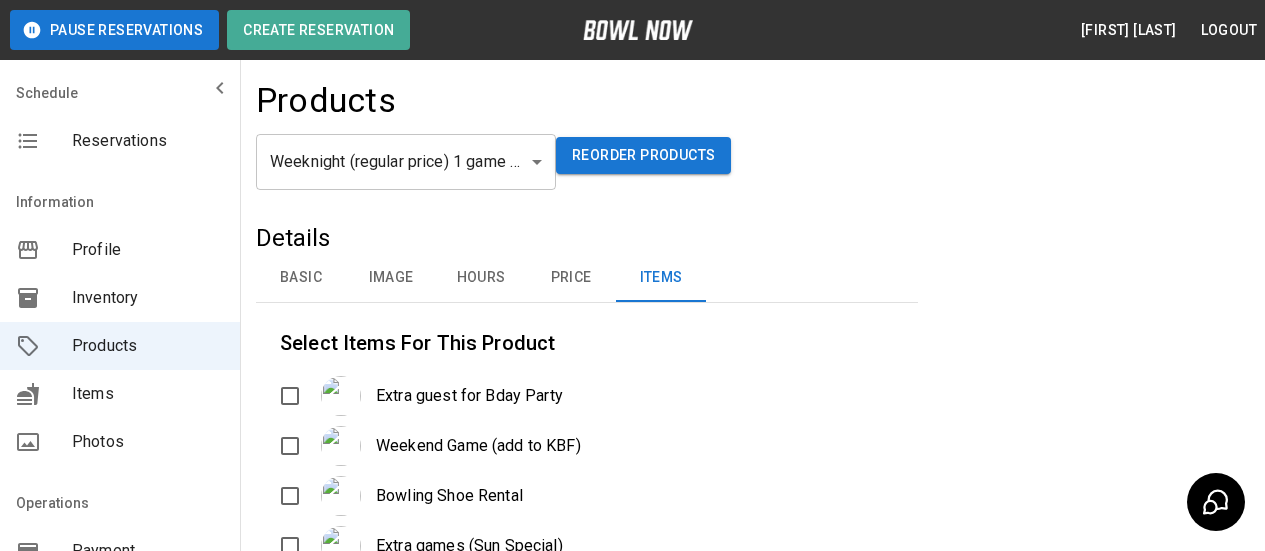 scroll, scrollTop: 300, scrollLeft: 0, axis: vertical 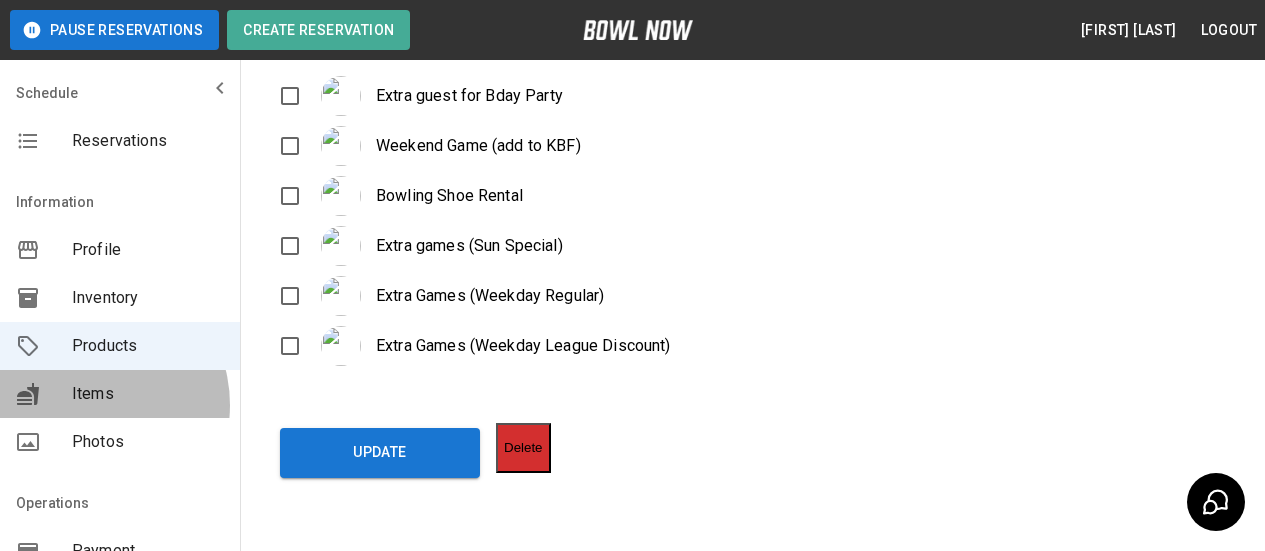 click on "Items" at bounding box center (148, 394) 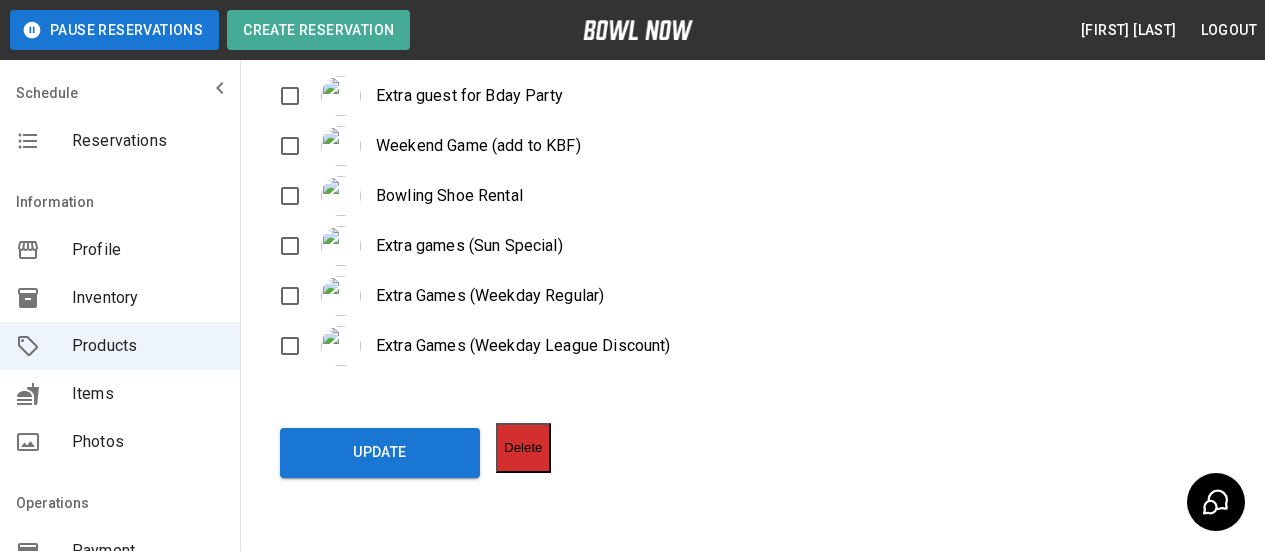 scroll, scrollTop: 0, scrollLeft: 0, axis: both 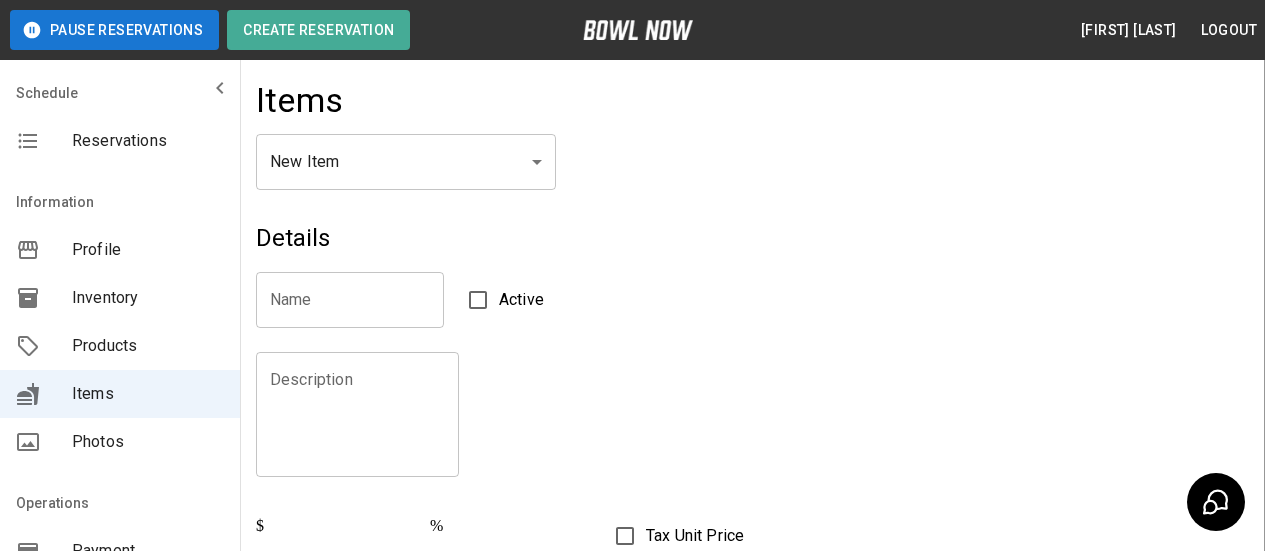 click on "Name" at bounding box center (350, 300) 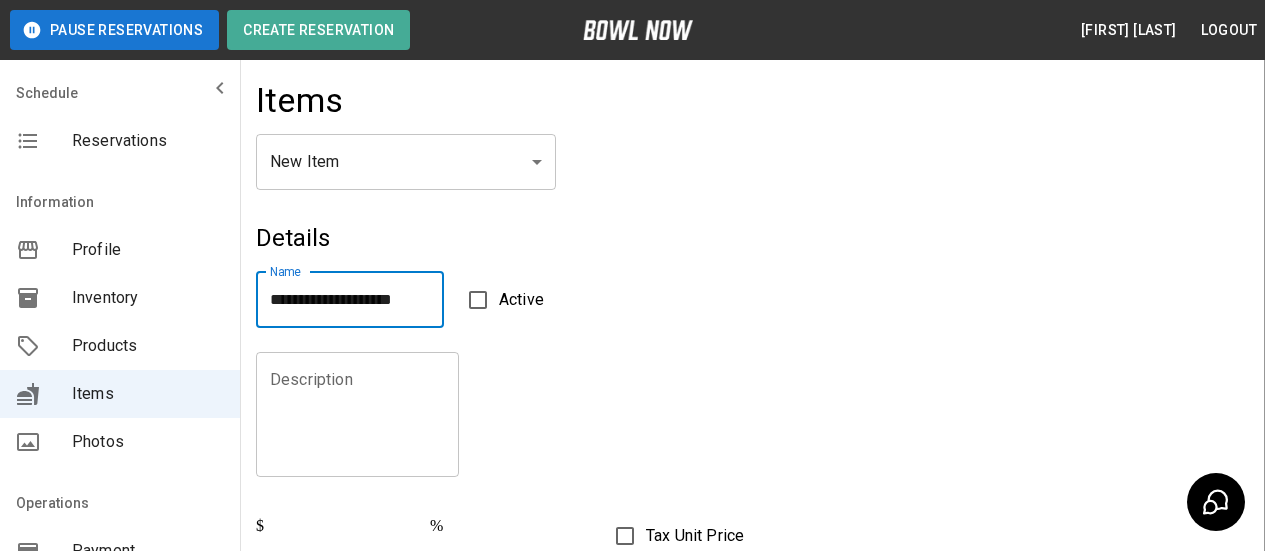 type on "**********" 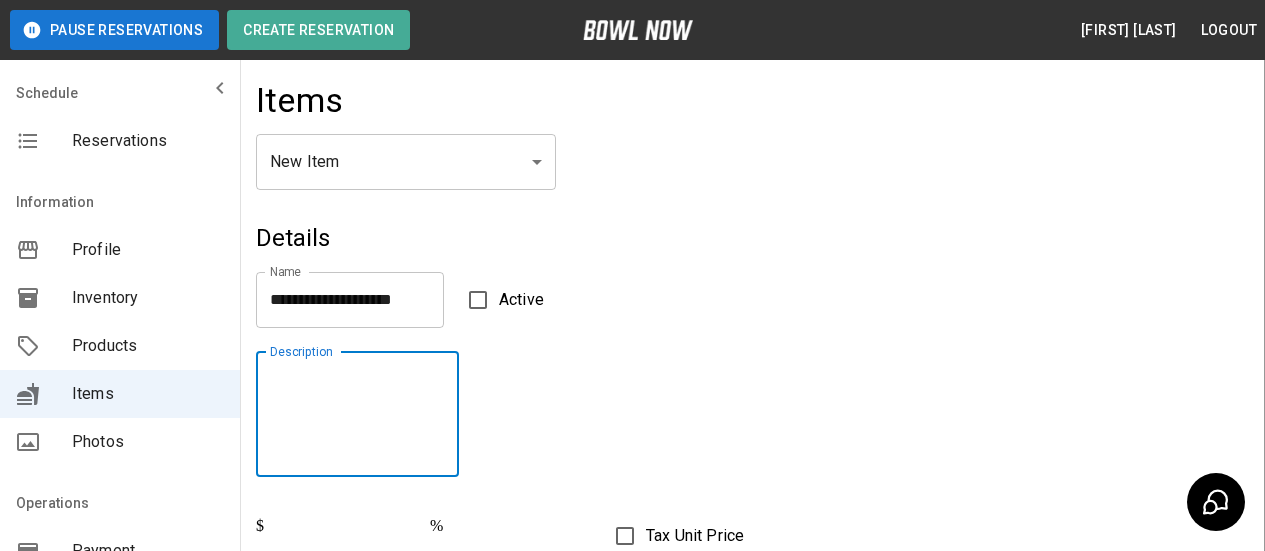 click on "Description" at bounding box center (357, 414) 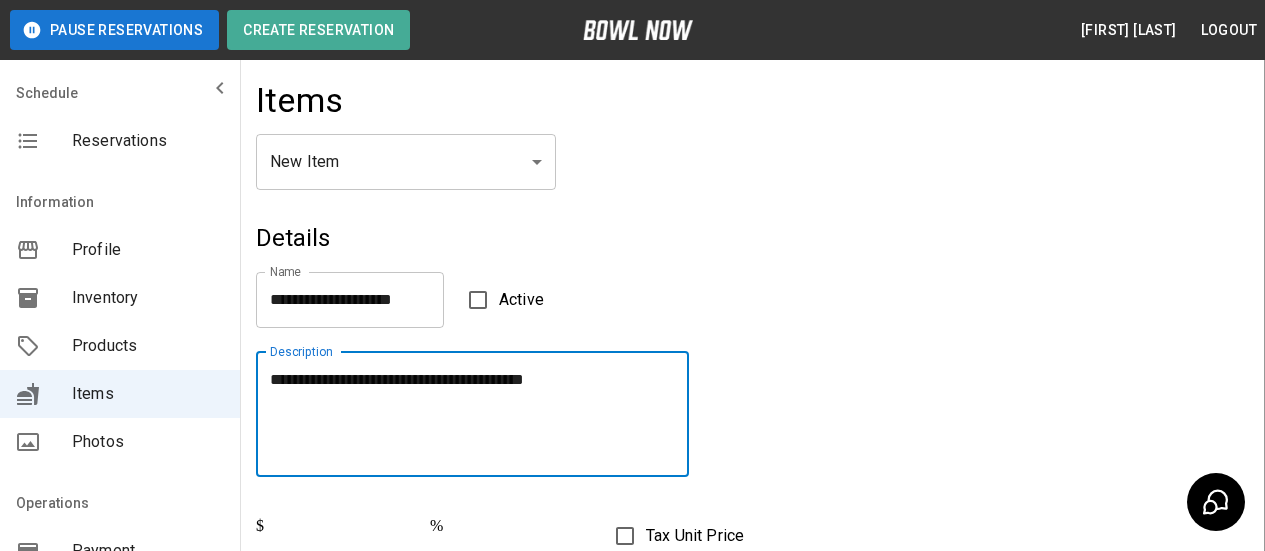 type on "**********" 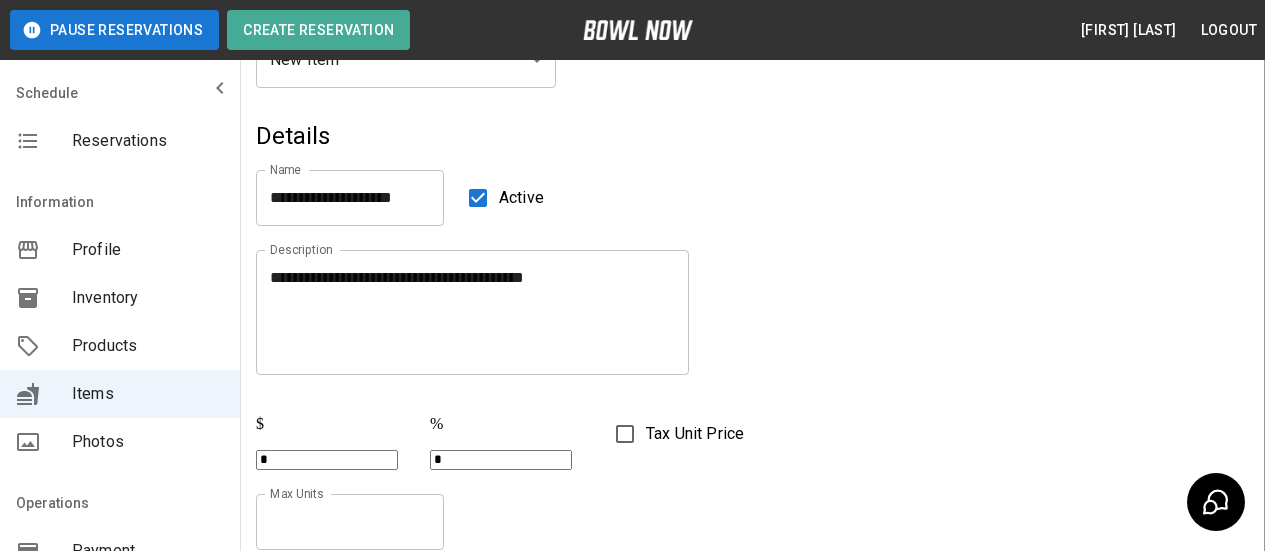scroll, scrollTop: 200, scrollLeft: 0, axis: vertical 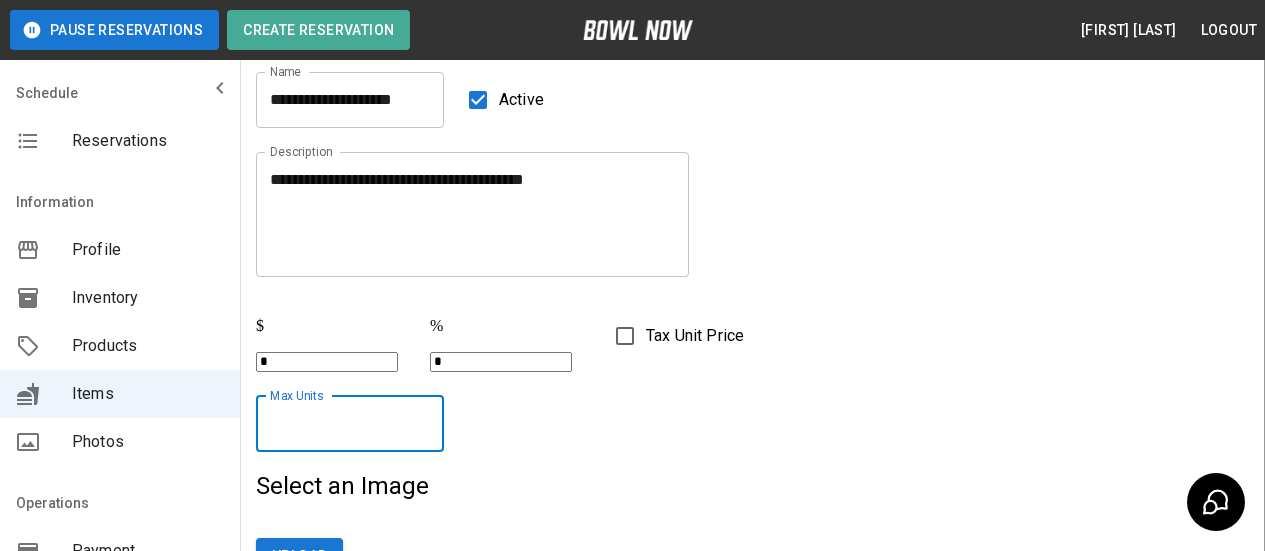 click on "*" at bounding box center (350, 424) 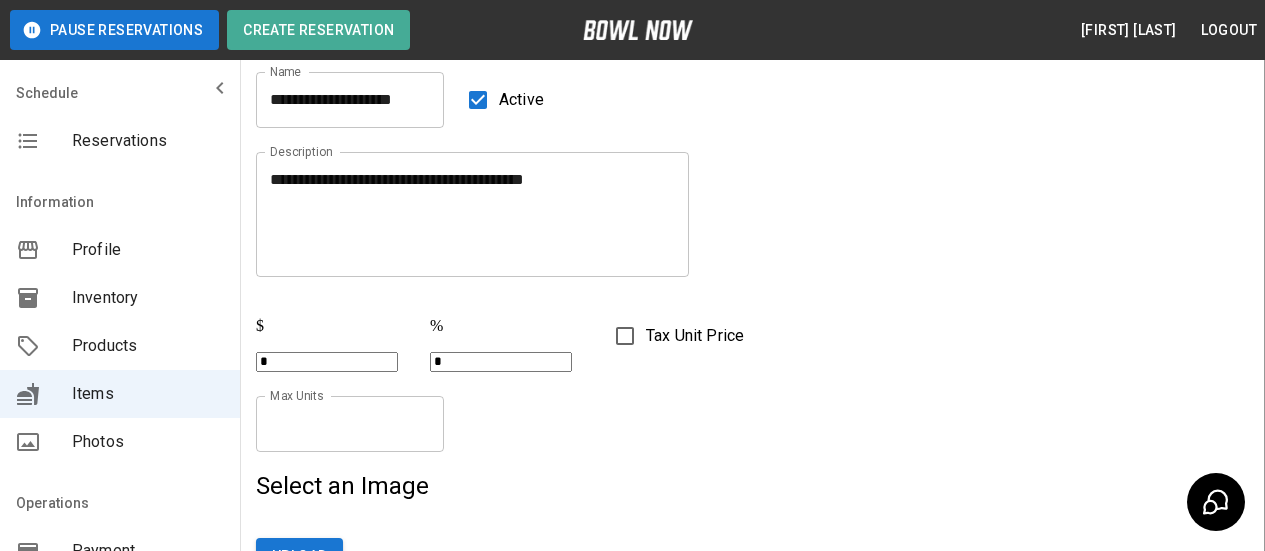 click on "*" at bounding box center (327, 362) 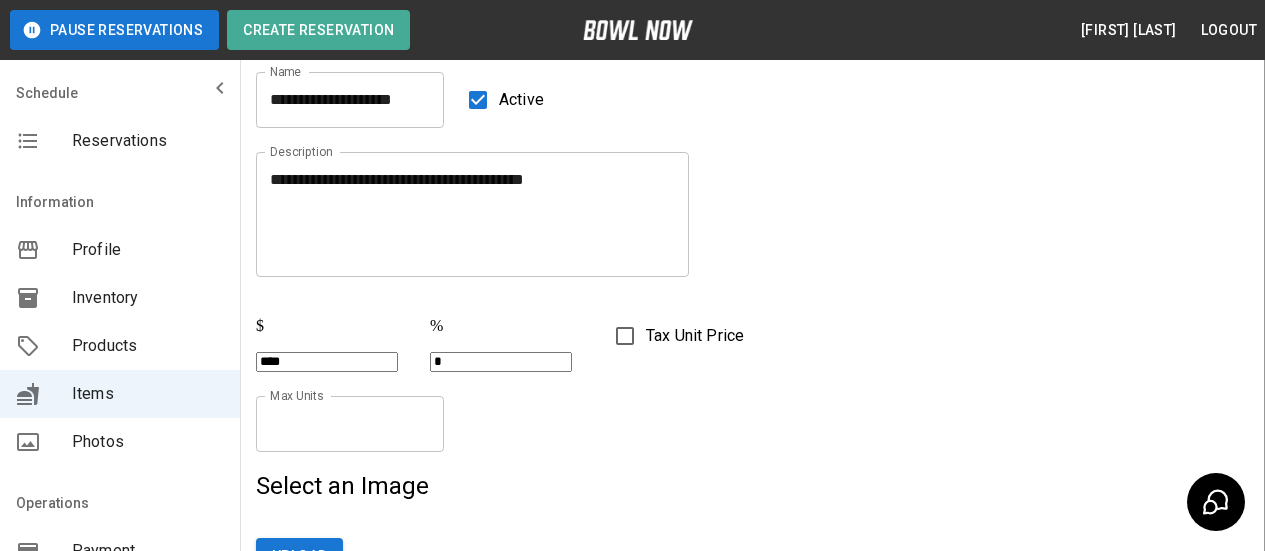 type on "****" 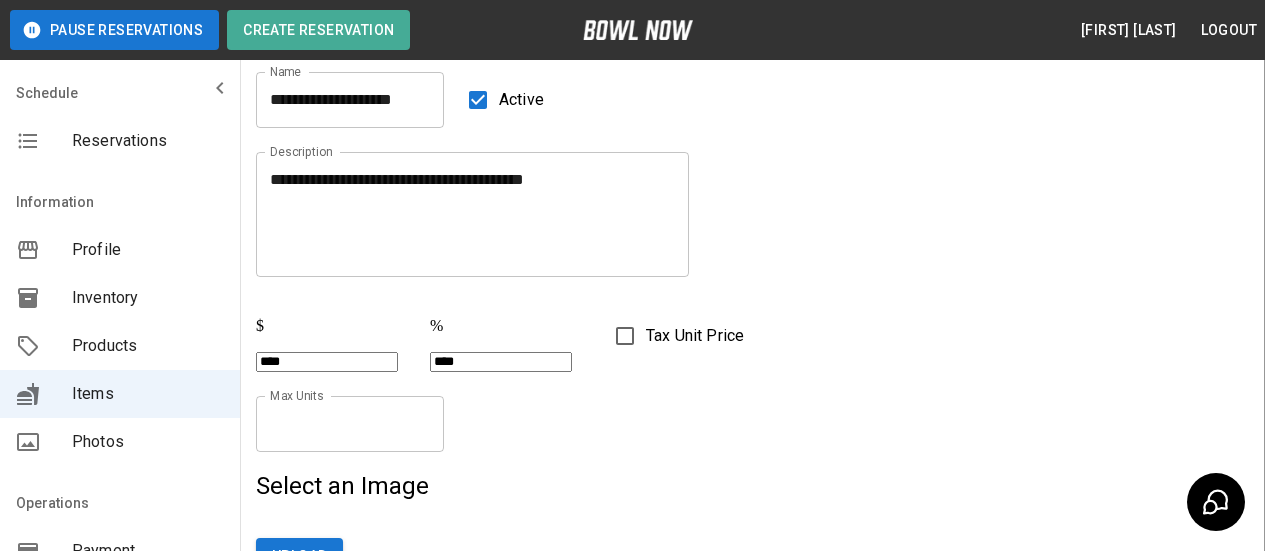type on "****" 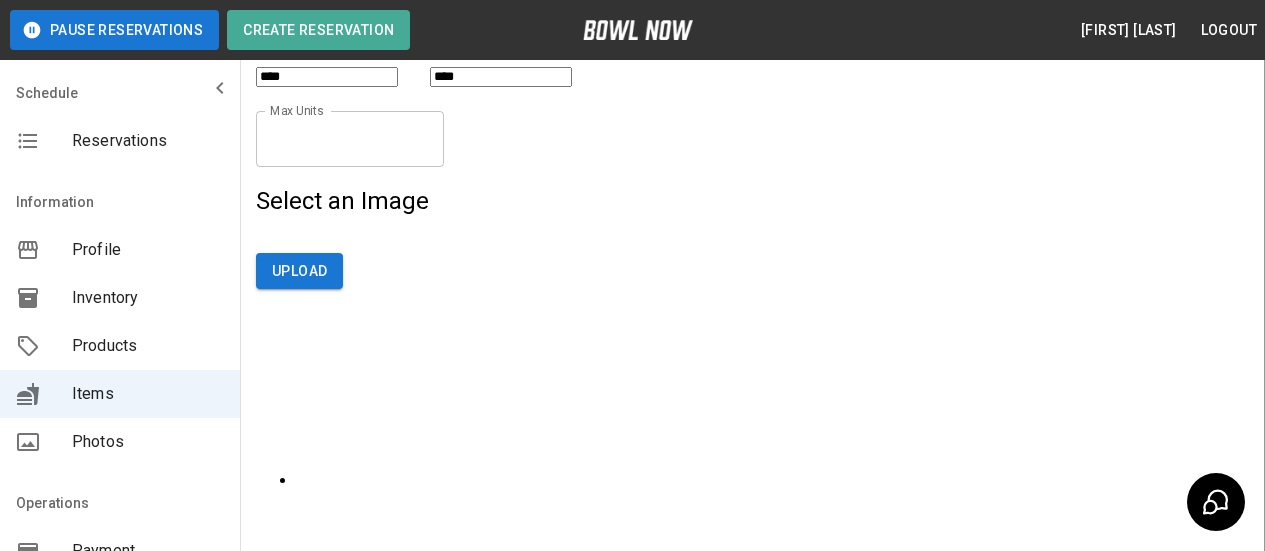 scroll, scrollTop: 700, scrollLeft: 0, axis: vertical 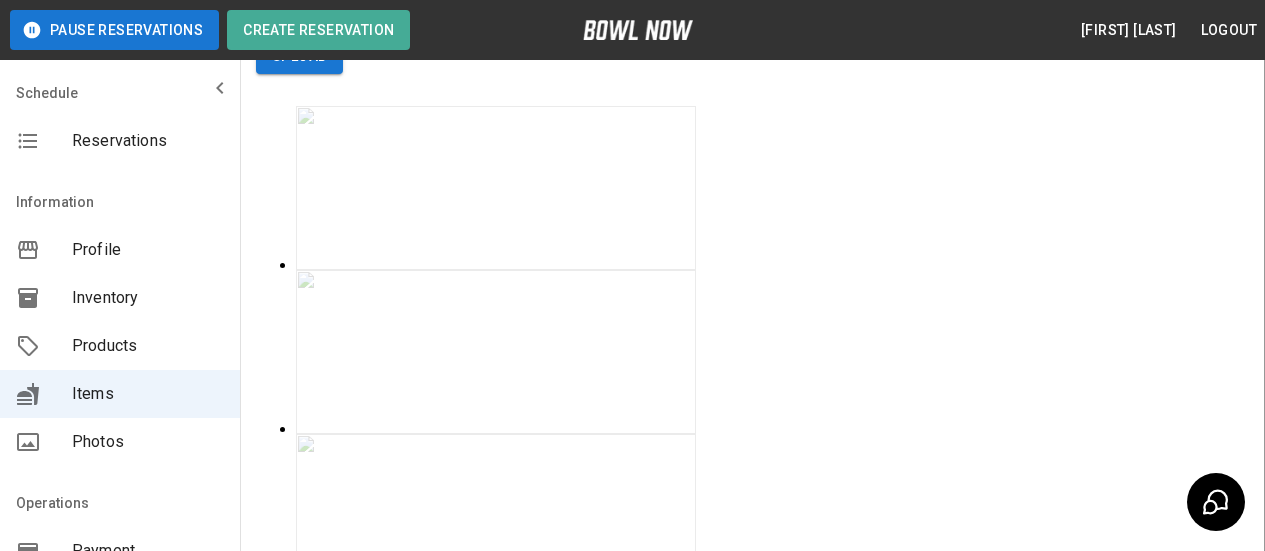 click at bounding box center (496, 352) 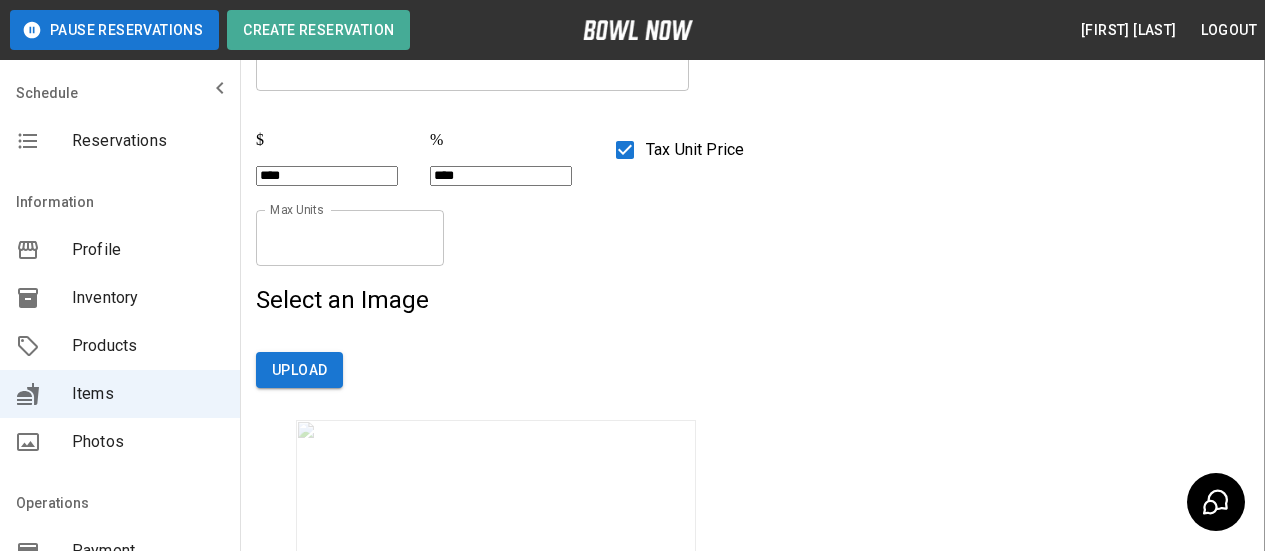 scroll, scrollTop: 400, scrollLeft: 0, axis: vertical 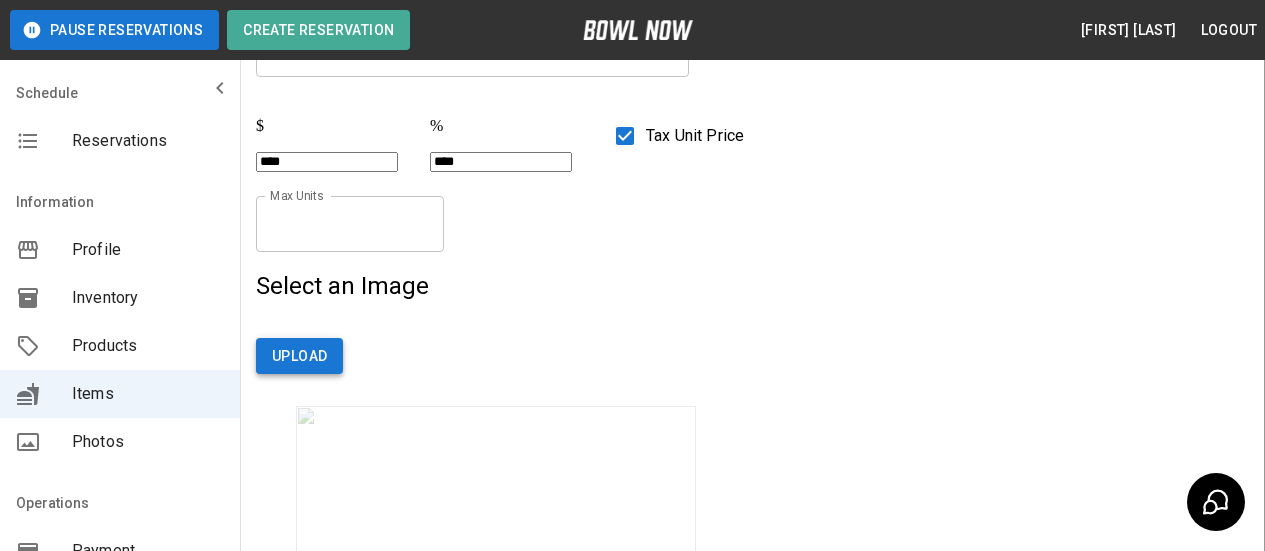 click on "Upload" at bounding box center (299, 356) 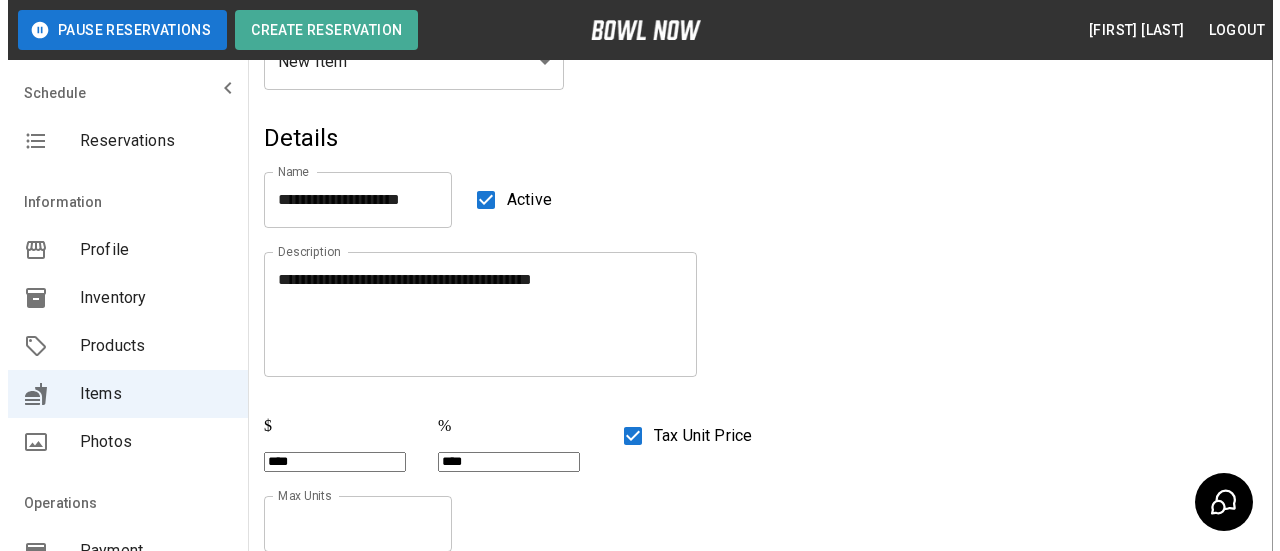 scroll, scrollTop: 0, scrollLeft: 0, axis: both 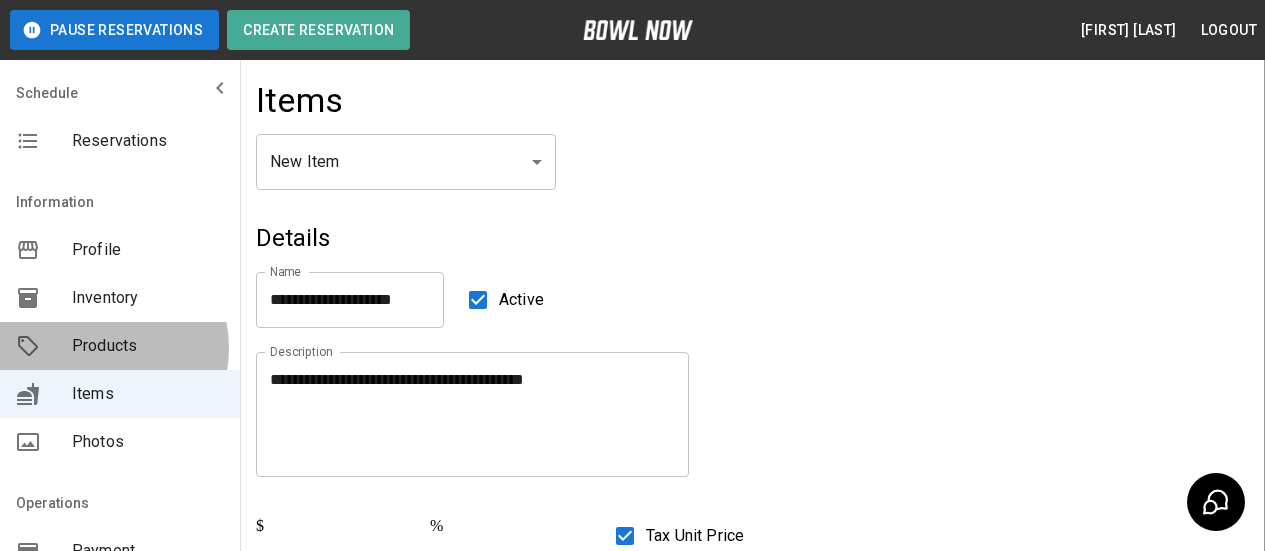 click on "Products" at bounding box center [148, 346] 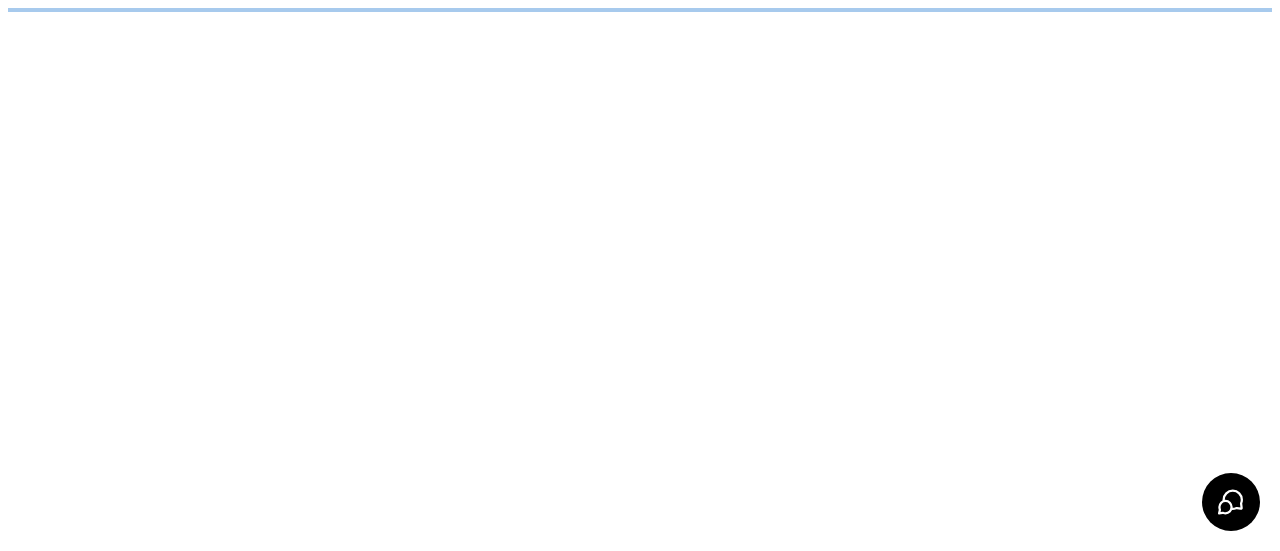 click on "**********" at bounding box center (640, 10) 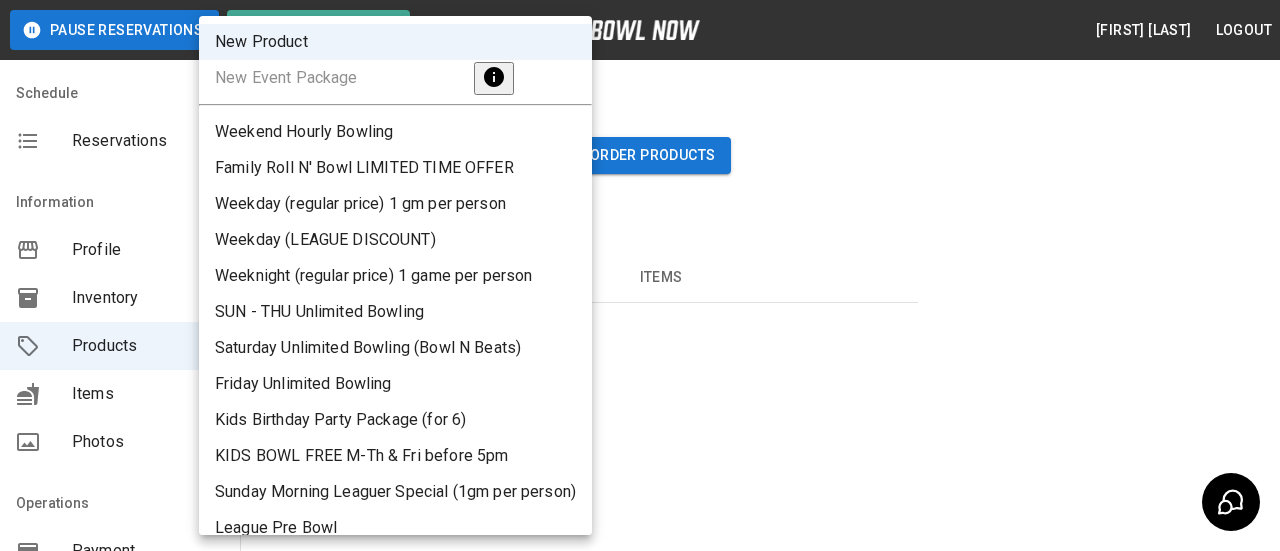 click on "Weeknight (regular price) 1 game per person" at bounding box center (395, 276) 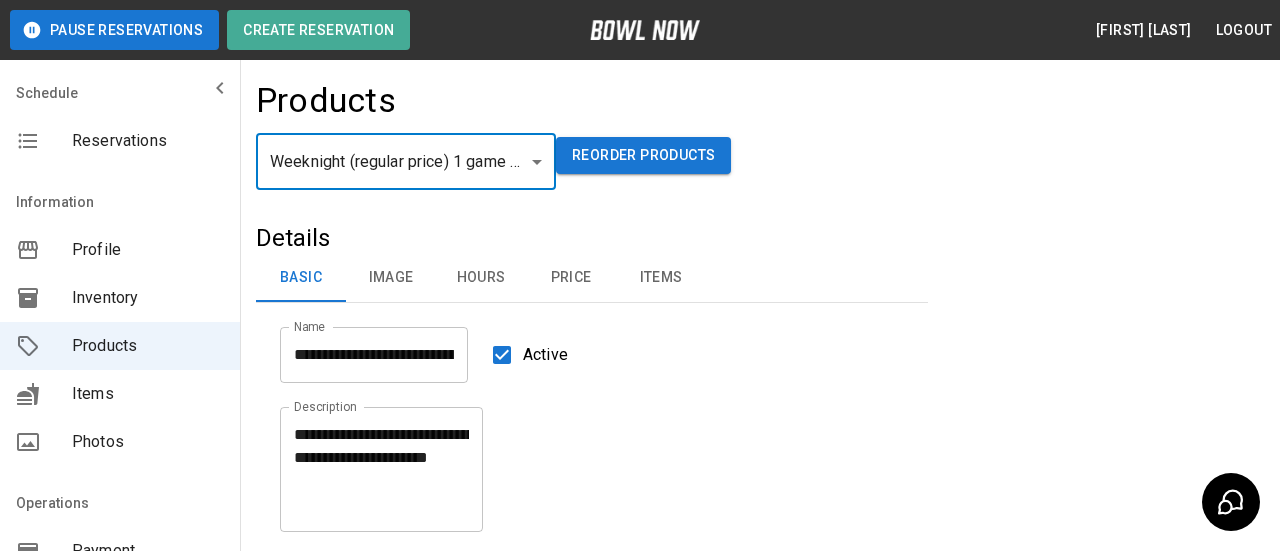 type on "*" 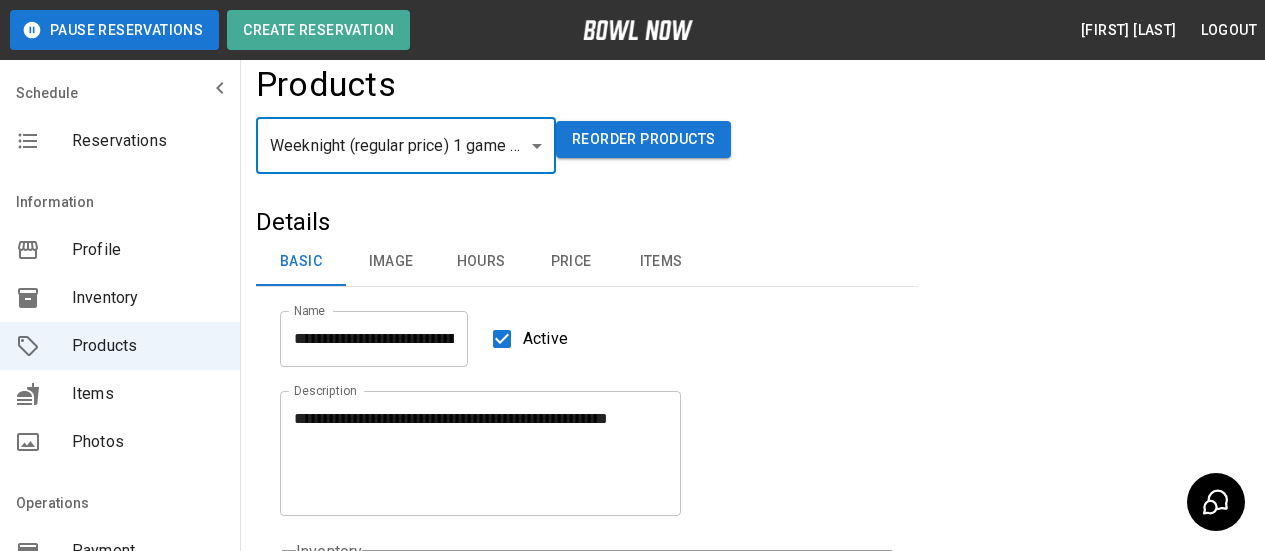 scroll, scrollTop: 0, scrollLeft: 0, axis: both 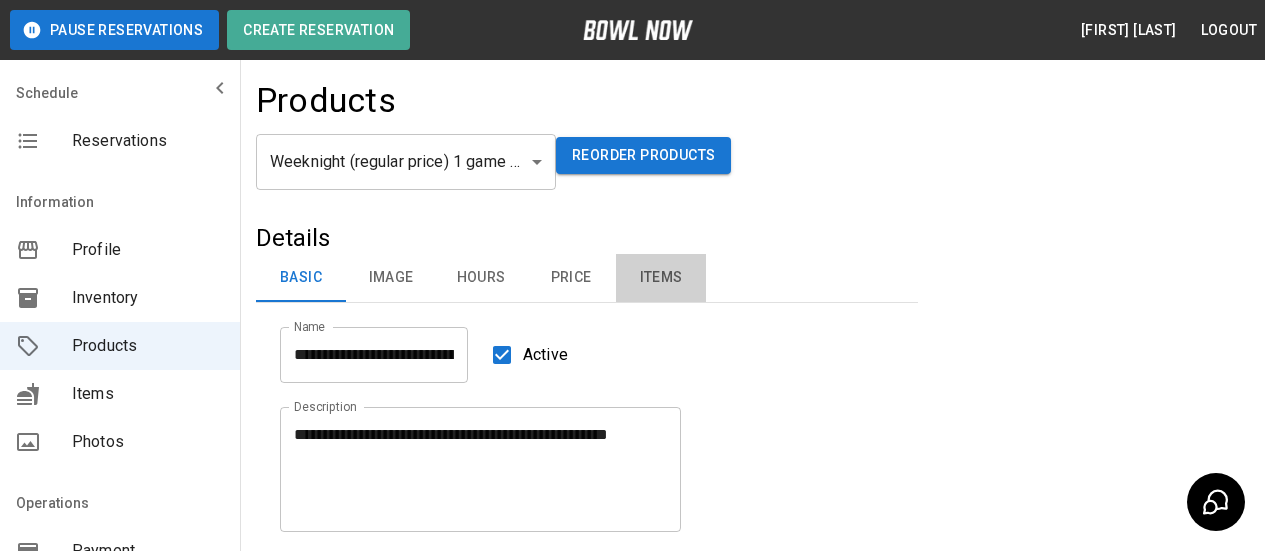 click on "Items" at bounding box center [661, 278] 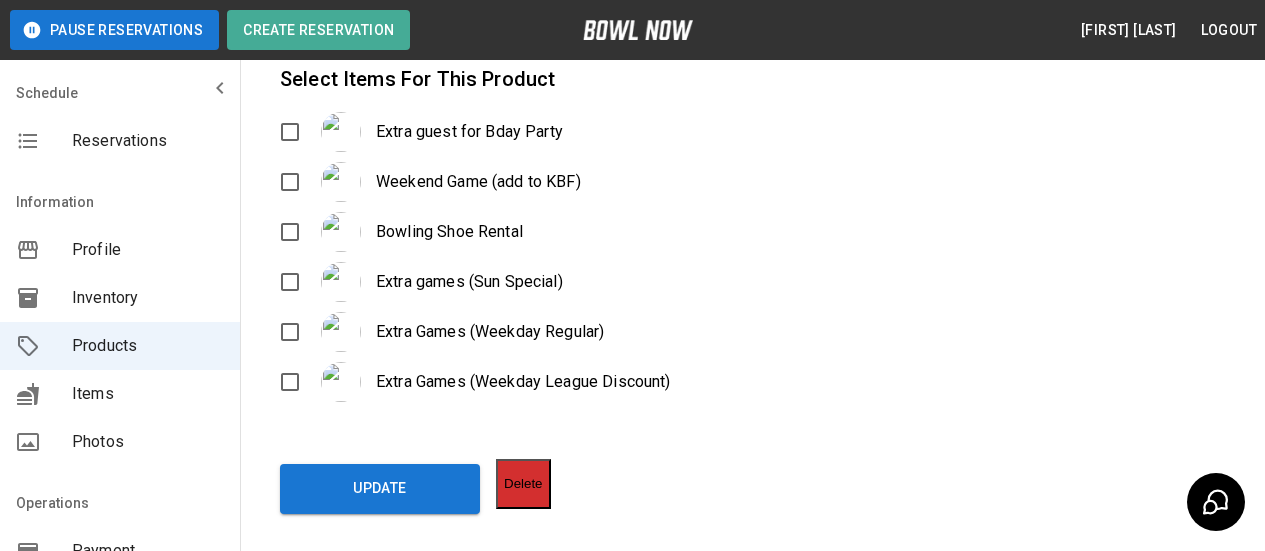 scroll, scrollTop: 300, scrollLeft: 0, axis: vertical 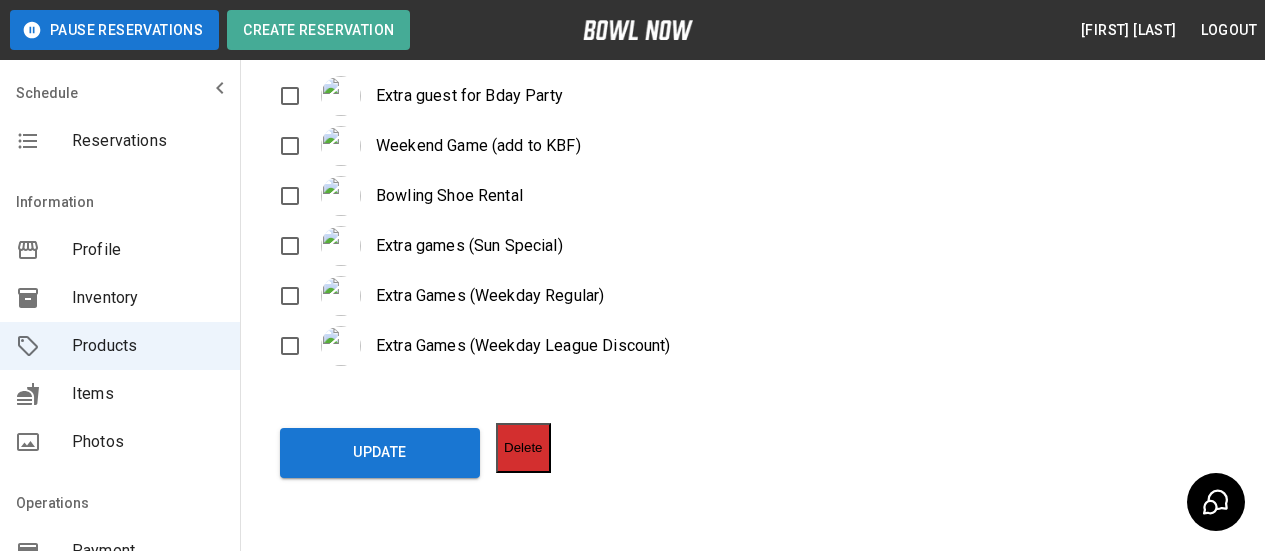 click on "Items" at bounding box center [148, 394] 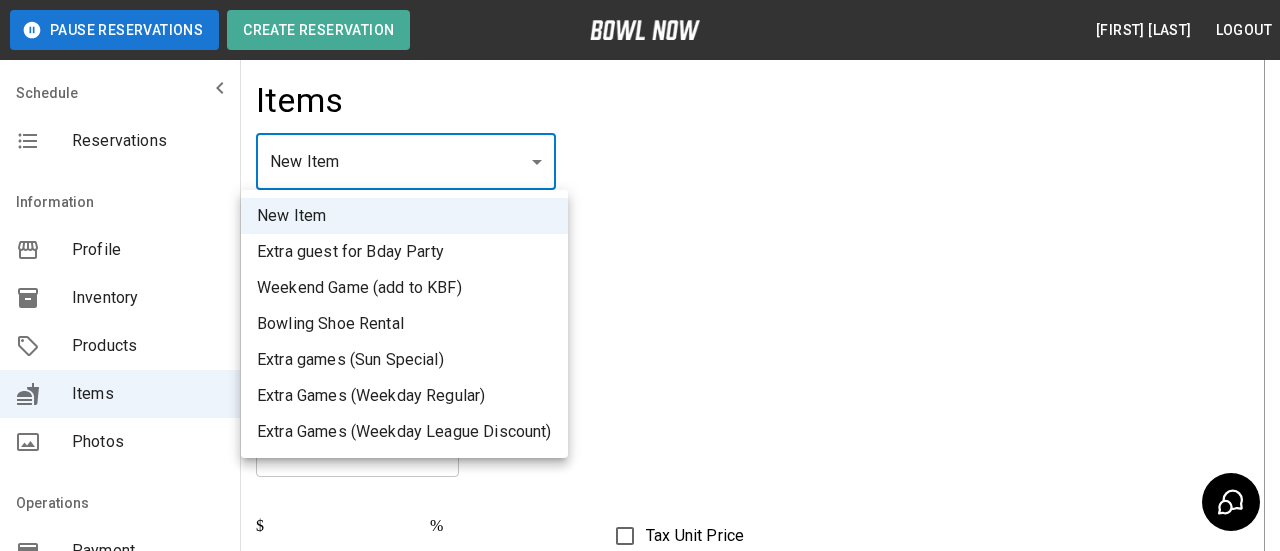 click on "Pause Reservations Create Reservation [FIRST] [LAST] Logout Schedule Reservations Information Profile Inventory Products Items Photos Operations Payment Hours Staff Help Reports Integrations Contacts User Account Items New Item ** ​ Details Name Name Active Description Description Price $ * Price Sales Tax % * Sales Tax Tax Unit Price Max Units * Max Units Select an Image Upload Create © 2022 BowlNow, Inc. All Rights Reserved. Privacy Policy | Terms and Conditions /businesses/NlqNaWEUTicRG9QFi98F/items [FIRST] [LAST] Logout Reservations Profile Inventory Products Items Photos Payment Hours Staff Help Reports Integrations Contacts Account New Item Extra guest for Bday Party Weekend Game (add to KBF) Bowling Shoe Rental Extra games (Sun Special) Extra Games (Weekday Regular) Extra Games (Weekday League Discount)" at bounding box center (640, 1510) 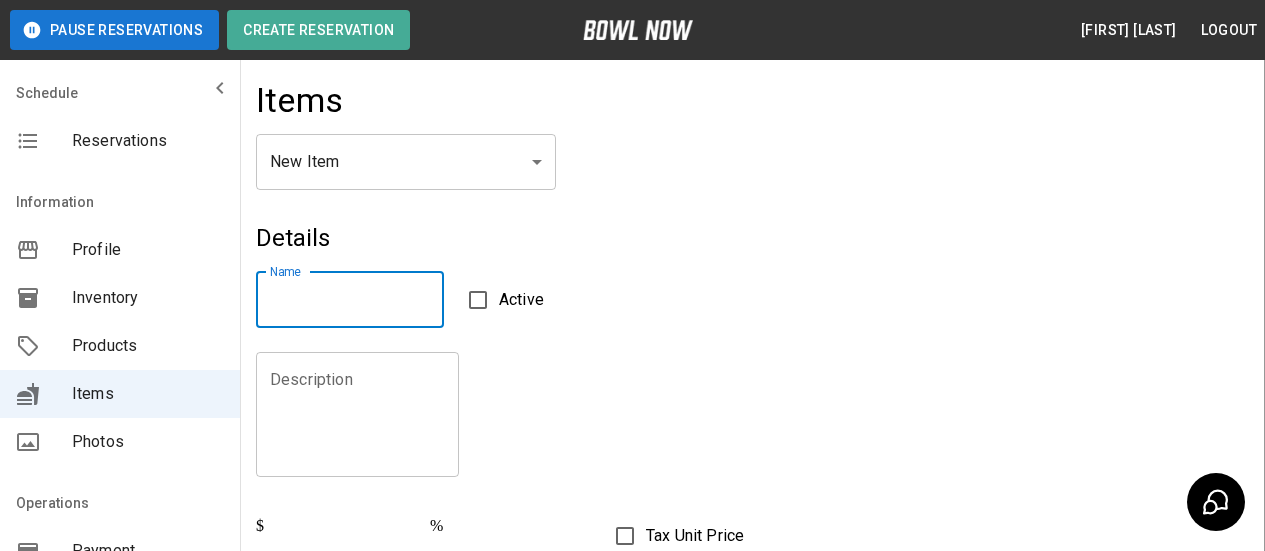 click on "Name" at bounding box center [350, 300] 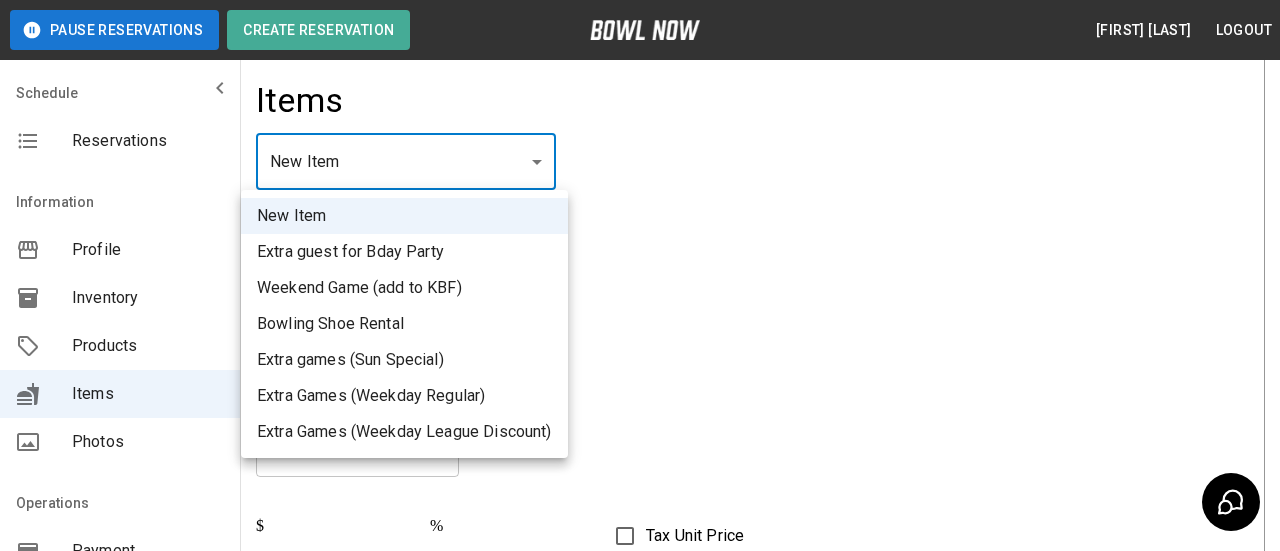 click on "Pause Reservations Create Reservation [FIRST] [LAST] Logout Schedule Reservations Information Profile Inventory Products Items Photos Operations Payment Hours Staff Help Reports Integrations Contacts User Account Items New Item ** ​ Details Name Name Active Description Description Price $ * Price Sales Tax % * Sales Tax Tax Unit Price Max Units * Max Units Select an Image Upload Create © 2022 BowlNow, Inc. All Rights Reserved. Privacy Policy | Terms and Conditions /businesses/NlqNaWEUTicRG9QFi98F/items [FIRST] [LAST] Logout Reservations Profile Inventory Products Items Photos Payment Hours Staff Help Reports Integrations Contacts Account New Item Extra guest for Bday Party Weekend Game (add to KBF) Bowling Shoe Rental Extra games (Sun Special) Extra Games (Weekday Regular) Extra Games (Weekday League Discount)" at bounding box center (640, 1510) 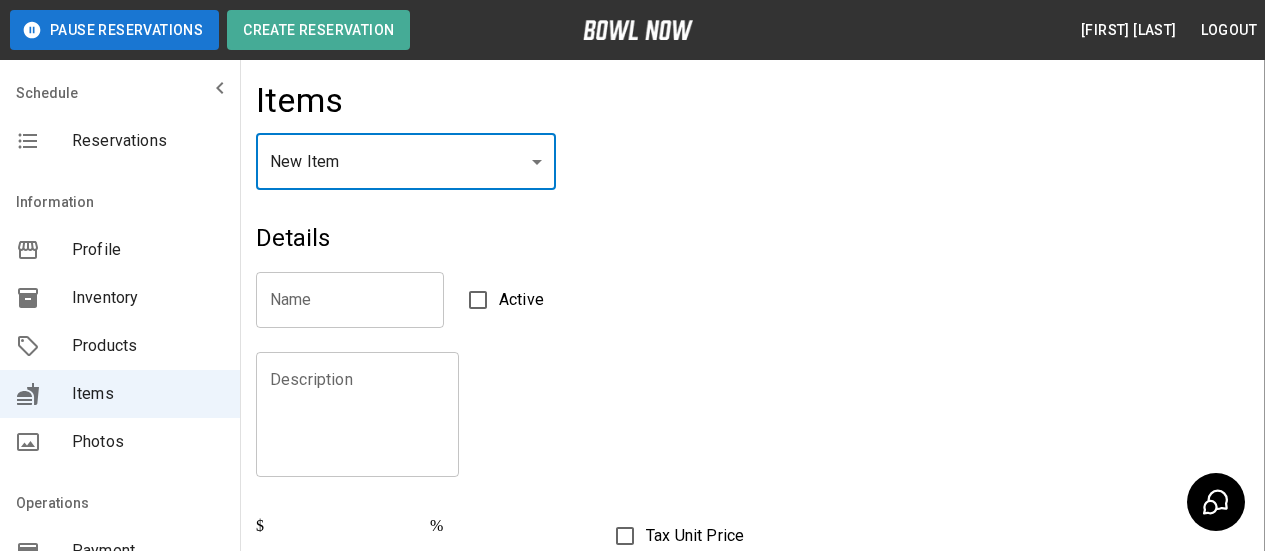click on "Name" at bounding box center [350, 300] 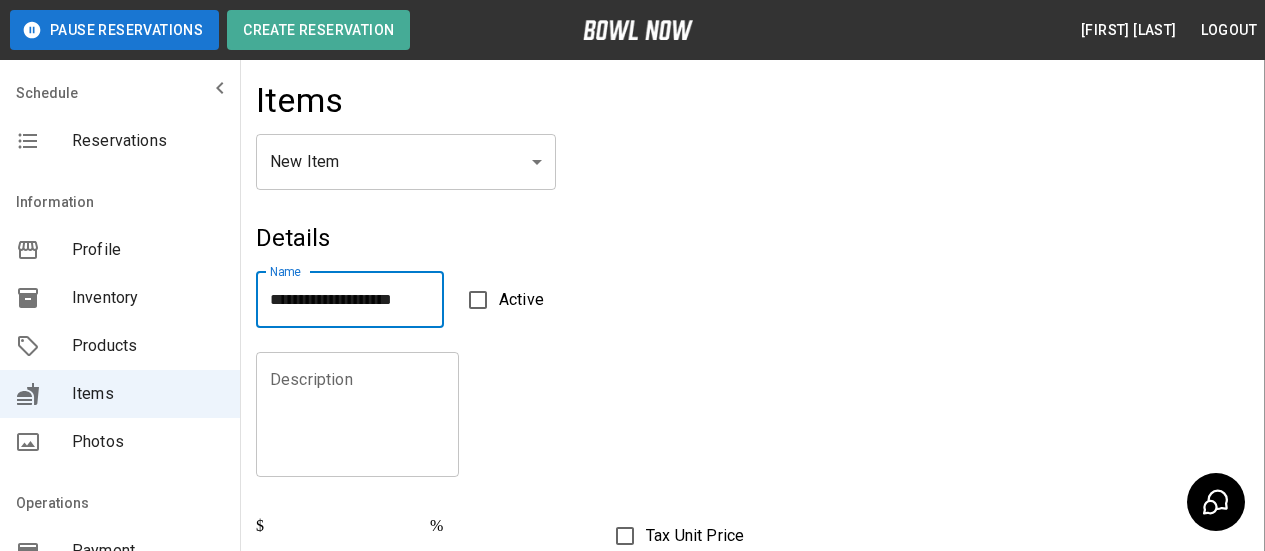 drag, startPoint x: 442, startPoint y: 287, endPoint x: 159, endPoint y: 297, distance: 283.17664 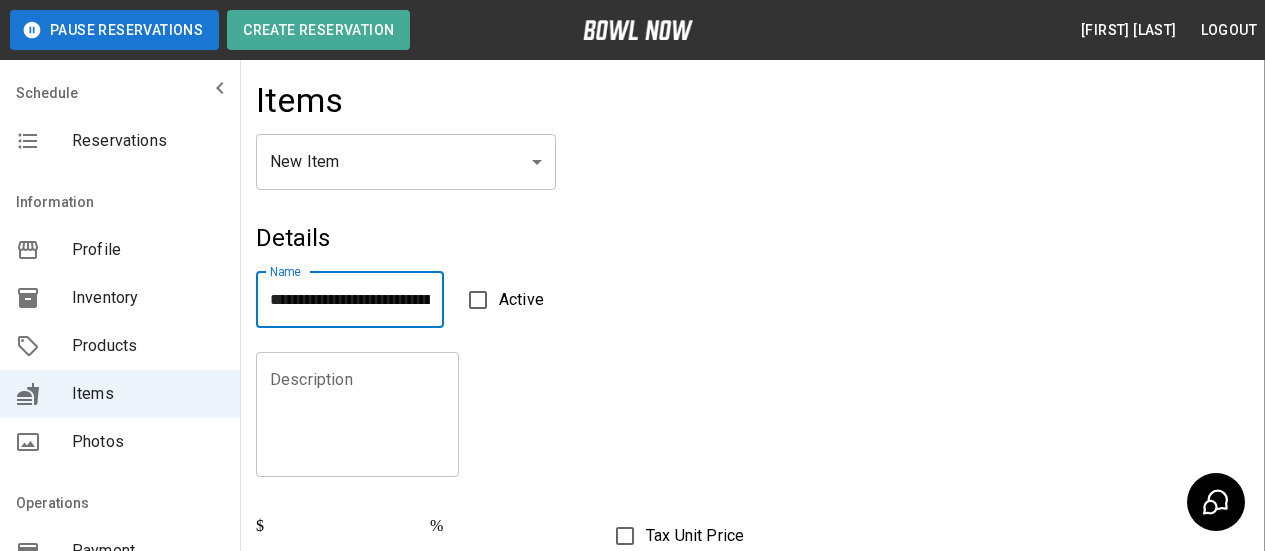 type on "**********" 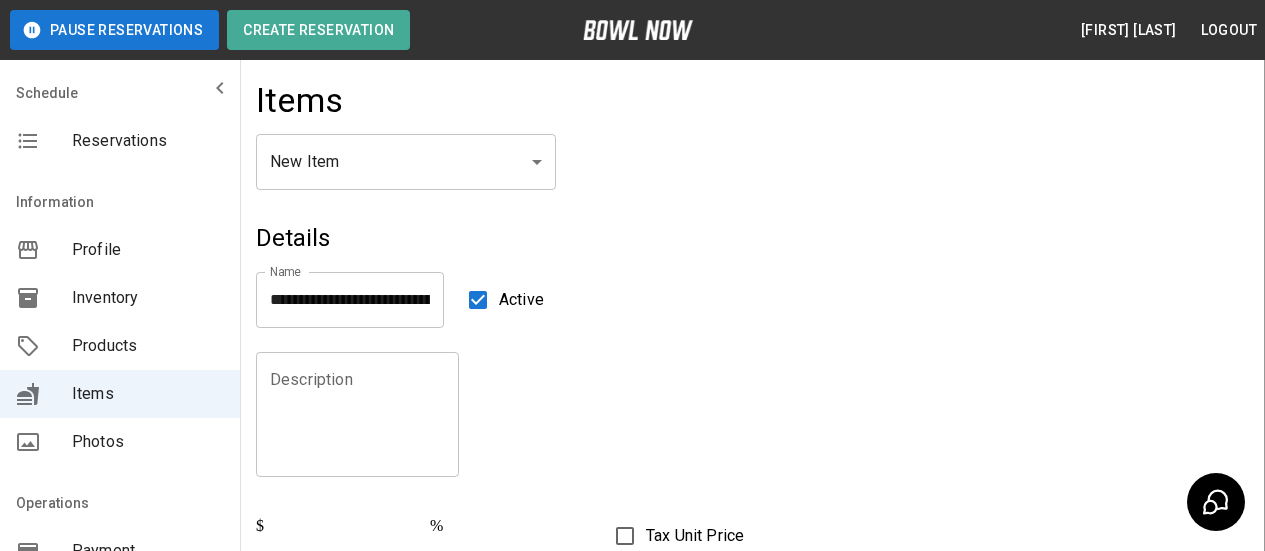click on "Description" at bounding box center (357, 414) 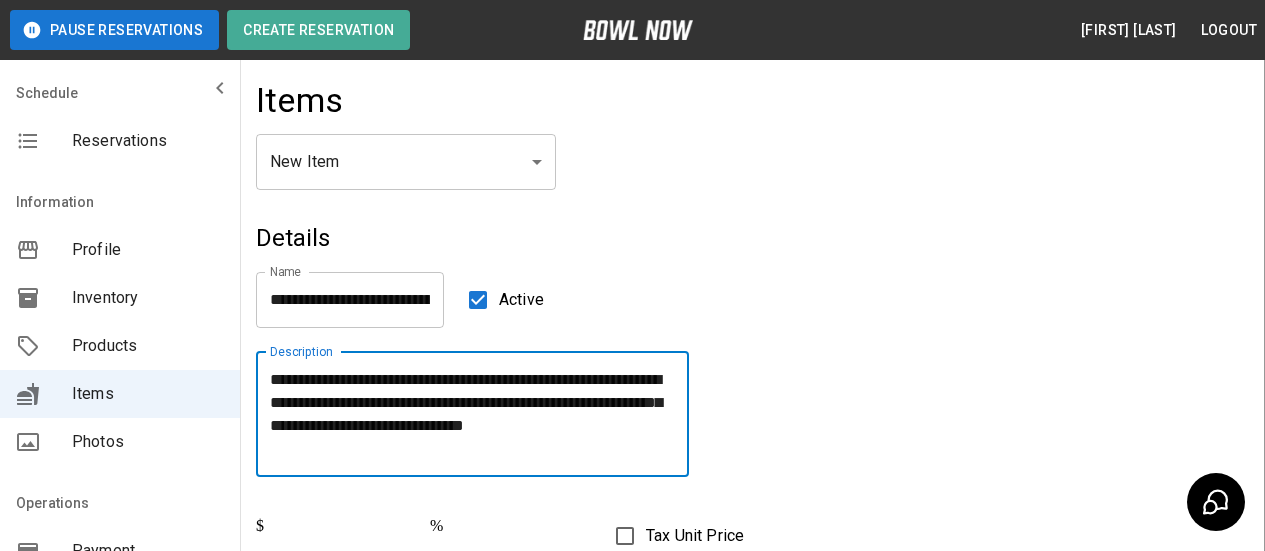 type on "**********" 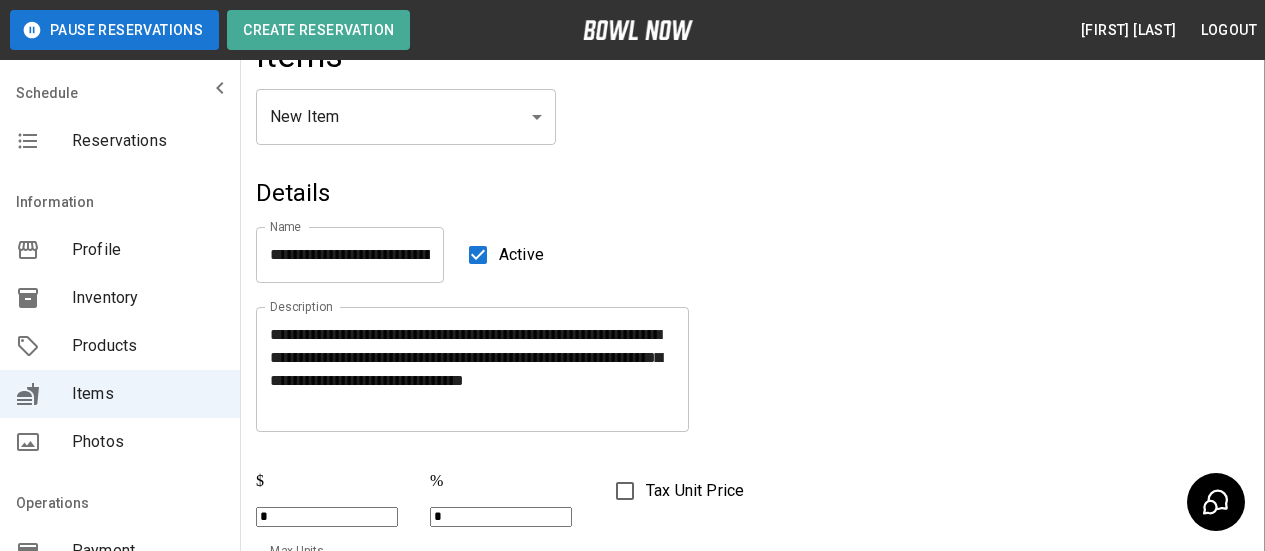 drag, startPoint x: 304, startPoint y: 533, endPoint x: 316, endPoint y: 516, distance: 20.808653 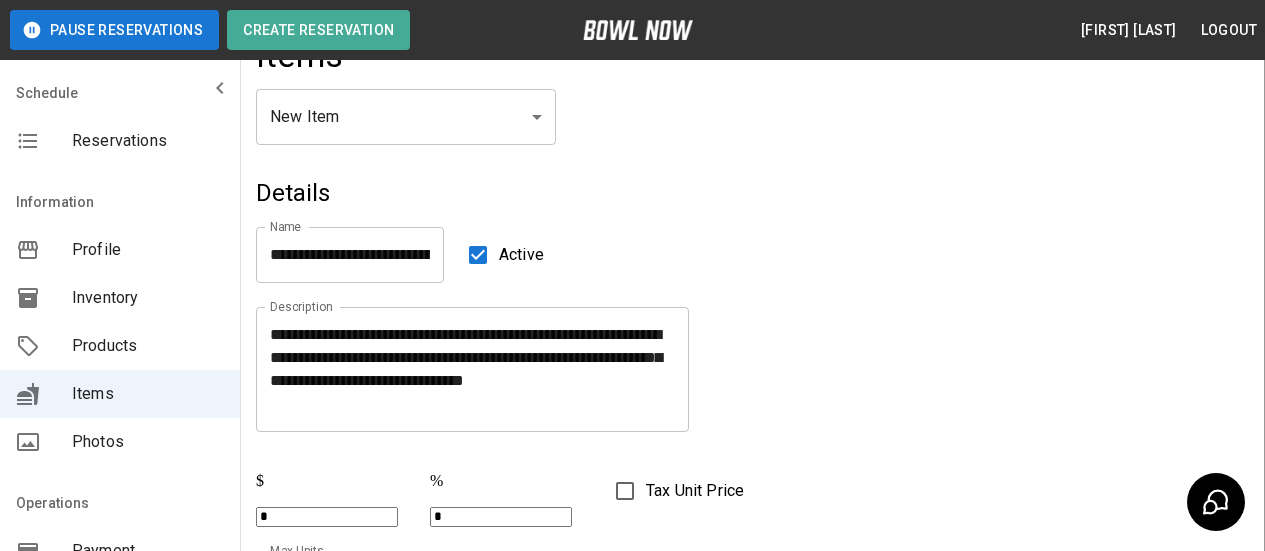 click on "Price $ * Price Sales Tax % * Sales Tax Tax Unit Price Max Units * Max Units" at bounding box center (500, 531) 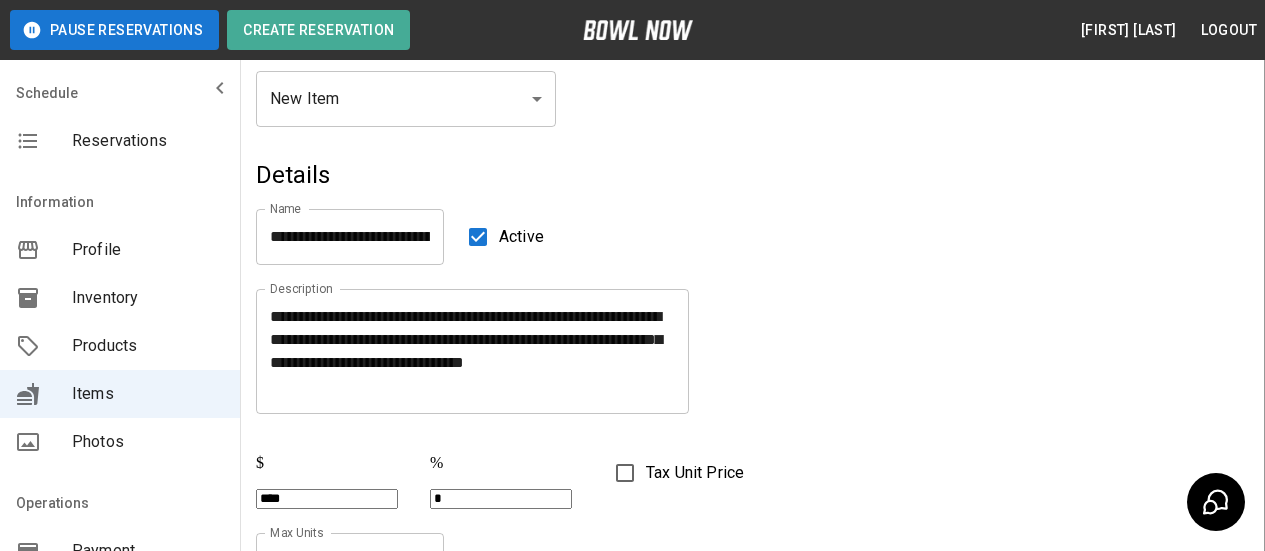 type on "****" 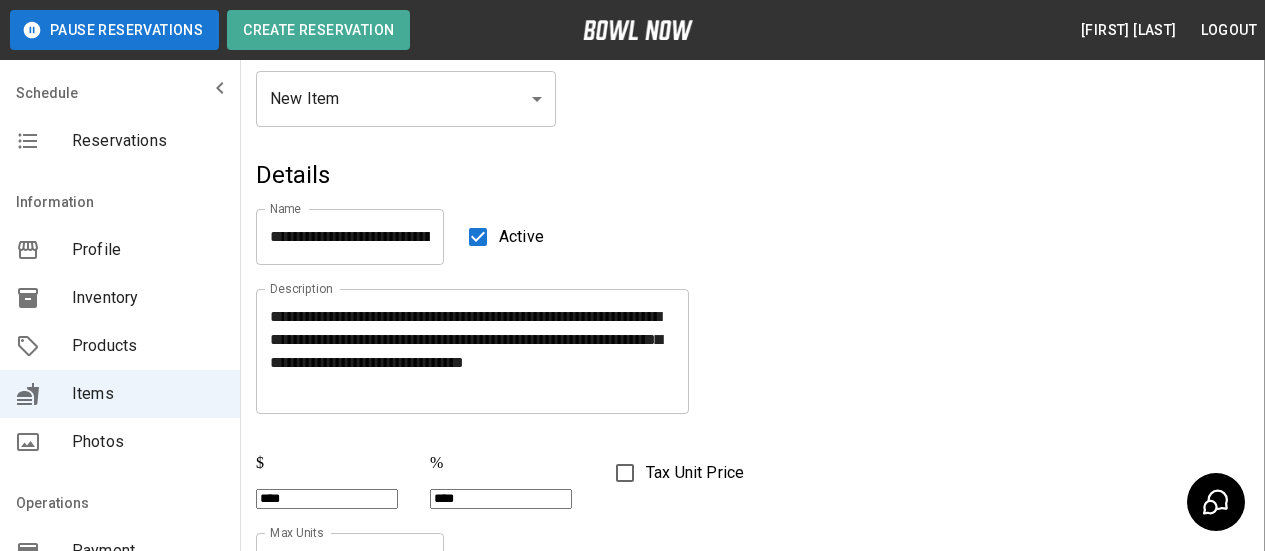 type on "****" 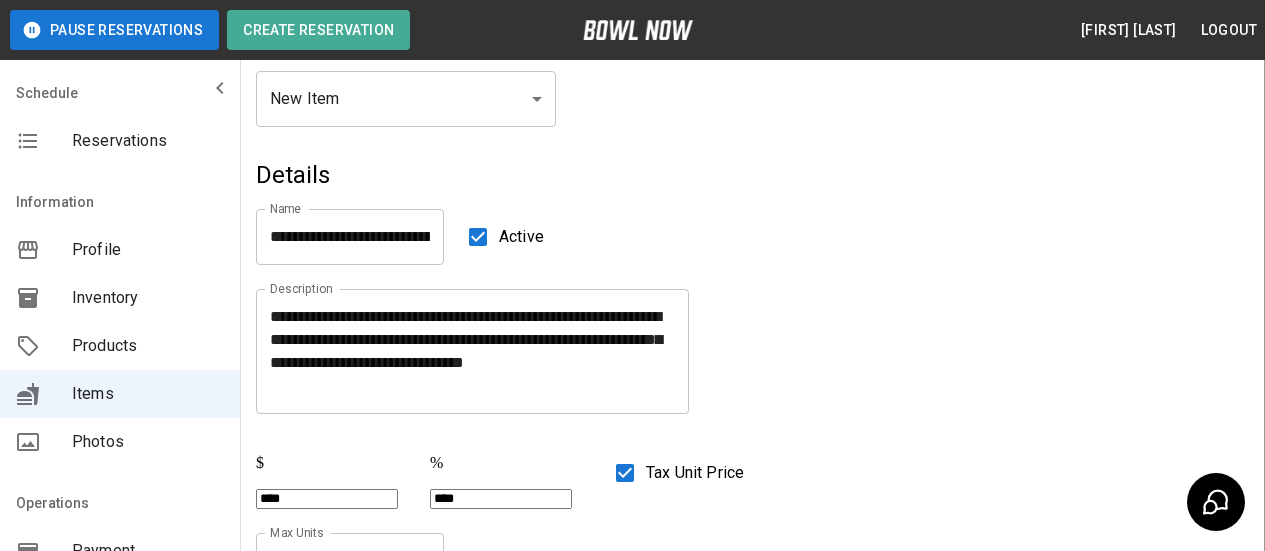 scroll, scrollTop: 163, scrollLeft: 0, axis: vertical 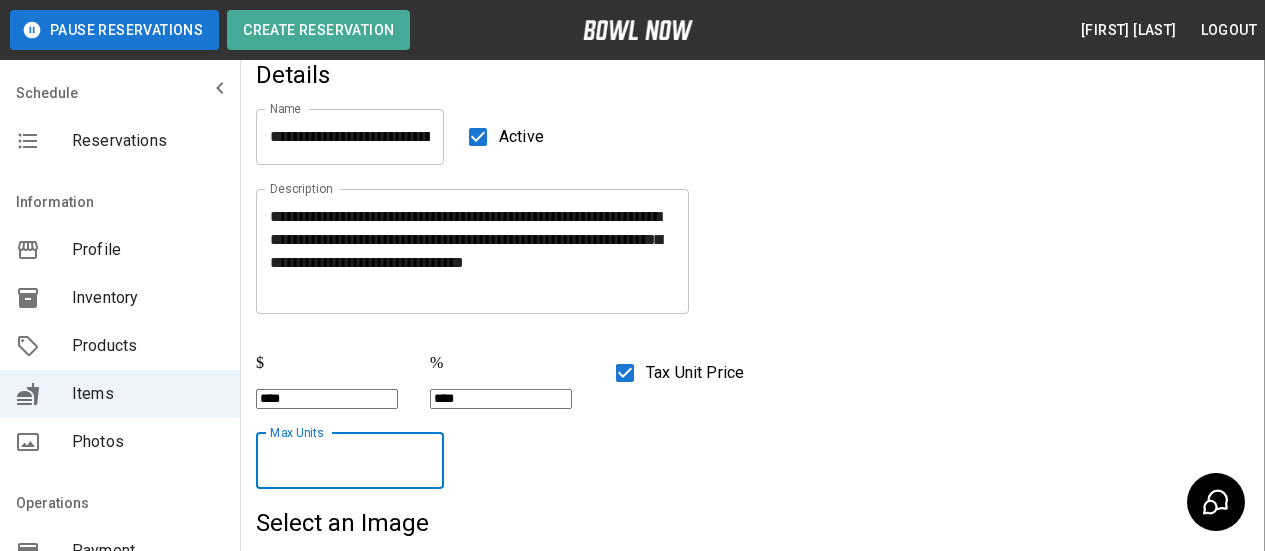 click on "*" at bounding box center [350, 461] 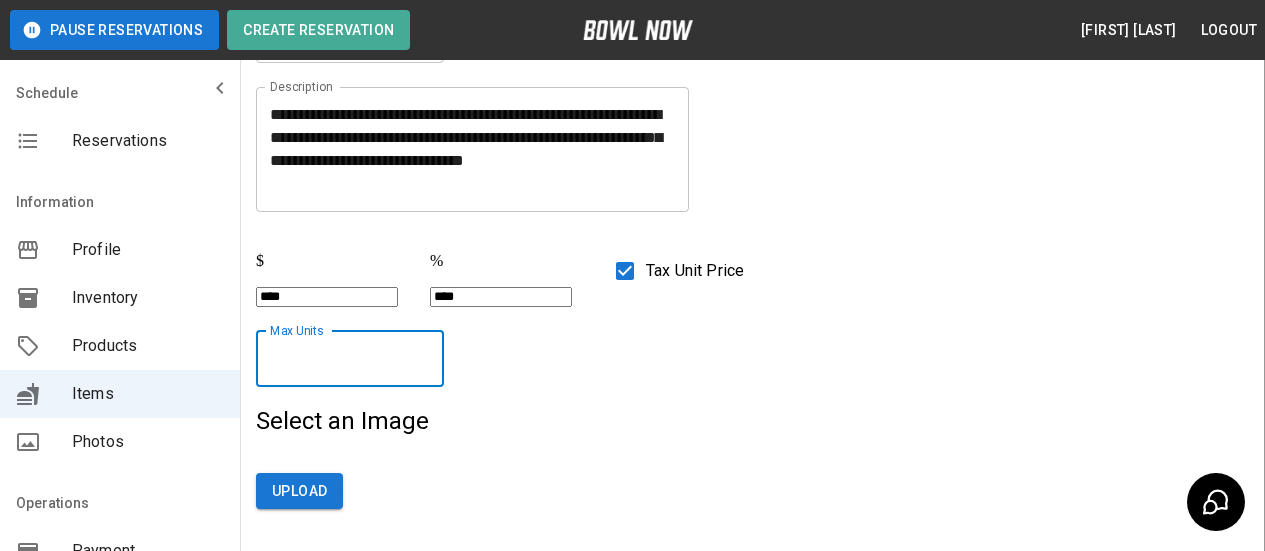 scroll, scrollTop: 363, scrollLeft: 0, axis: vertical 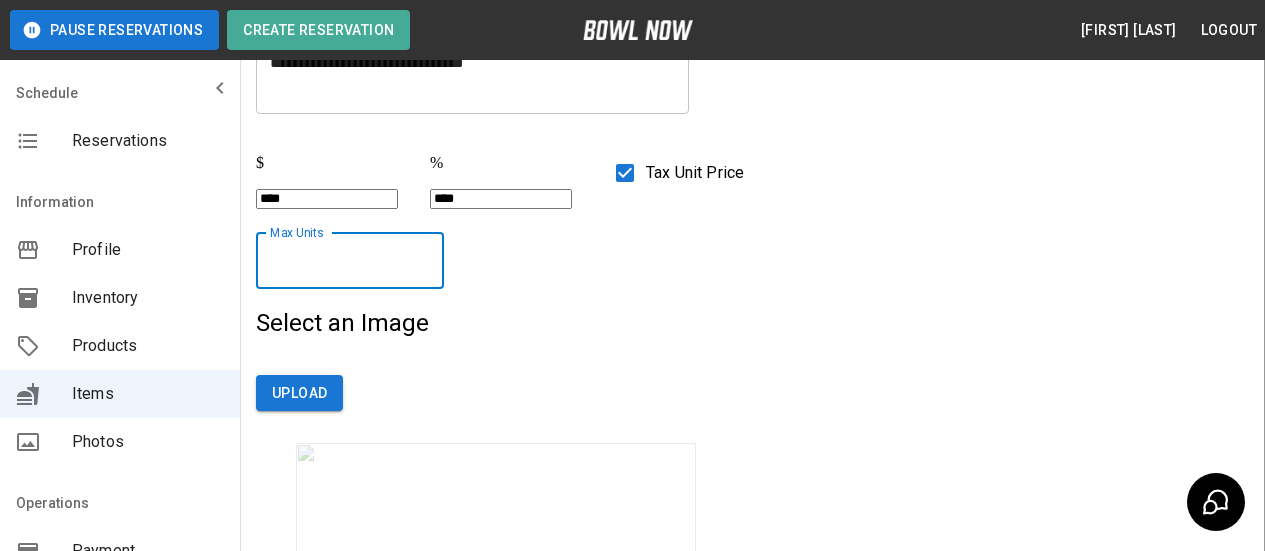 click at bounding box center [496, 689] 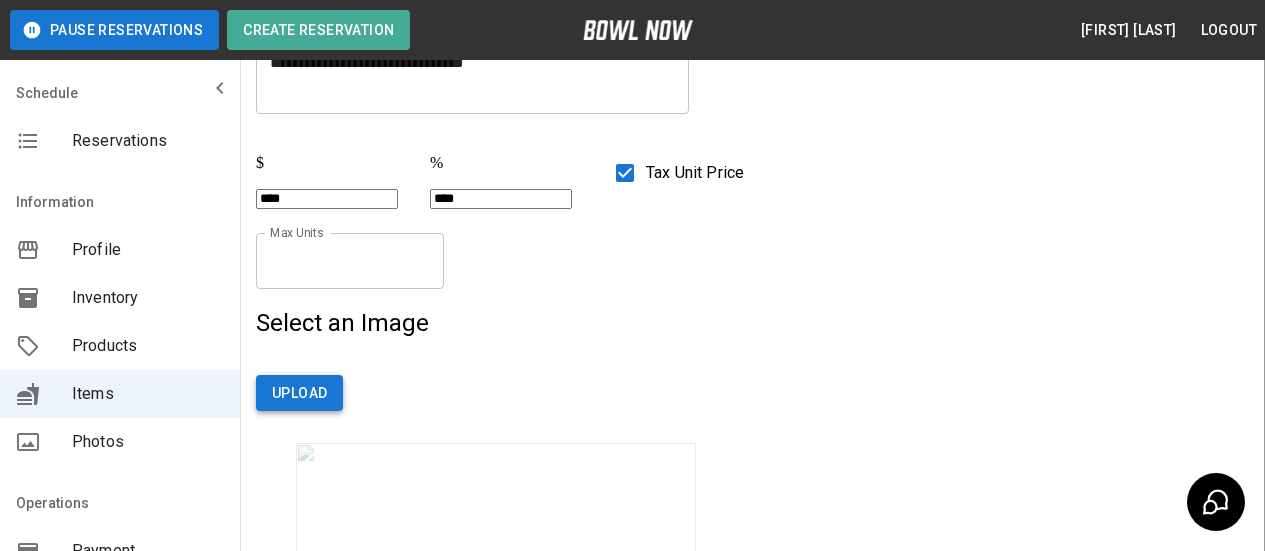 click on "Upload" at bounding box center (299, 393) 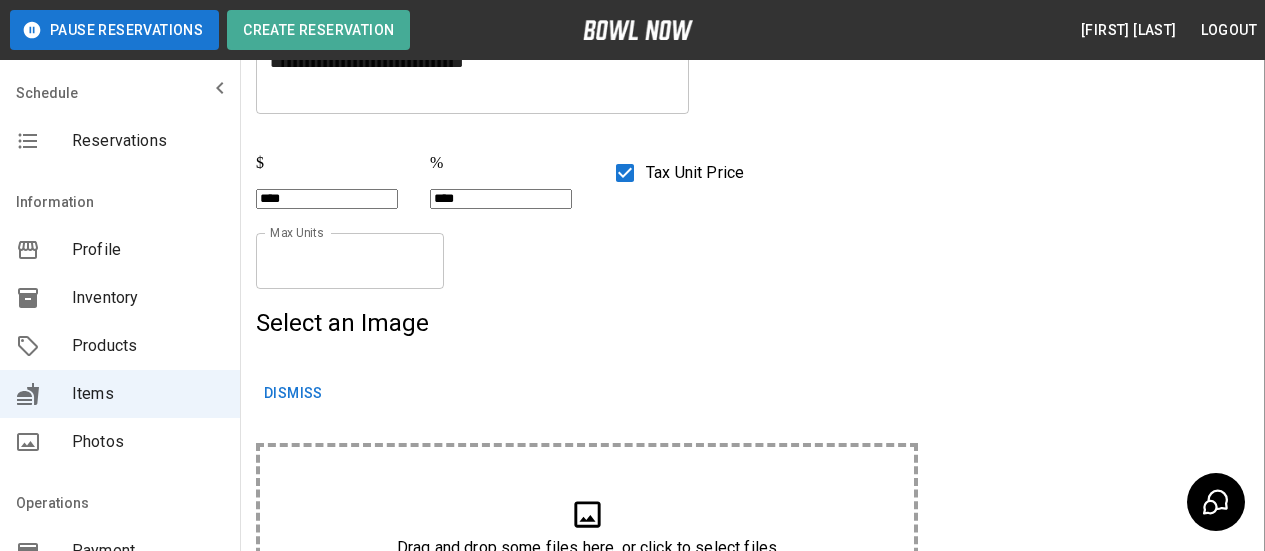 click at bounding box center [496, 876] 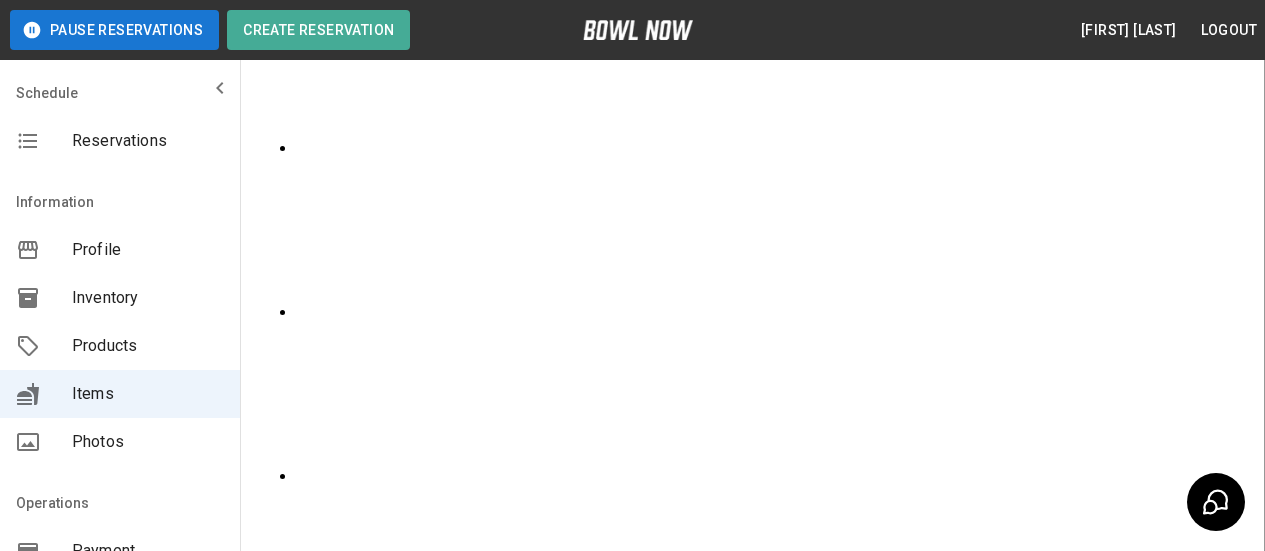 scroll, scrollTop: 1341, scrollLeft: 0, axis: vertical 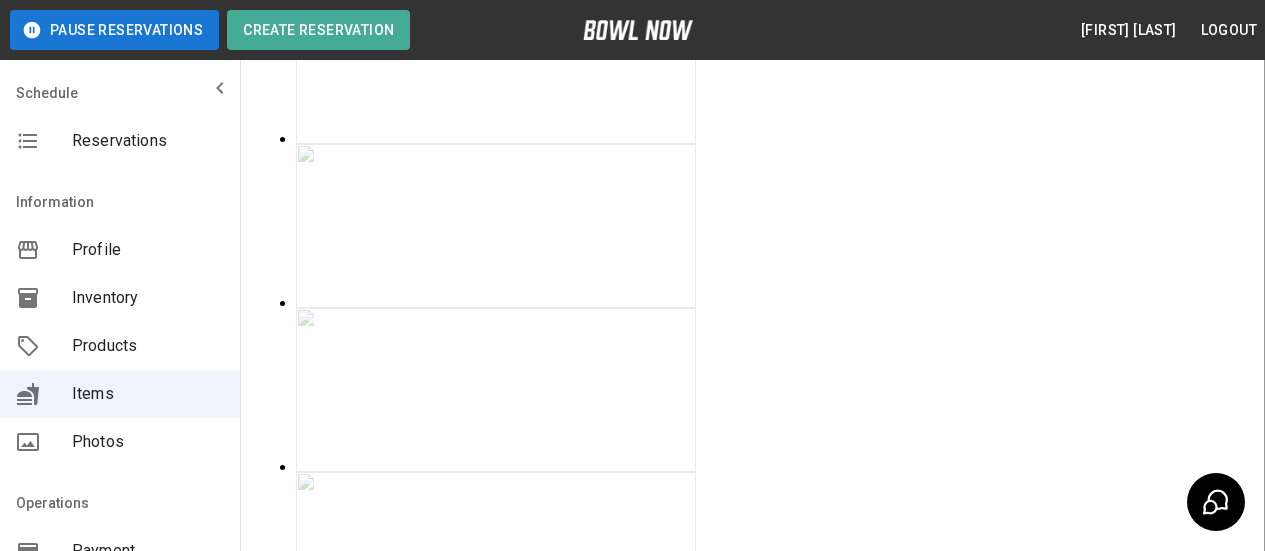 click on "Create" at bounding box center [380, 1693] 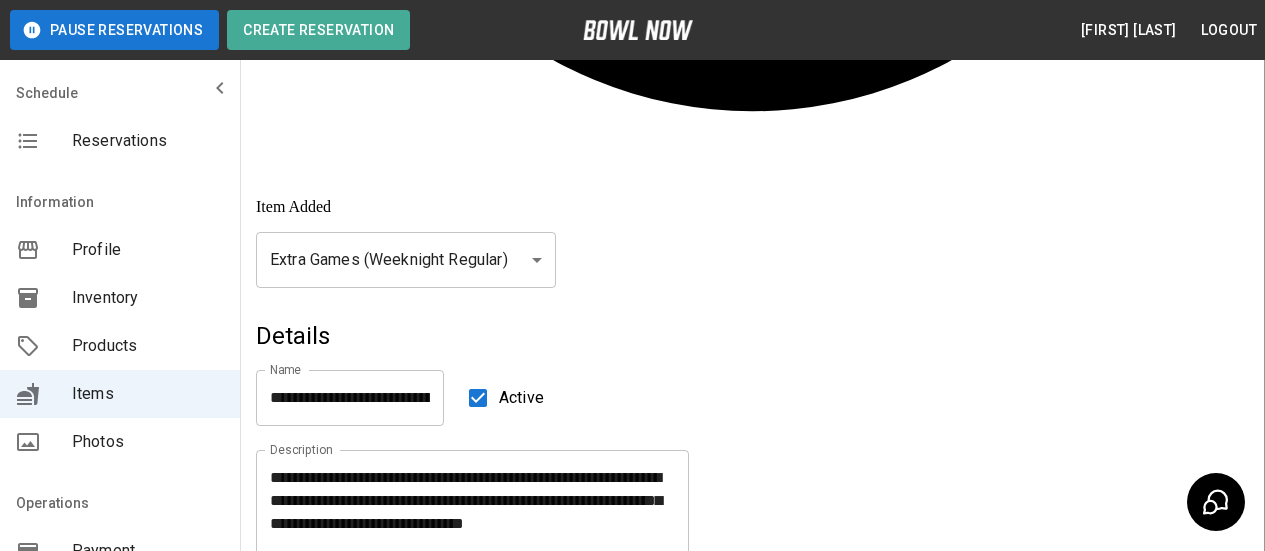 scroll, scrollTop: 941, scrollLeft: 0, axis: vertical 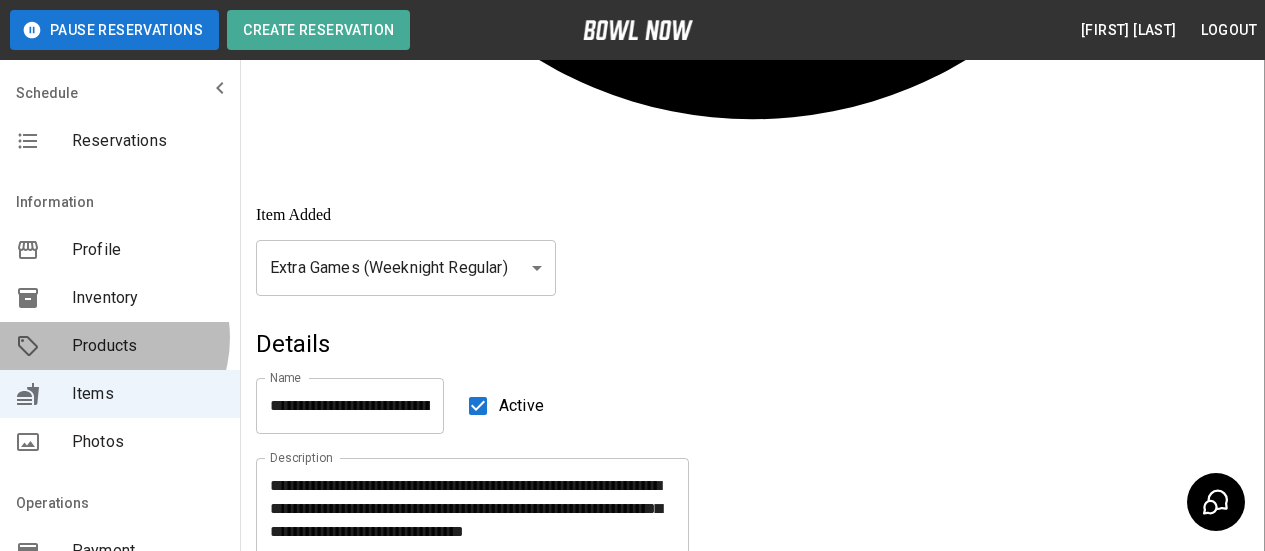 drag, startPoint x: 98, startPoint y: 338, endPoint x: 509, endPoint y: 331, distance: 411.0596 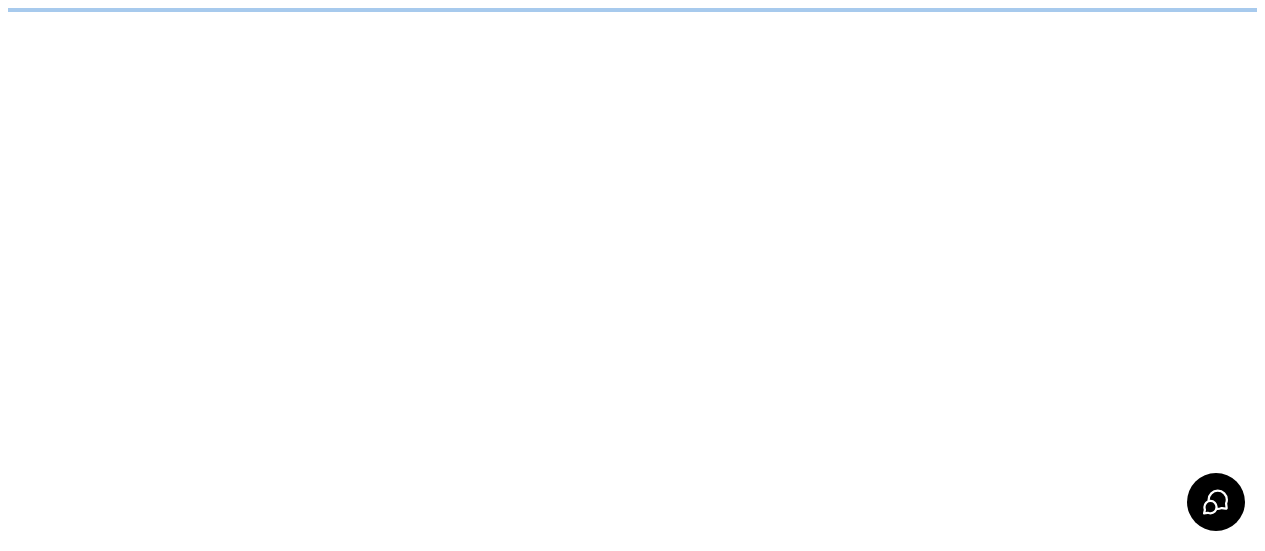 scroll, scrollTop: 0, scrollLeft: 0, axis: both 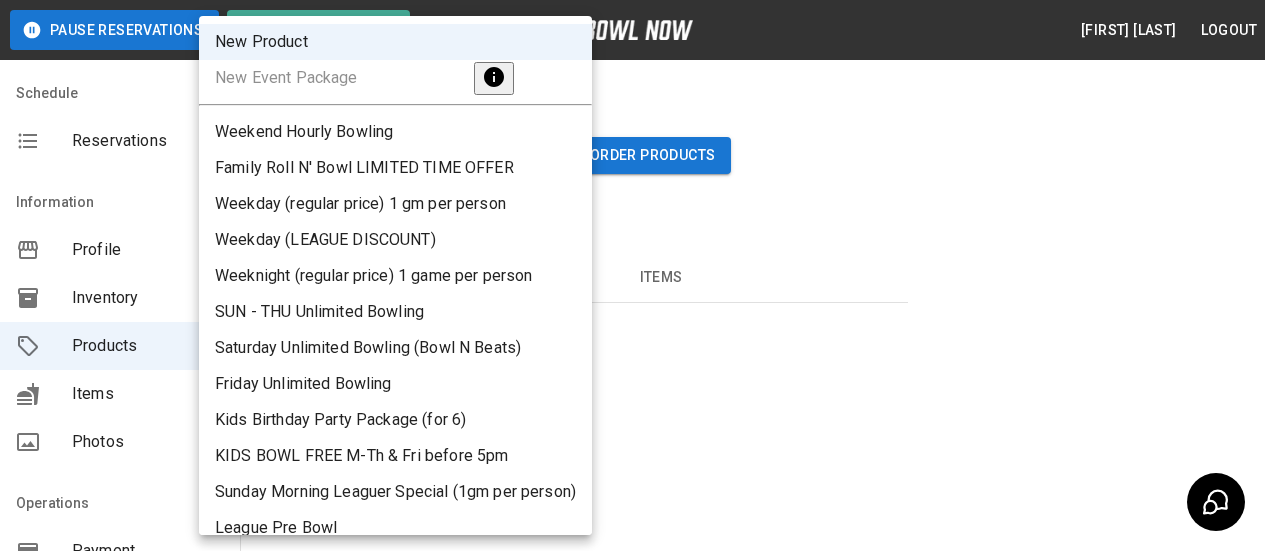 click on "Pause Reservations Create Reservation [FIRST] [LAST] Logout Schedule Reservations Information Profile Inventory Products Items Photos Operations Payment Hours Staff Help Reports Integrations Contacts User Account Products New Product ** ​ Reorder Products Details Basic Image Hours Price Items Name Name Active Description Description Inventory ​ Duration (hours) Min * Min Max * Max Guest Count Min * Min Max * Max Limit Product Availability Restrict product availability within a date range Limit Availability? Current Image Select an Image Upload   Product Hours: Same as Business Hours ******* Product Hours: Deposit only? Collect Deposit Only % * ​ percent ******* ​ Unit Price $ * Unit Price per hour **** ​ Price per Shoe $ * Price per Shoe Include Shoes? Require Shoes? Sales Tax % * Sales Tax Tax Unit Price Tax Shoes Discounts and Promos Create discount codes and promos for your product ADD DISCOUNT CODE Select Items For This Product Extra guest for Bday Party Bowling Shoe Rental" at bounding box center (632, 835) 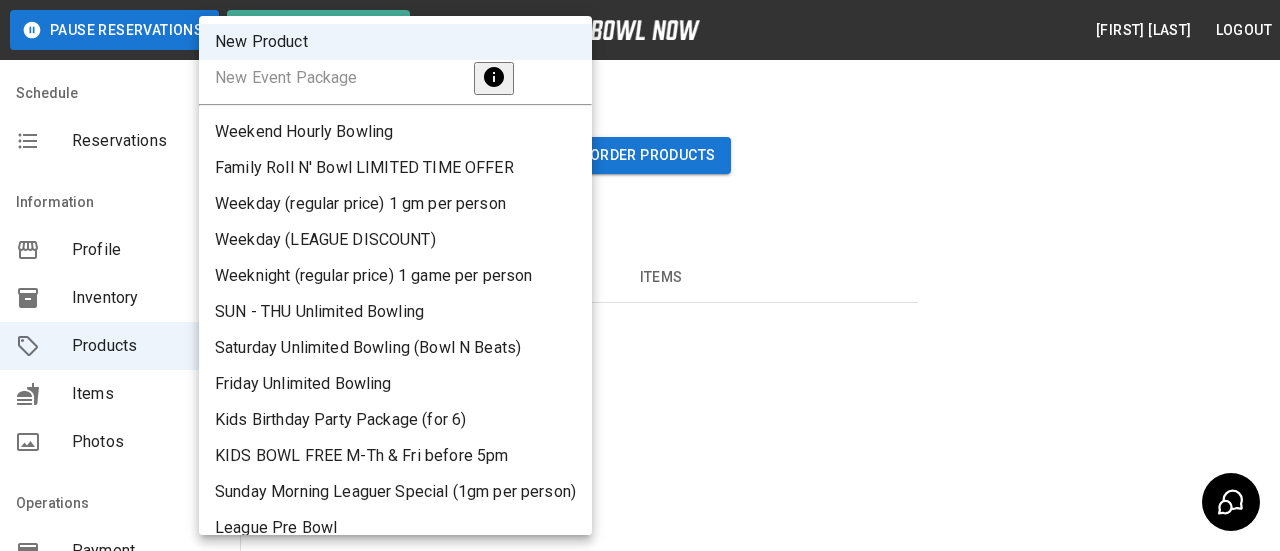 click on "Weeknight (regular price) 1 game per person" at bounding box center (395, 276) 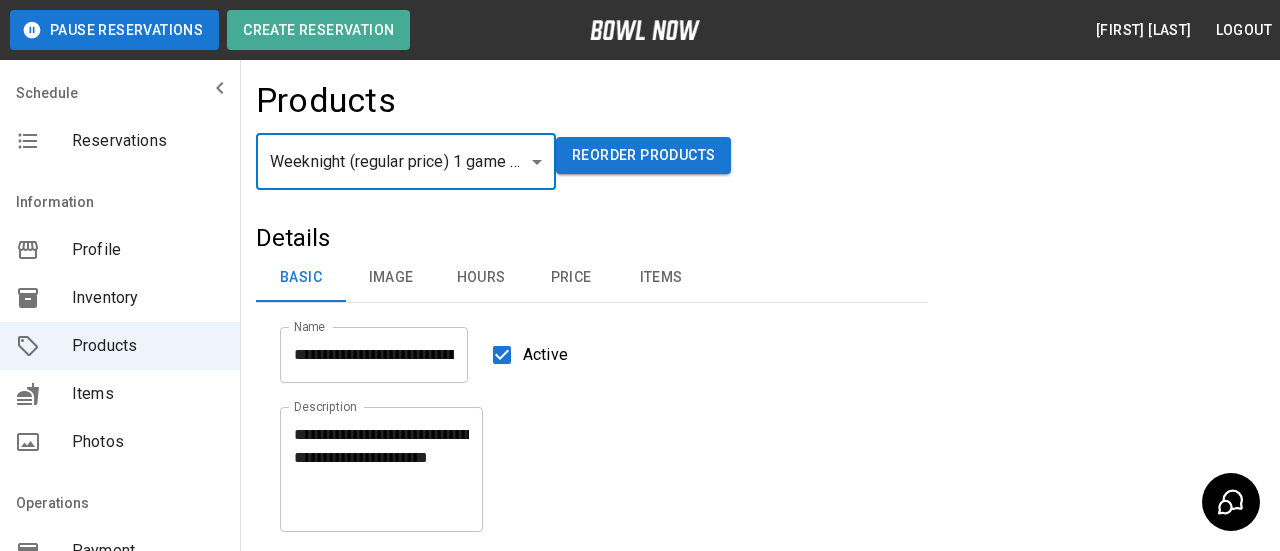 type on "*" 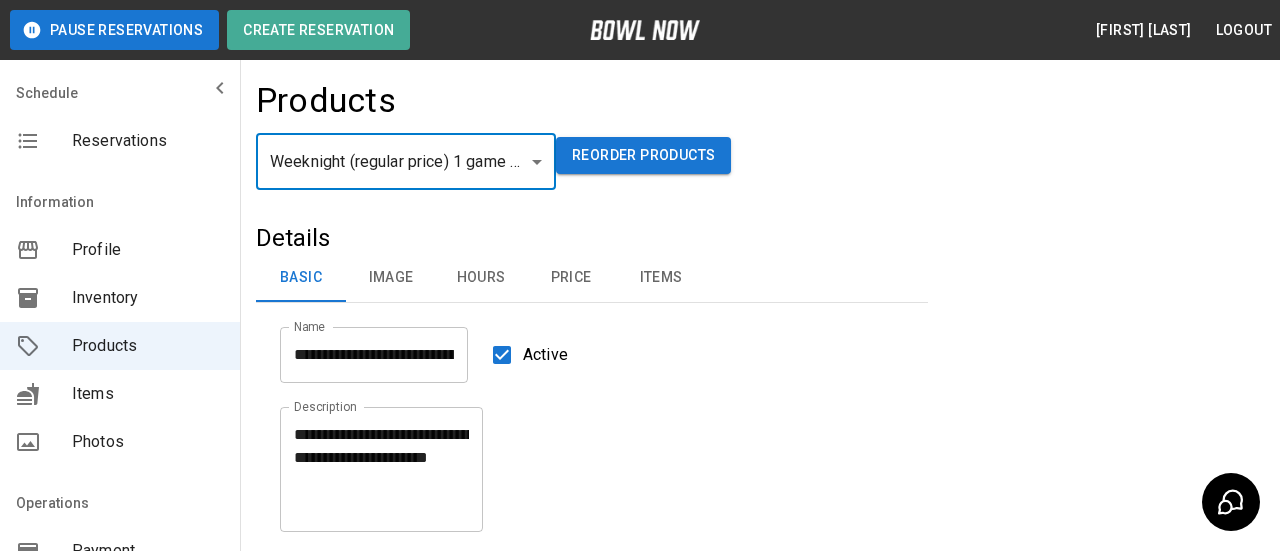 click at bounding box center (640, 275) 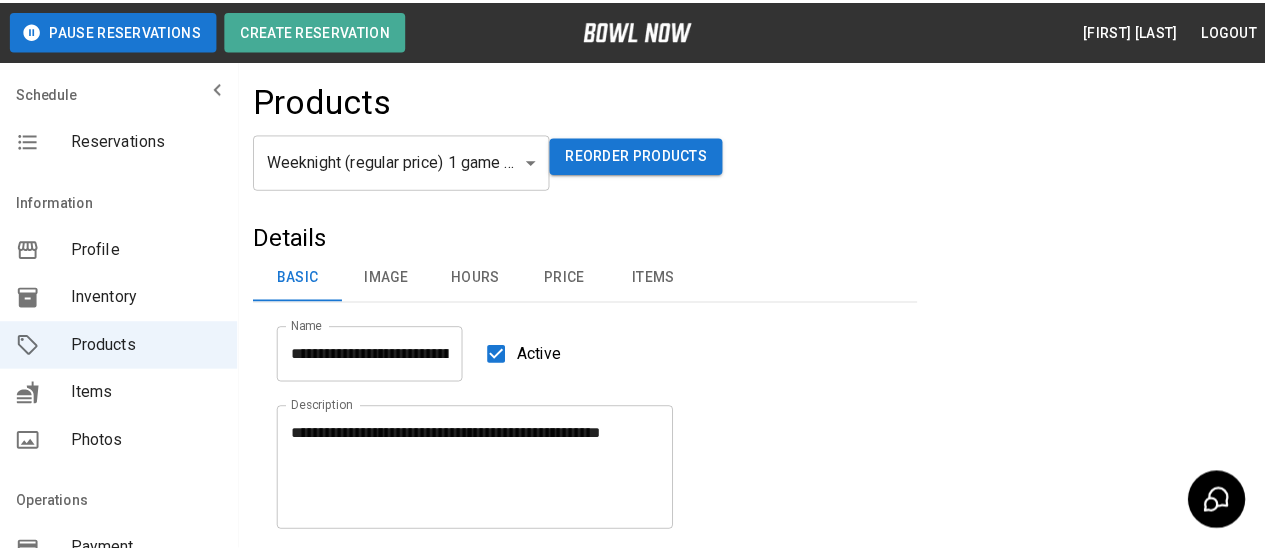 scroll, scrollTop: 0, scrollLeft: 0, axis: both 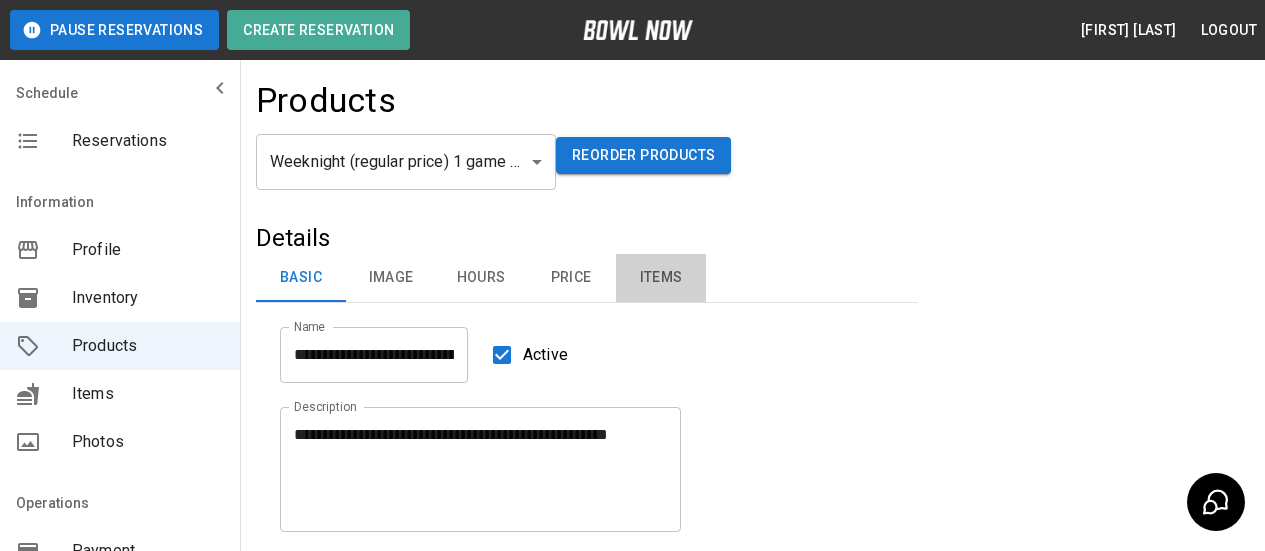 click on "Items" at bounding box center [661, 278] 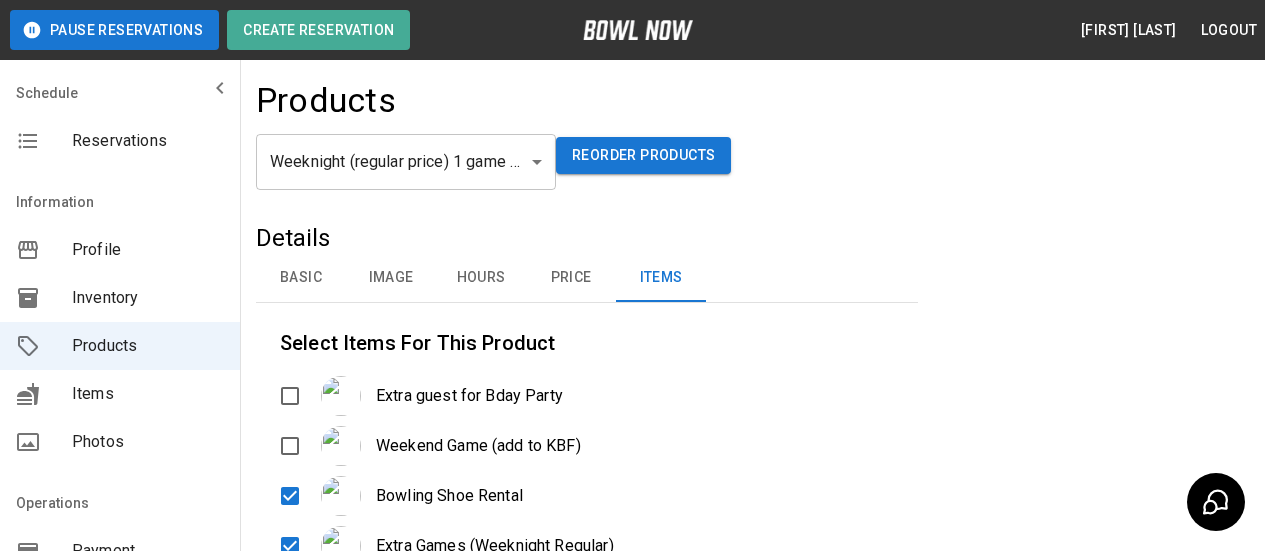 scroll, scrollTop: 420, scrollLeft: 0, axis: vertical 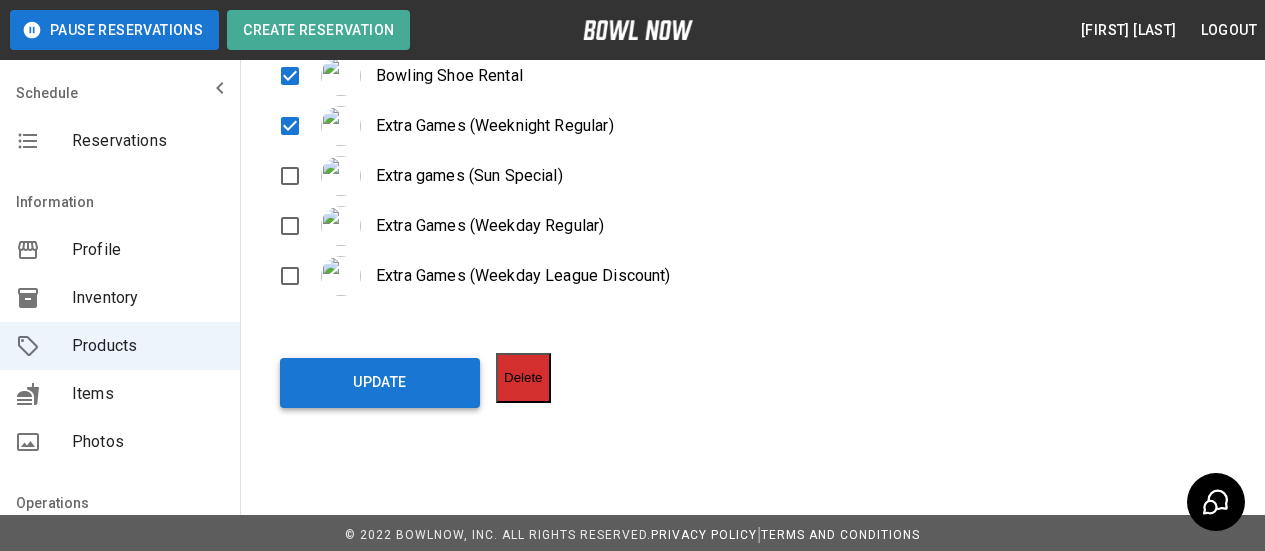 click on "Update" at bounding box center (380, 383) 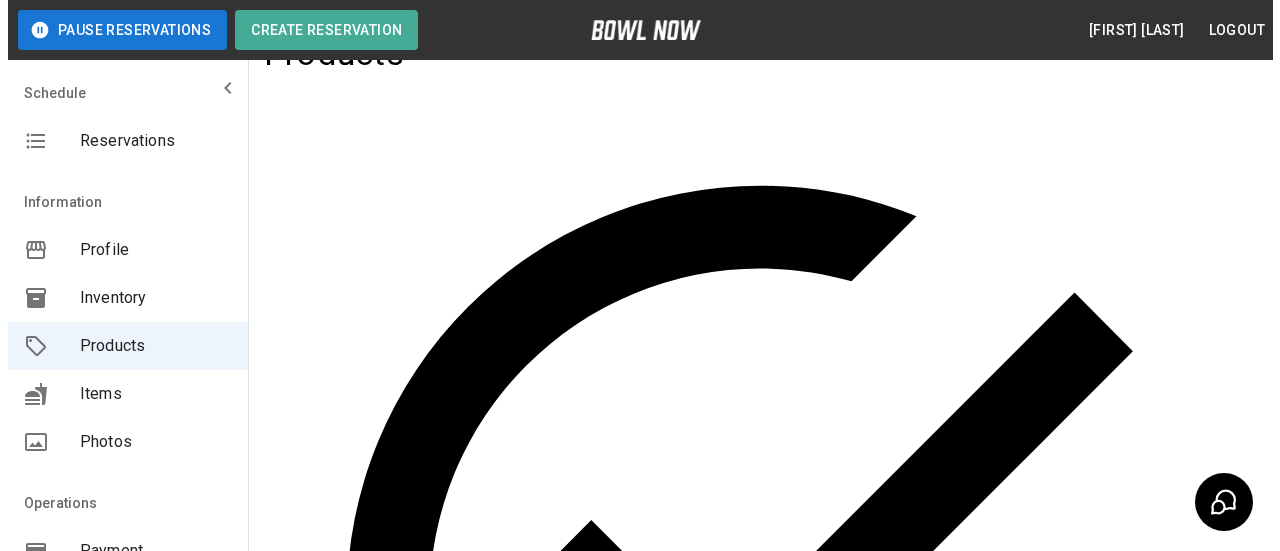 scroll, scrollTop: 20, scrollLeft: 0, axis: vertical 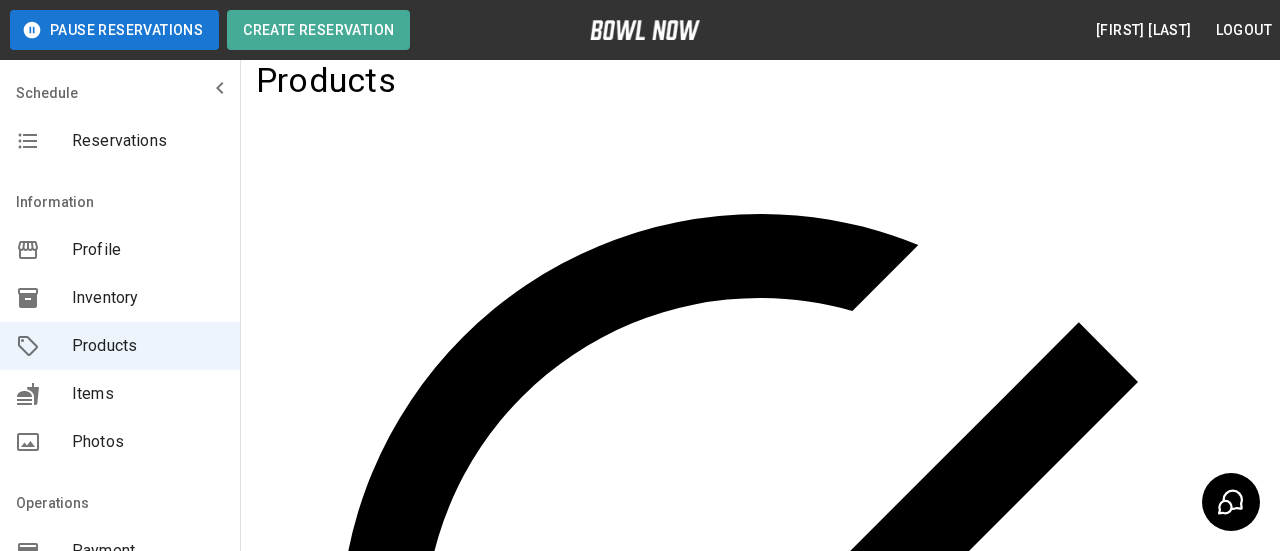 click on "**********" at bounding box center (640, 999) 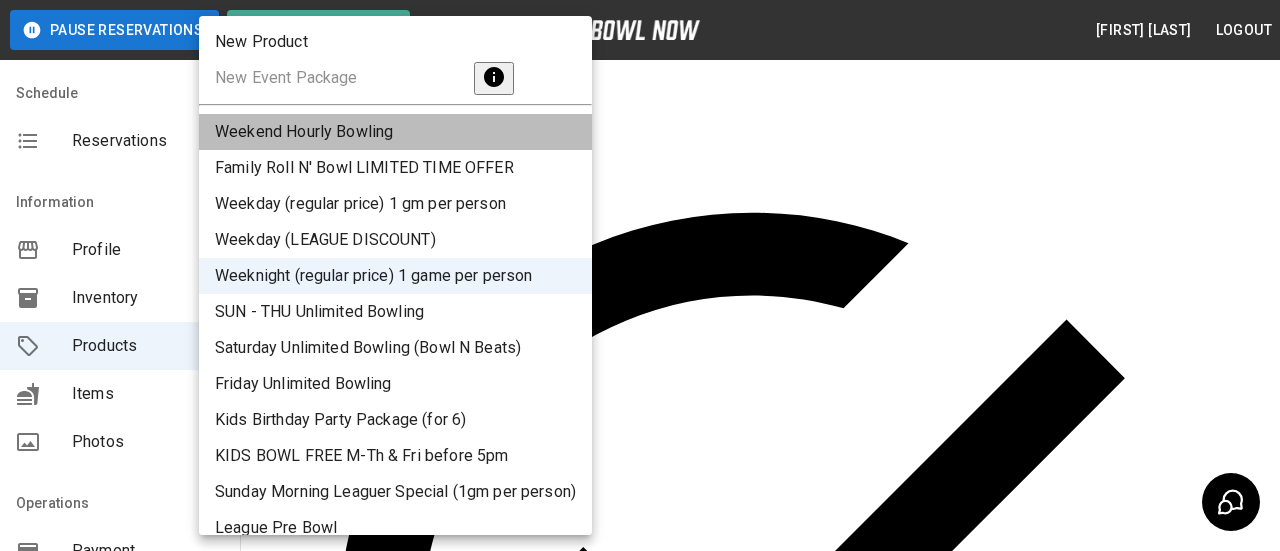 click on "Weekend Hourly Bowling" at bounding box center (395, 132) 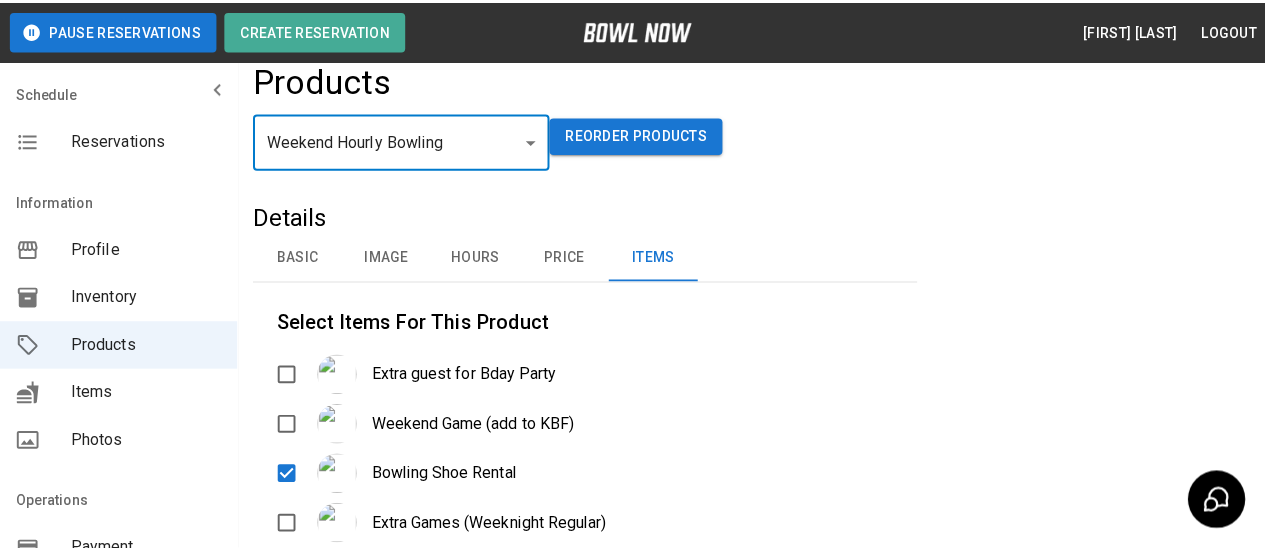 scroll, scrollTop: 420, scrollLeft: 0, axis: vertical 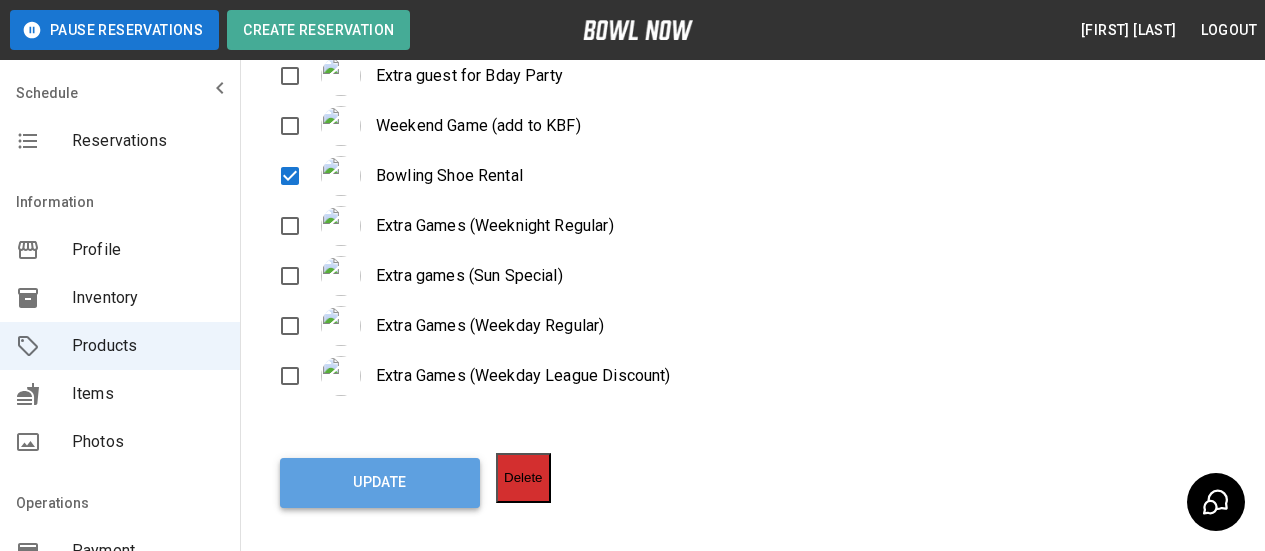drag, startPoint x: 347, startPoint y: 475, endPoint x: 607, endPoint y: 391, distance: 273.2325 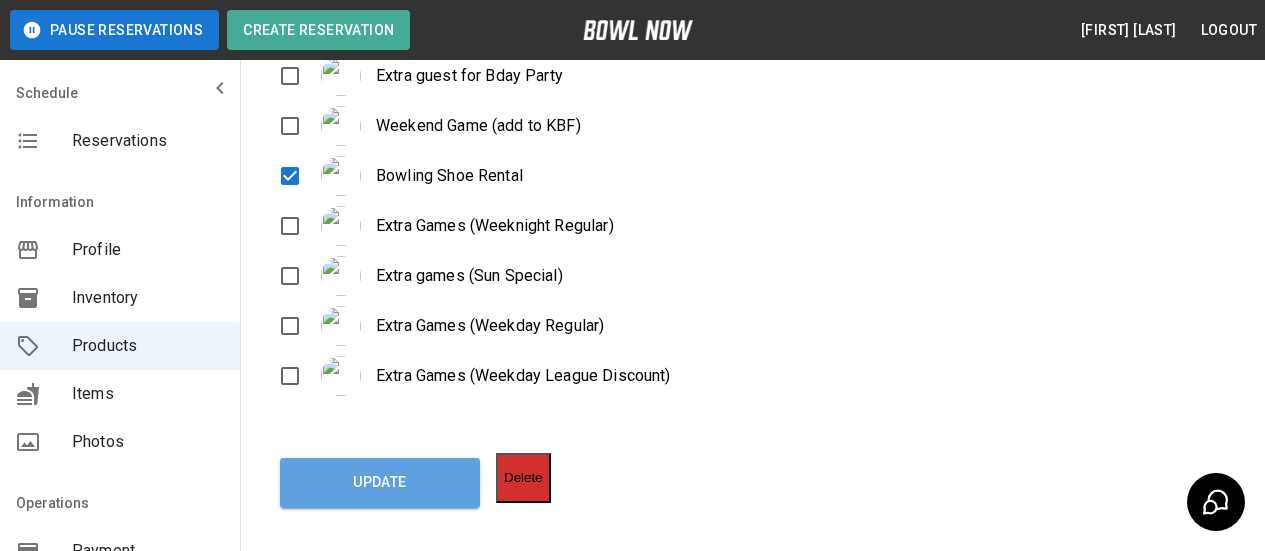 click on "Update" at bounding box center (380, 483) 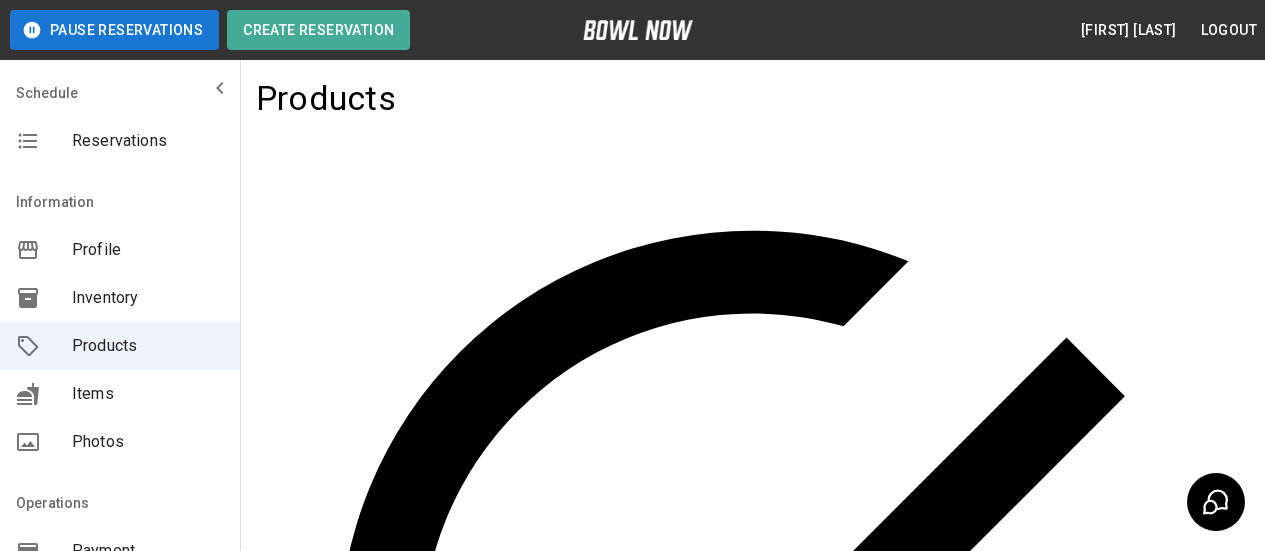 scroll, scrollTop: 0, scrollLeft: 0, axis: both 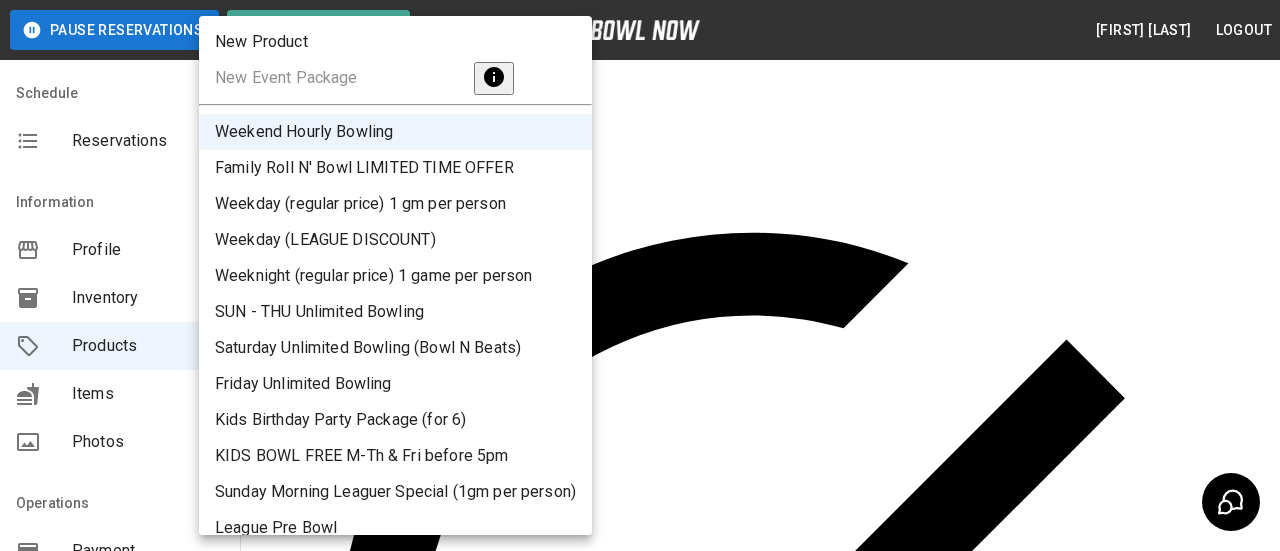 click on "**********" at bounding box center (640, 1011) 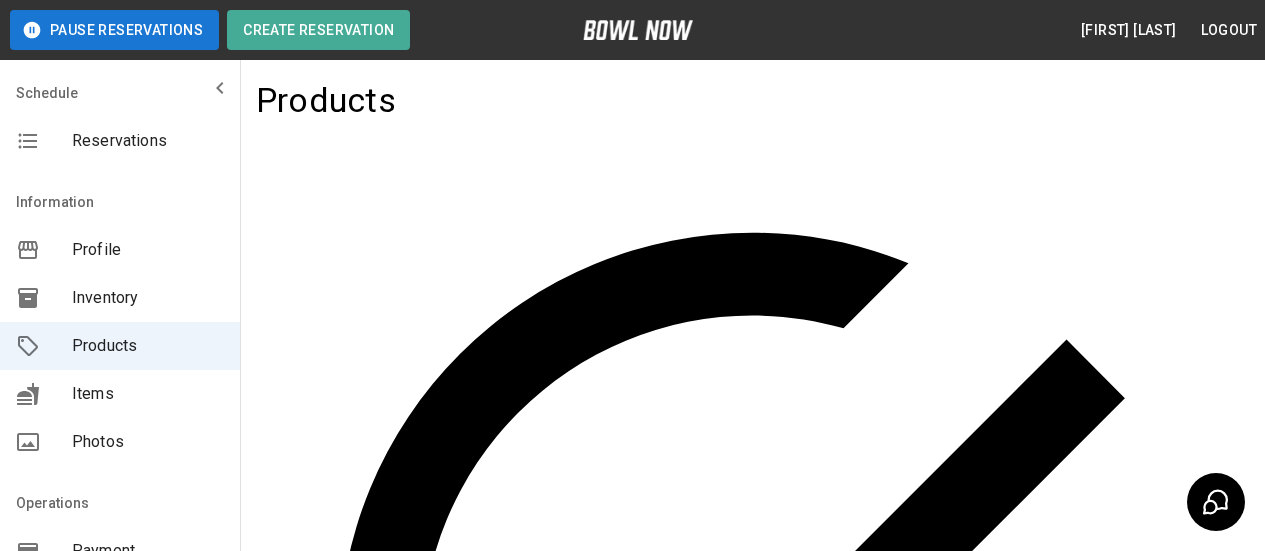 click on "**********" at bounding box center [632, 1011] 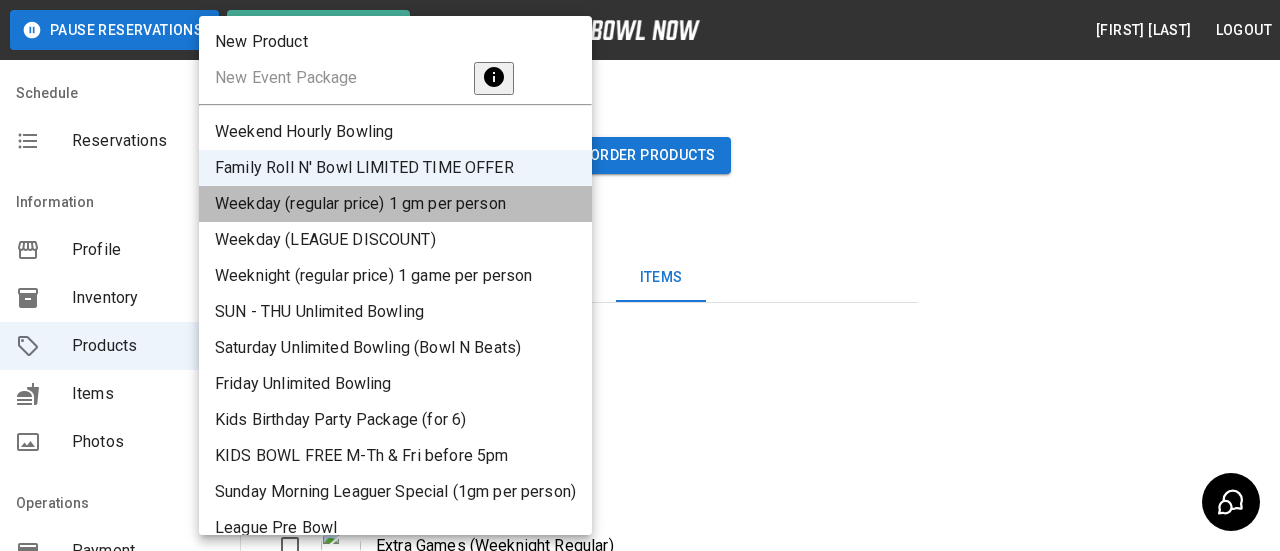 click on "Weekday (regular price) 1 gm per person" at bounding box center (395, 204) 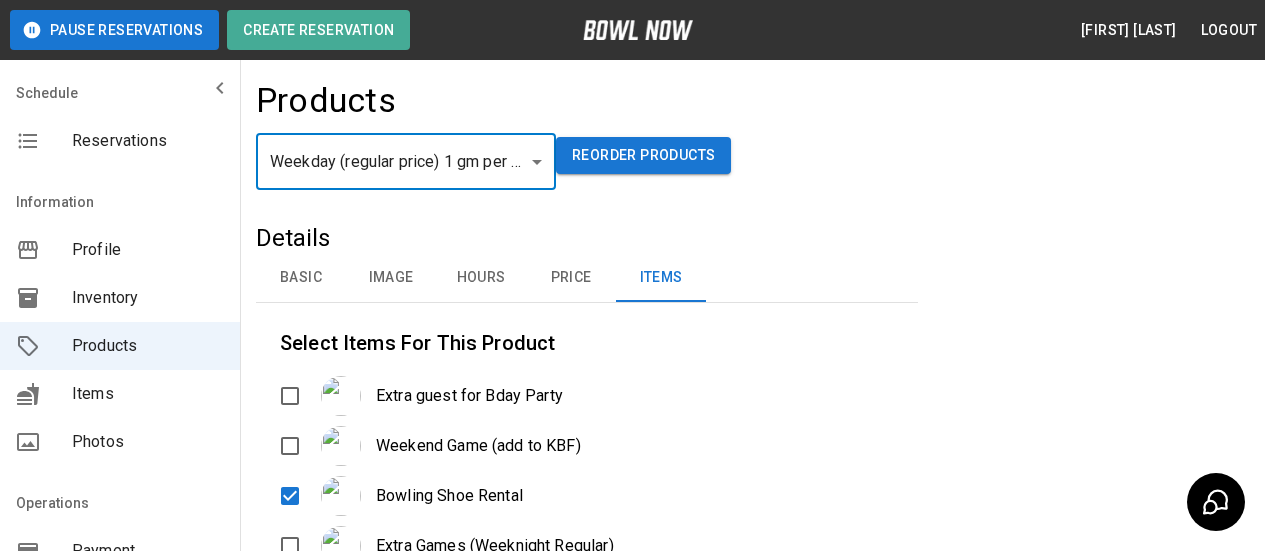 scroll, scrollTop: 0, scrollLeft: 0, axis: both 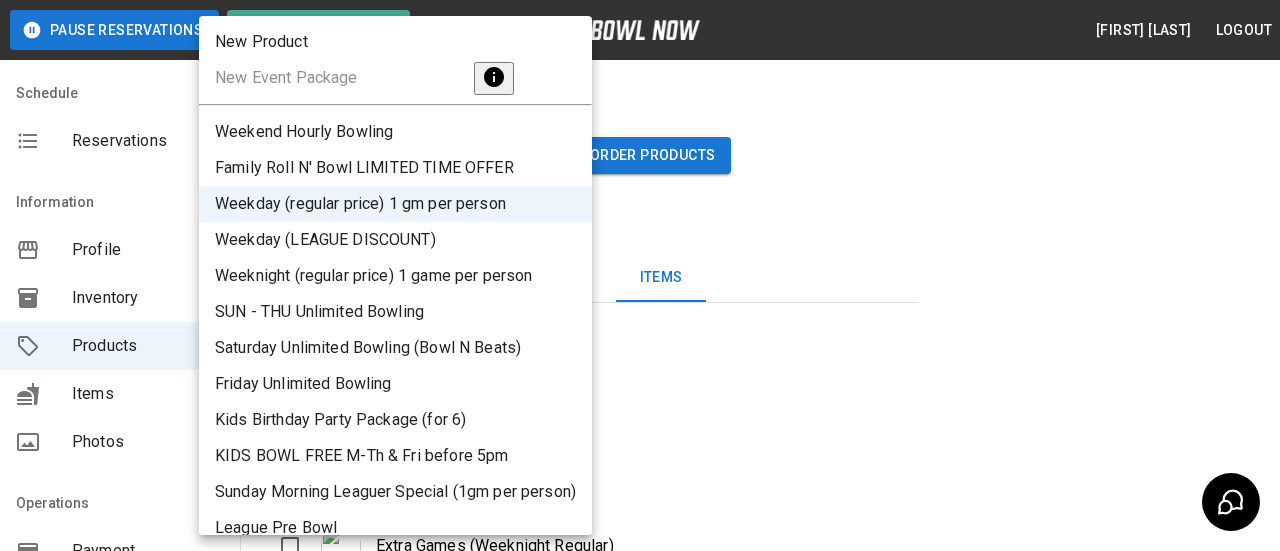 click on "**********" at bounding box center [640, 488] 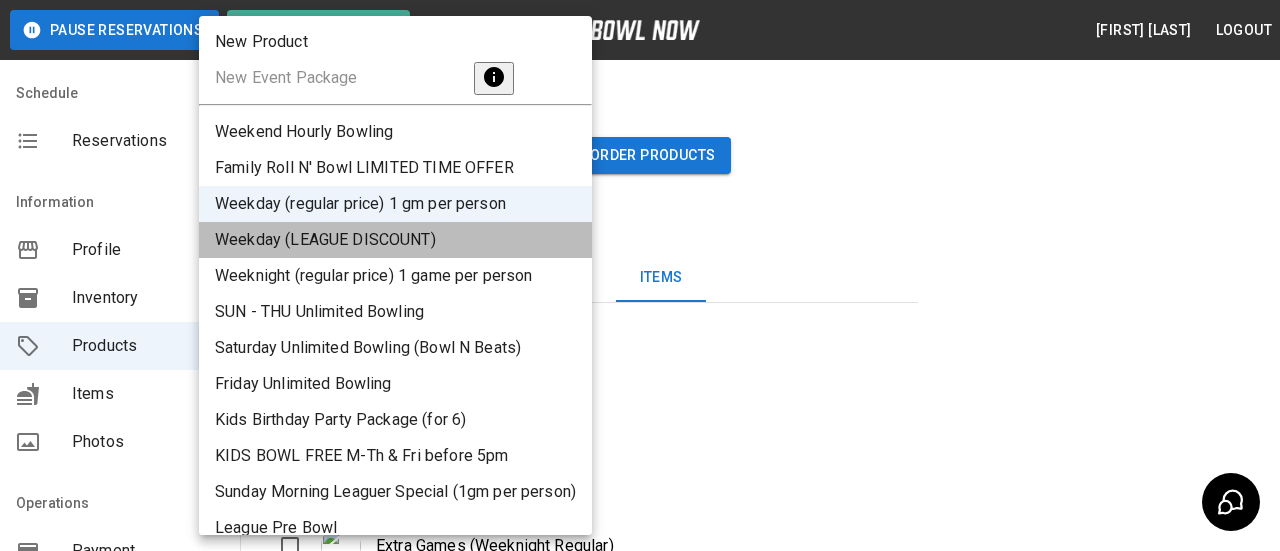 click on "Weekday (LEAGUE DISCOUNT)" at bounding box center [395, 240] 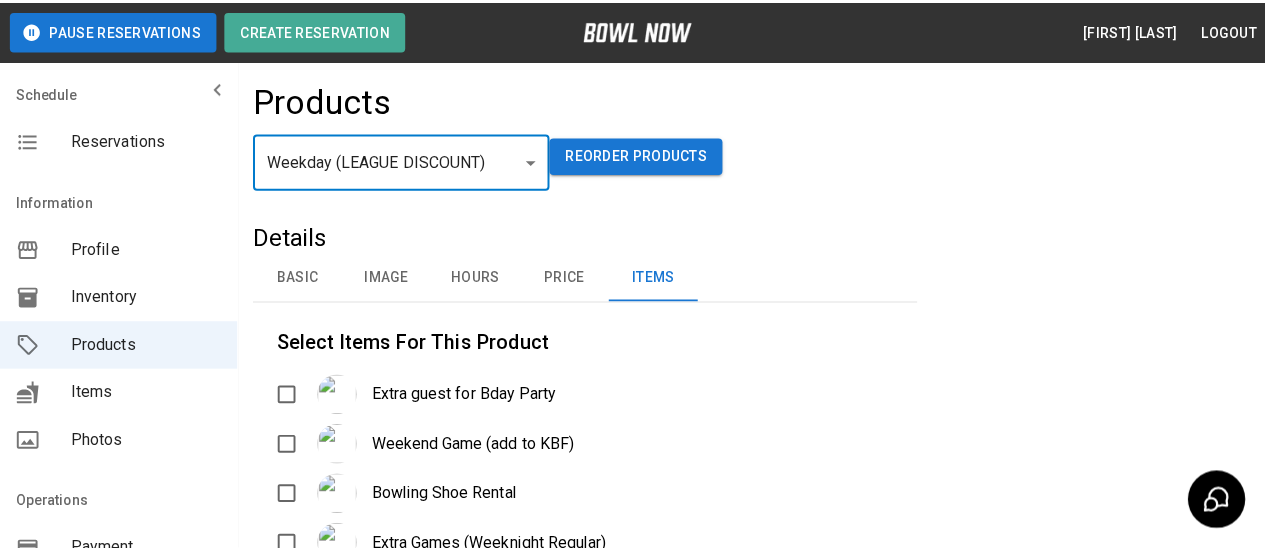 scroll, scrollTop: 300, scrollLeft: 0, axis: vertical 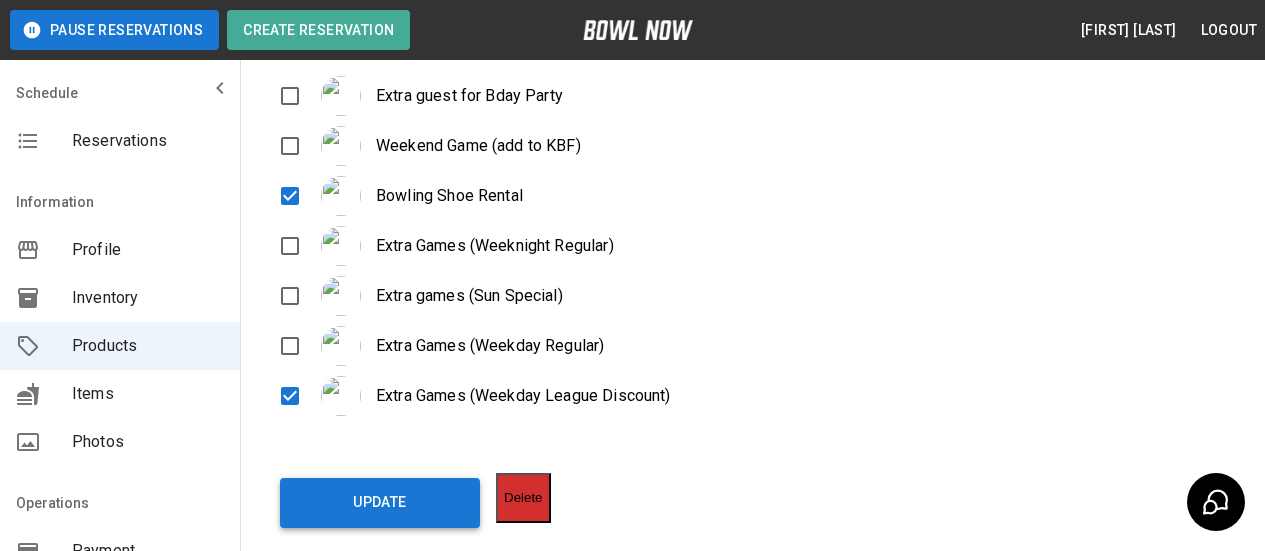 click on "Update" at bounding box center [380, 503] 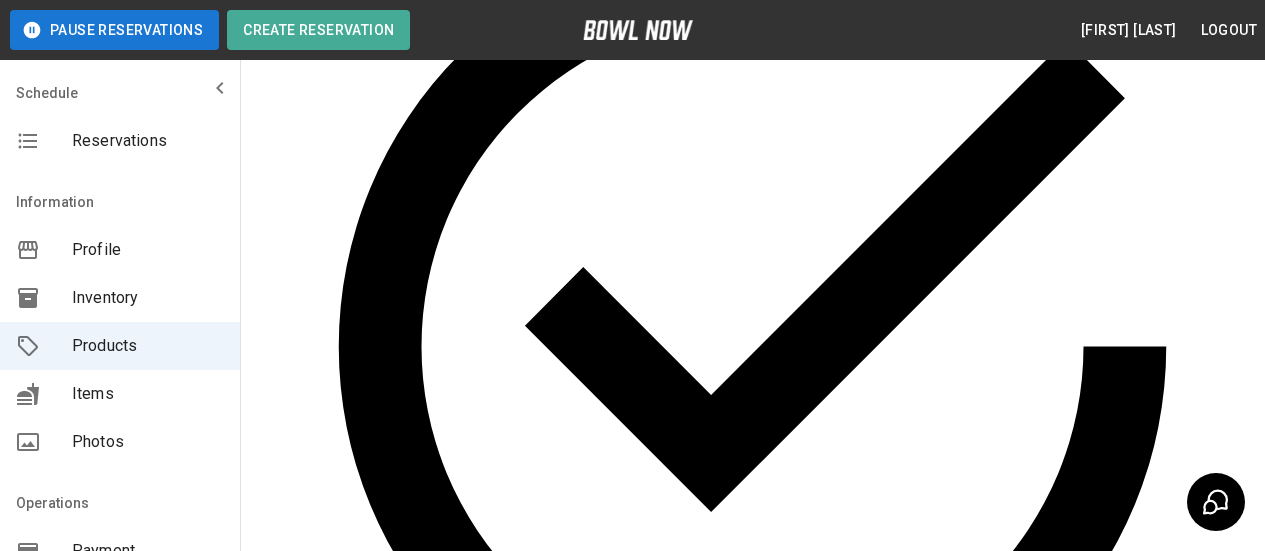 scroll, scrollTop: 0, scrollLeft: 0, axis: both 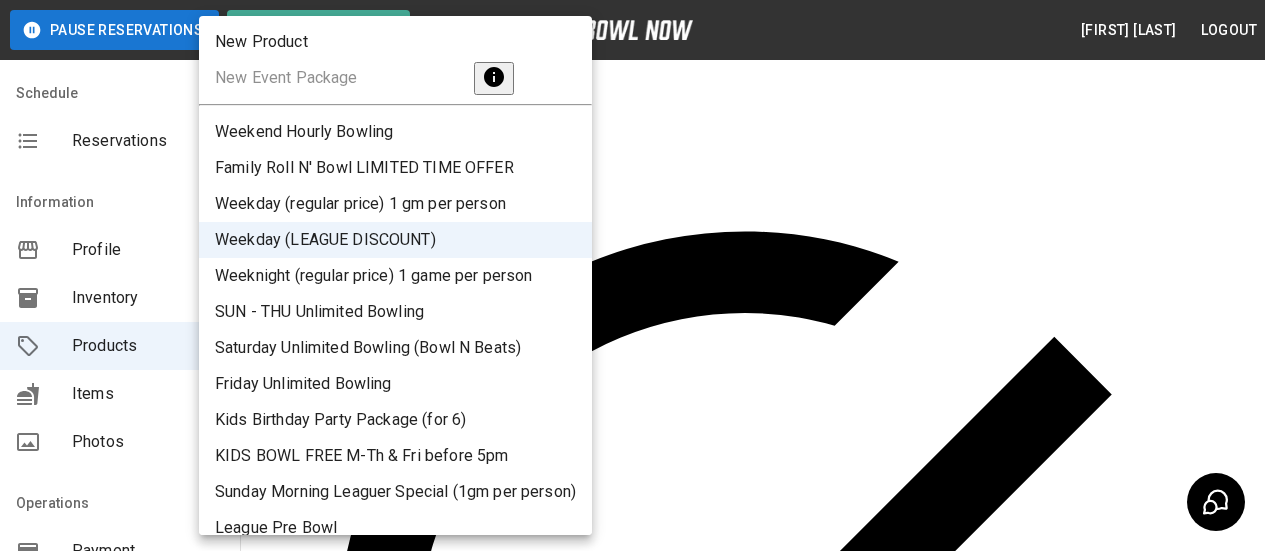 click on "**********" at bounding box center (632, 1004) 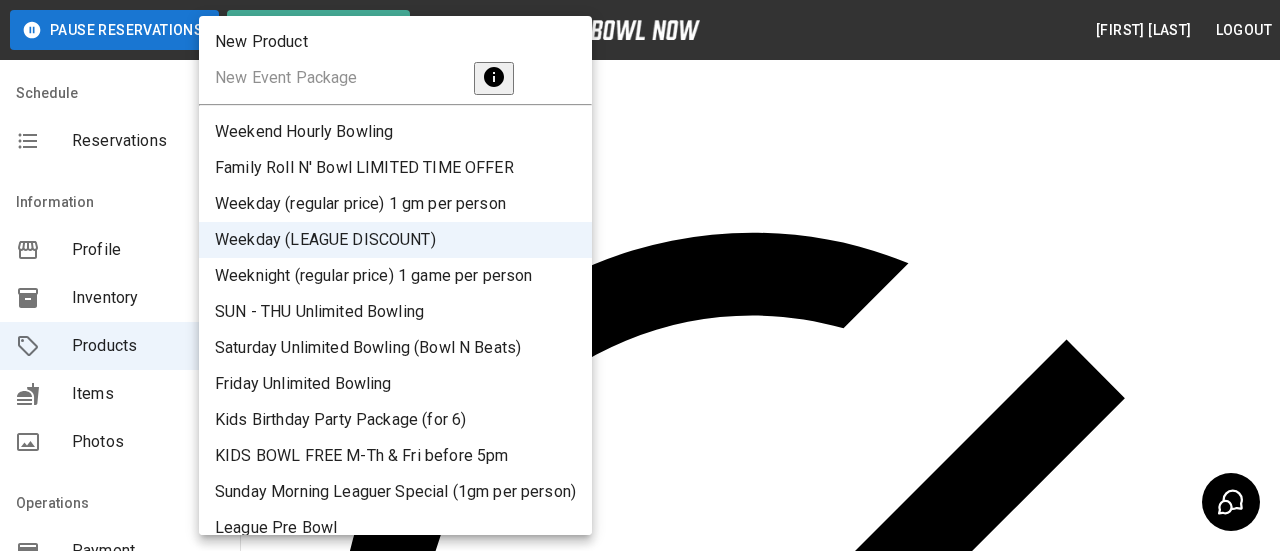 click on "Weeknight (regular price) 1 game per person" at bounding box center (395, 276) 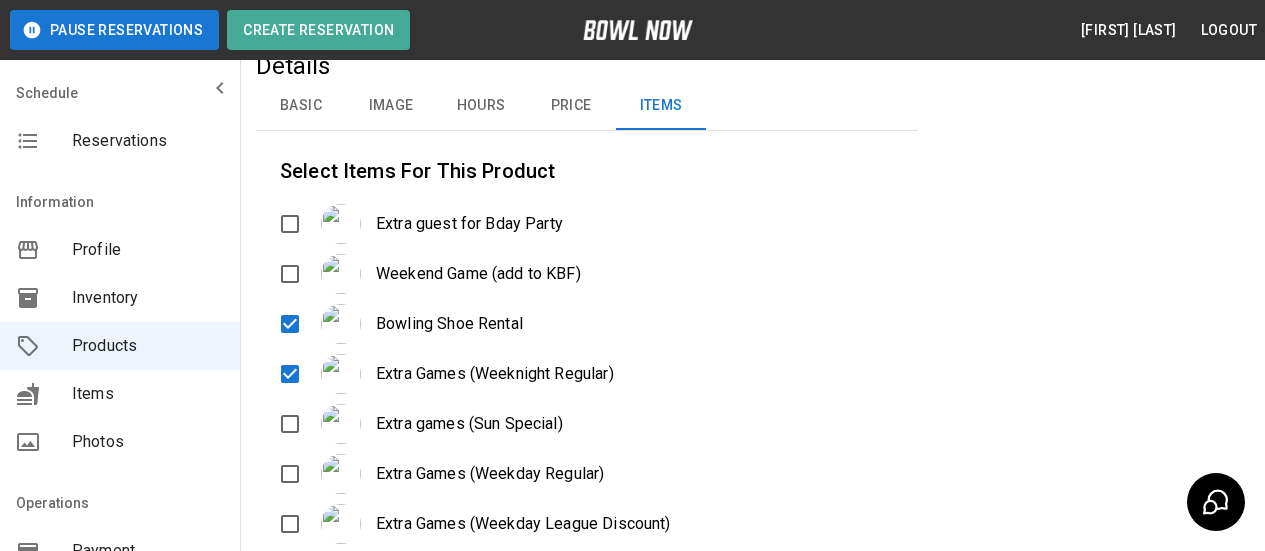 scroll, scrollTop: 0, scrollLeft: 0, axis: both 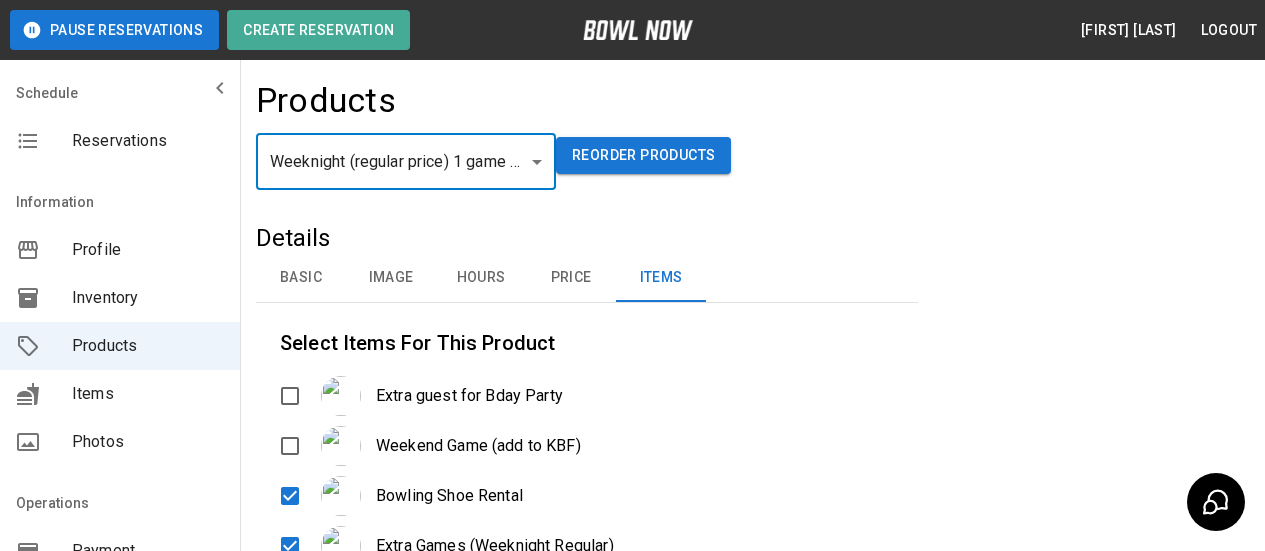 click on "**********" at bounding box center [632, 488] 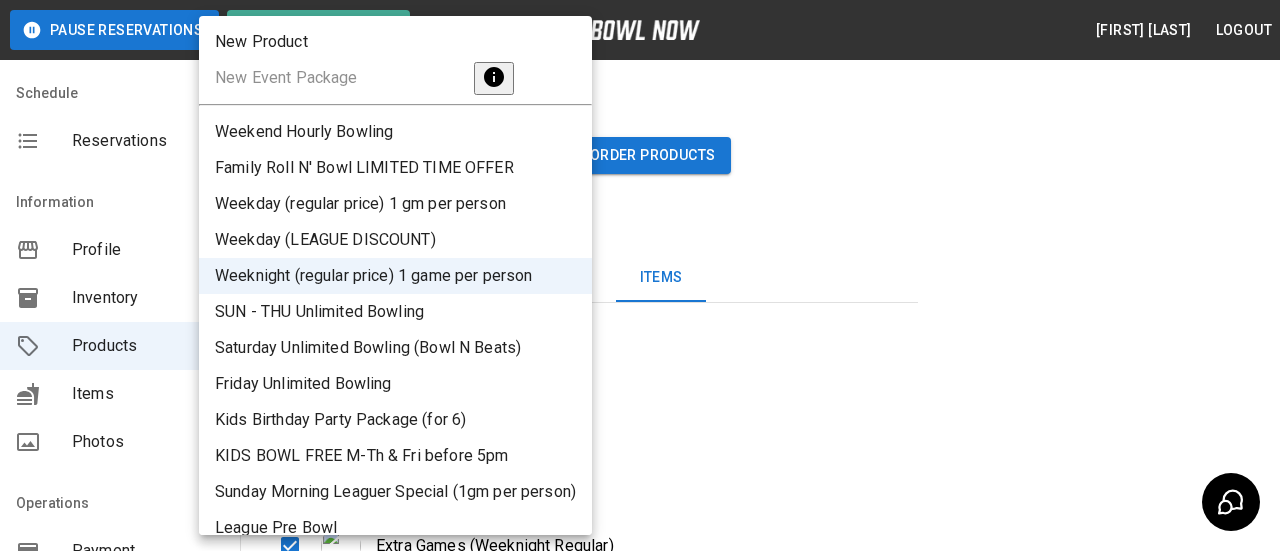 click on "SUN - THU Unlimited Bowling" at bounding box center (395, 312) 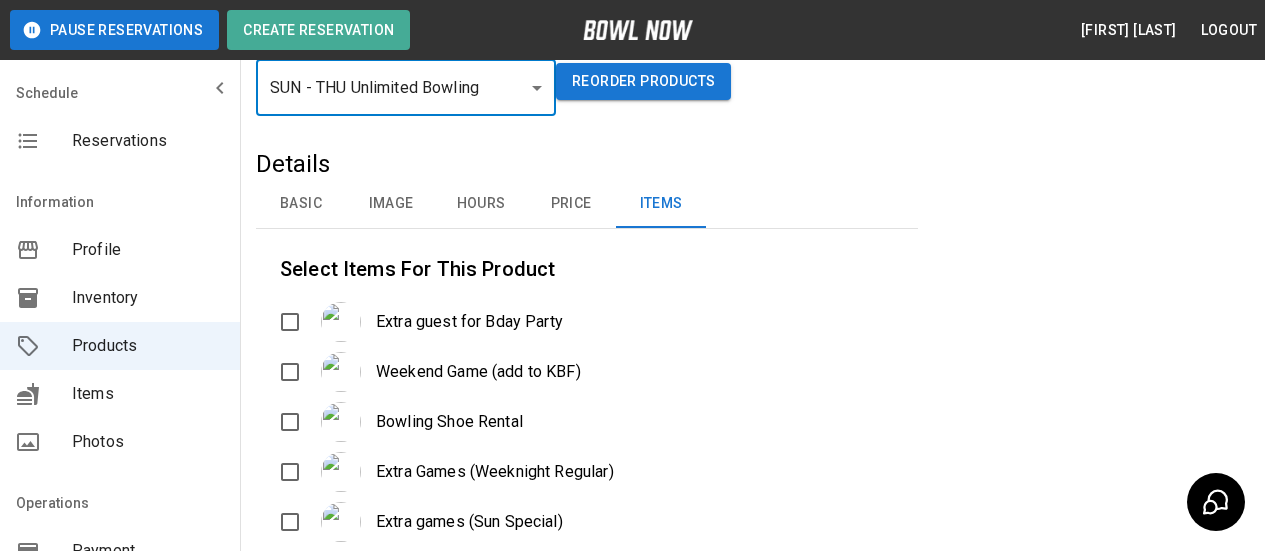 scroll, scrollTop: 0, scrollLeft: 0, axis: both 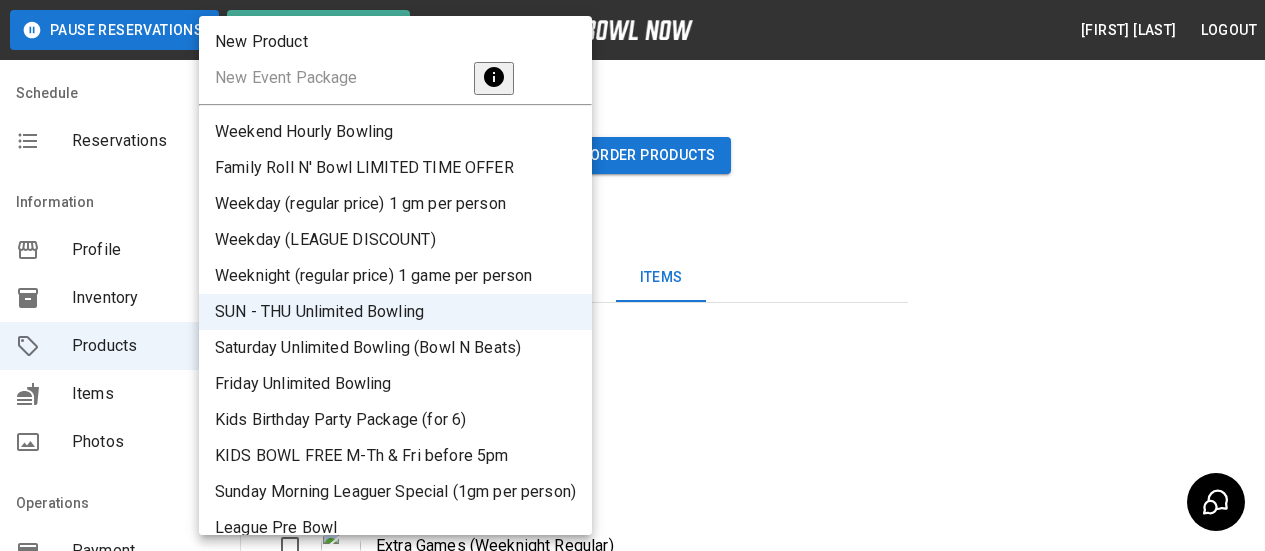 click on "**********" at bounding box center [632, 488] 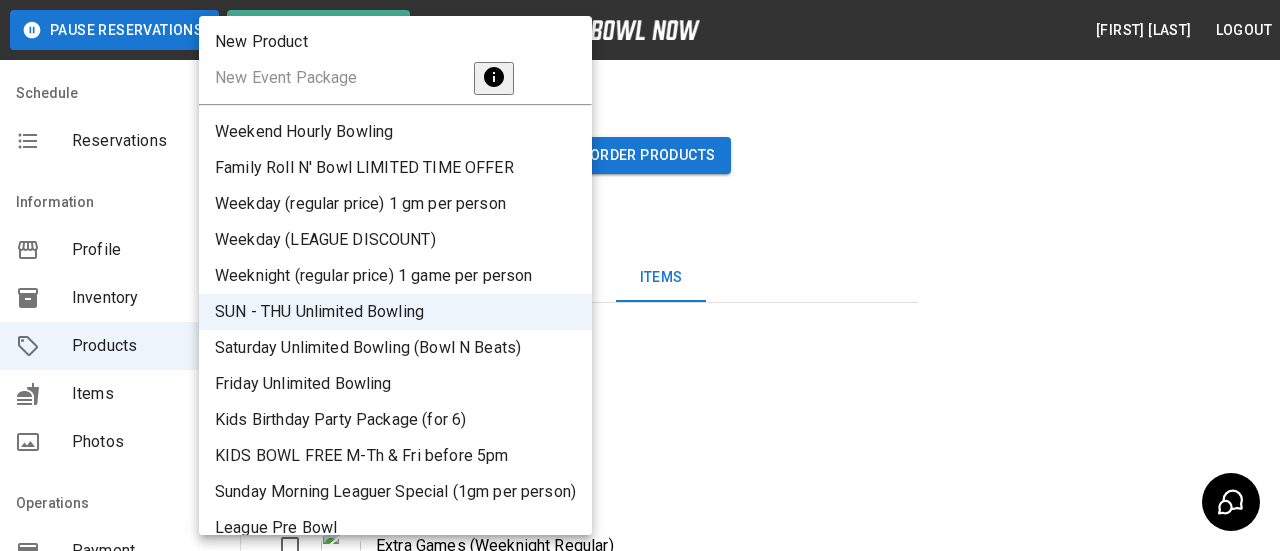click on "Saturday Unlimited Bowling (Bowl N Beats)" at bounding box center [395, 348] 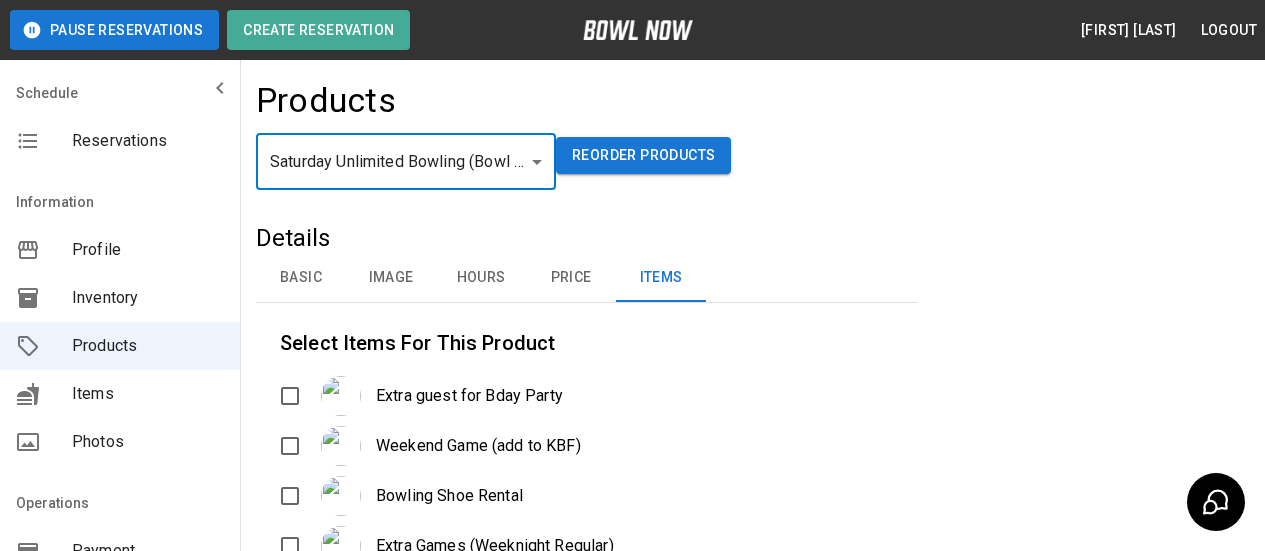 scroll, scrollTop: 0, scrollLeft: 0, axis: both 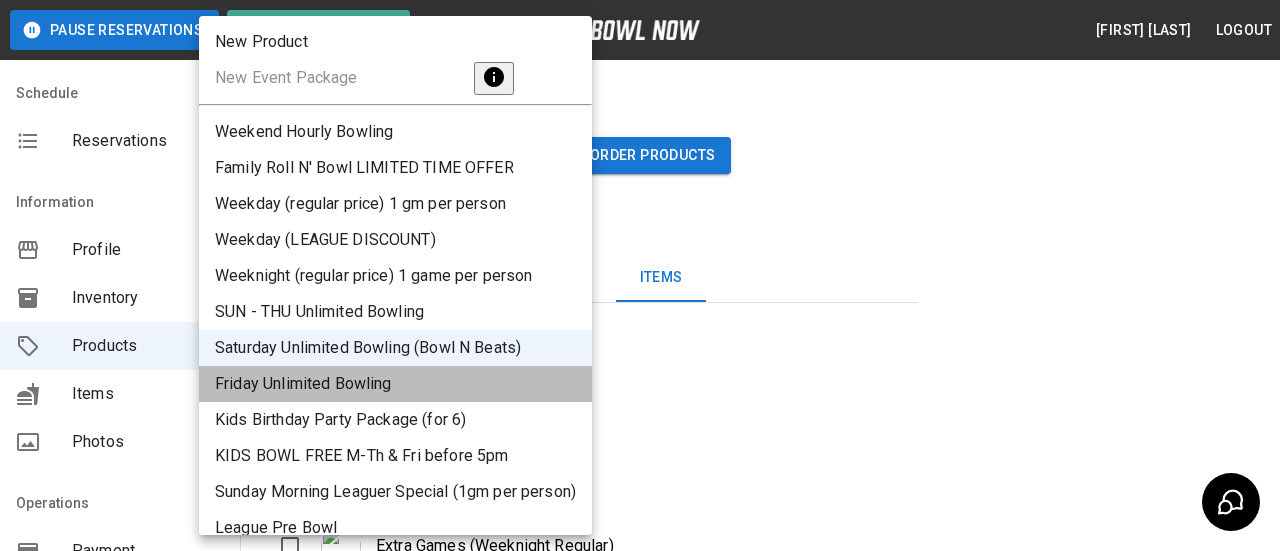 click on "Friday Unlimited Bowling" at bounding box center (395, 384) 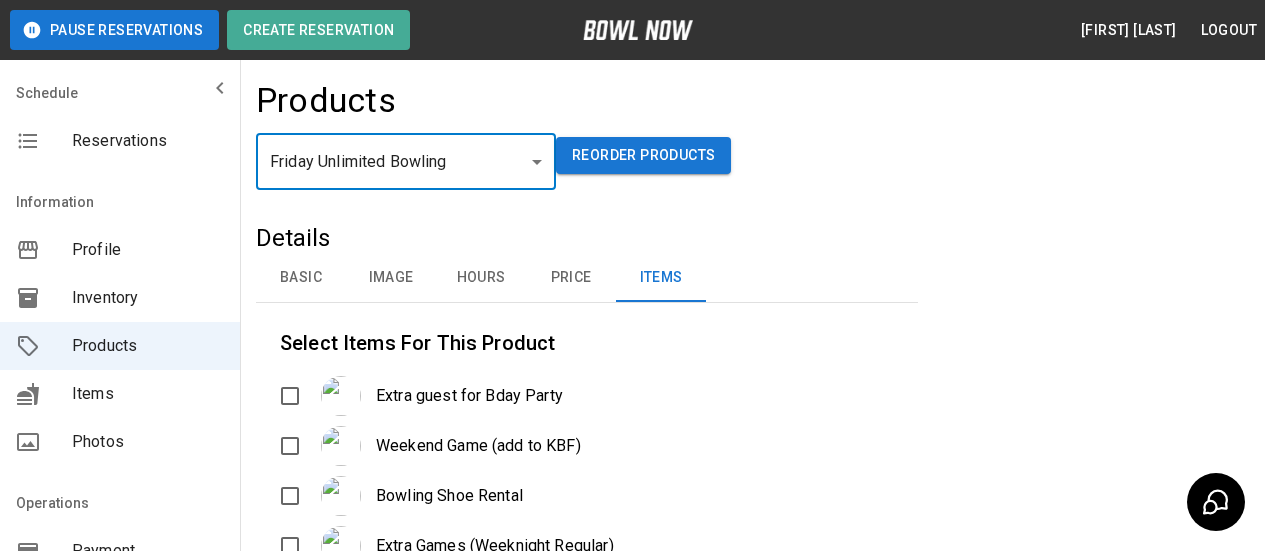 click on "**********" at bounding box center [632, 488] 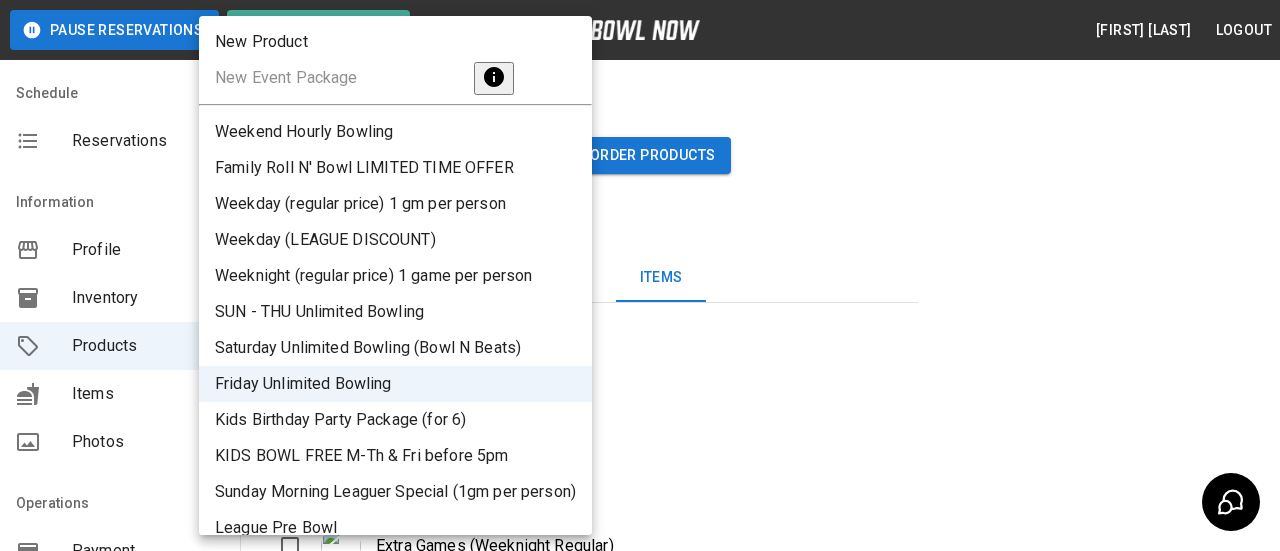 click on "Kids Birthday Party Package (for 6)" at bounding box center (395, 420) 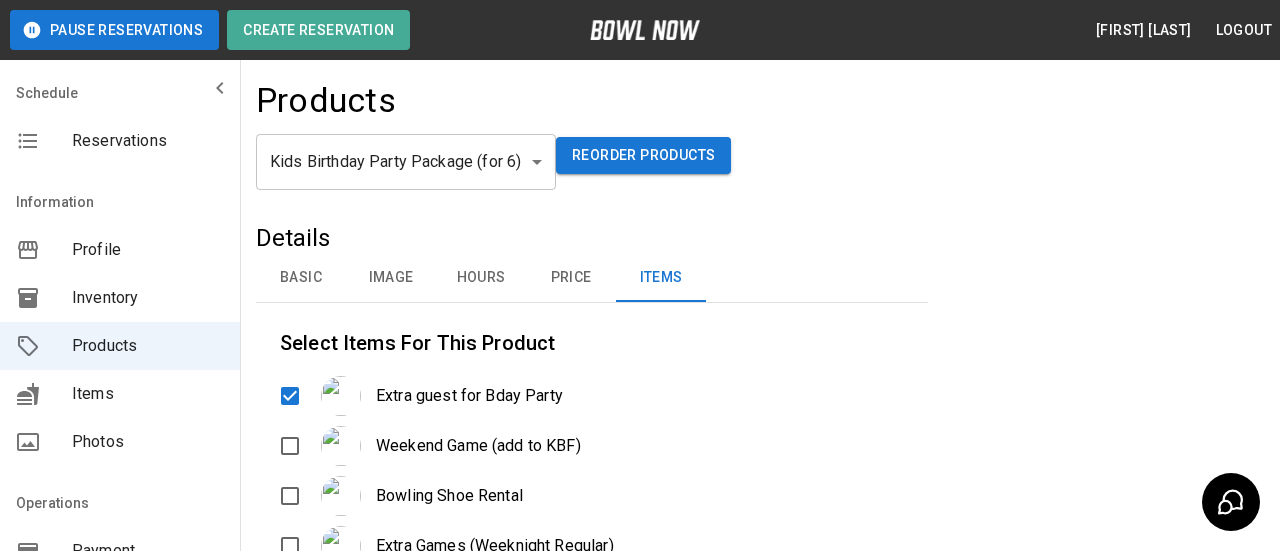 click on "Family Roll N' Bowl LIMITED TIME OFFER" at bounding box center [398, 177] 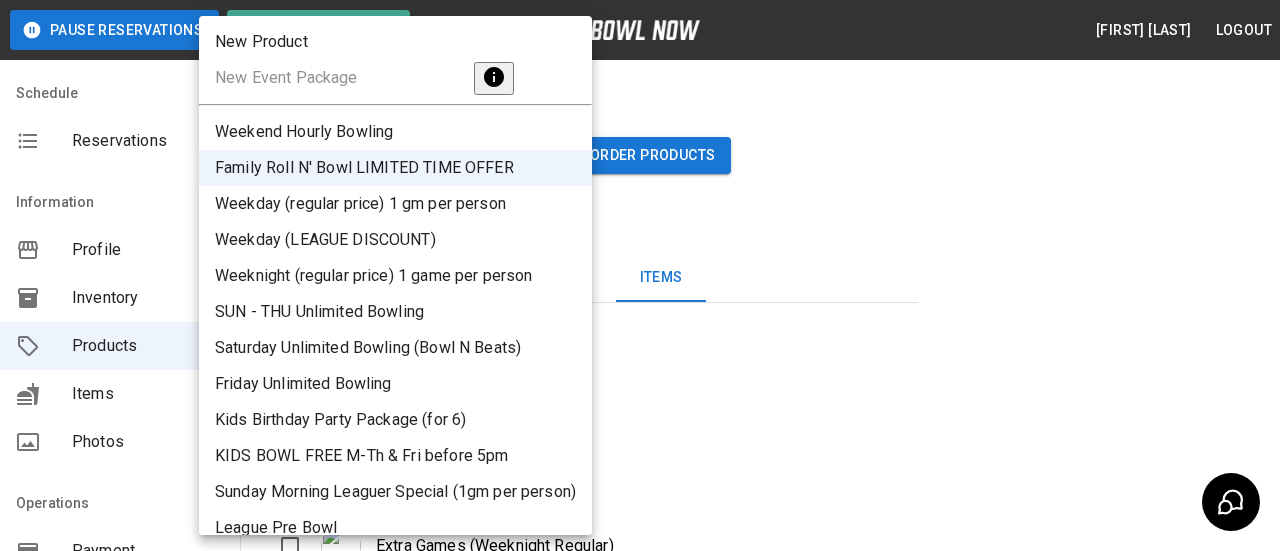 click on "**********" at bounding box center (640, 488) 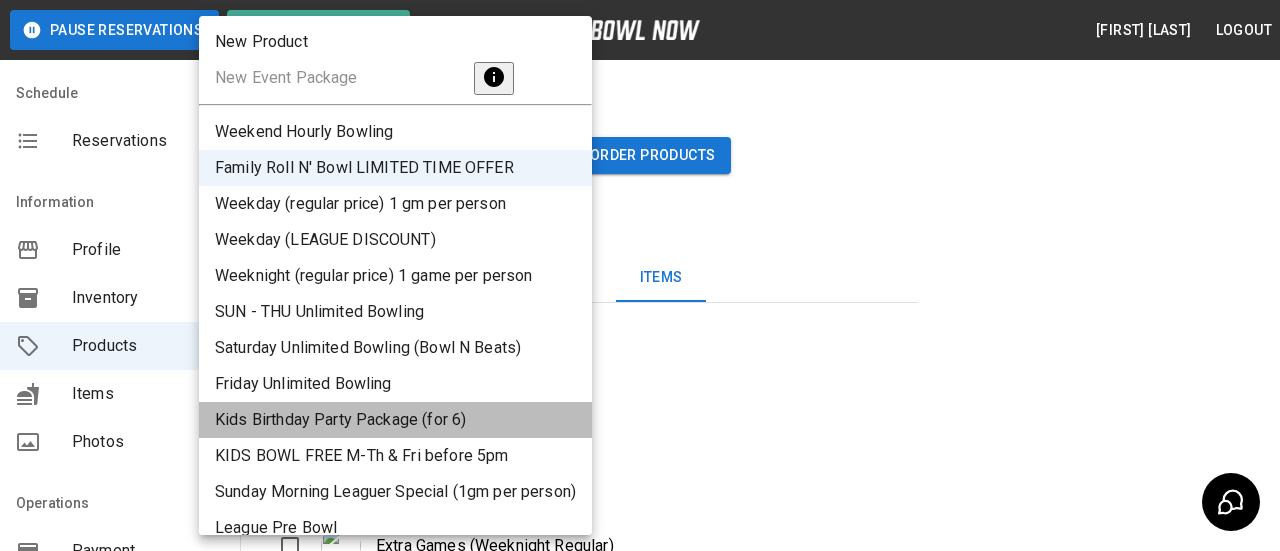 click on "Kids Birthday Party Package (for 6)" at bounding box center [395, 420] 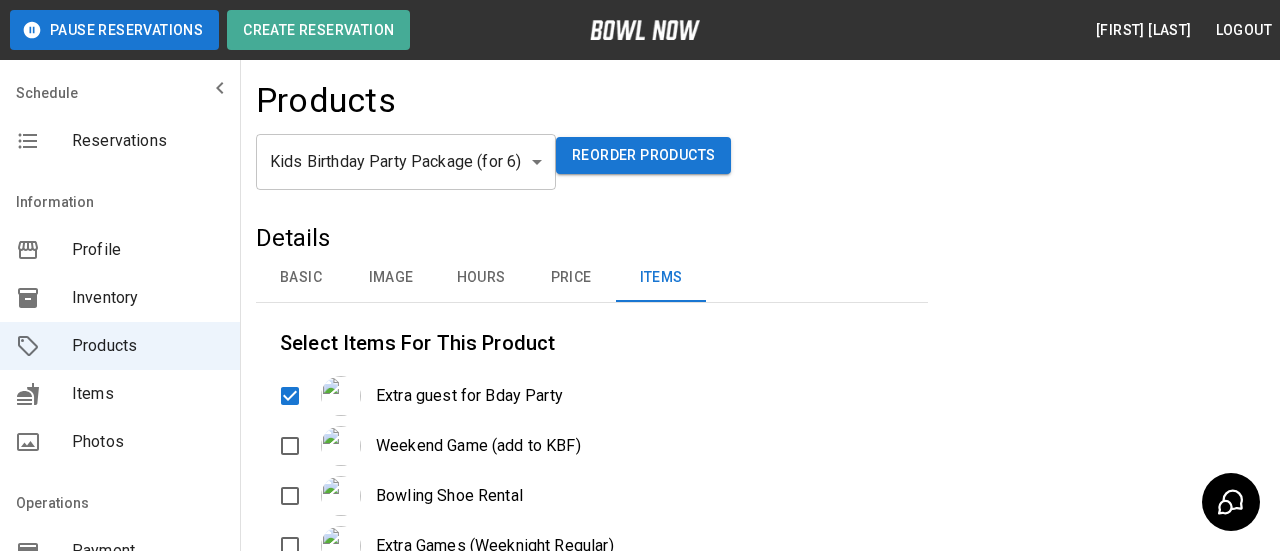 click on "Family Roll N' Bowl LIMITED TIME OFFER" at bounding box center (398, 177) 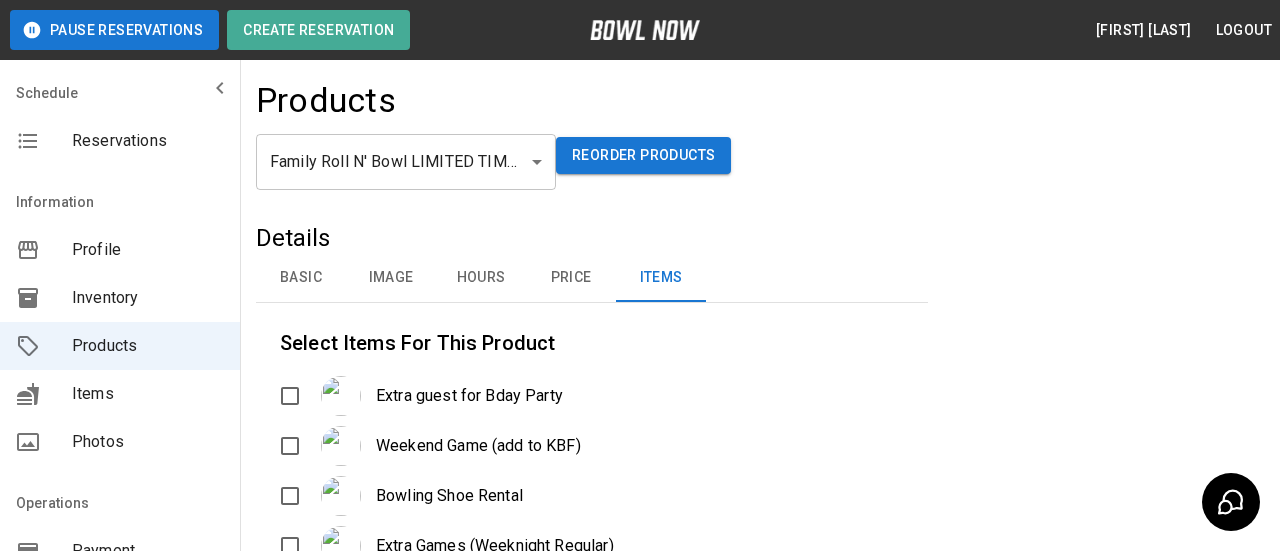 click on "**********" at bounding box center (640, 488) 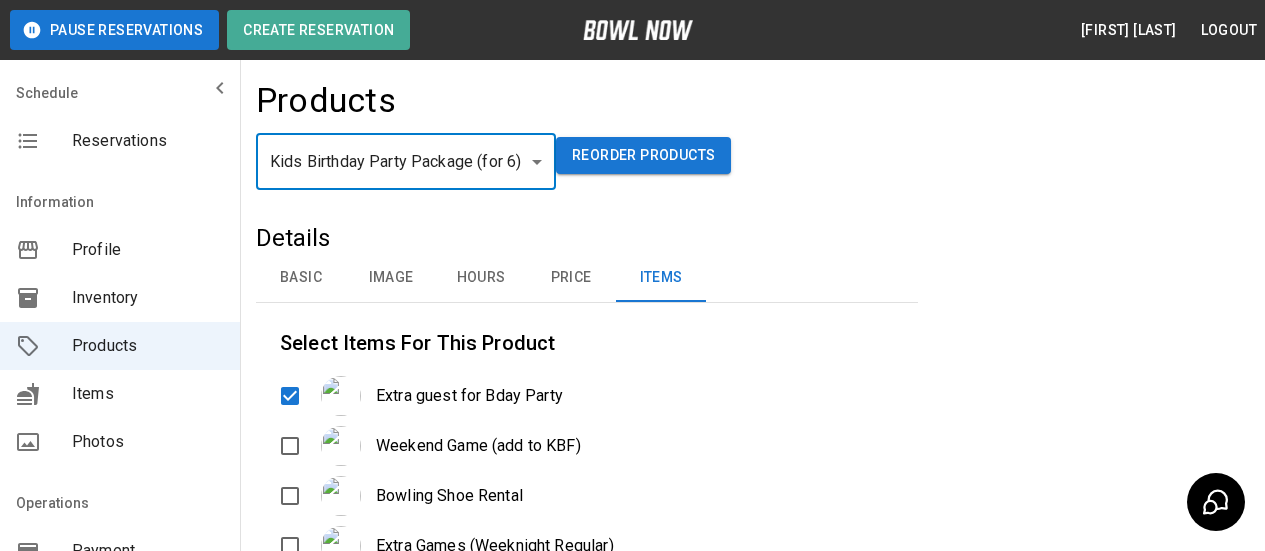 click on "**********" at bounding box center [632, 488] 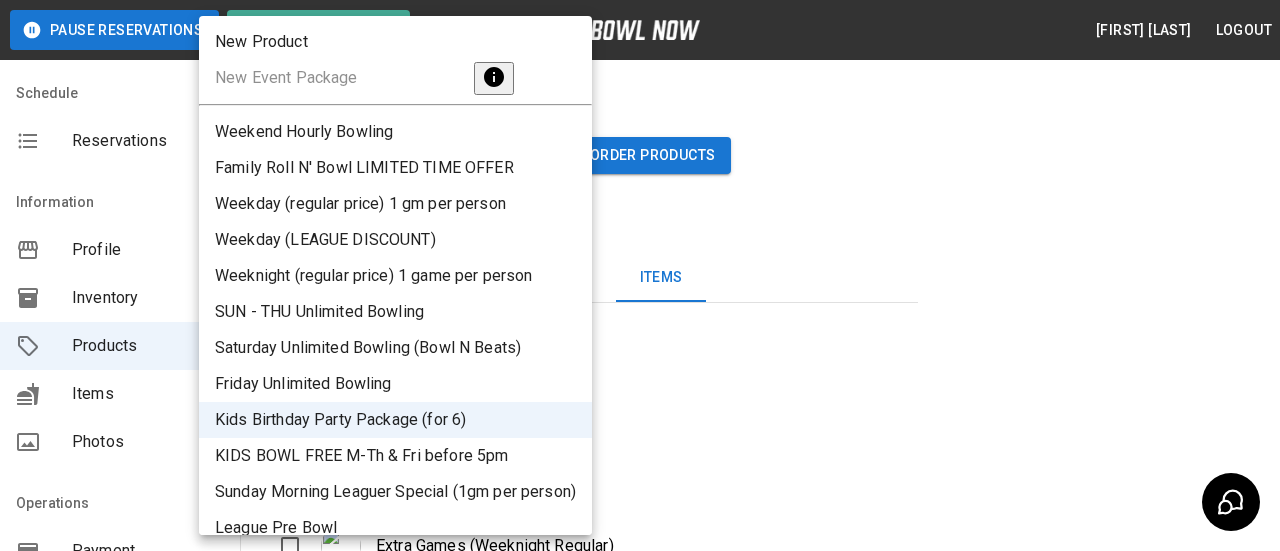 click on "Sunday Morning Leaguer Special (1gm per person)" at bounding box center [395, 492] 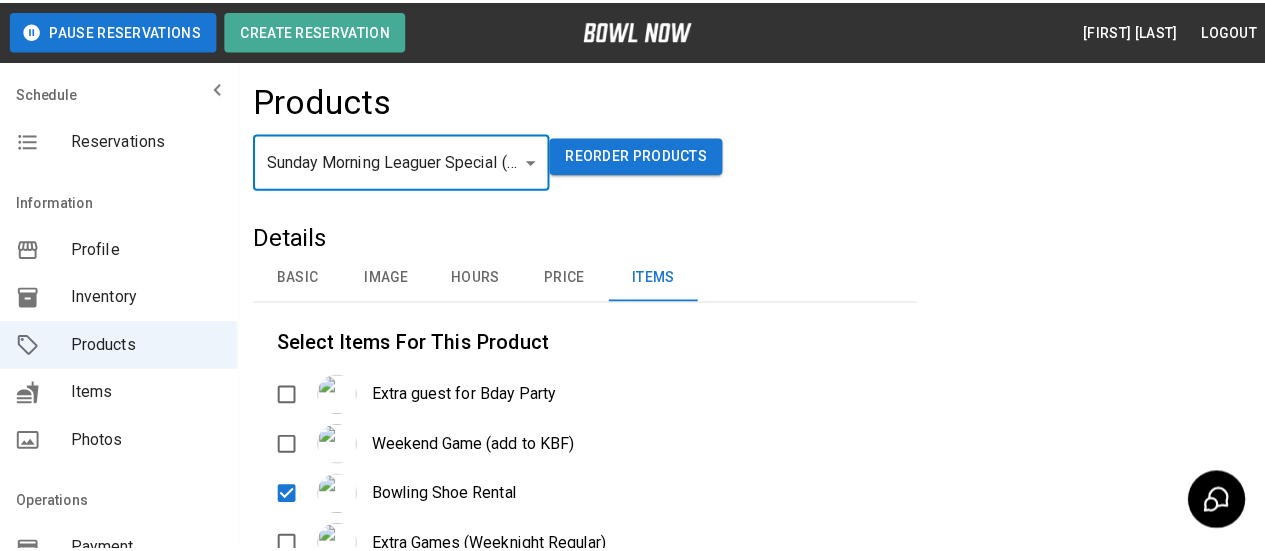 scroll, scrollTop: 300, scrollLeft: 0, axis: vertical 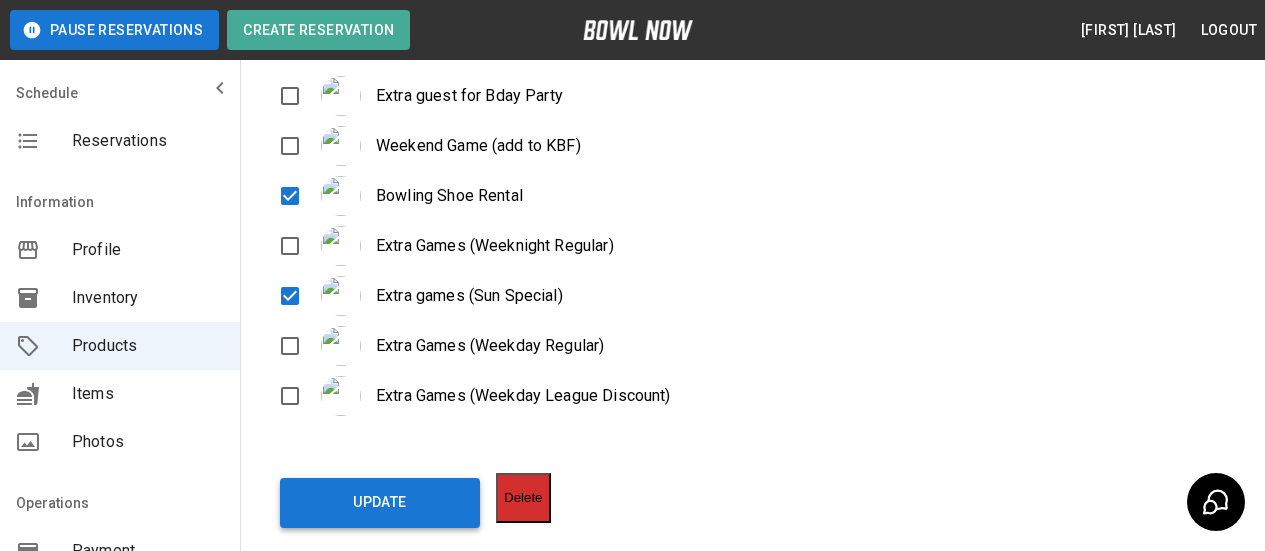 click on "Update" at bounding box center (380, 503) 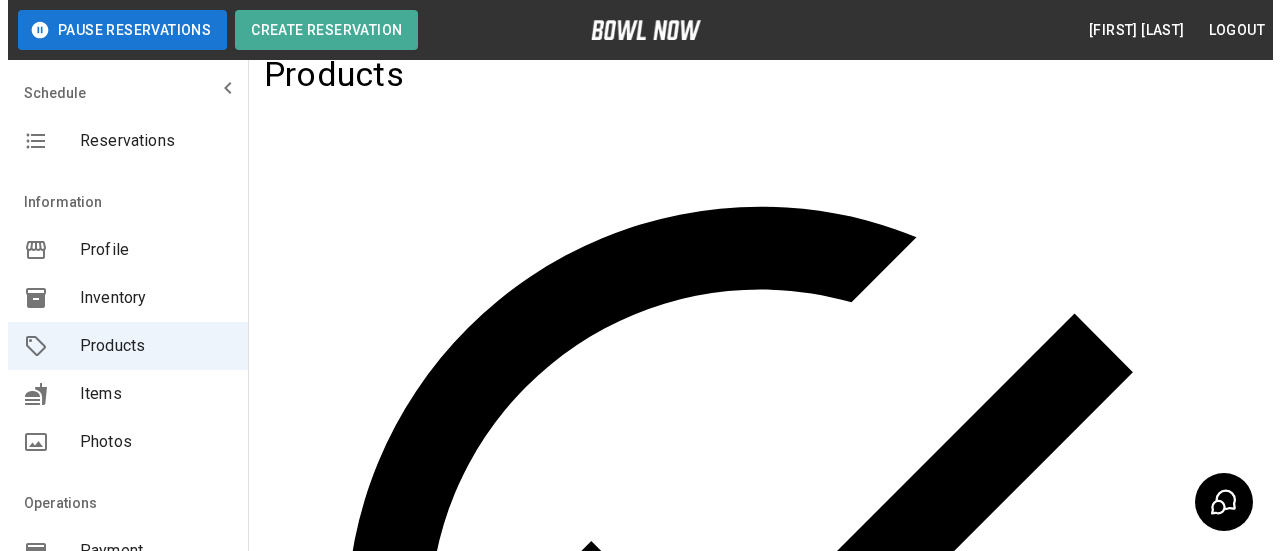 scroll, scrollTop: 0, scrollLeft: 0, axis: both 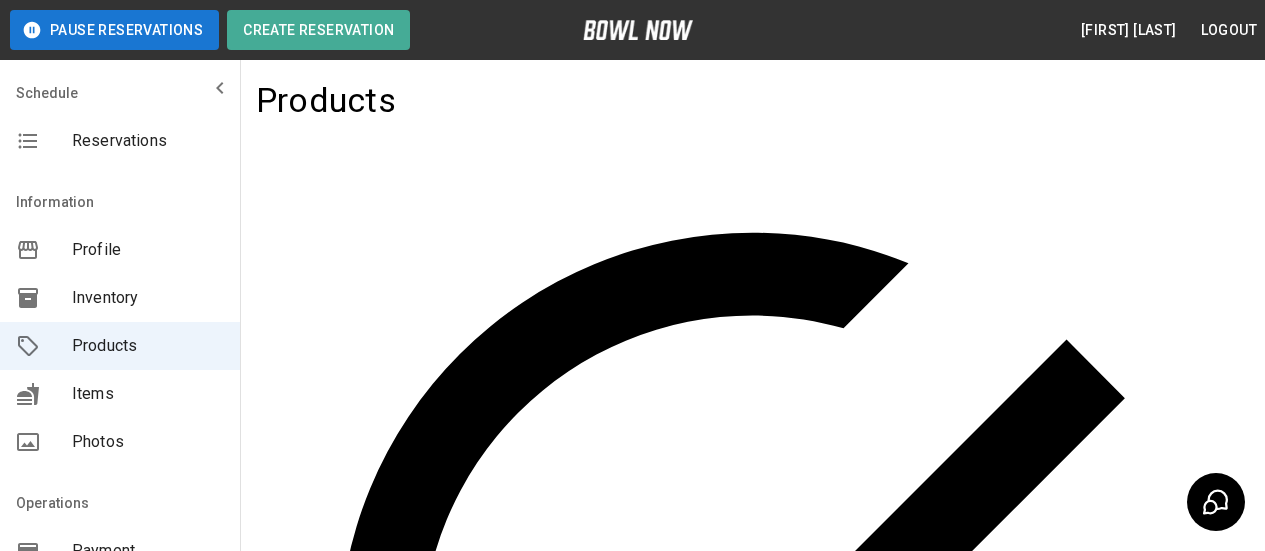 click on "**********" at bounding box center [632, 1011] 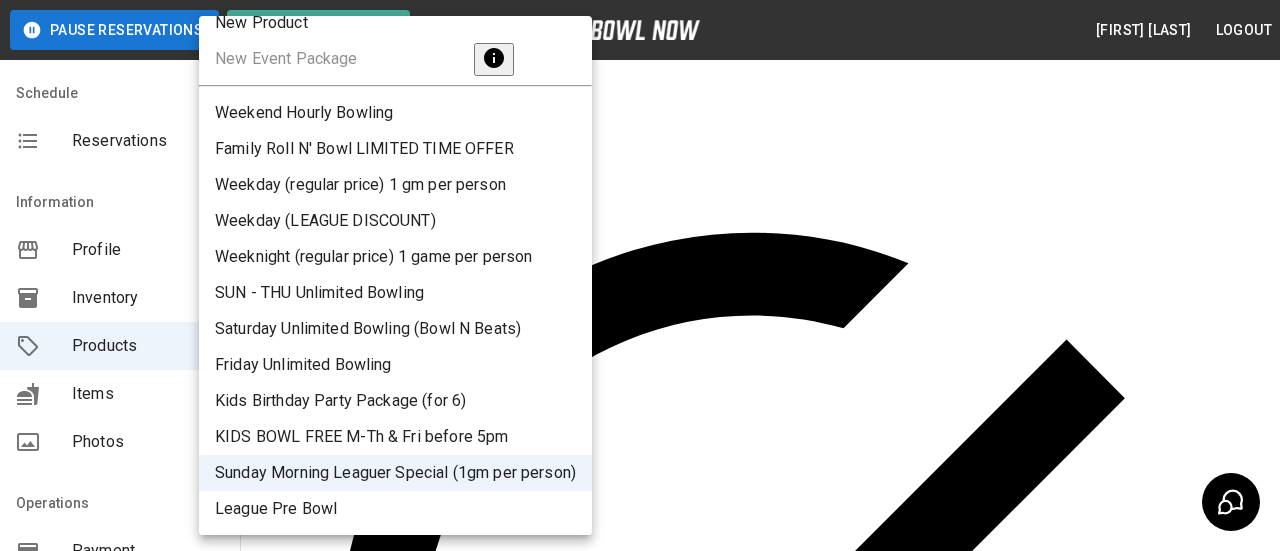 scroll, scrollTop: 38, scrollLeft: 0, axis: vertical 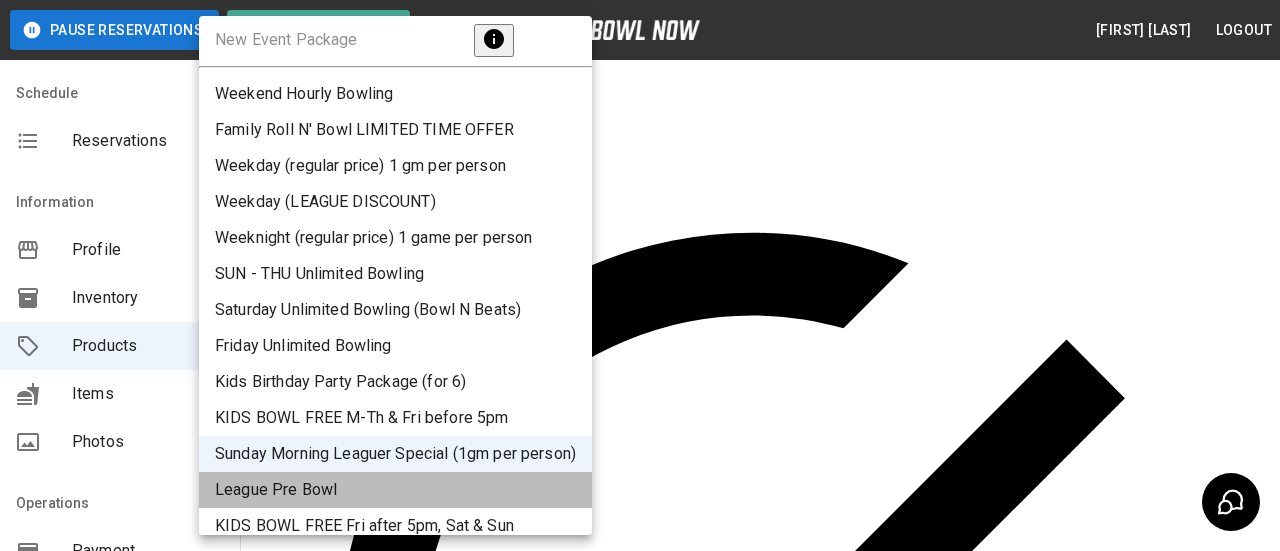 click on "League Pre Bowl" at bounding box center [395, 490] 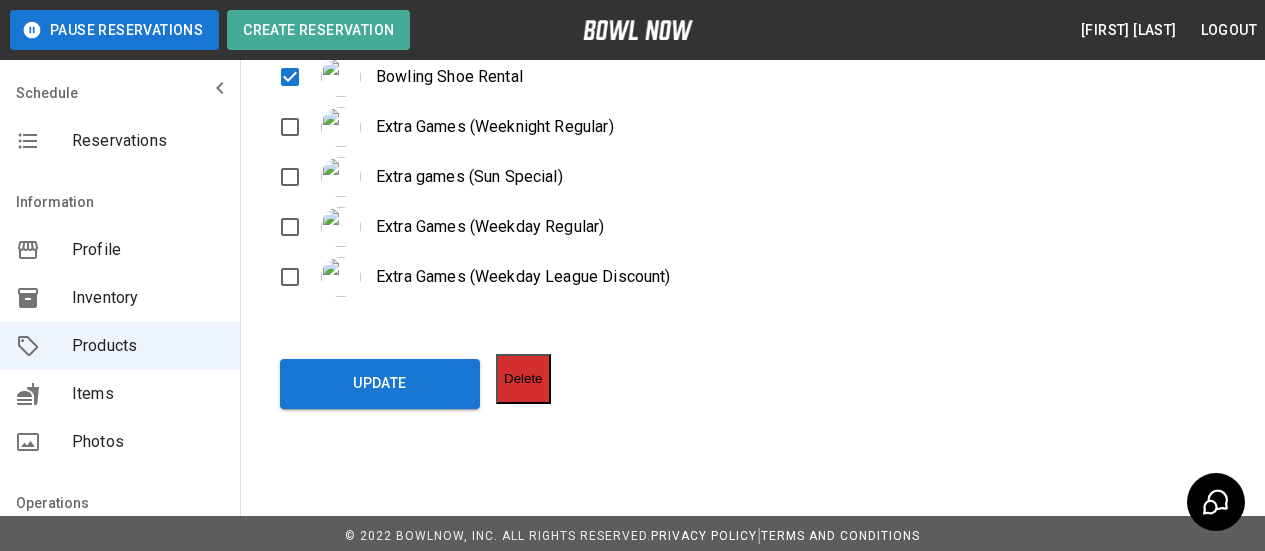 scroll, scrollTop: 420, scrollLeft: 0, axis: vertical 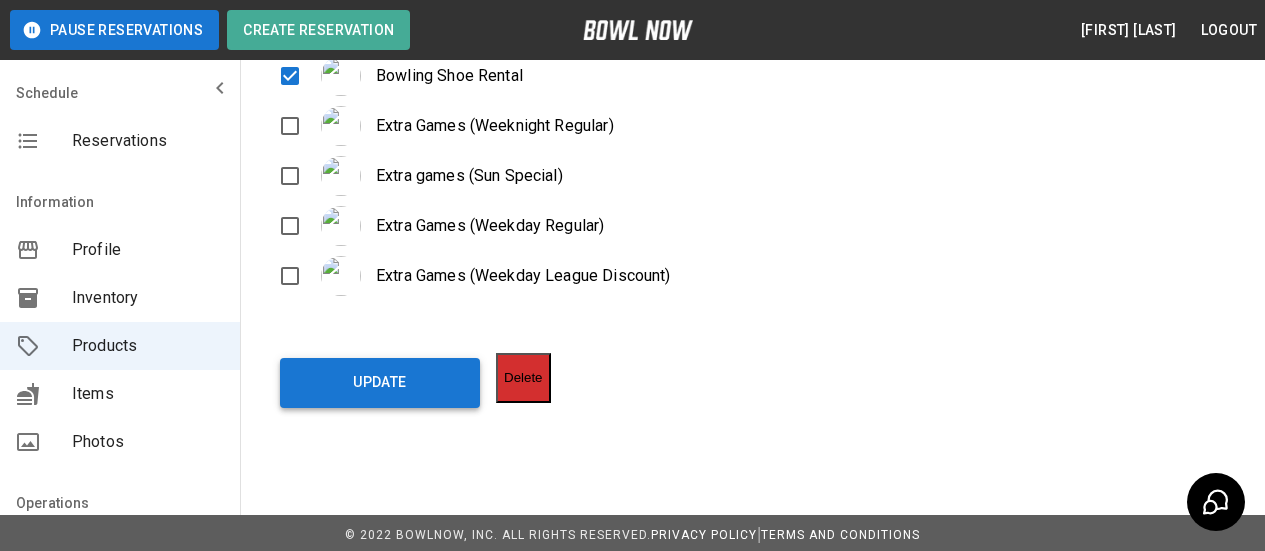 click on "Update" at bounding box center [380, 383] 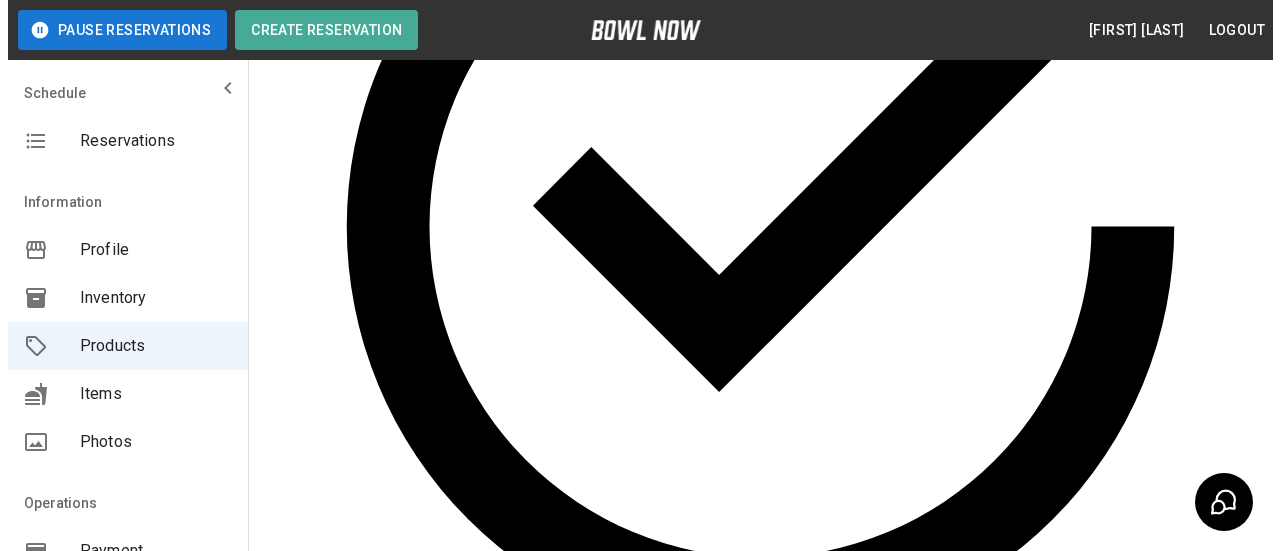 scroll, scrollTop: 0, scrollLeft: 0, axis: both 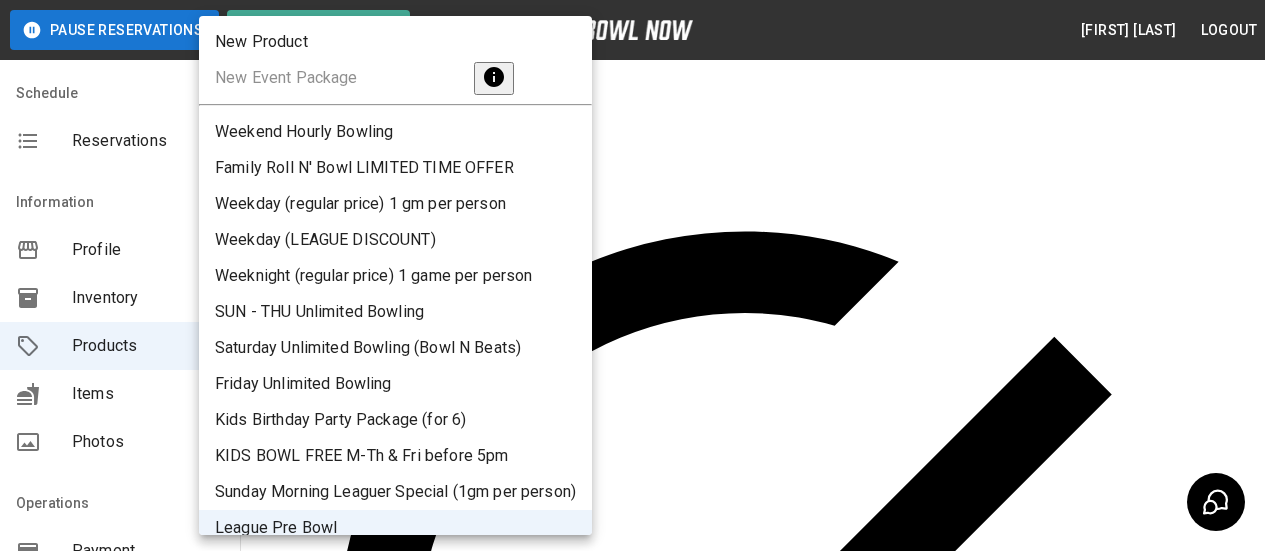 click on "**********" at bounding box center [632, 1004] 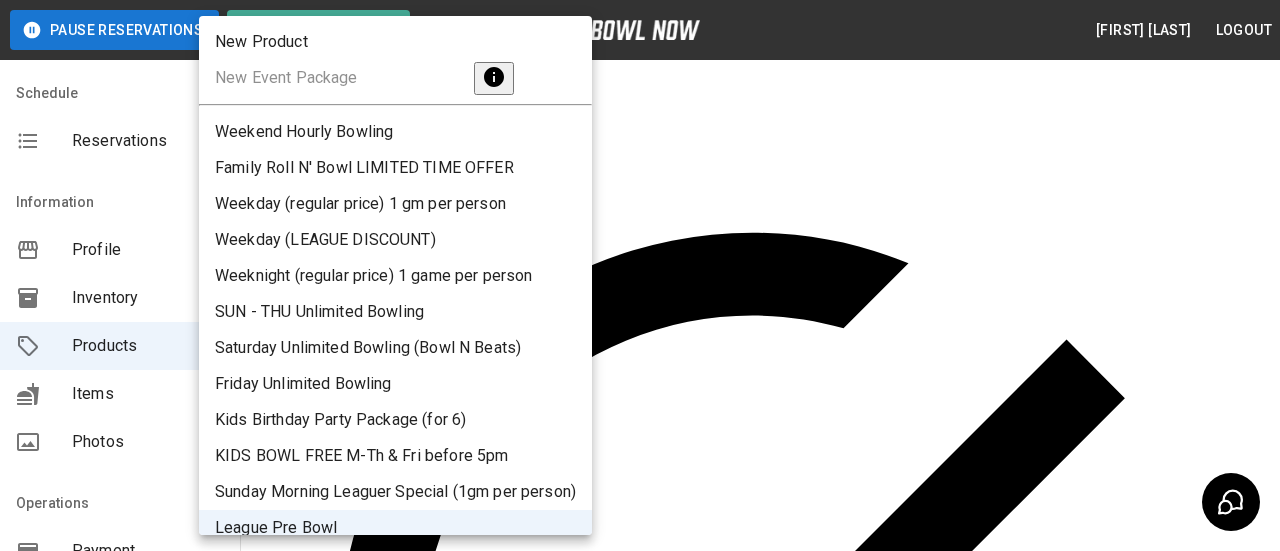 click on "Weekend Hourly Bowling" at bounding box center [395, 132] 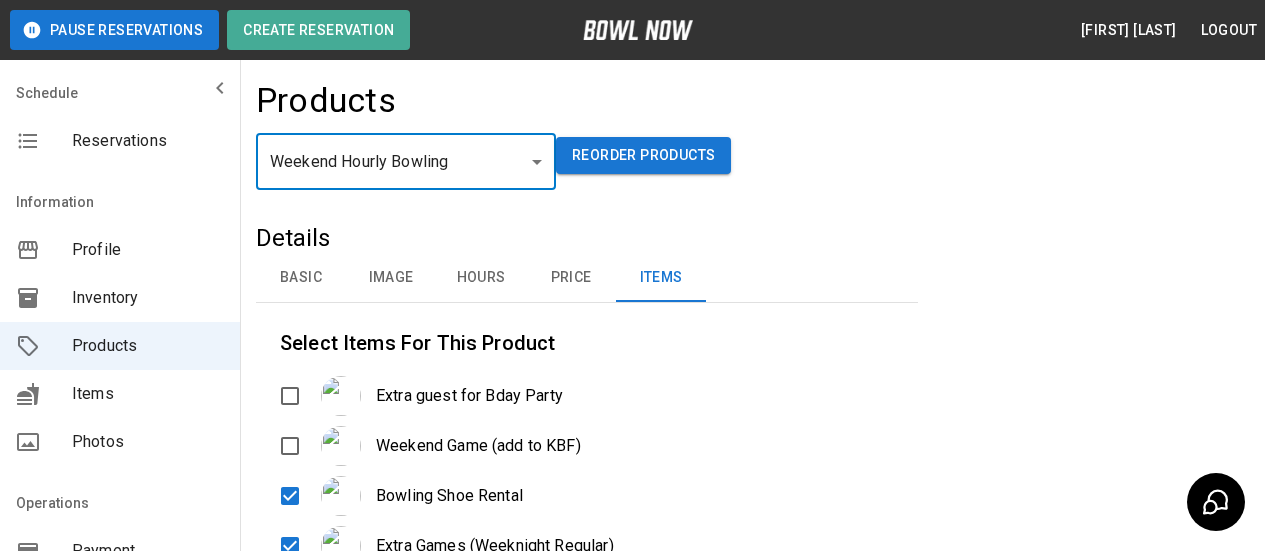 scroll, scrollTop: 300, scrollLeft: 0, axis: vertical 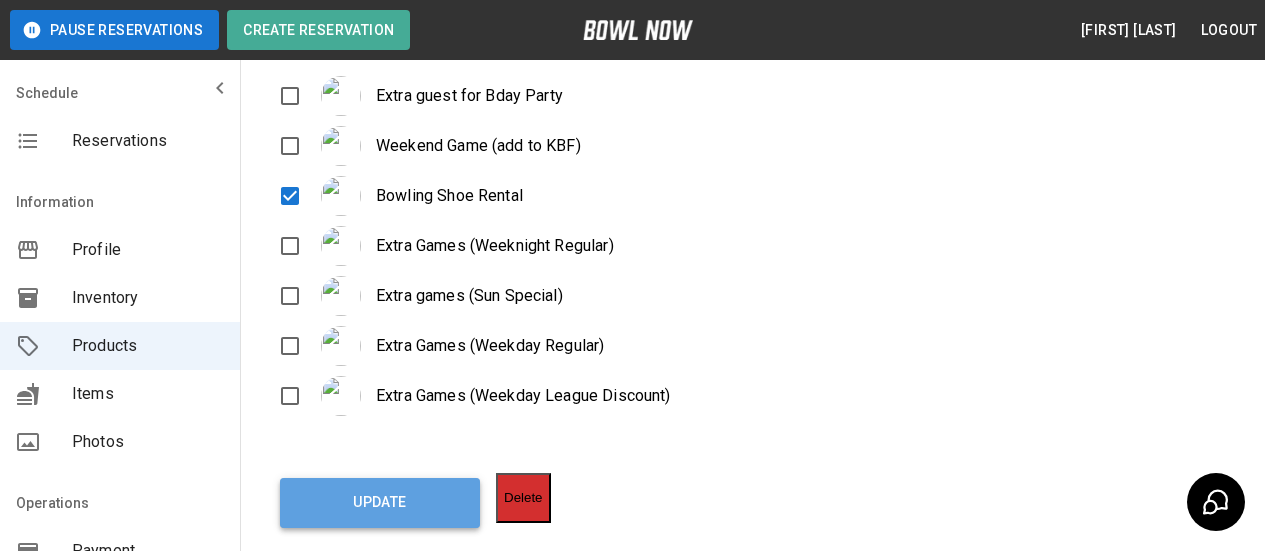 click on "Update" at bounding box center [380, 503] 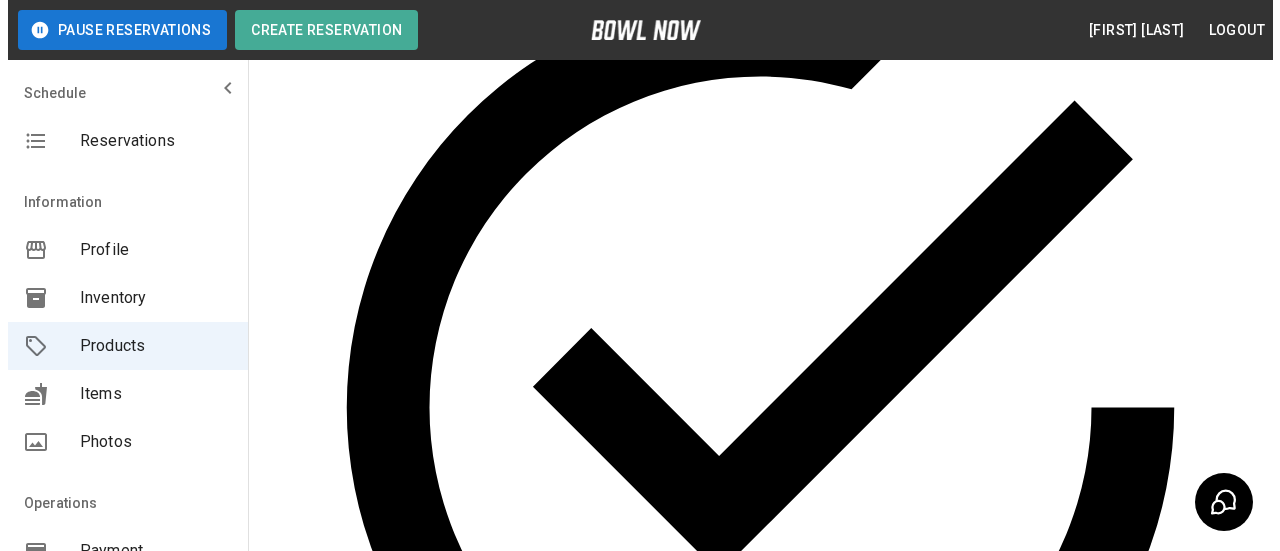 scroll, scrollTop: 100, scrollLeft: 0, axis: vertical 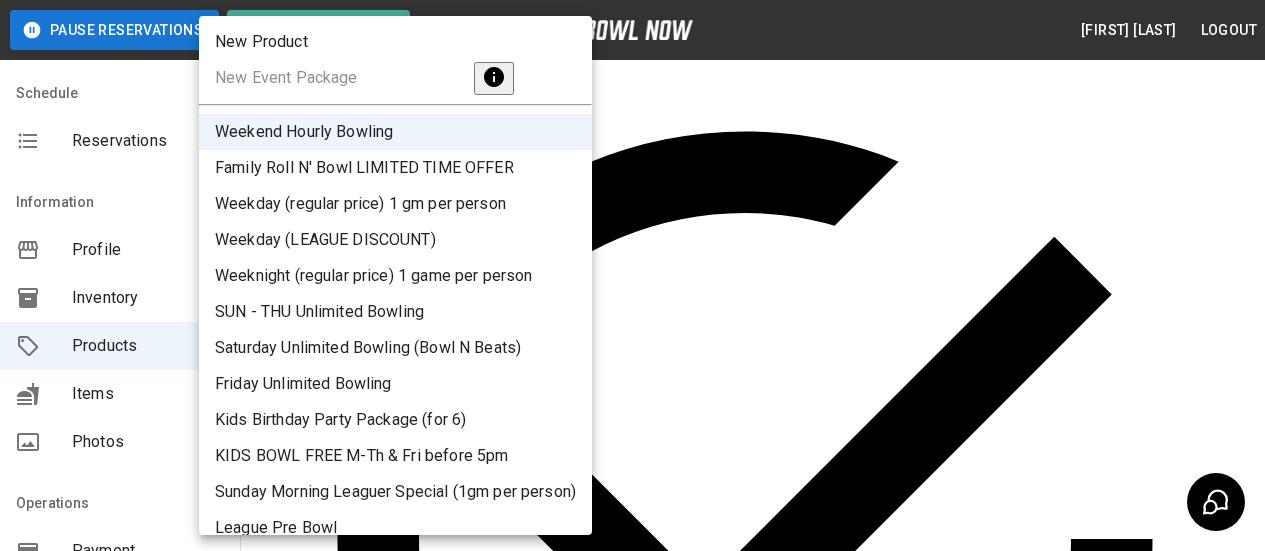 click on "**********" at bounding box center (632, 904) 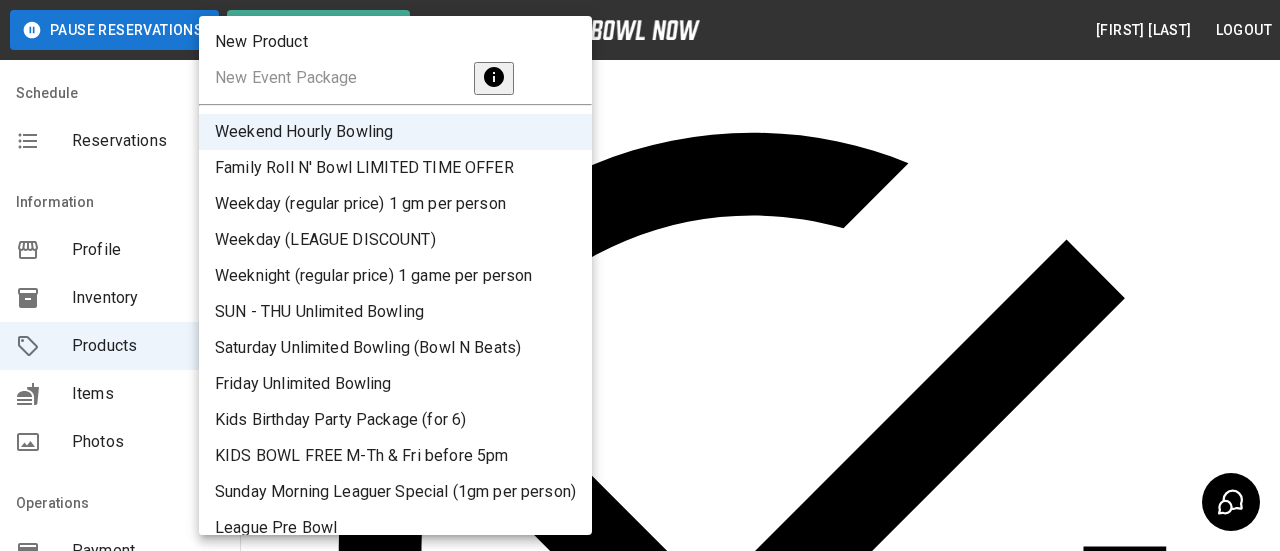 click on "Family Roll N' Bowl LIMITED TIME OFFER" at bounding box center (395, 168) 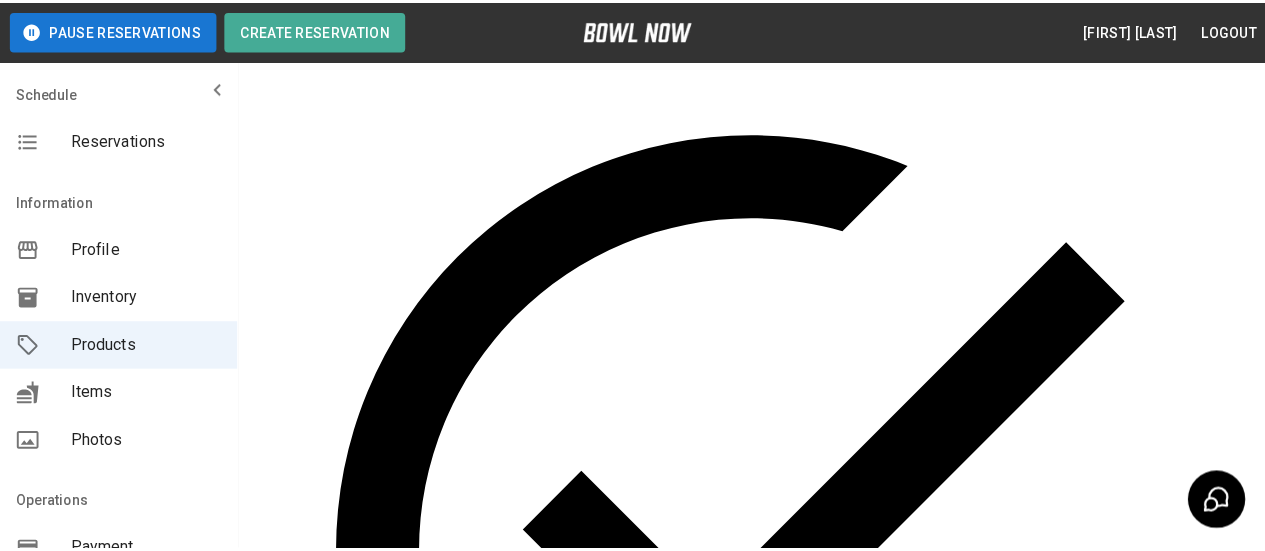 scroll, scrollTop: 0, scrollLeft: 0, axis: both 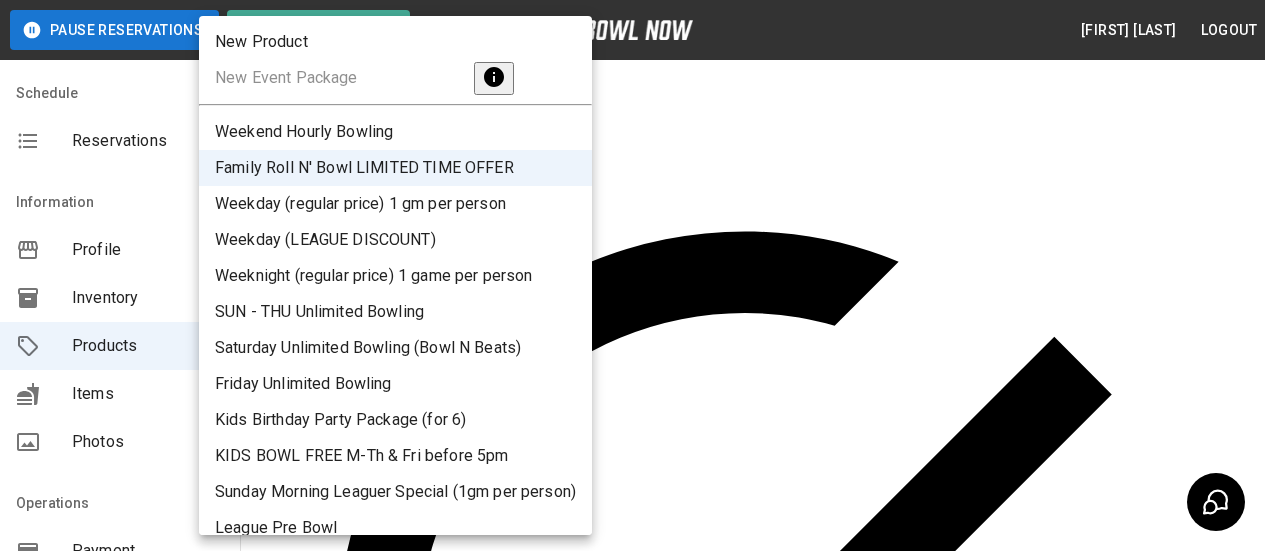 click on "**********" at bounding box center [632, 1004] 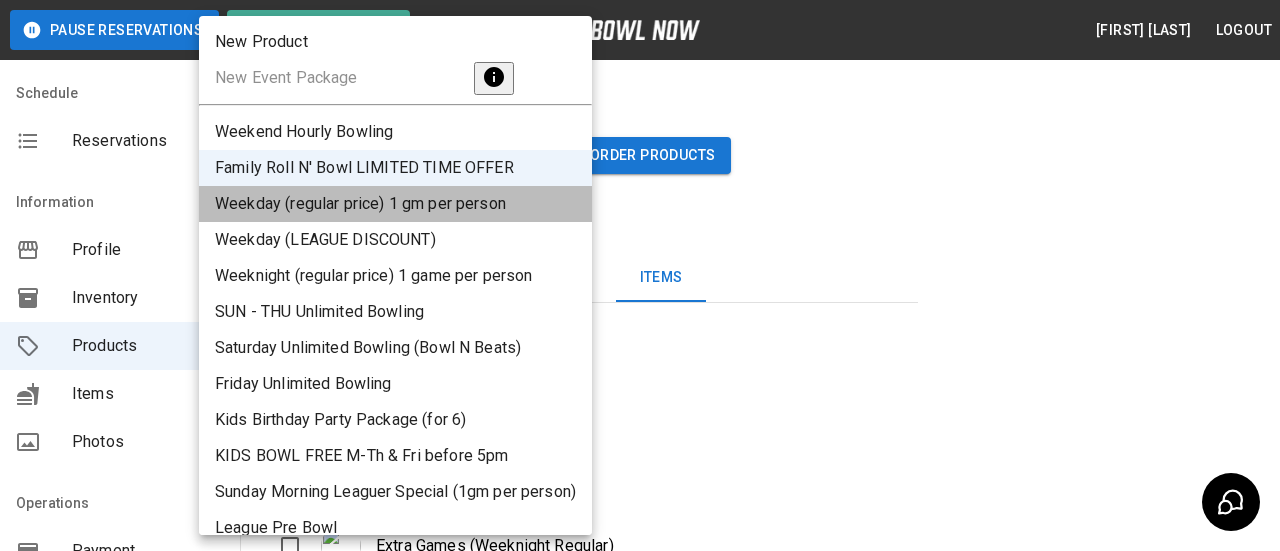 click on "Weekday (regular price) 1 gm per person" at bounding box center (395, 204) 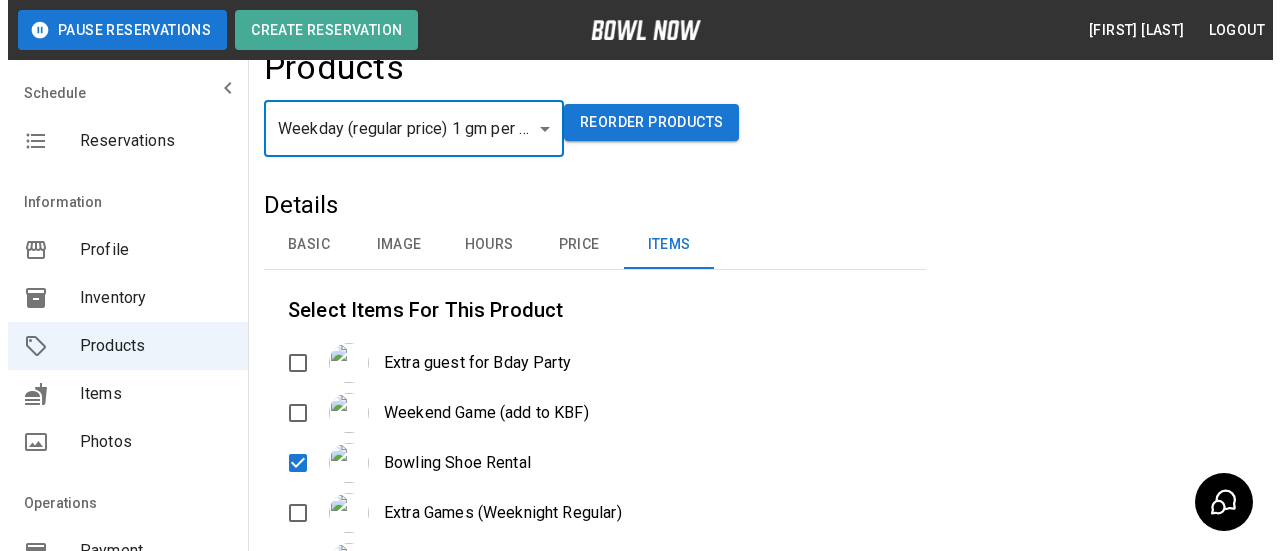 scroll, scrollTop: 0, scrollLeft: 0, axis: both 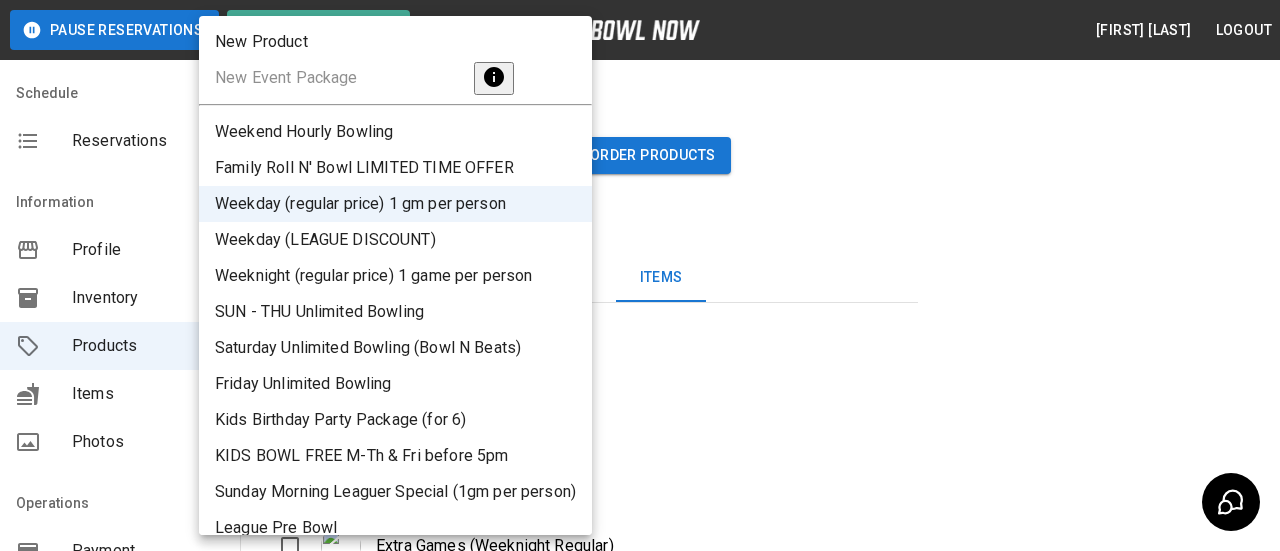 click on "**********" at bounding box center (640, 488) 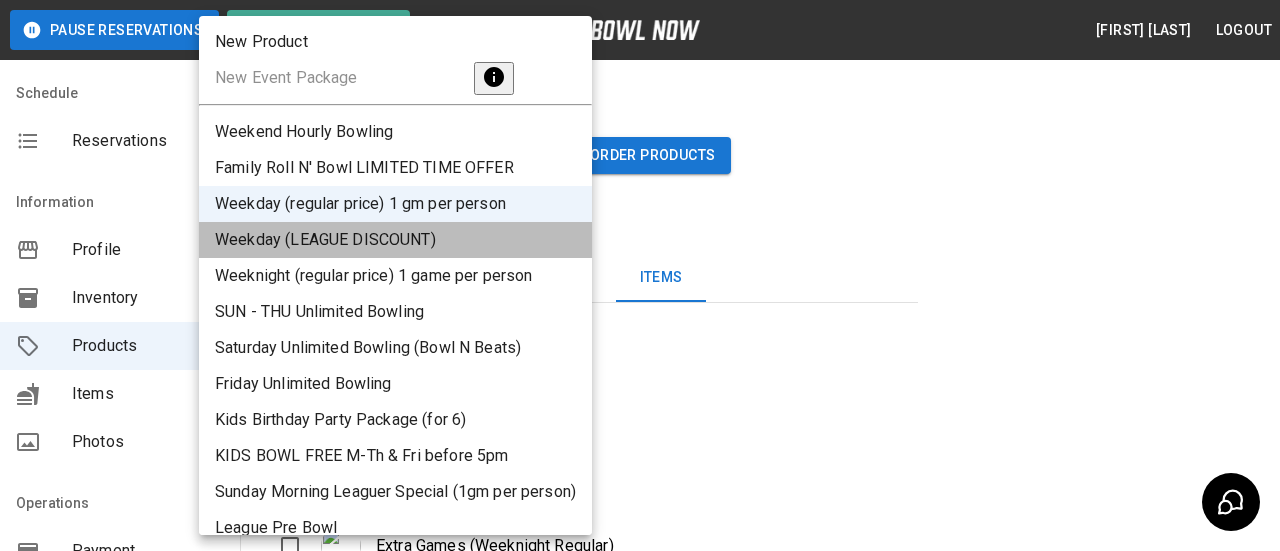 click on "Weekday (LEAGUE DISCOUNT)" at bounding box center (395, 240) 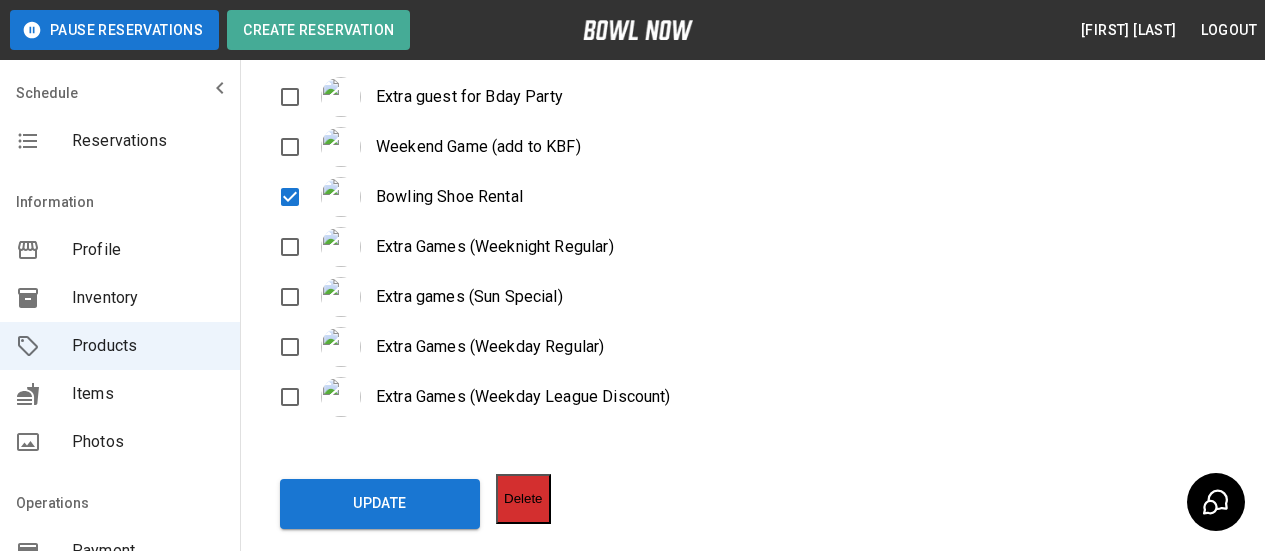 scroll, scrollTop: 300, scrollLeft: 0, axis: vertical 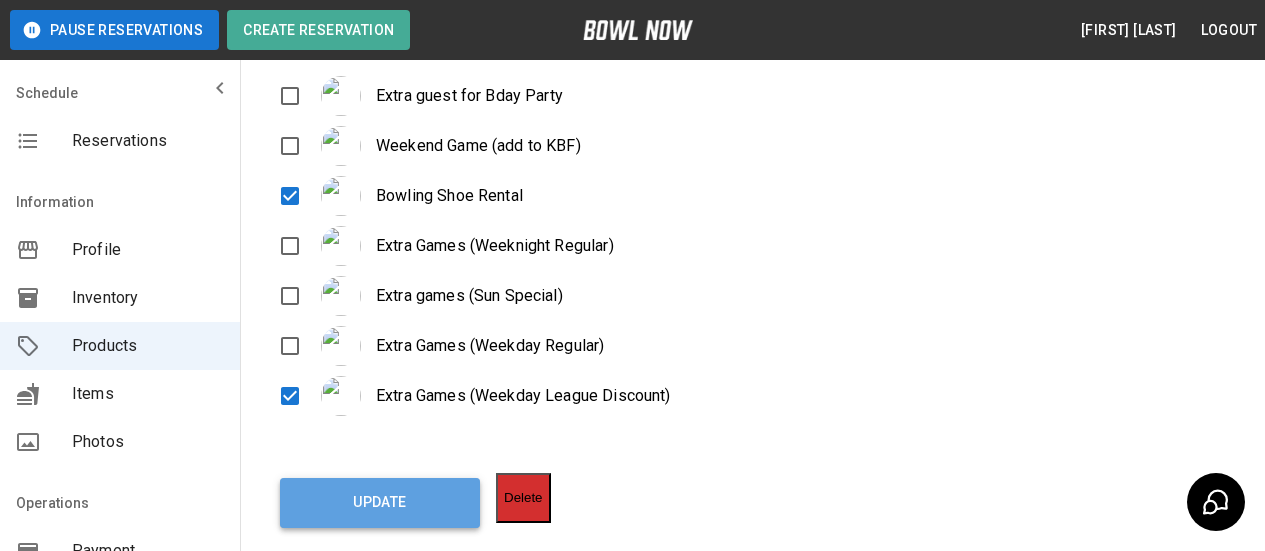 click on "Update" at bounding box center [380, 503] 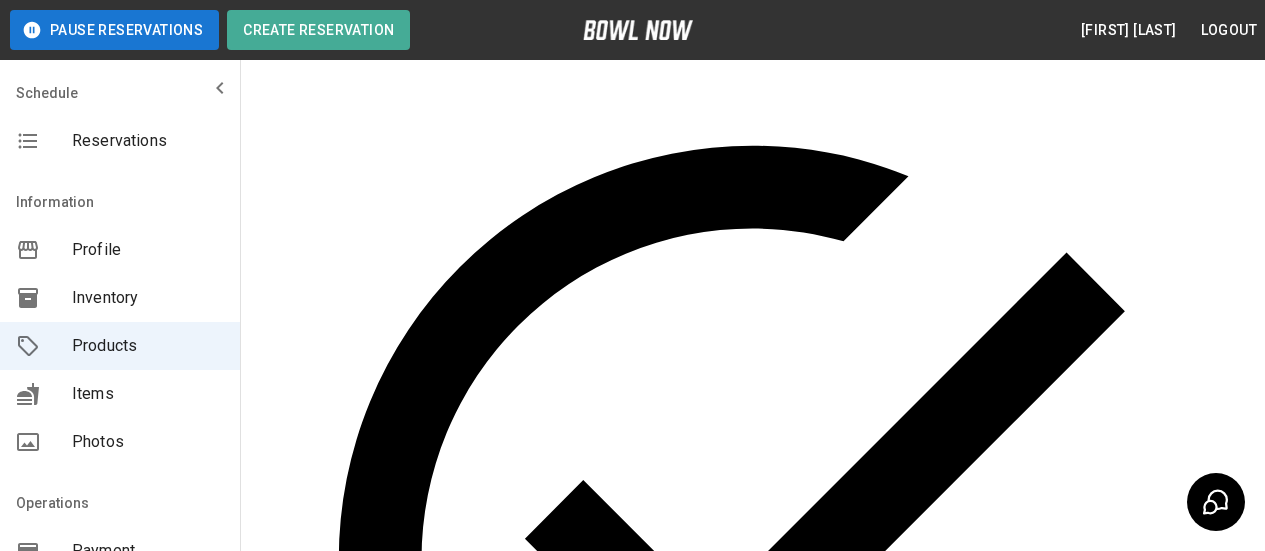 scroll, scrollTop: 0, scrollLeft: 0, axis: both 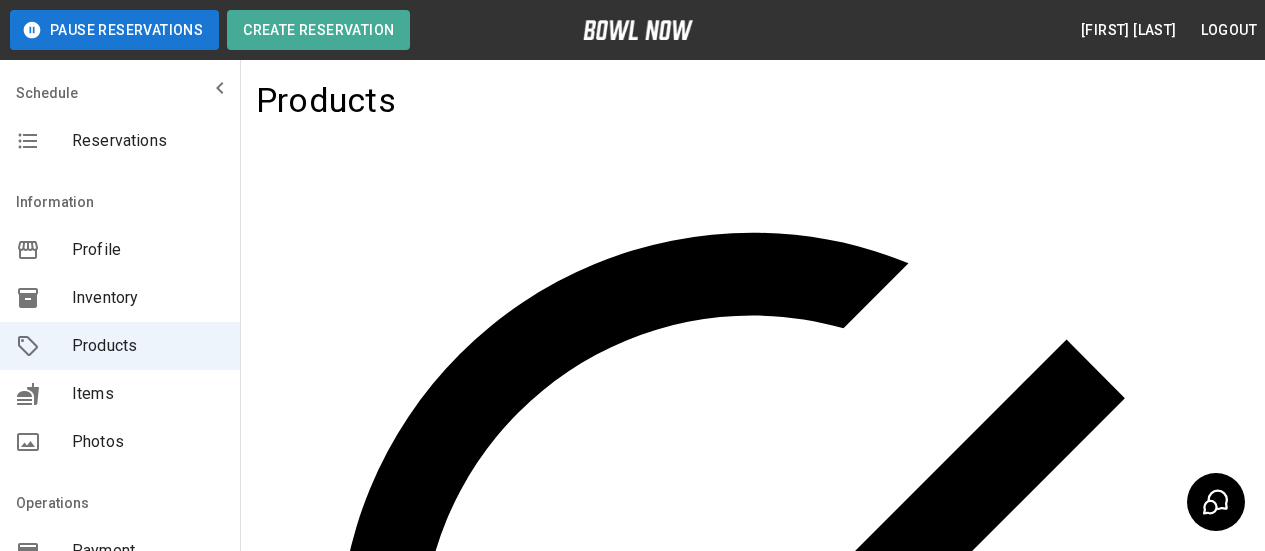 click on "**********" at bounding box center [632, 1011] 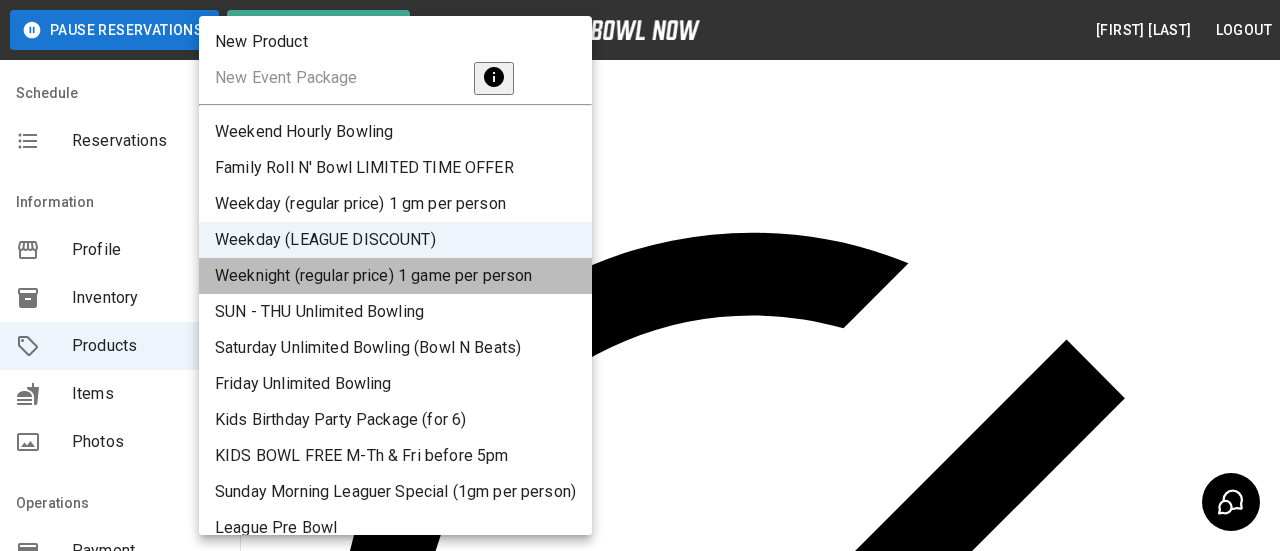 click on "Weeknight (regular price) 1 game per person" at bounding box center [395, 276] 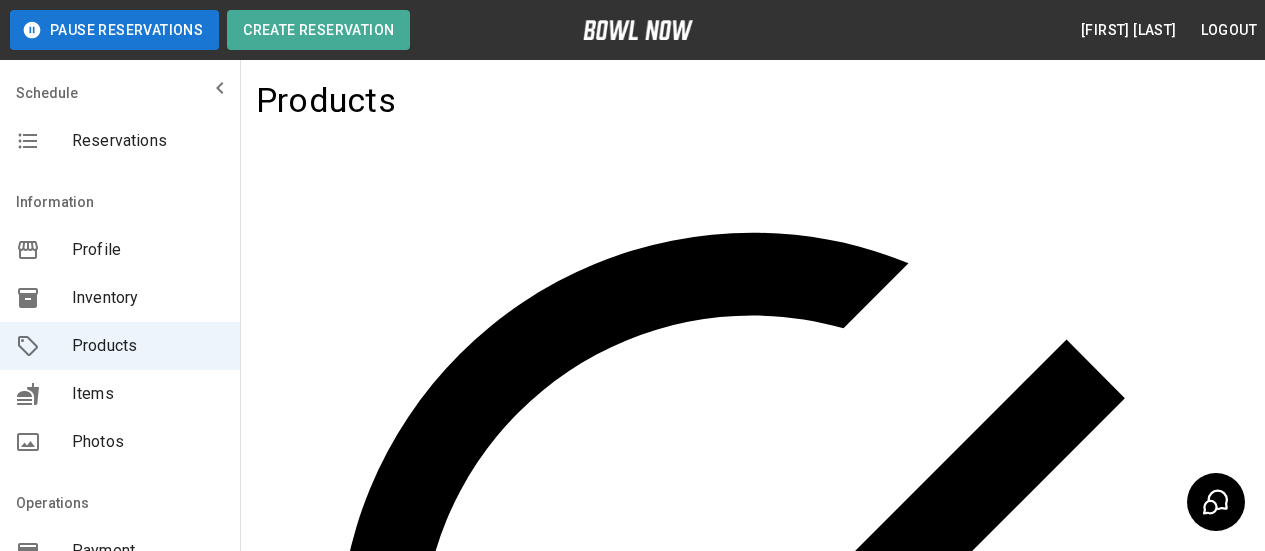 scroll, scrollTop: 38, scrollLeft: 0, axis: vertical 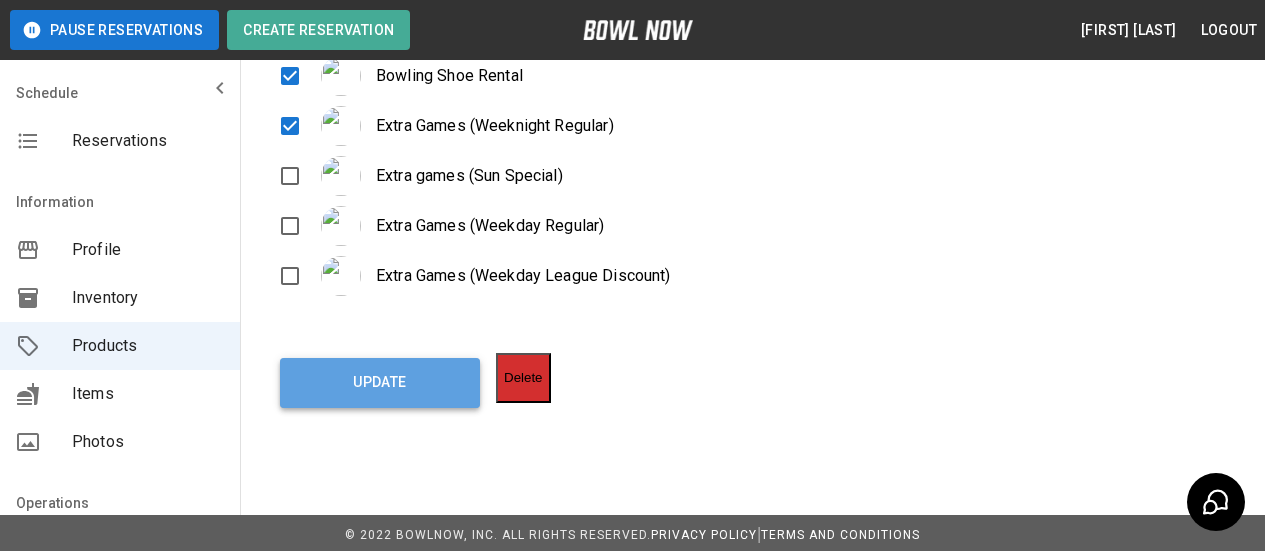 click on "Update" at bounding box center [380, 383] 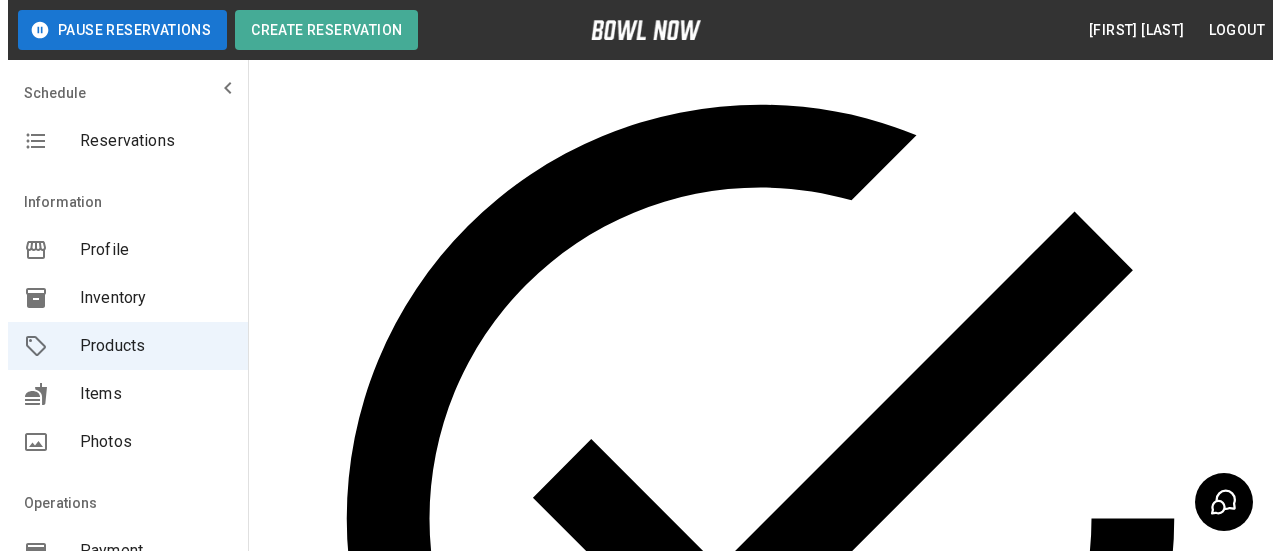 scroll, scrollTop: 0, scrollLeft: 0, axis: both 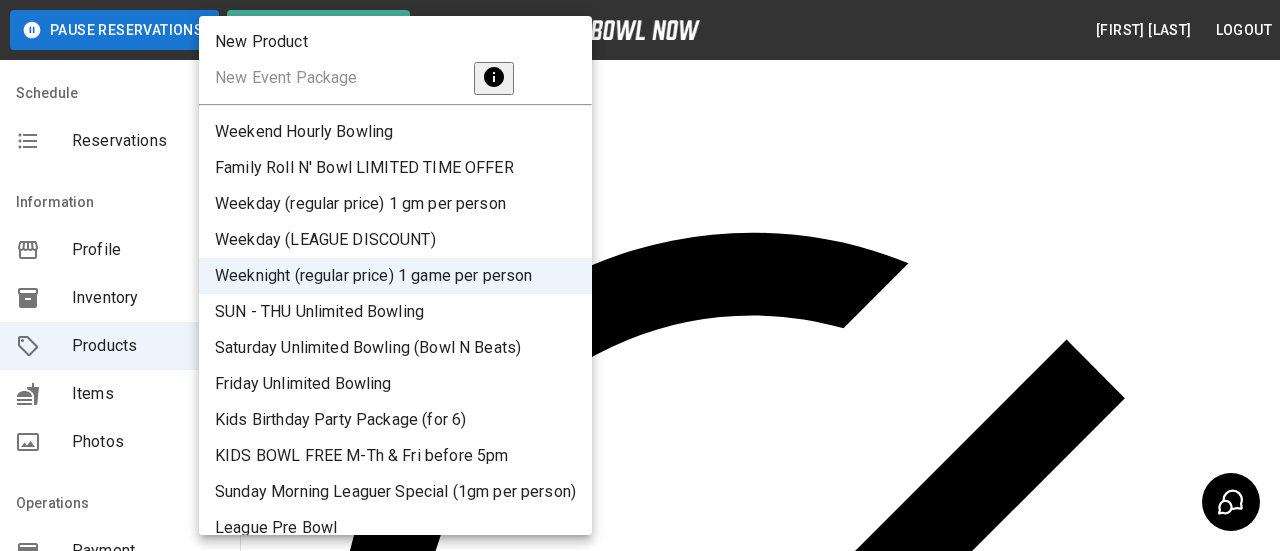 click on "**********" at bounding box center (640, 1011) 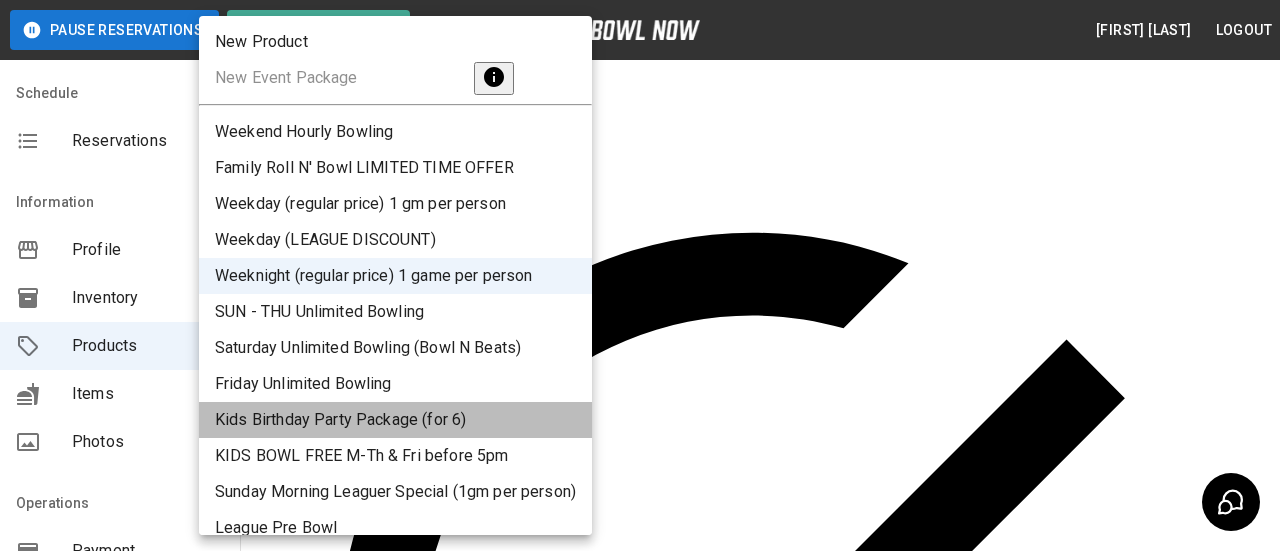 click on "Kids Birthday Party Package (for 6)" at bounding box center [395, 420] 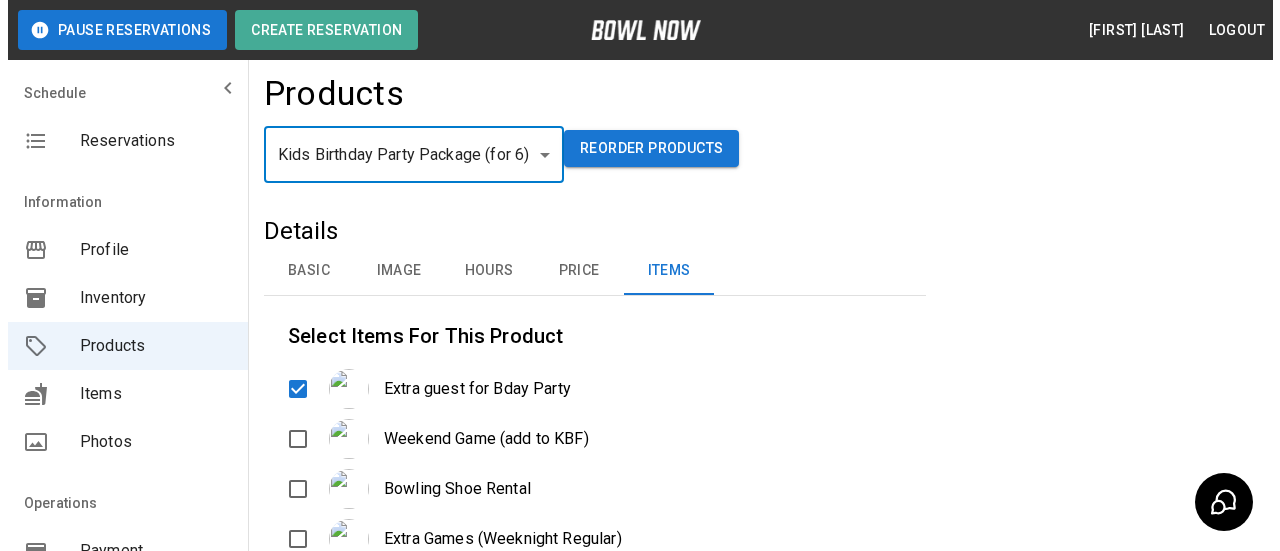 scroll, scrollTop: 0, scrollLeft: 0, axis: both 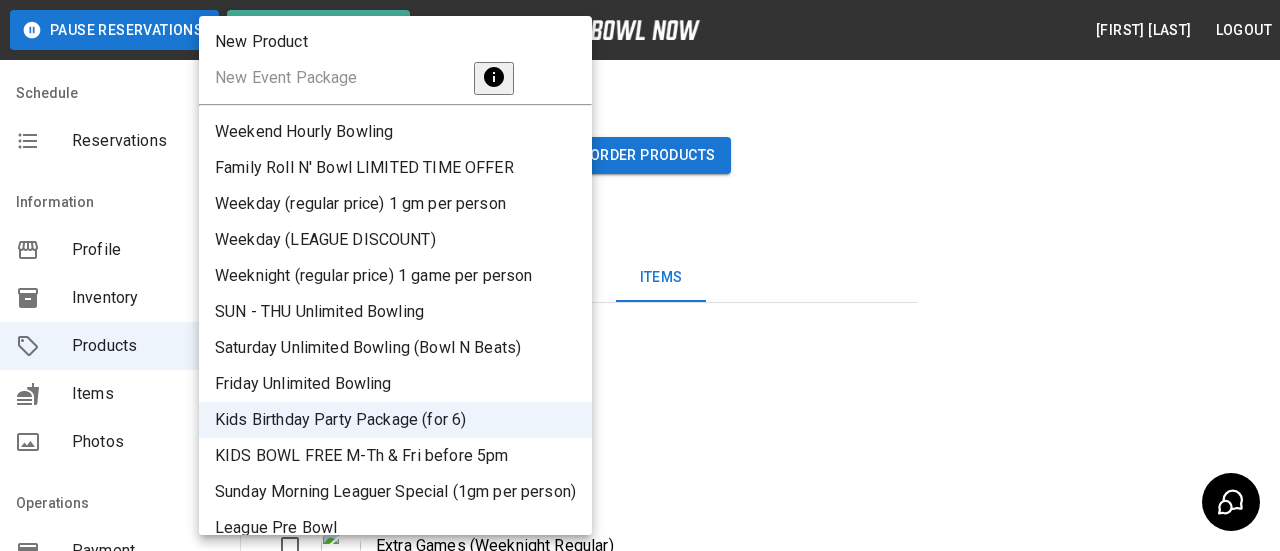 click on "**********" at bounding box center [640, 488] 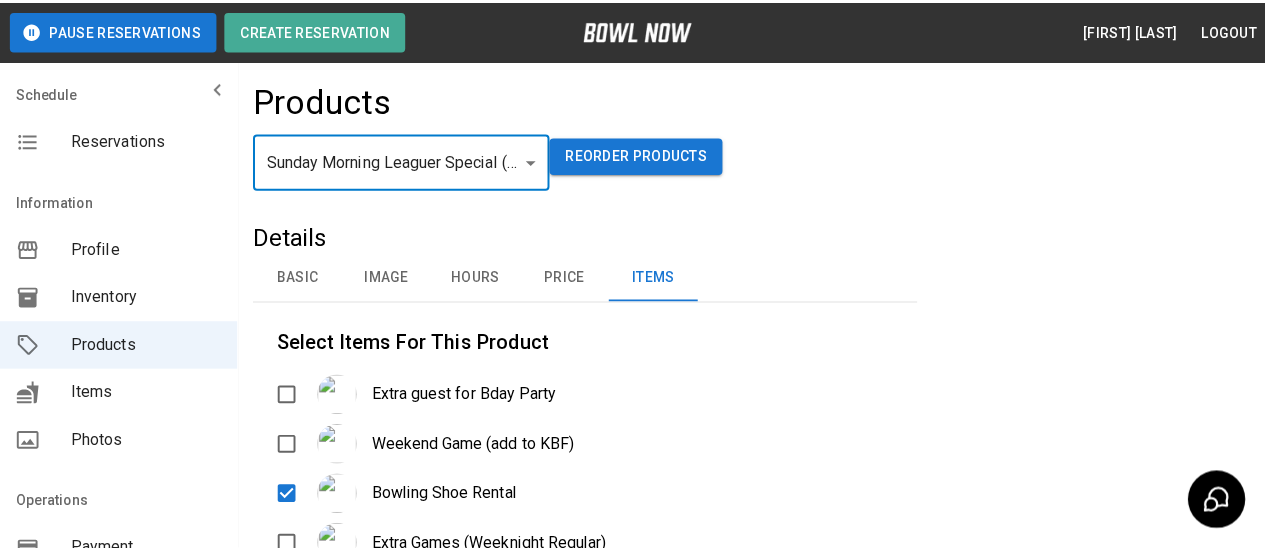 scroll, scrollTop: 300, scrollLeft: 0, axis: vertical 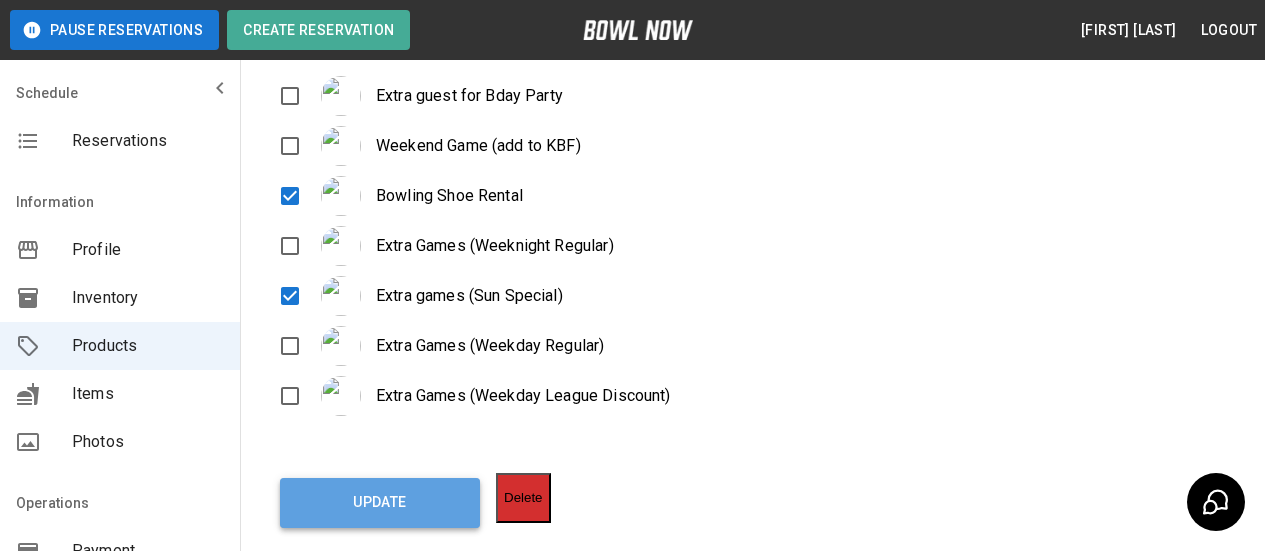 click on "Update" at bounding box center (380, 503) 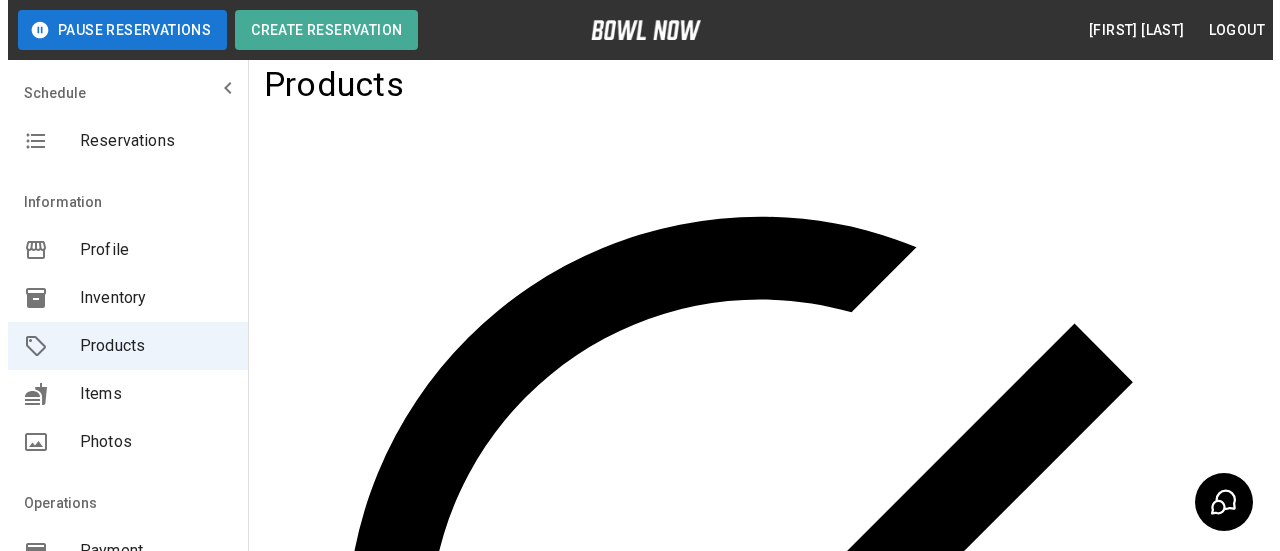 scroll, scrollTop: 0, scrollLeft: 0, axis: both 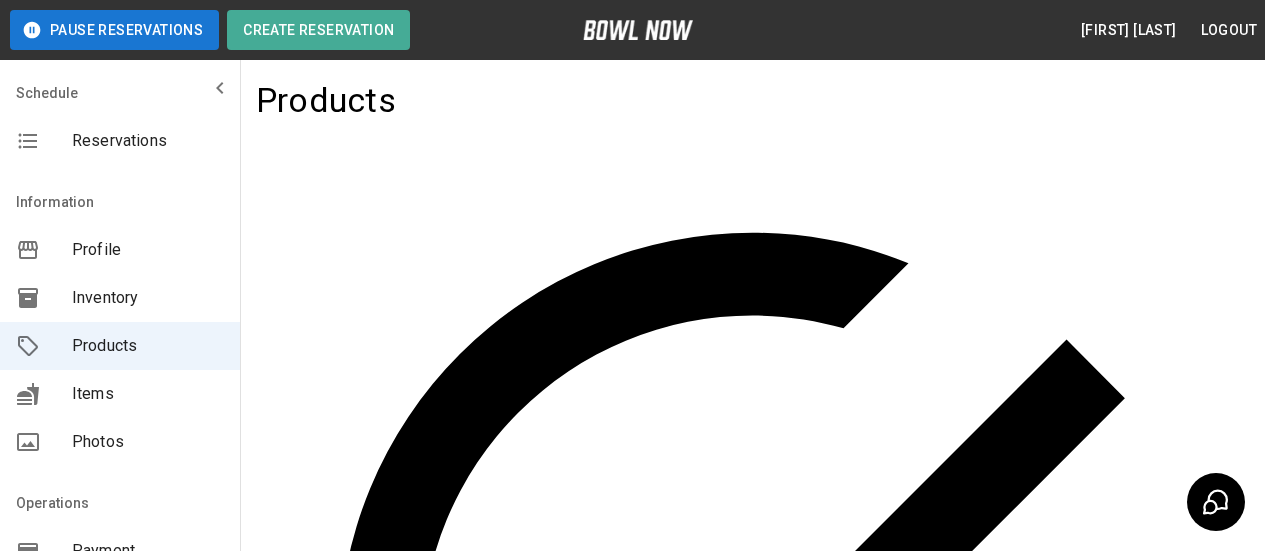 click on "**********" at bounding box center [632, 1011] 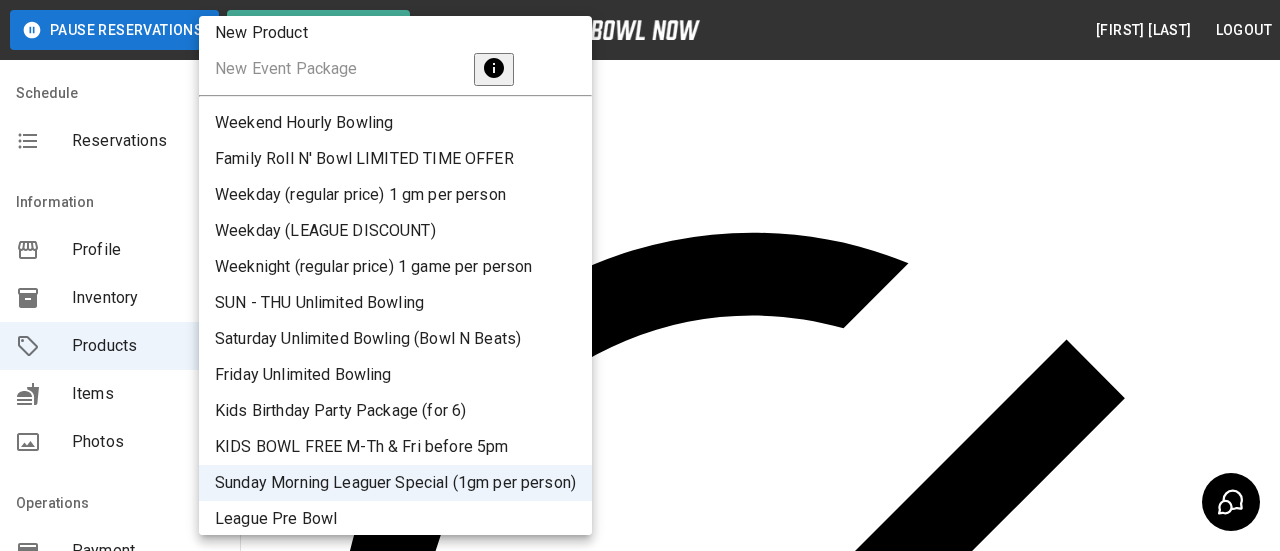 scroll, scrollTop: 38, scrollLeft: 0, axis: vertical 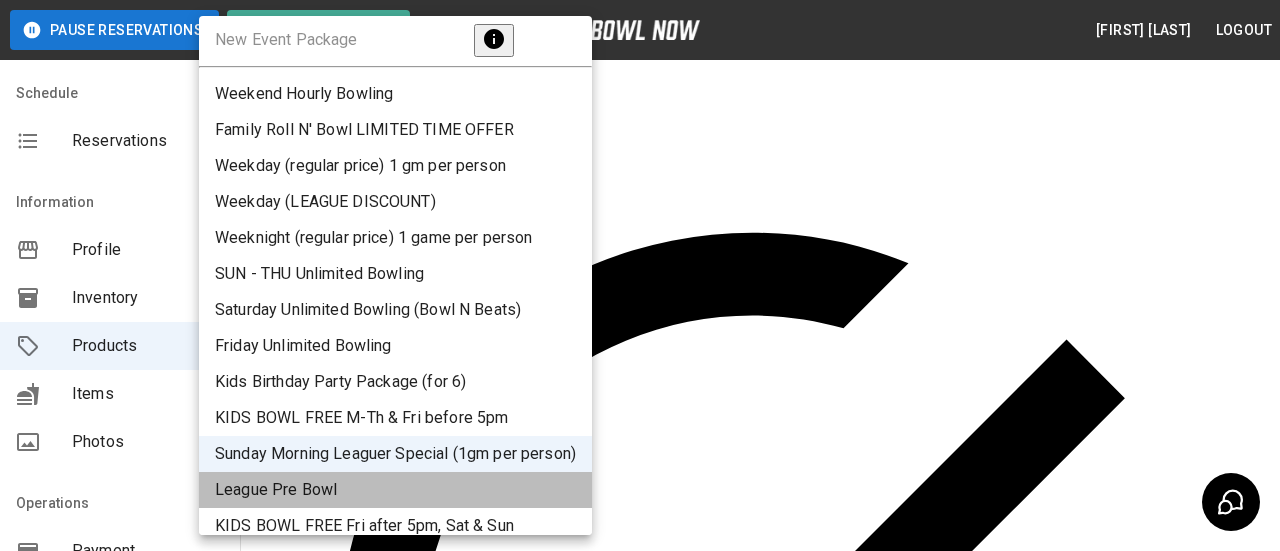 click on "League Pre Bowl" at bounding box center [395, 490] 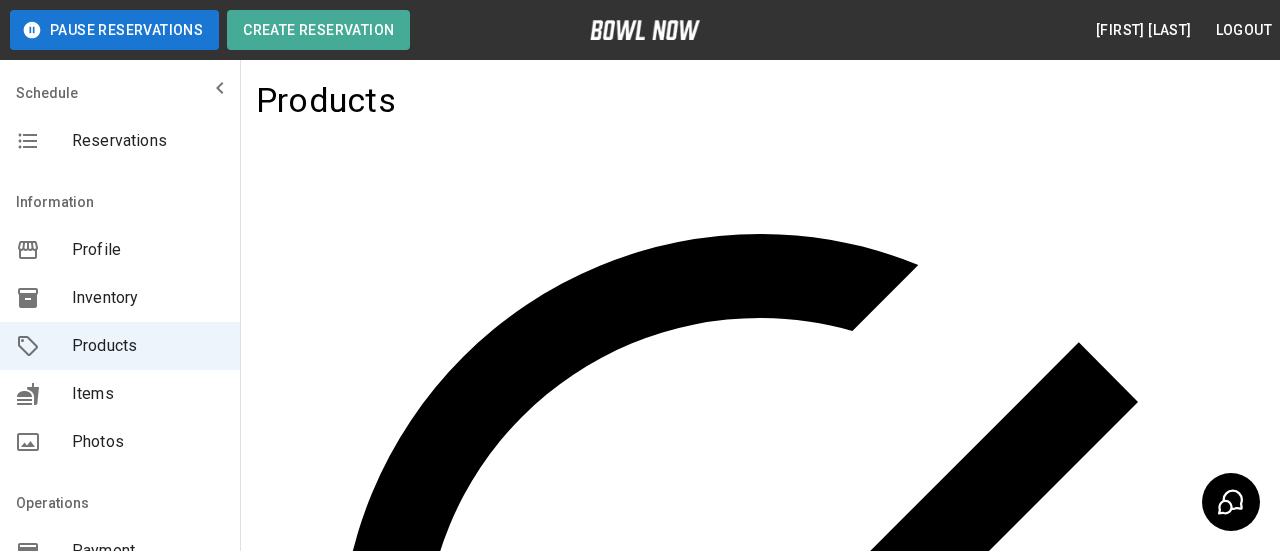 type on "**" 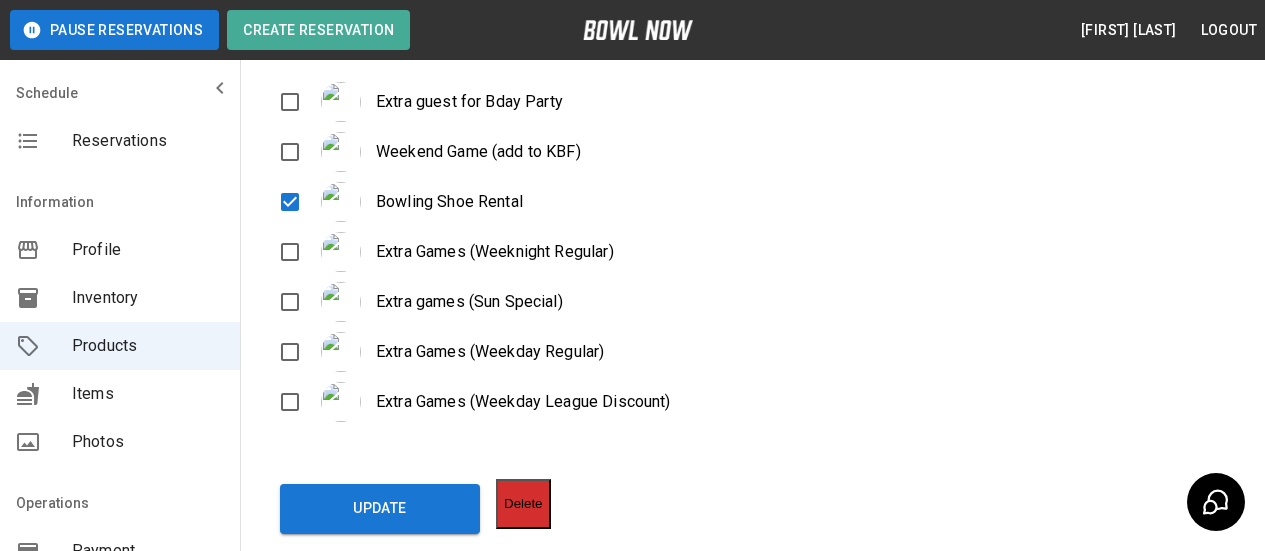 scroll, scrollTop: 0, scrollLeft: 0, axis: both 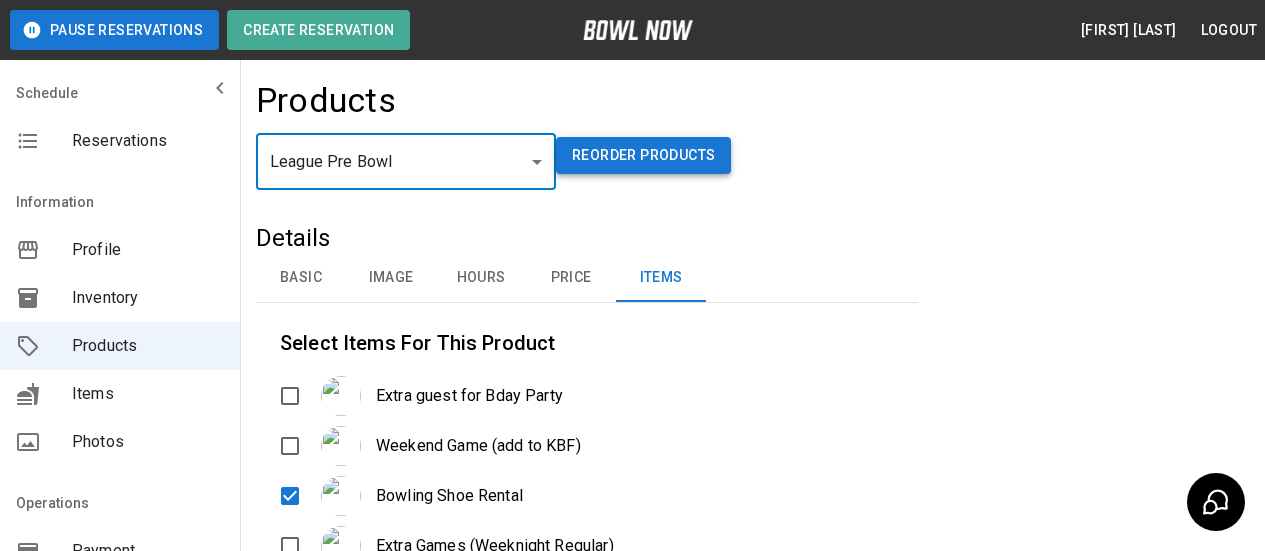 click on "Reorder Products" at bounding box center (643, 155) 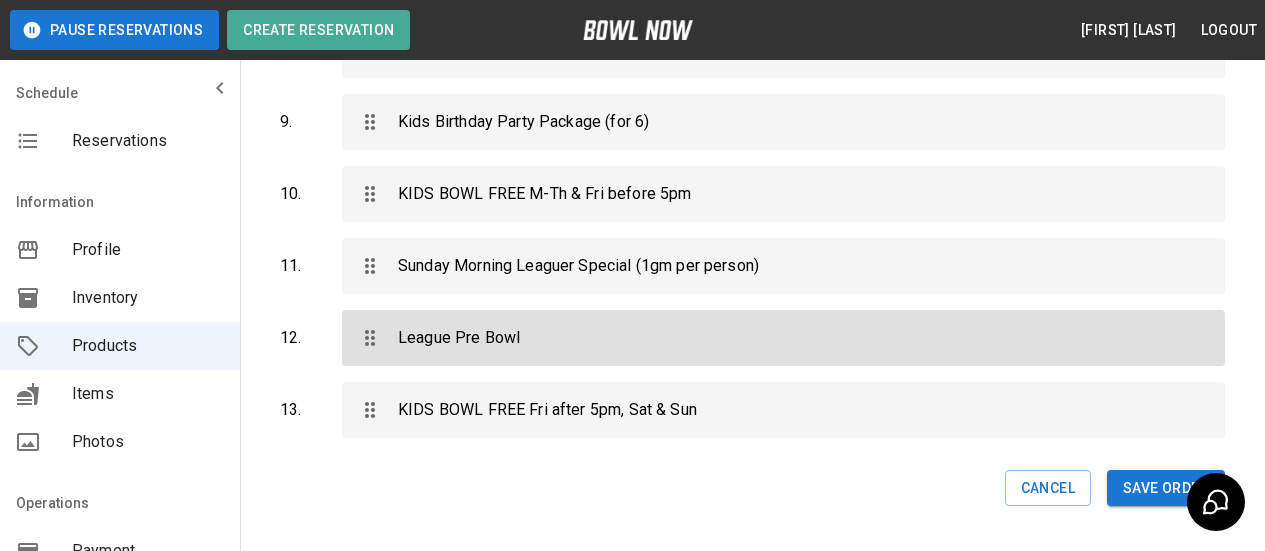 scroll, scrollTop: 737, scrollLeft: 0, axis: vertical 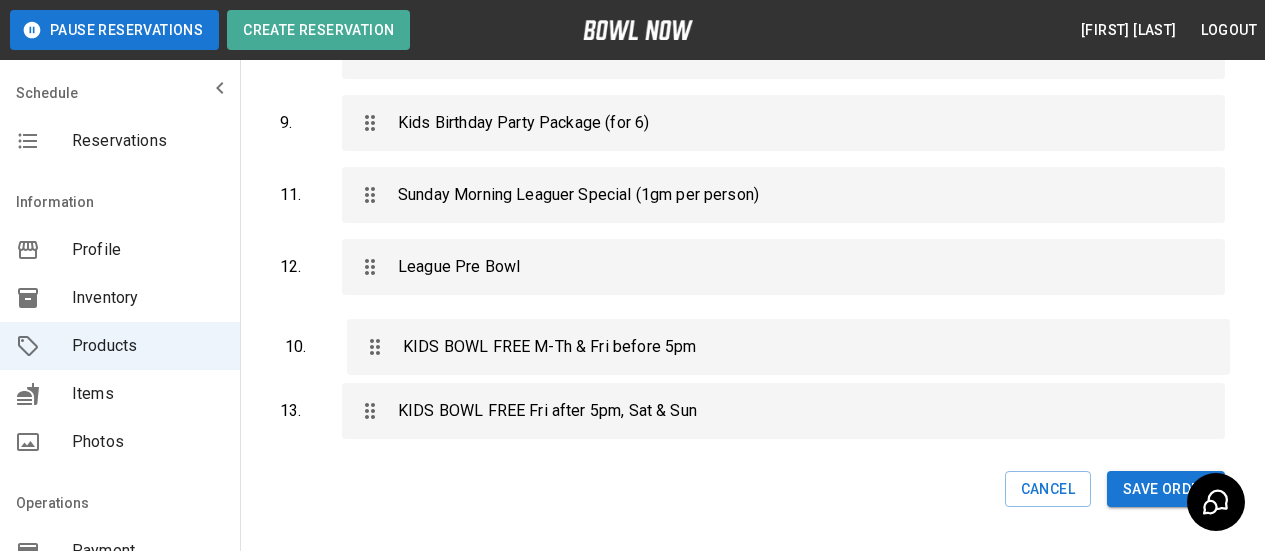 drag, startPoint x: 514, startPoint y: 203, endPoint x: 519, endPoint y: 374, distance: 171.07309 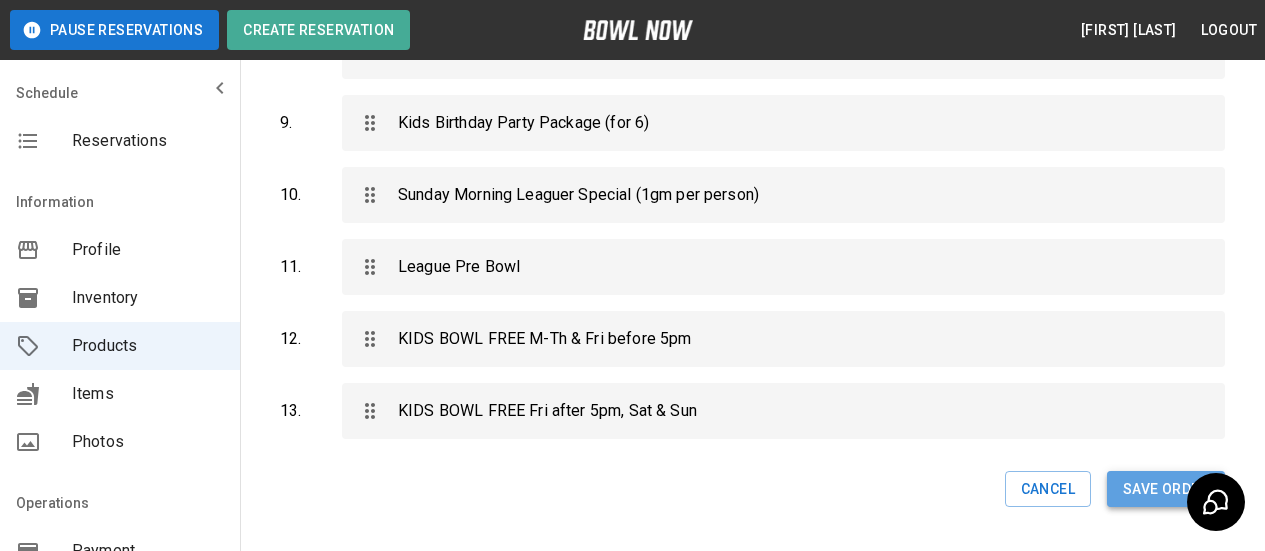 click on "Save Order" at bounding box center [1166, 489] 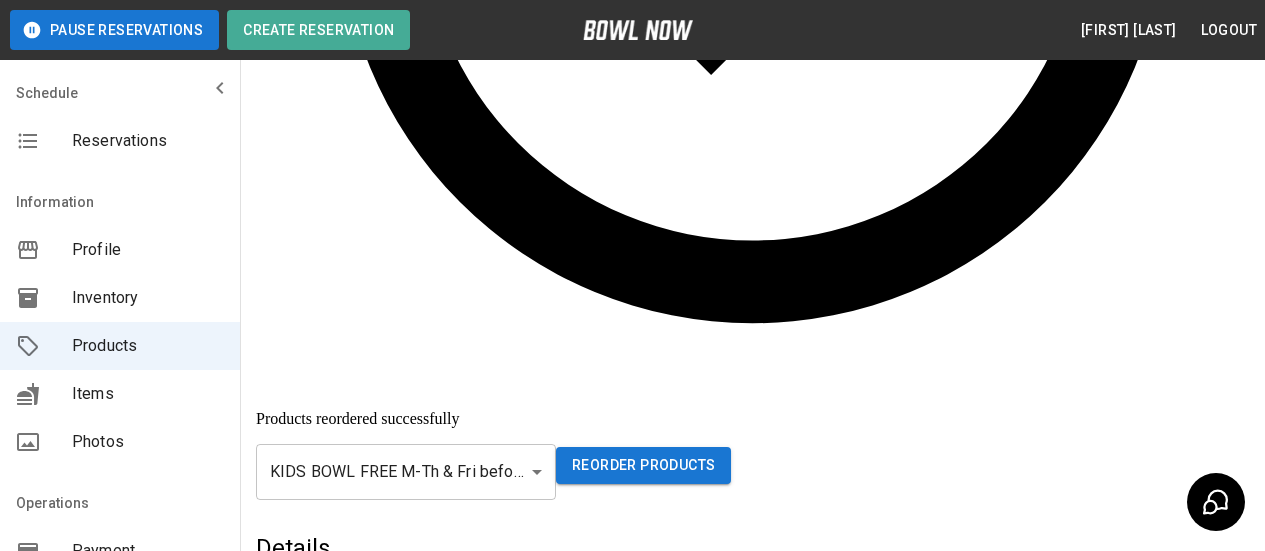 type on "**********" 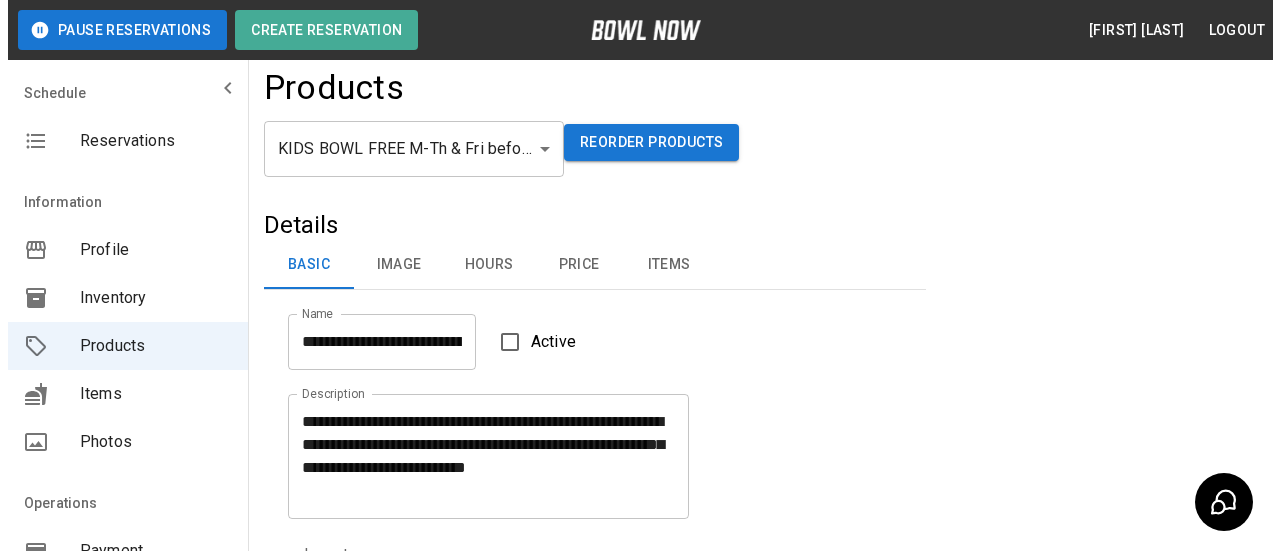 scroll, scrollTop: 0, scrollLeft: 0, axis: both 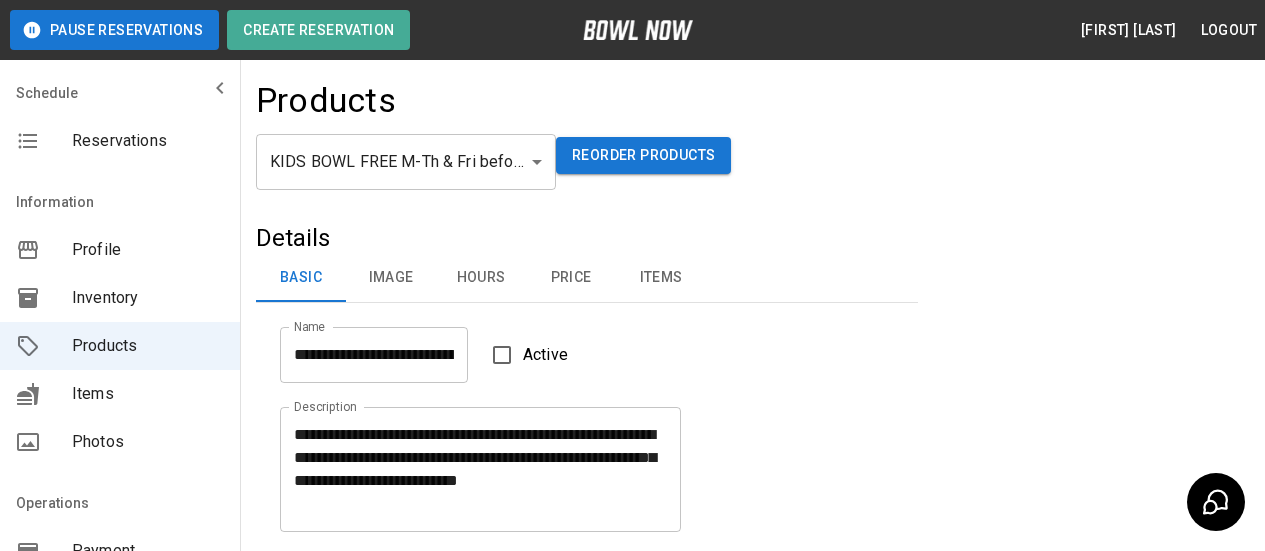 click on "**********" at bounding box center [632, 865] 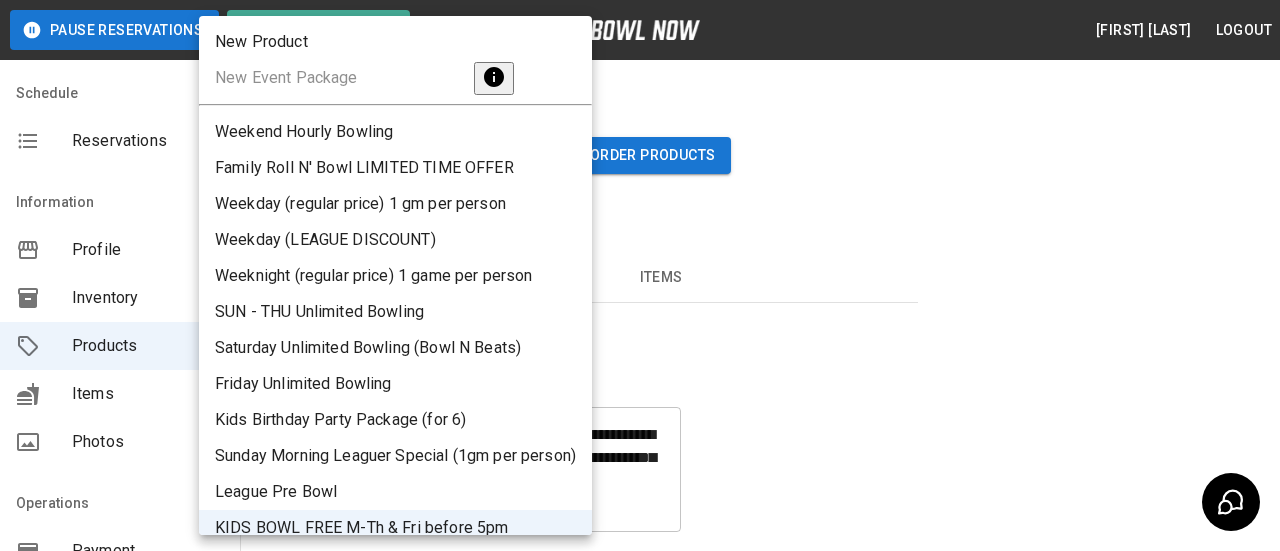 click on "Weekend Hourly Bowling" at bounding box center [395, 132] 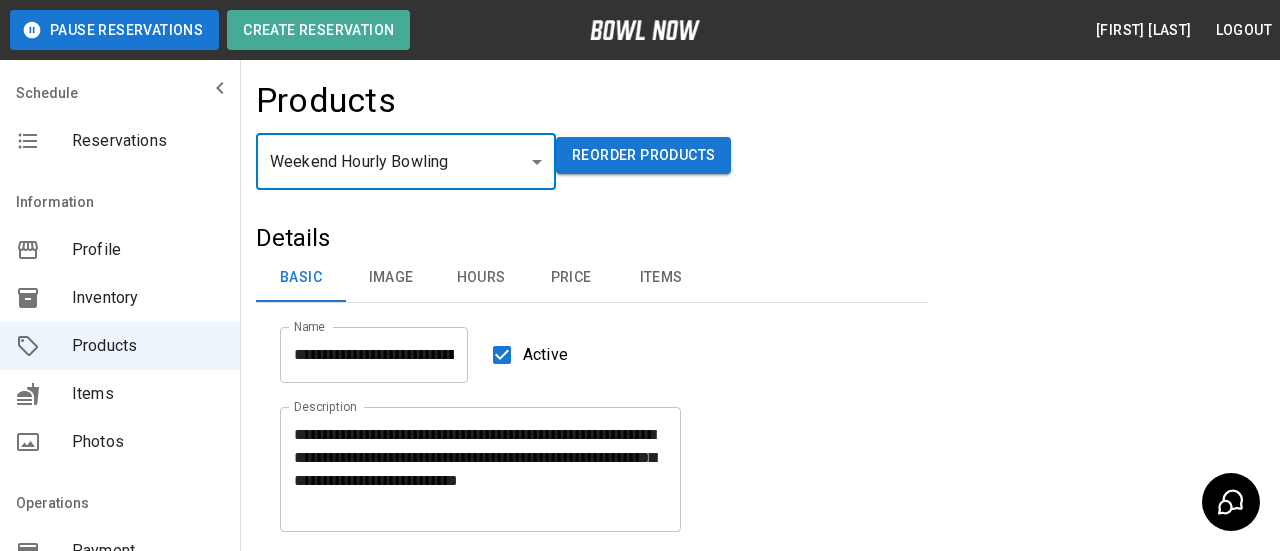 type on "*" 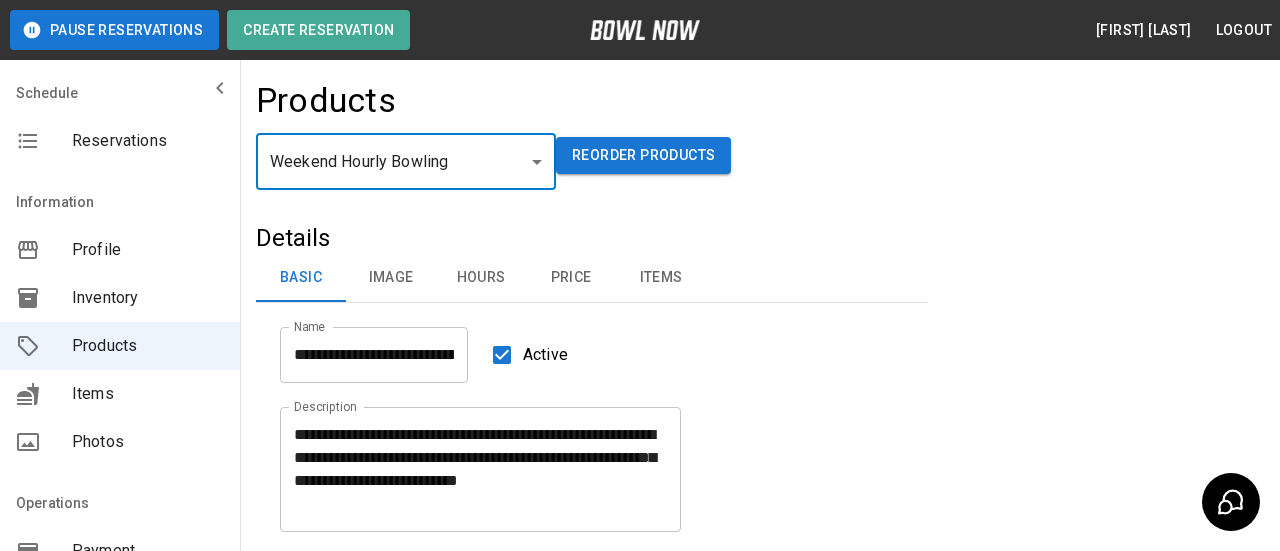 type on "**********" 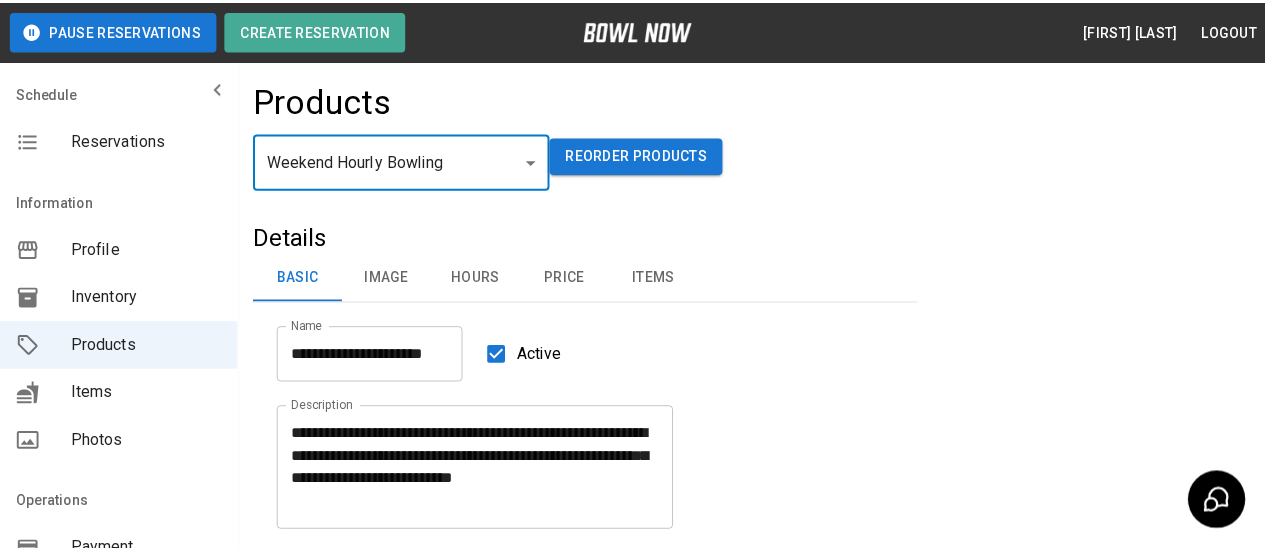 scroll, scrollTop: 100, scrollLeft: 0, axis: vertical 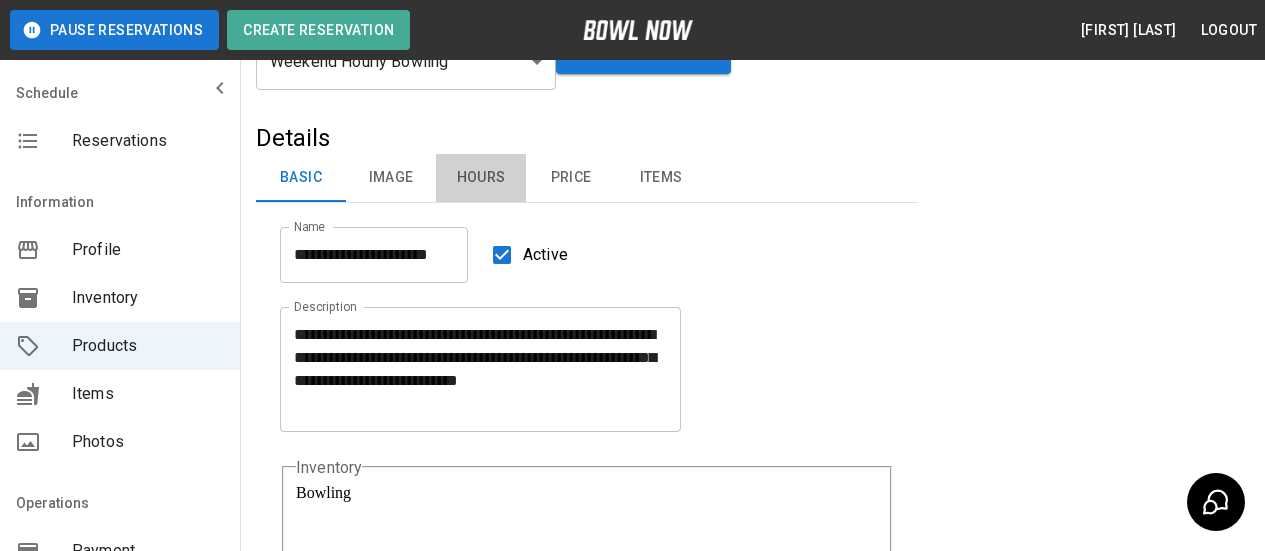 click on "Hours" at bounding box center (481, 178) 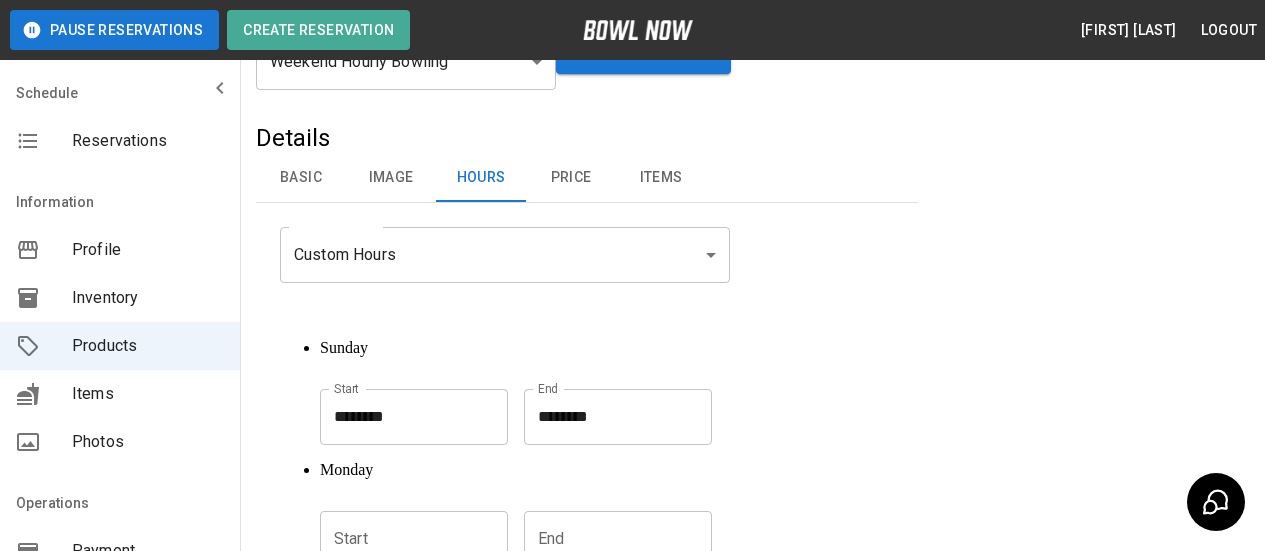 scroll, scrollTop: 900, scrollLeft: 0, axis: vertical 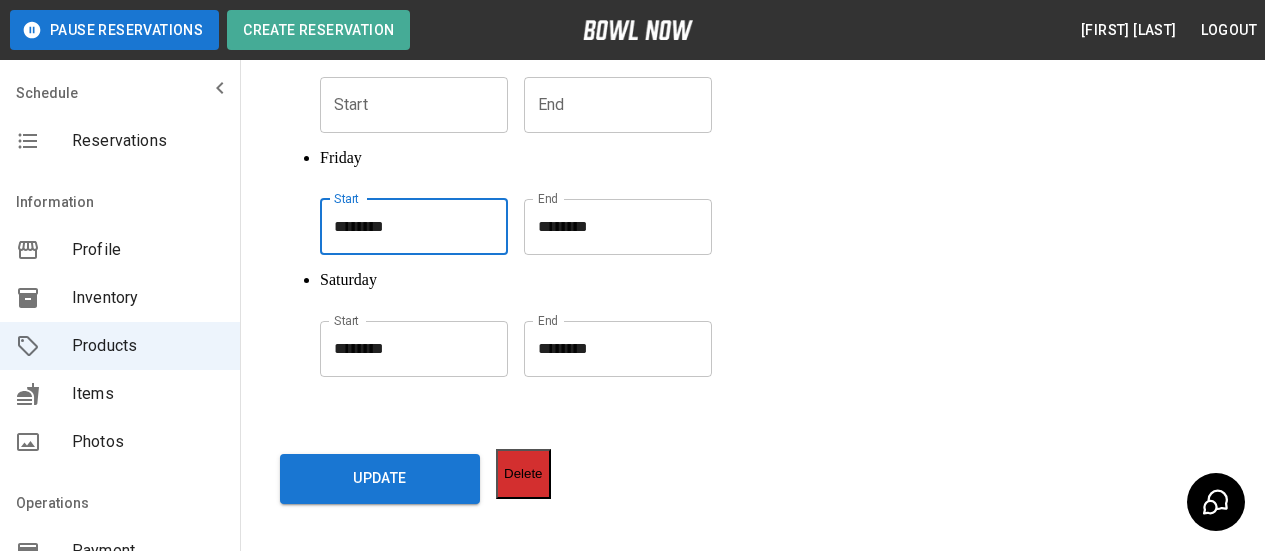click on "********" at bounding box center [407, 227] 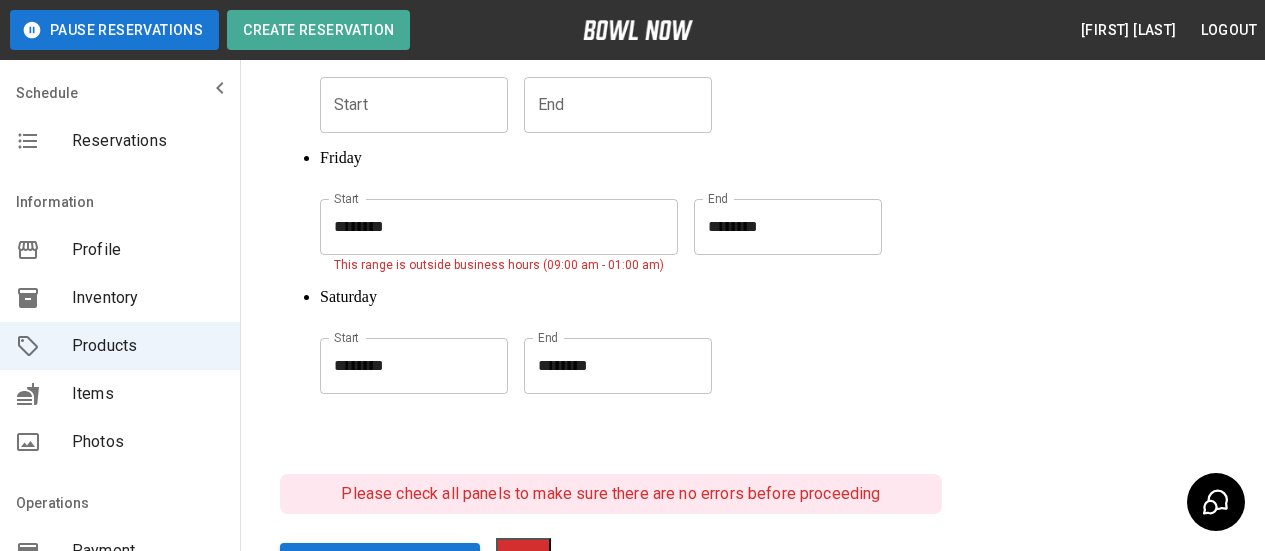 click on "********" at bounding box center [492, 227] 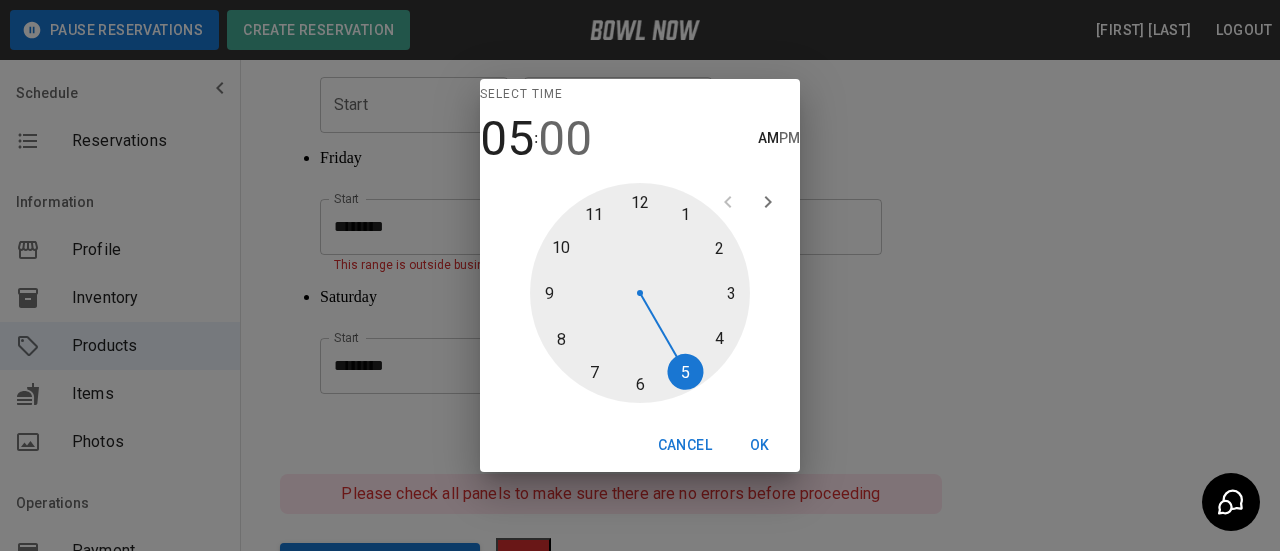 click on "PM" at bounding box center (789, 139) 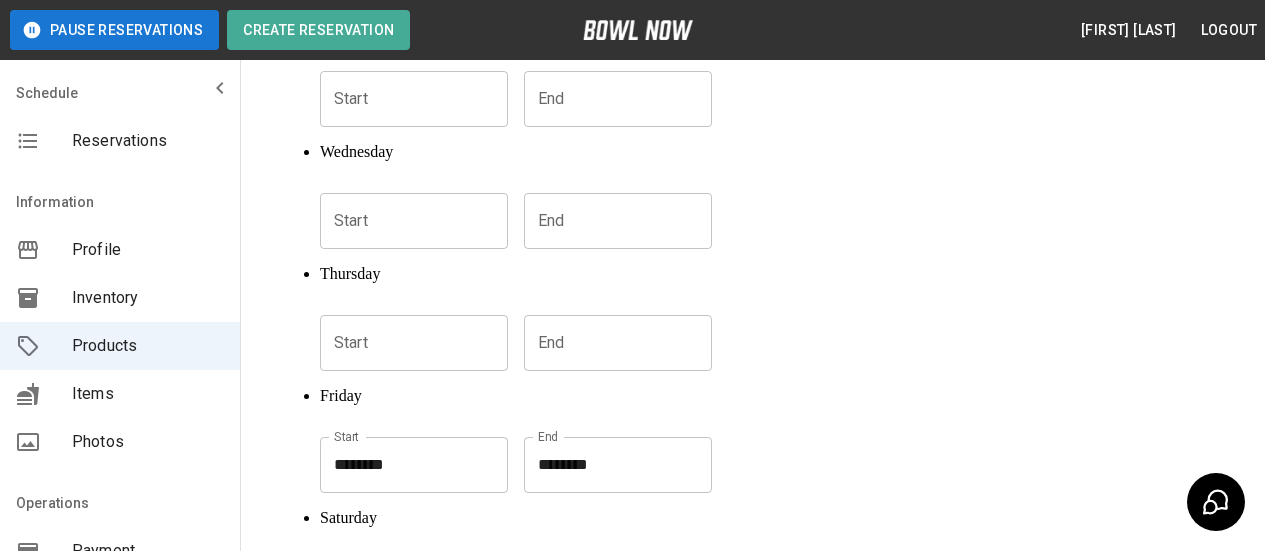 scroll, scrollTop: 950, scrollLeft: 0, axis: vertical 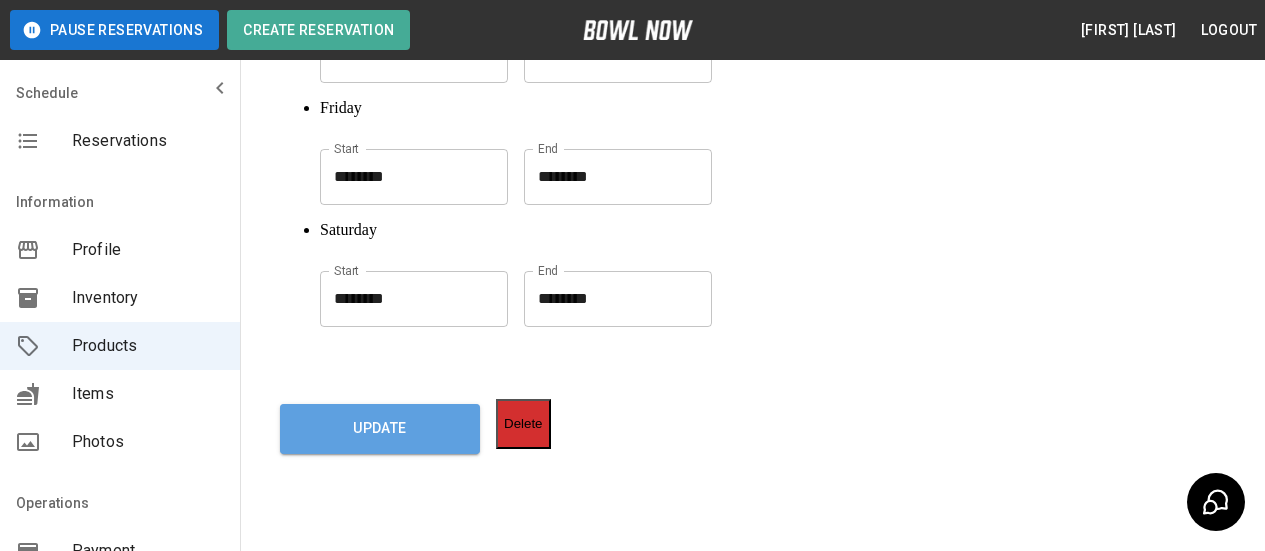 click on "Update" at bounding box center (380, 429) 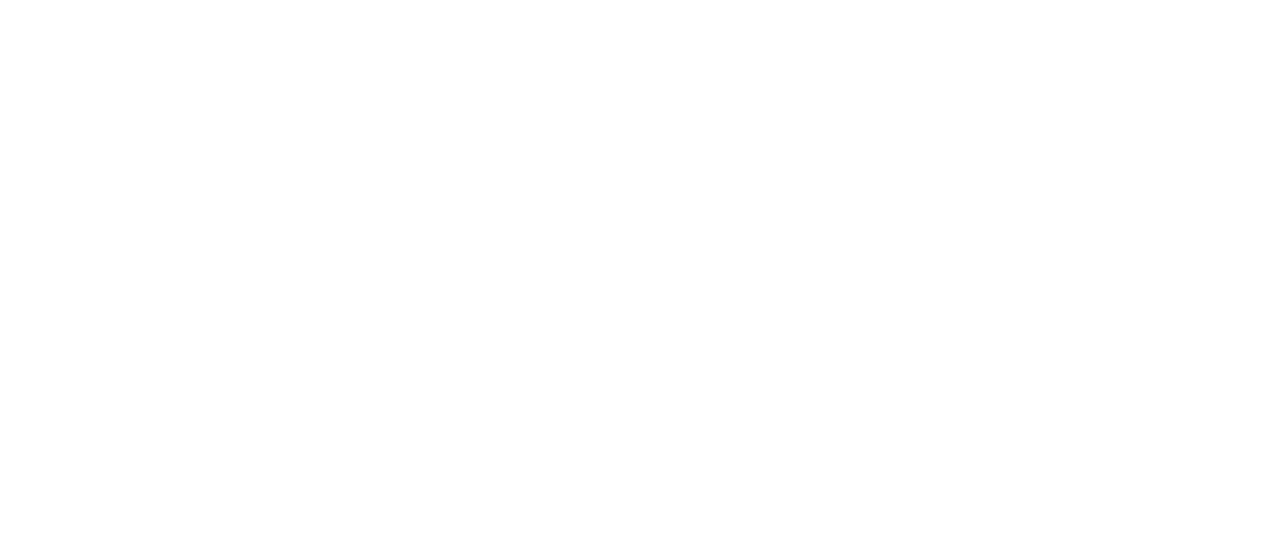 scroll, scrollTop: 0, scrollLeft: 0, axis: both 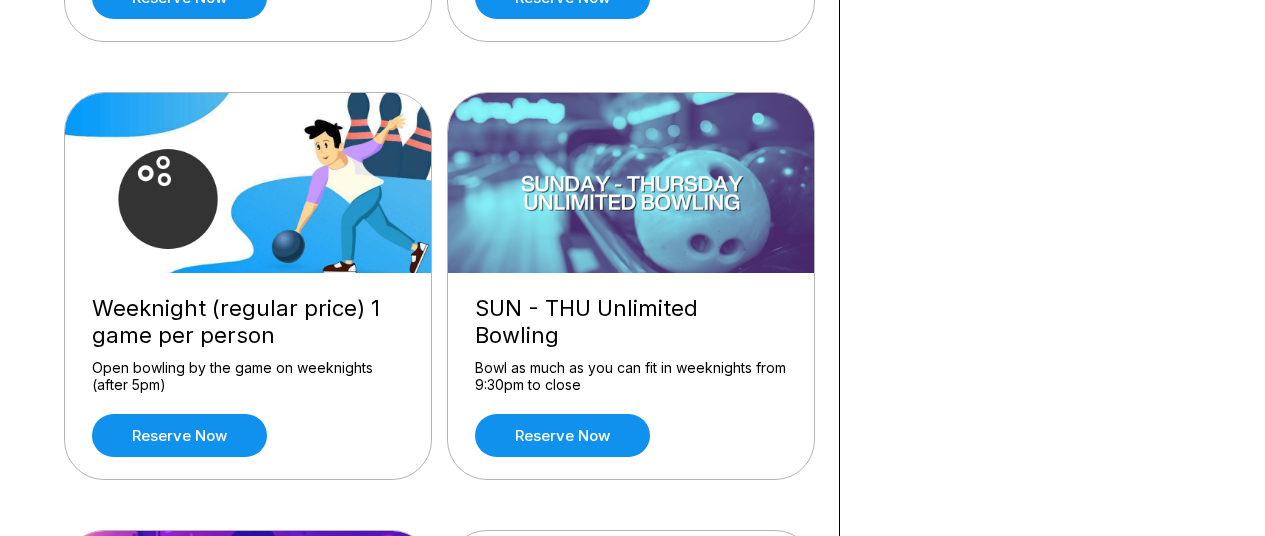click at bounding box center [249, 183] 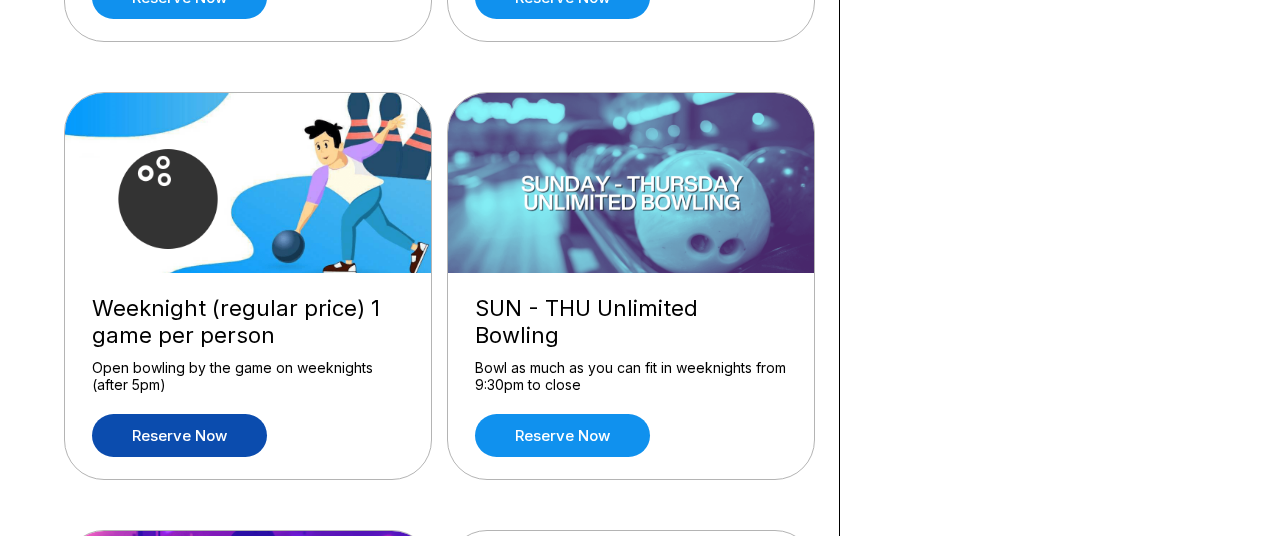 click on "Reserve now" at bounding box center (179, 435) 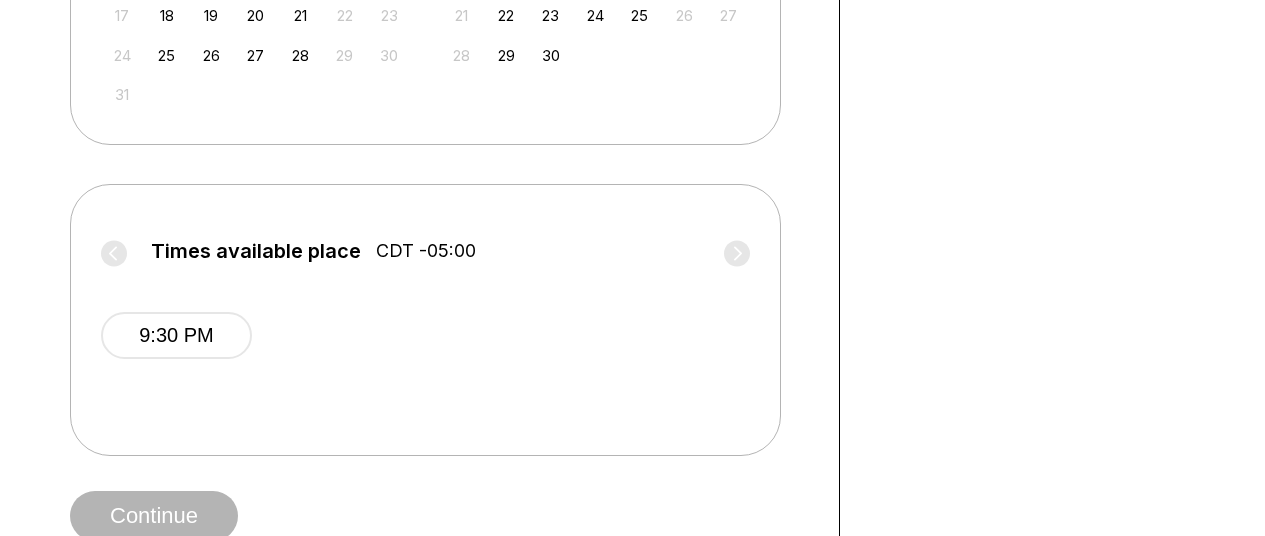 scroll, scrollTop: 500, scrollLeft: 0, axis: vertical 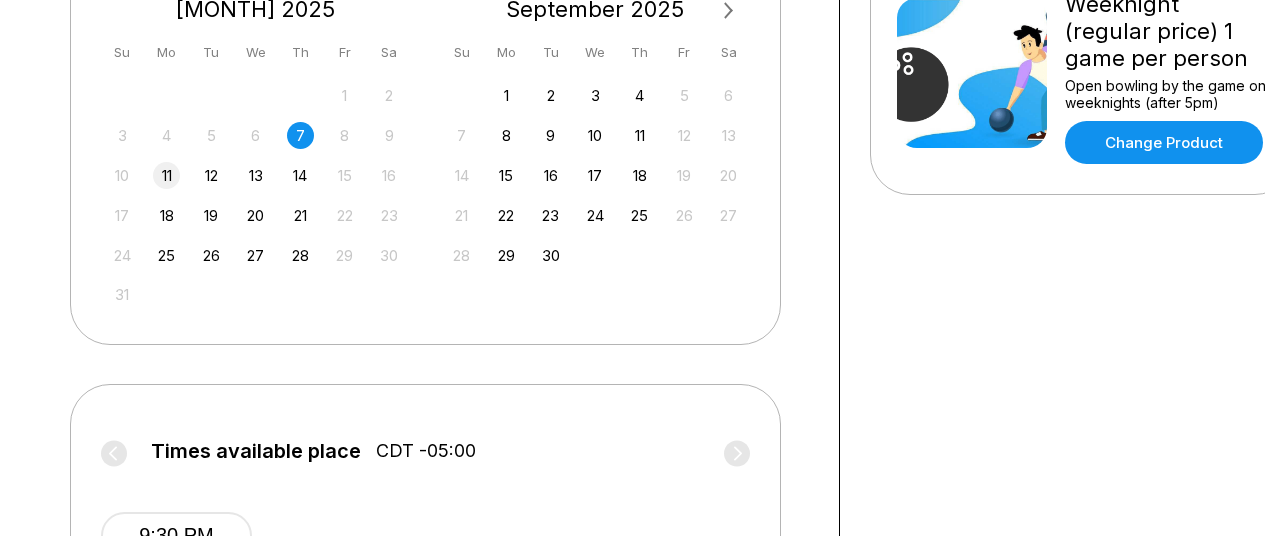 click on "11" at bounding box center [166, 175] 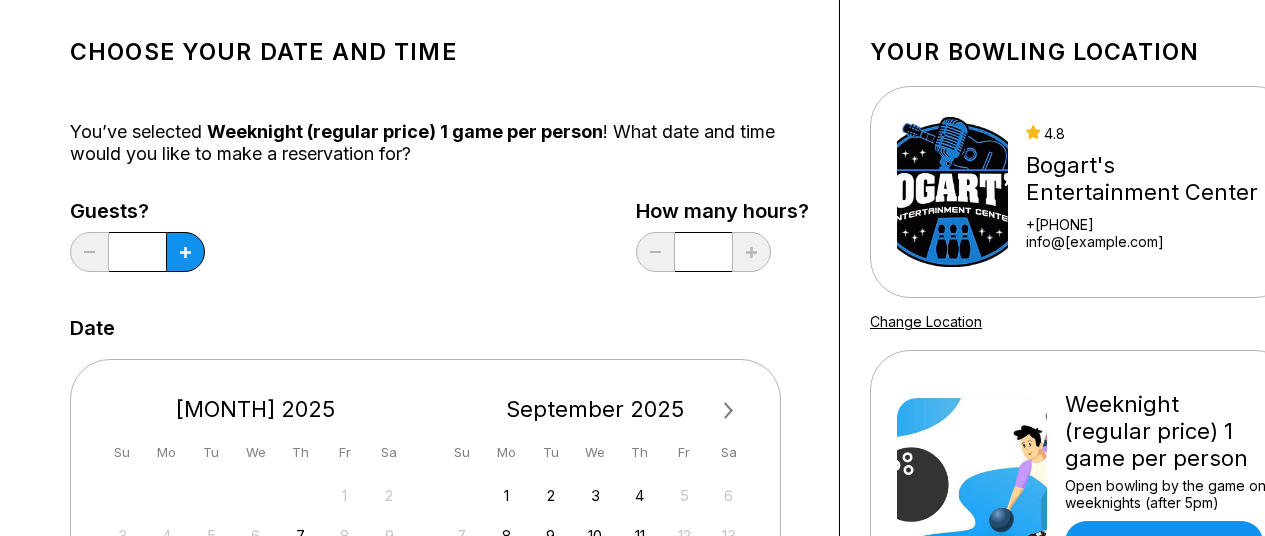 scroll, scrollTop: 0, scrollLeft: 0, axis: both 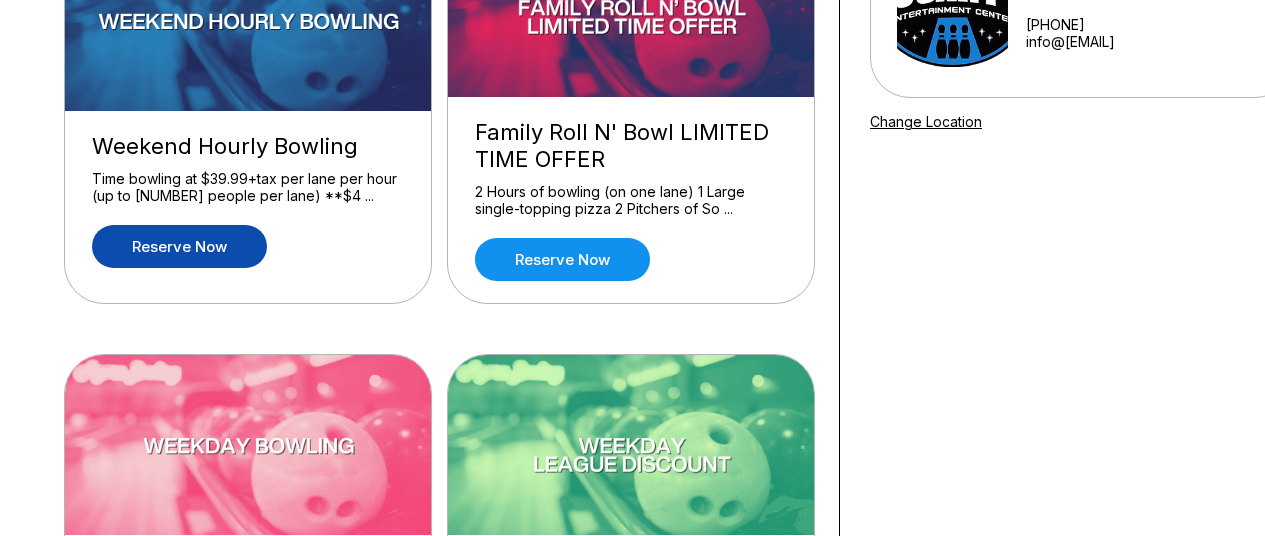 click on "Reserve now" at bounding box center (179, 246) 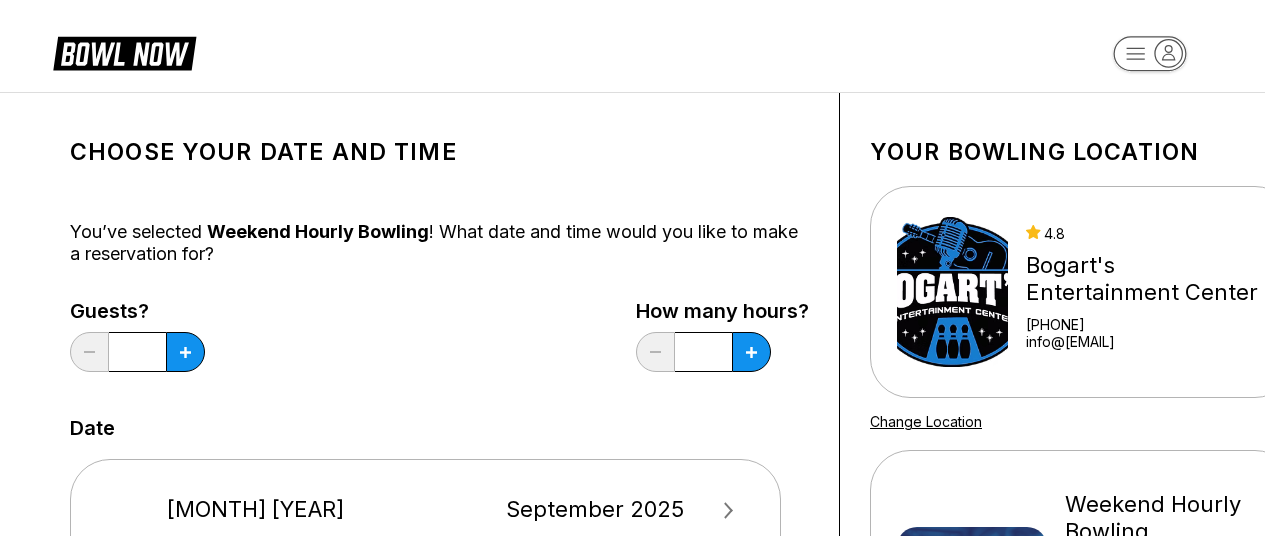 scroll, scrollTop: 300, scrollLeft: 0, axis: vertical 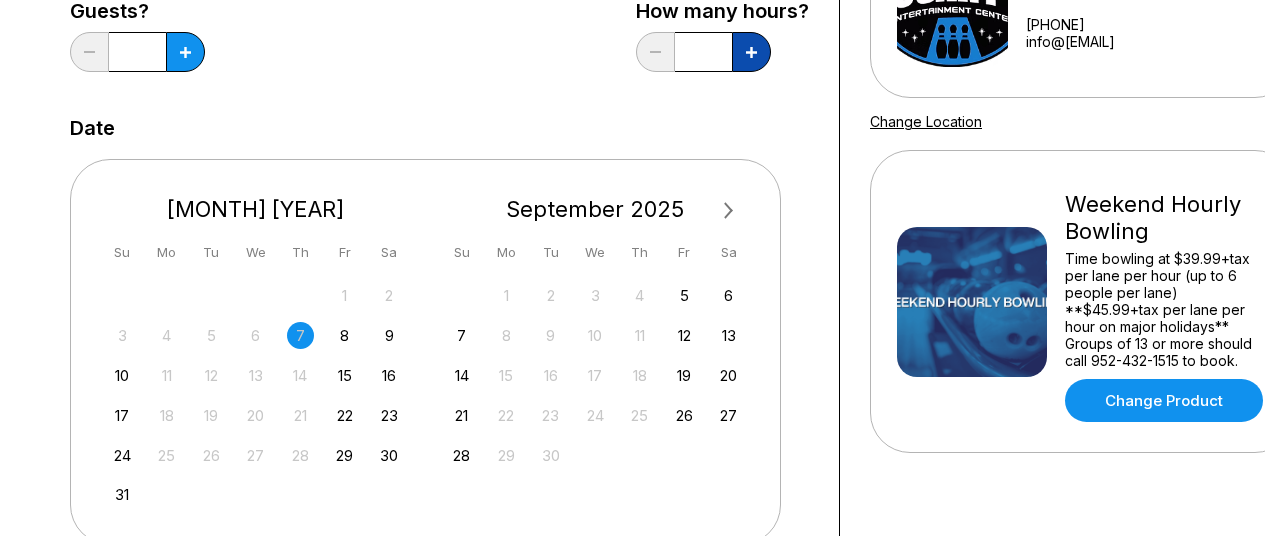 click at bounding box center [185, 52] 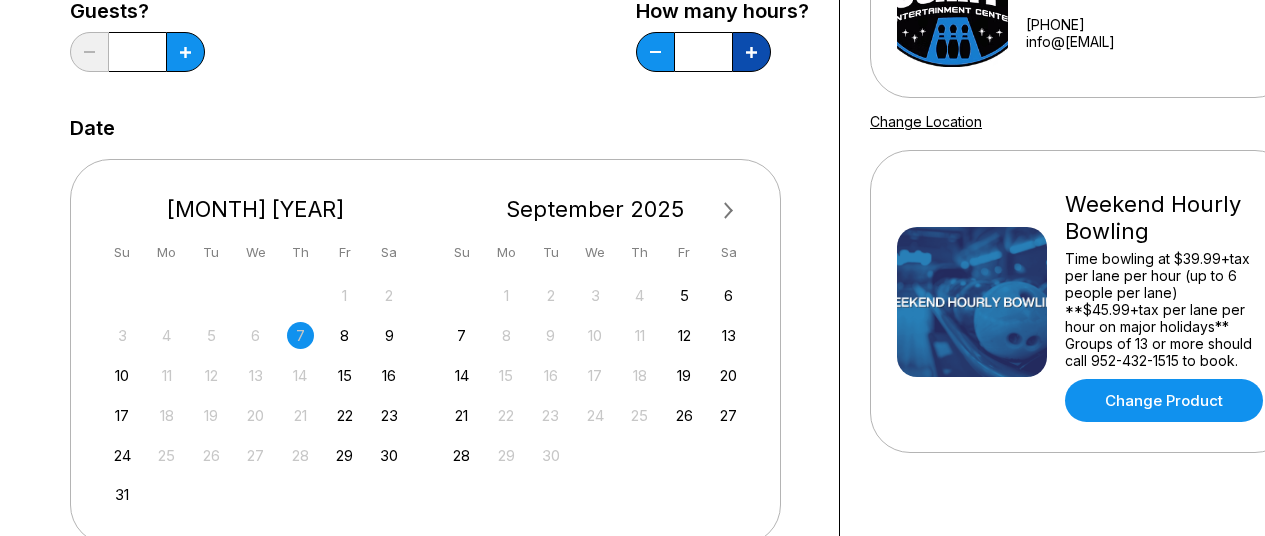 click at bounding box center [185, 52] 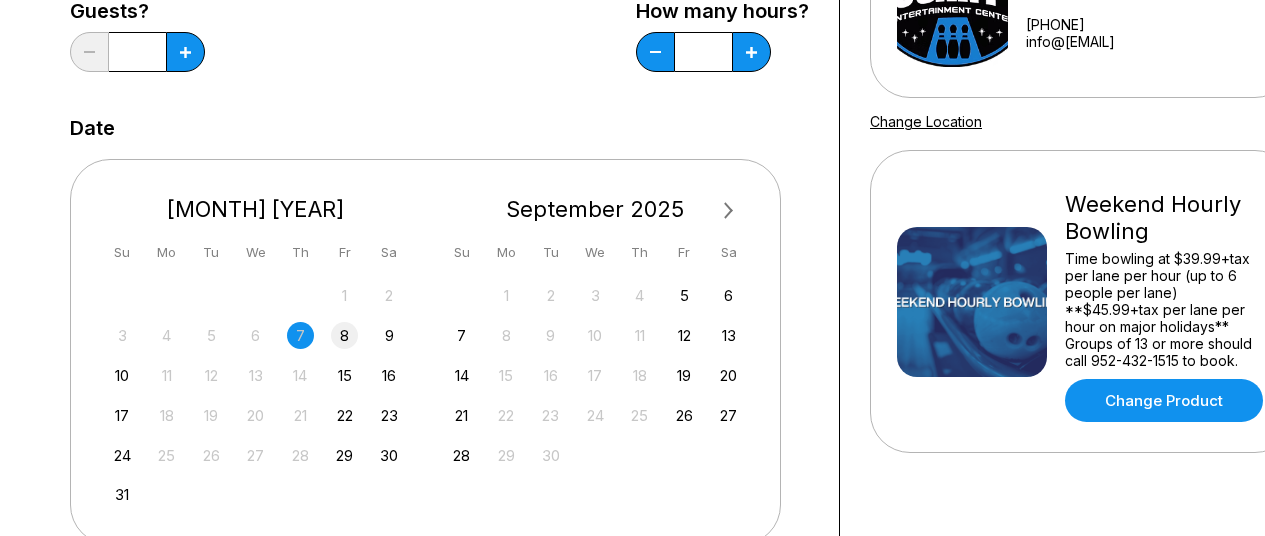 click on "8" at bounding box center [344, 335] 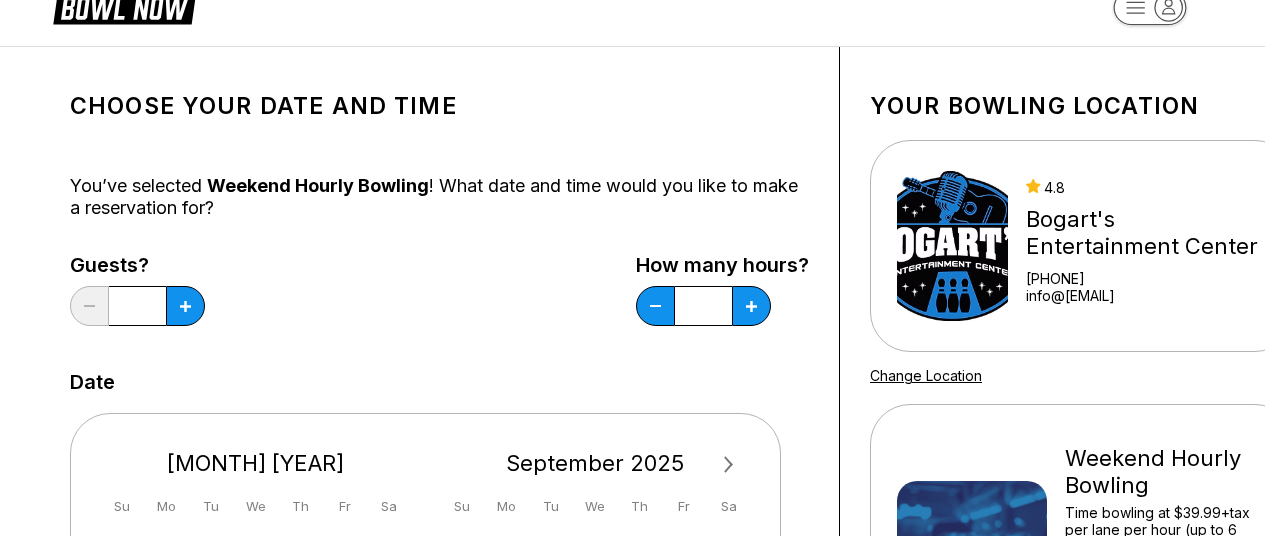scroll, scrollTop: 0, scrollLeft: 0, axis: both 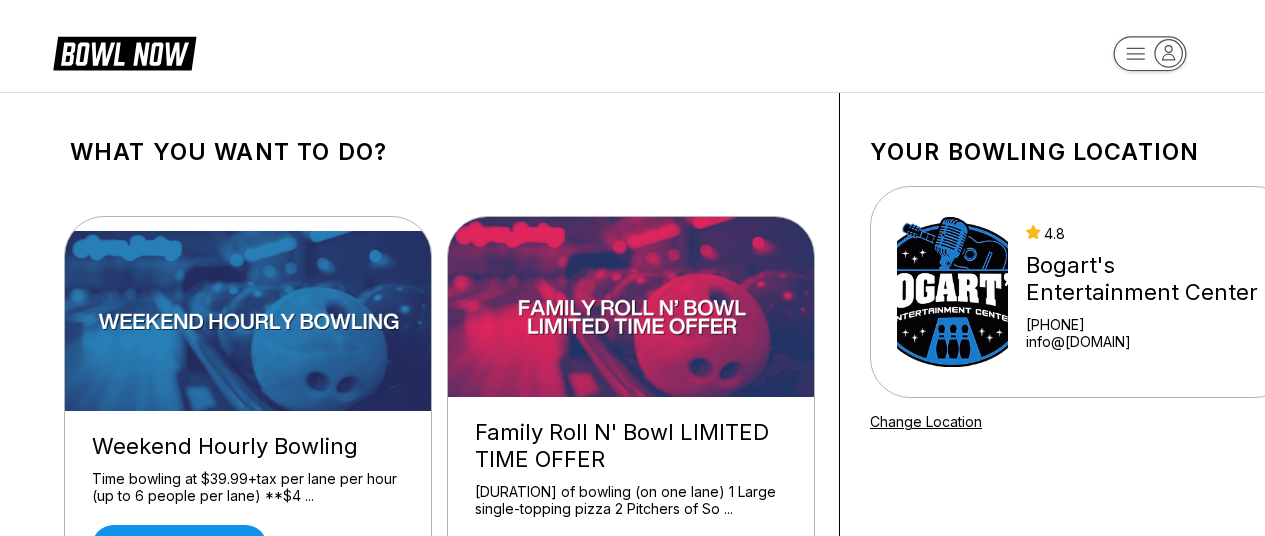click at bounding box center [249, 321] 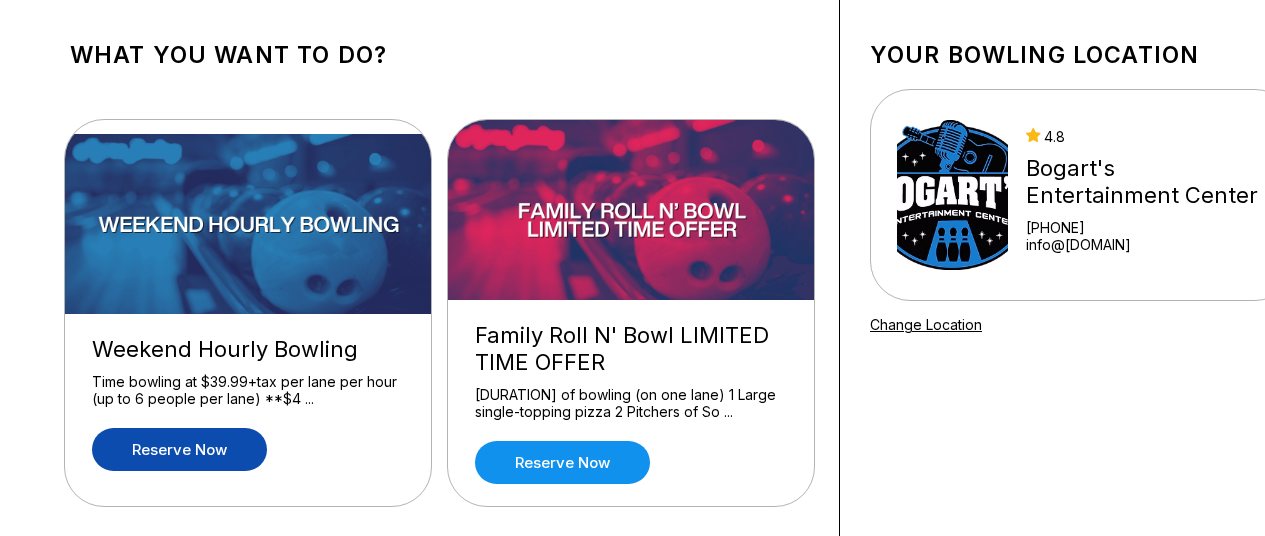 scroll, scrollTop: 200, scrollLeft: 0, axis: vertical 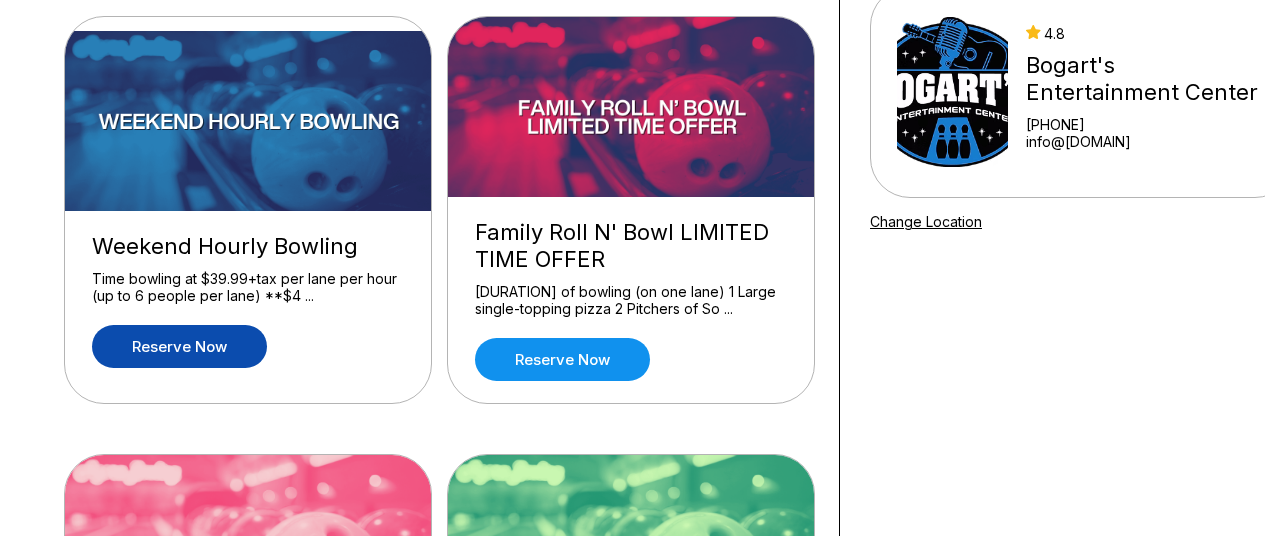click on "Reserve now" at bounding box center (179, 346) 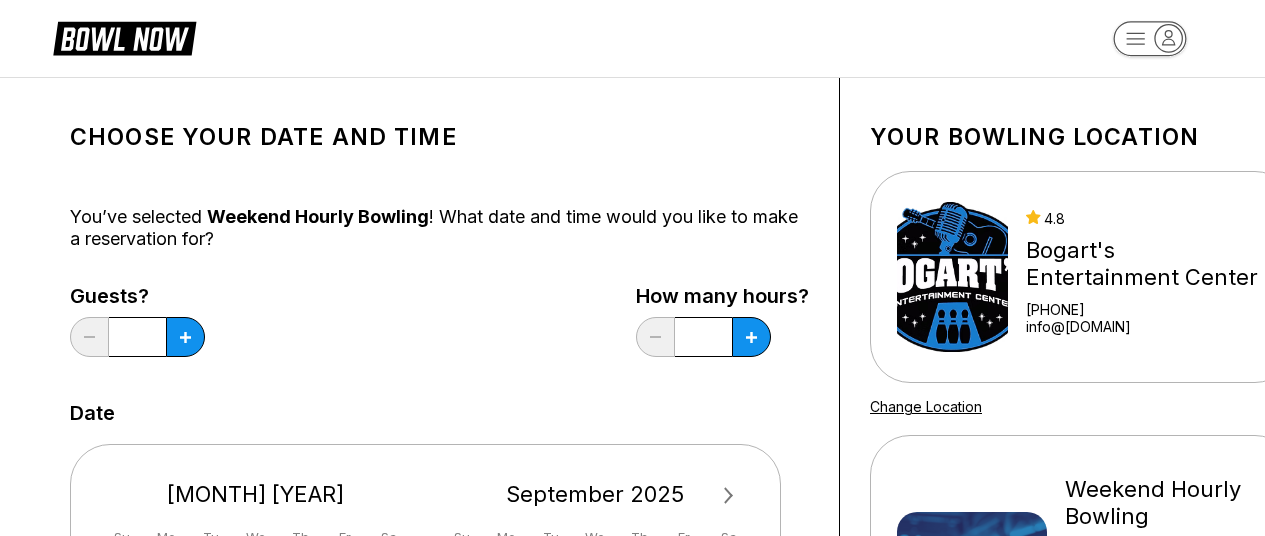 scroll, scrollTop: 400, scrollLeft: 0, axis: vertical 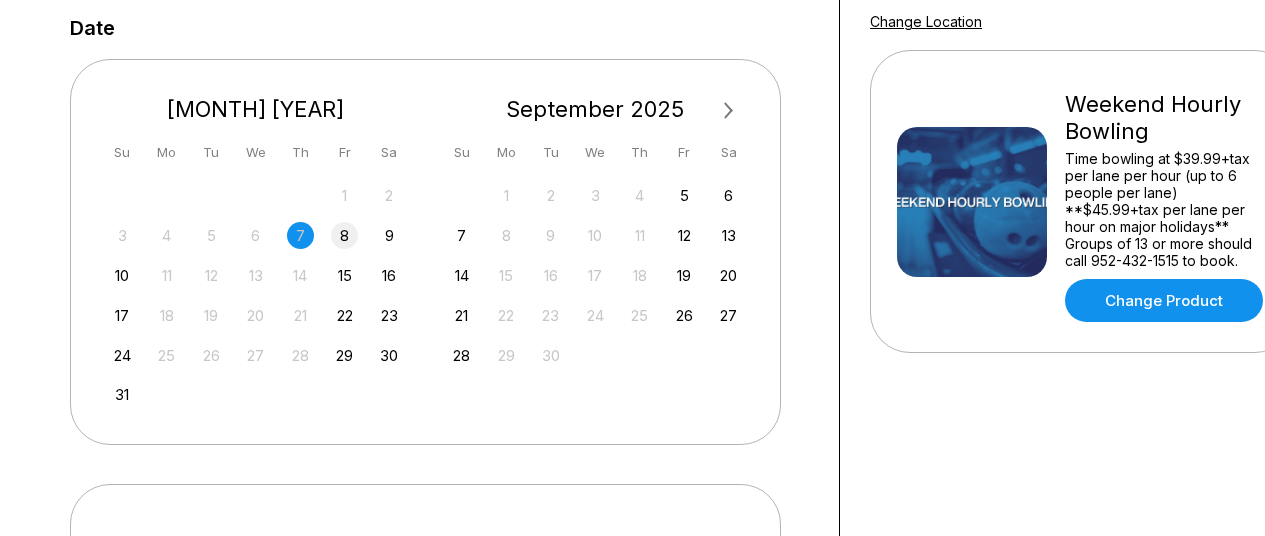 click on "8" at bounding box center (344, 235) 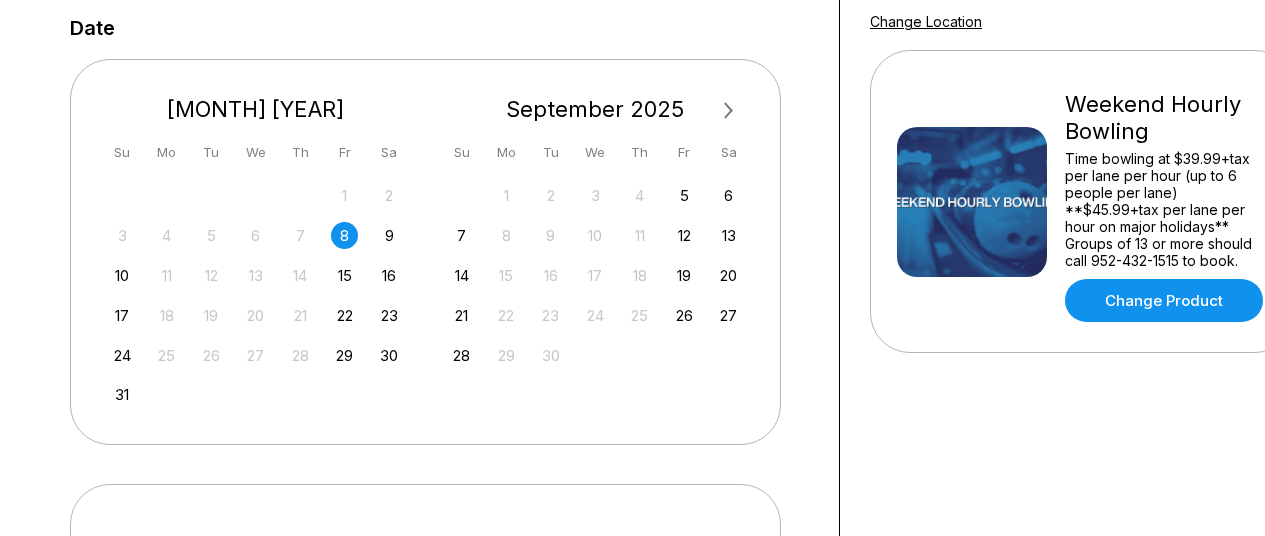 scroll, scrollTop: 800, scrollLeft: 0, axis: vertical 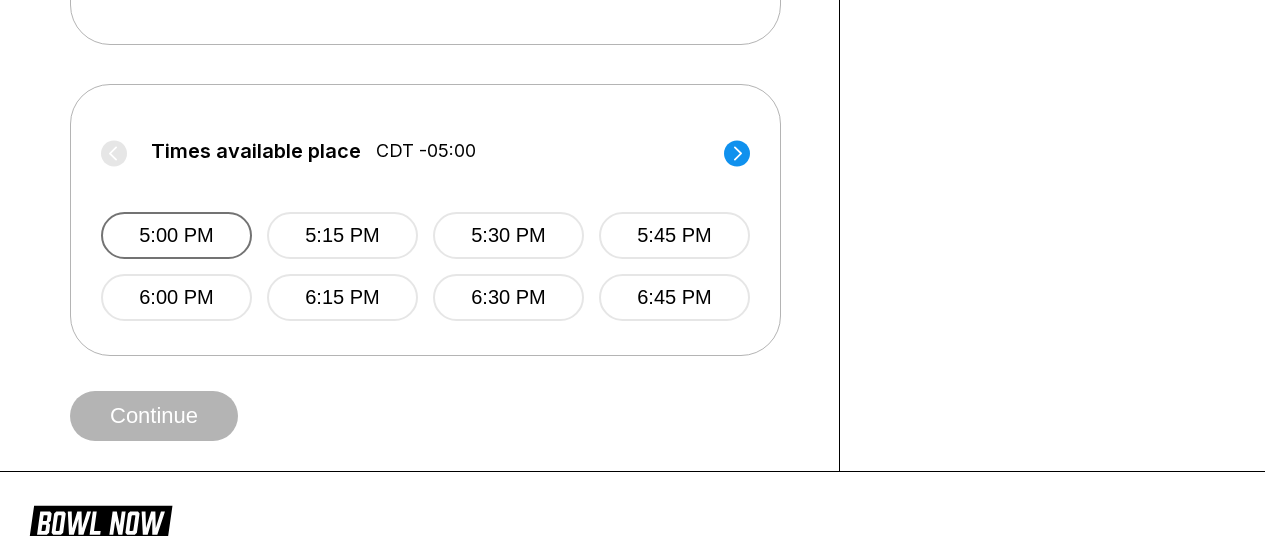 click on "5:00 PM" at bounding box center [176, 235] 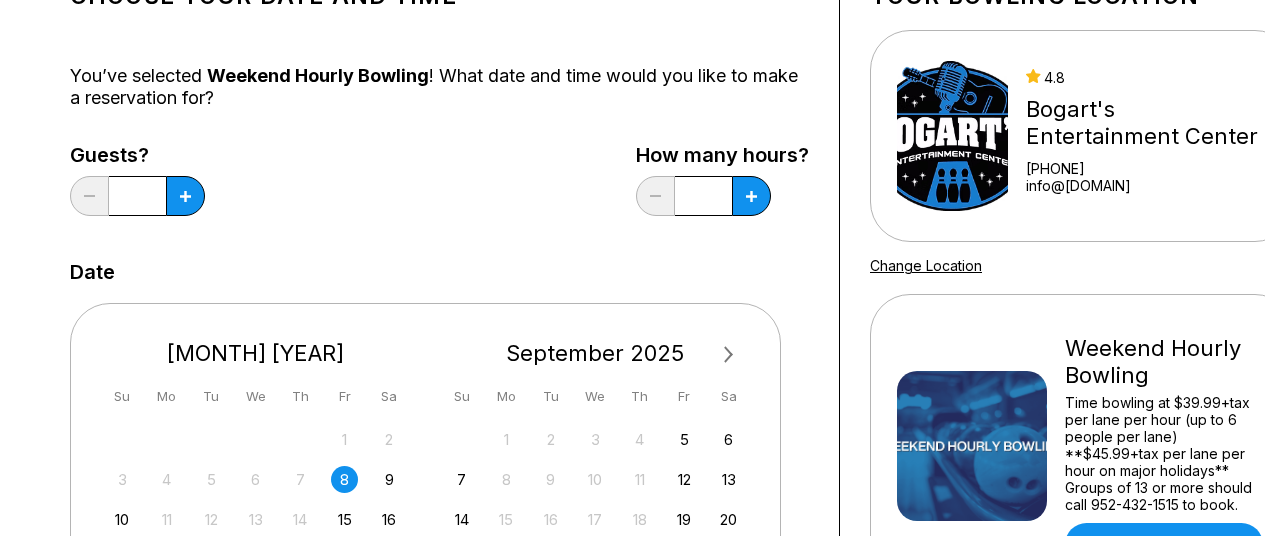 scroll, scrollTop: 0, scrollLeft: 0, axis: both 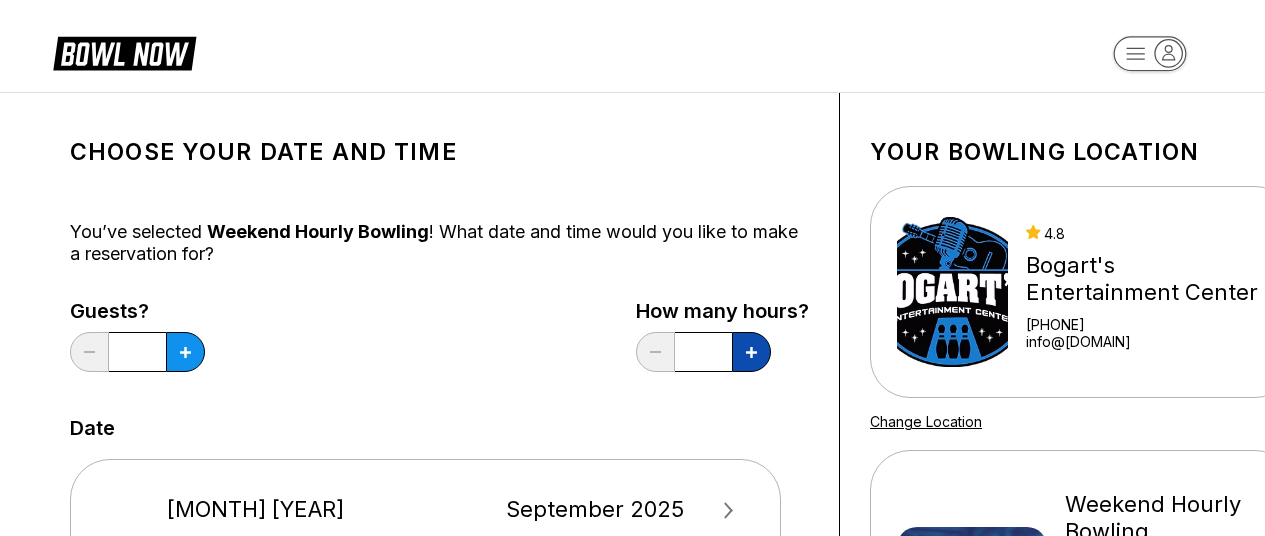 click at bounding box center [185, 352] 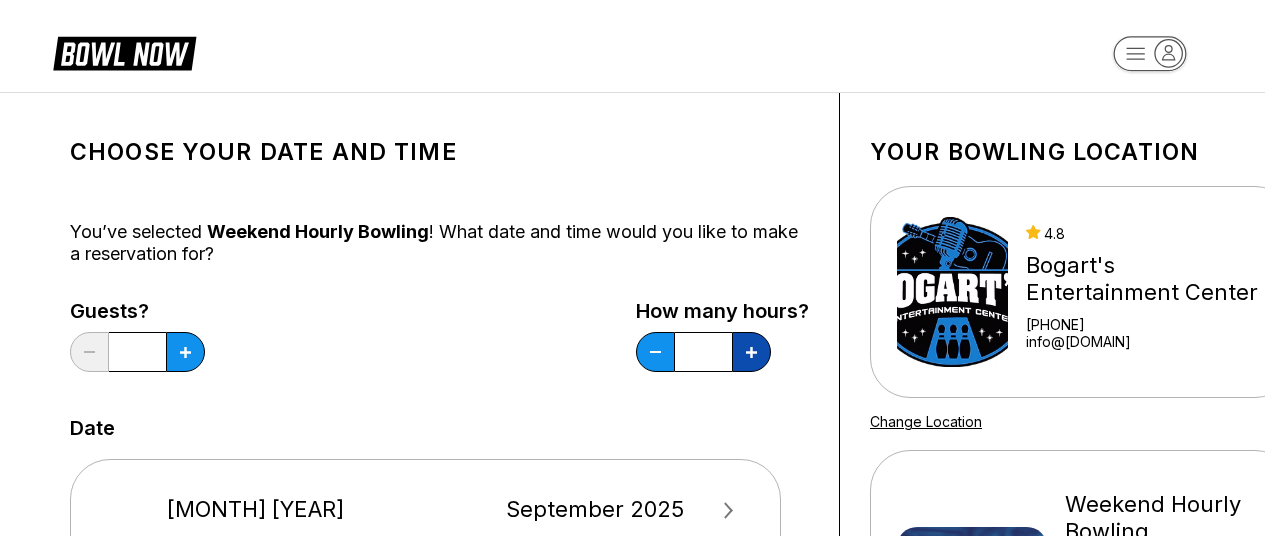 drag, startPoint x: 762, startPoint y: 367, endPoint x: 755, endPoint y: 359, distance: 10.630146 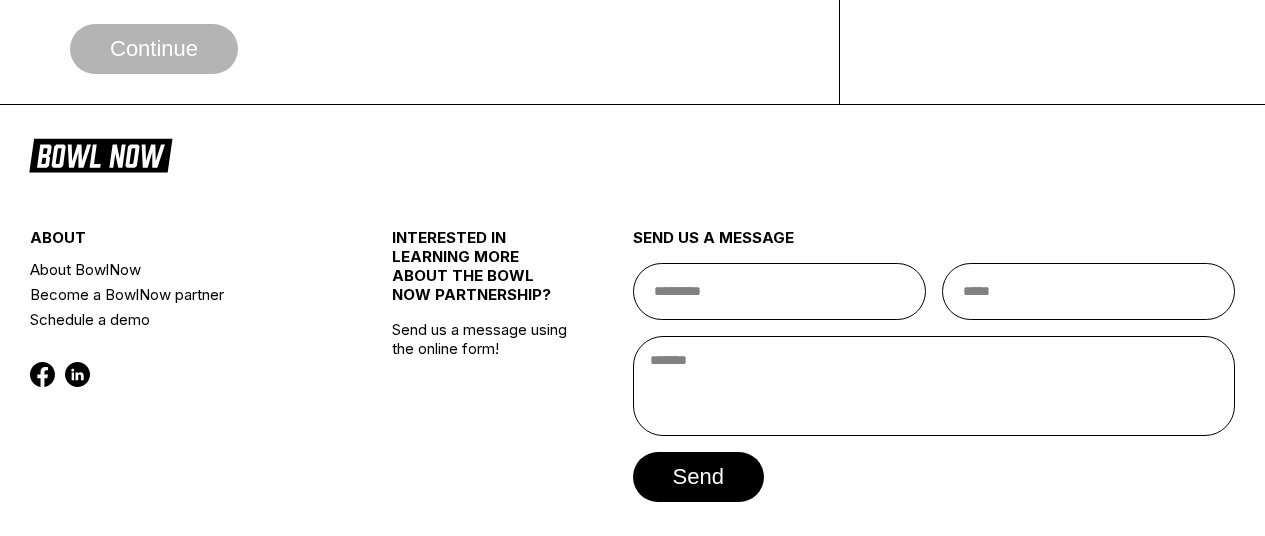scroll, scrollTop: 942, scrollLeft: 0, axis: vertical 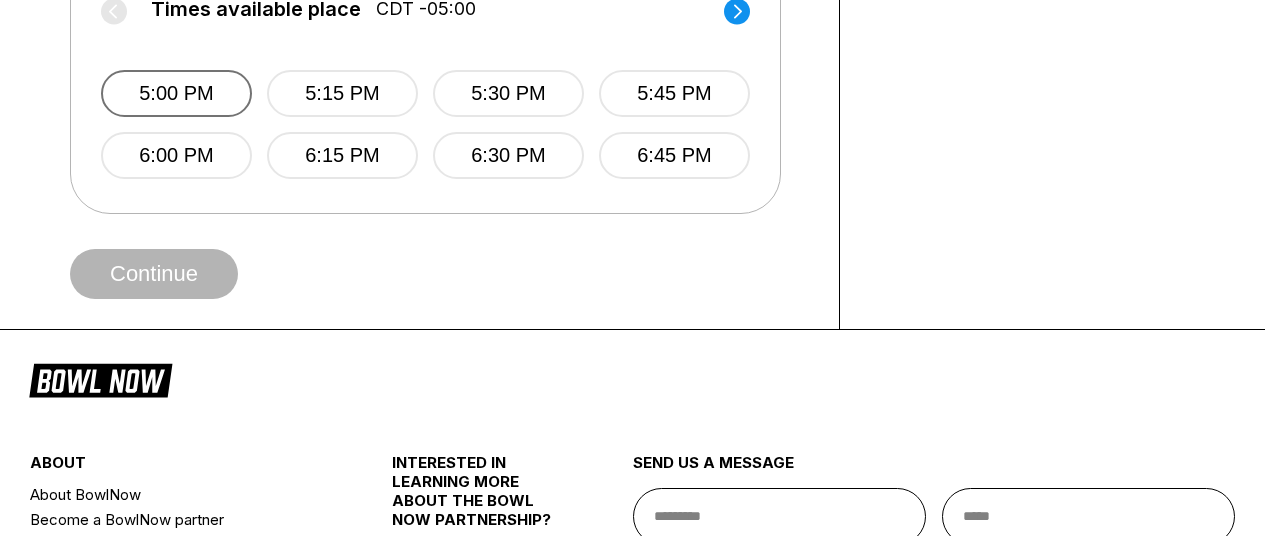 click on "5:00 PM" at bounding box center [176, 93] 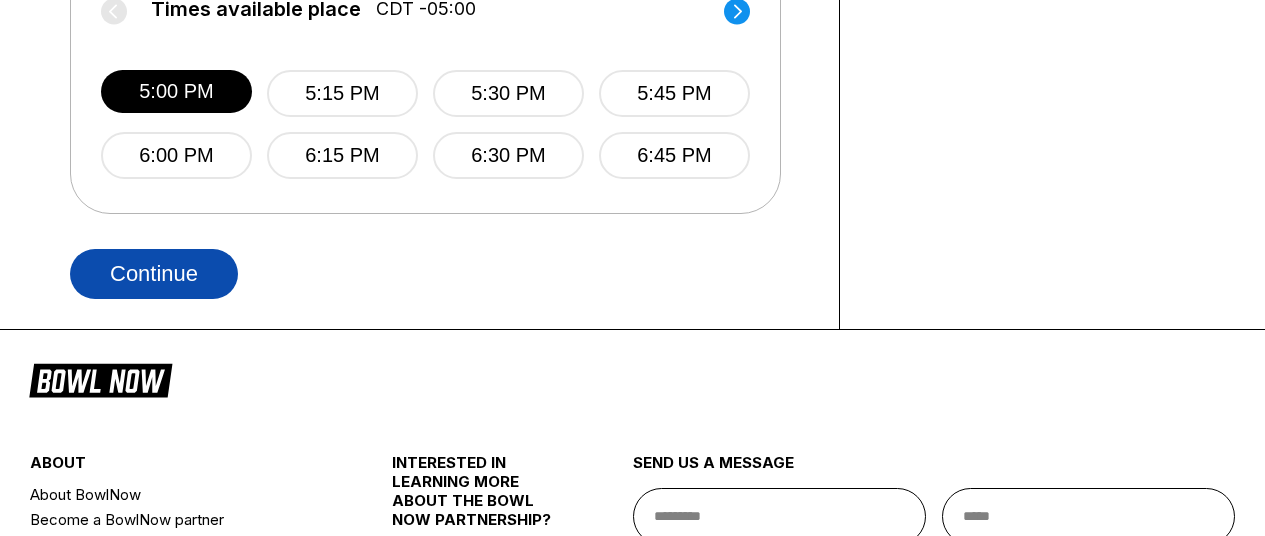 click on "Continue" at bounding box center [154, 274] 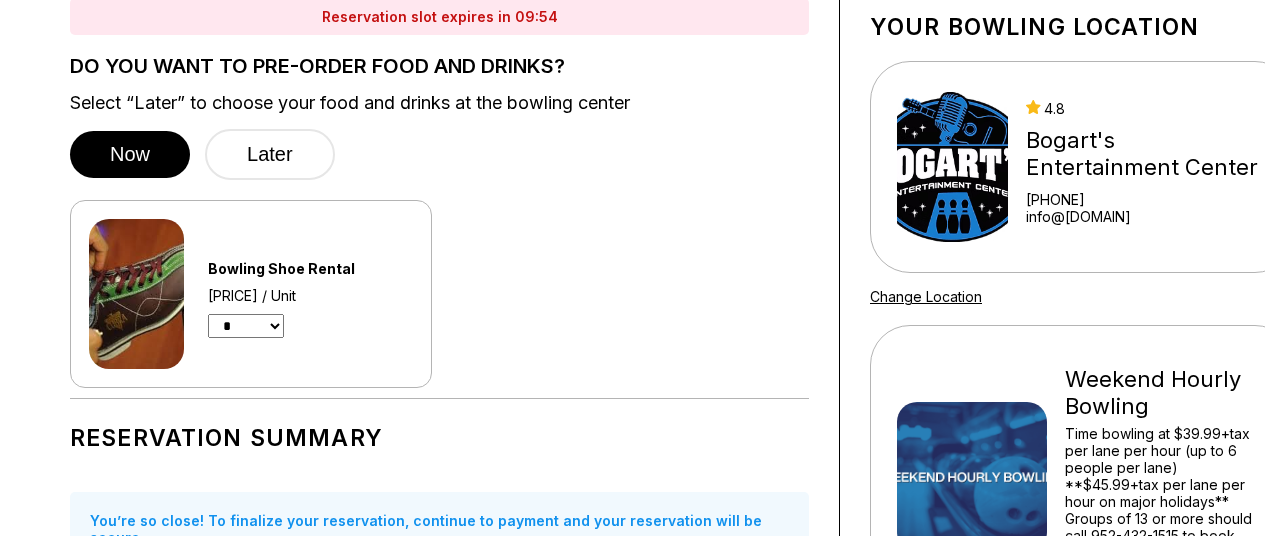 scroll, scrollTop: 300, scrollLeft: 0, axis: vertical 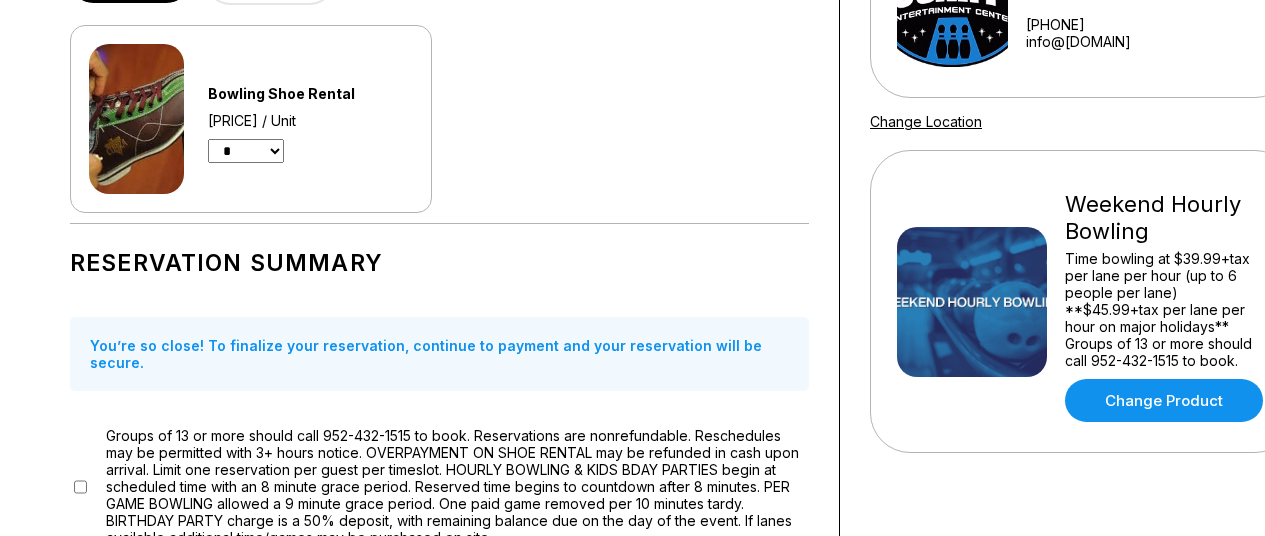 click on "* * * * * * * * * * ** ** **" at bounding box center [246, 151] 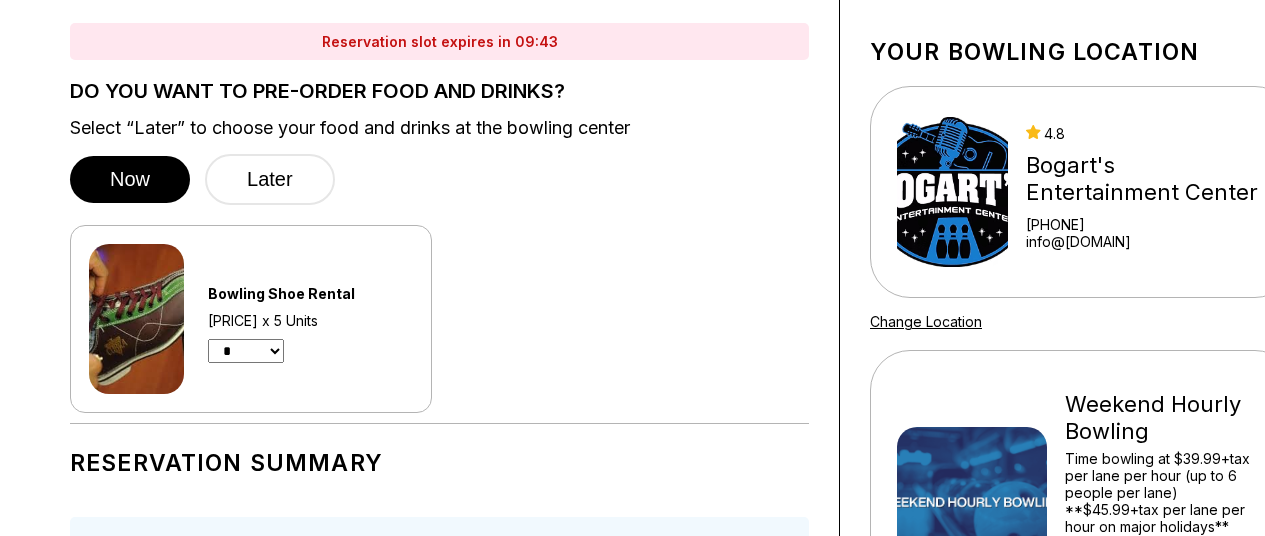 scroll, scrollTop: 0, scrollLeft: 0, axis: both 